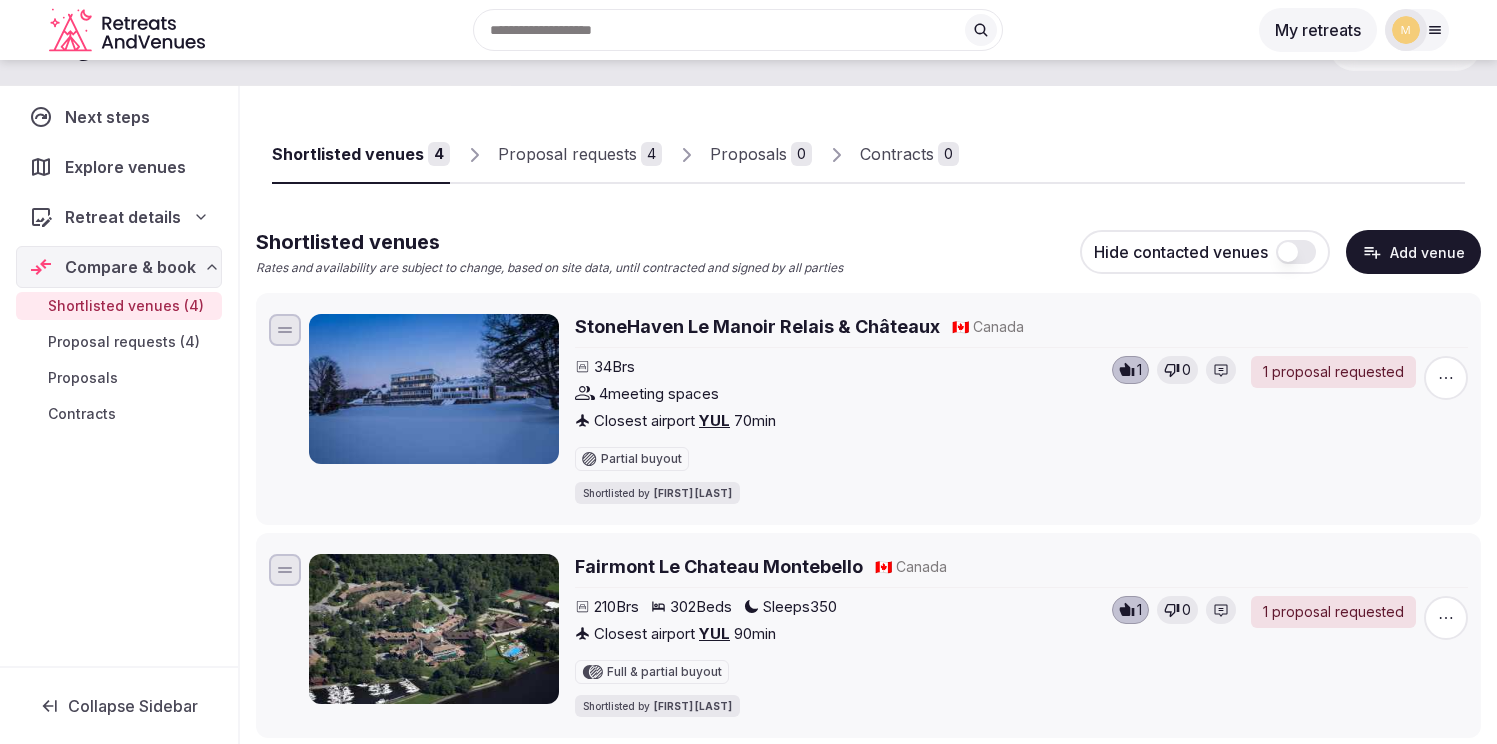 scroll, scrollTop: 0, scrollLeft: 0, axis: both 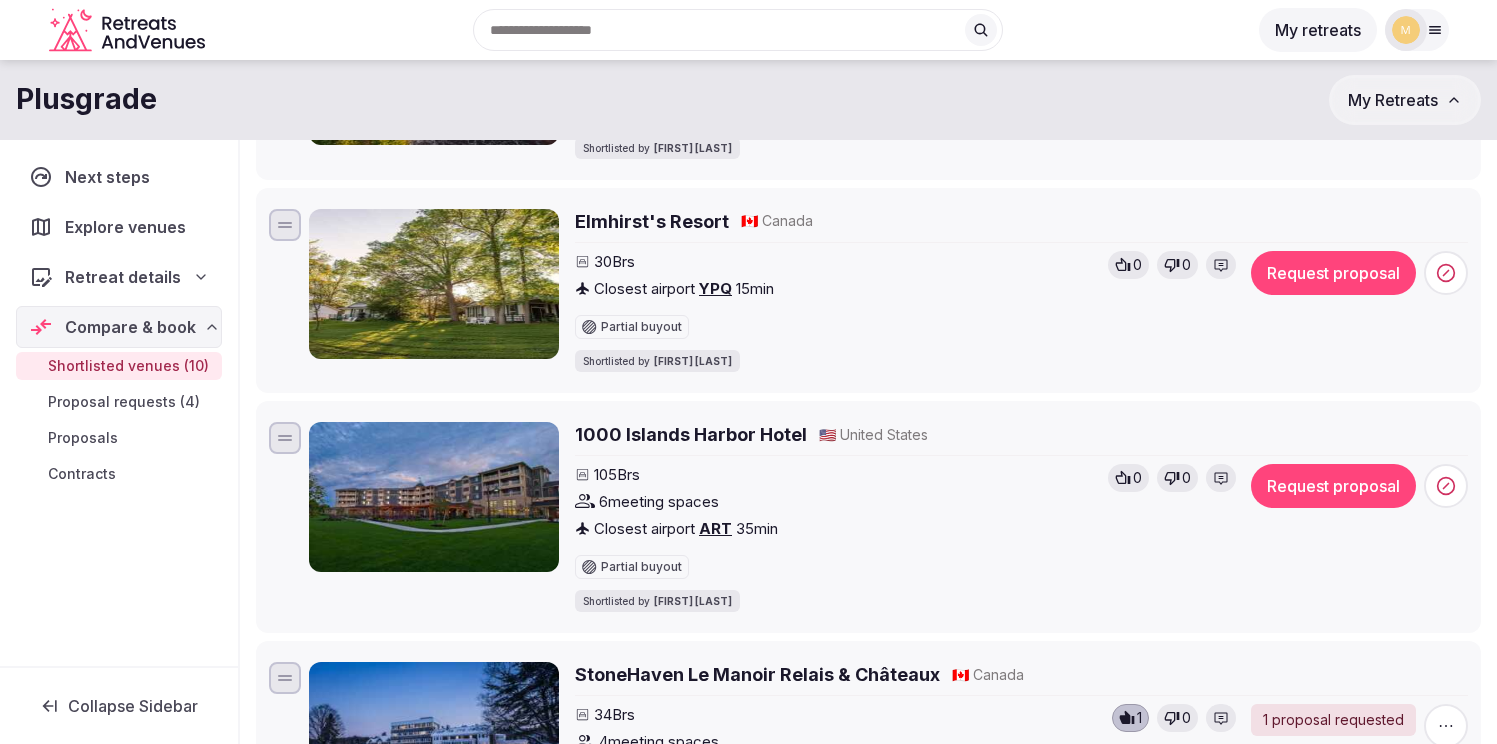 click on "1000 Islands Harbor Hotel" at bounding box center [691, 434] 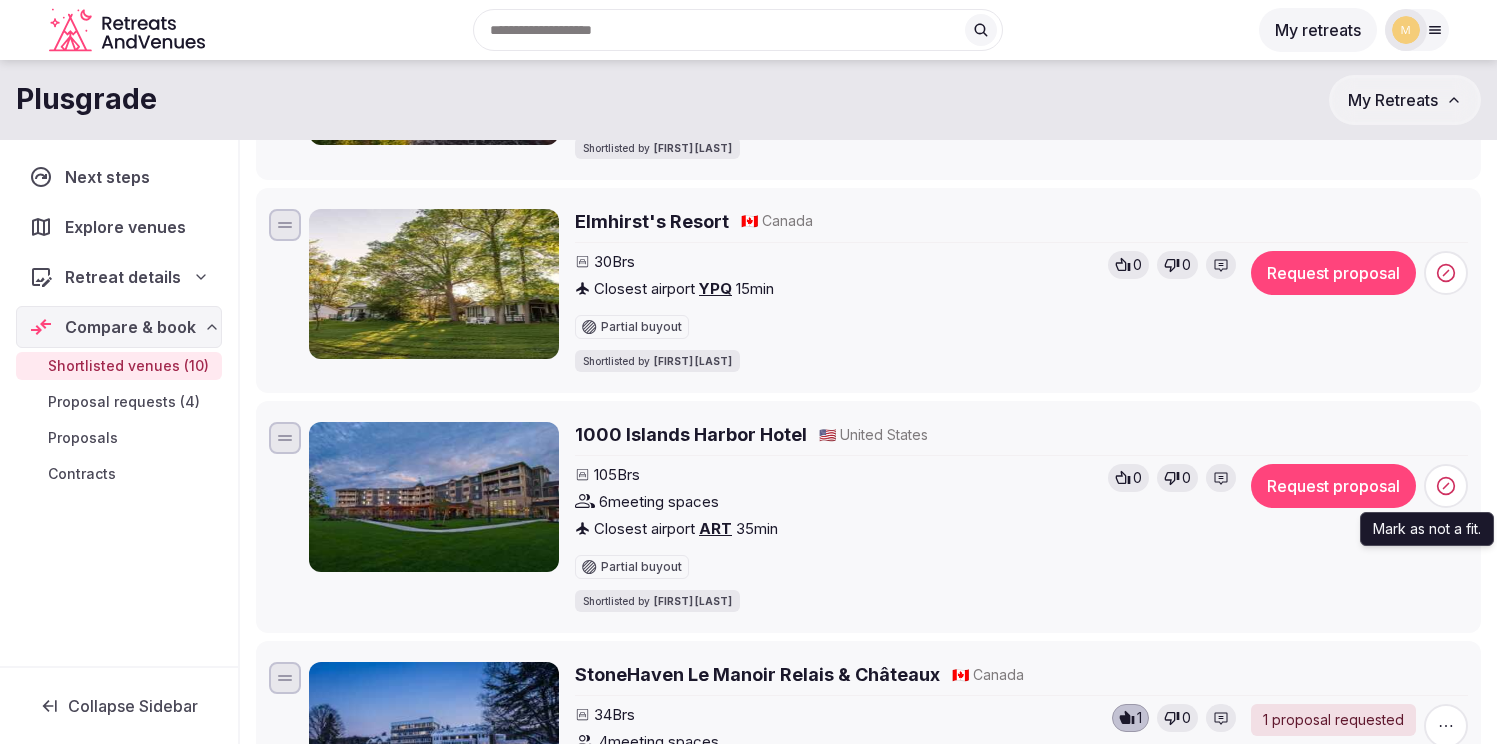 click at bounding box center (1446, 486) 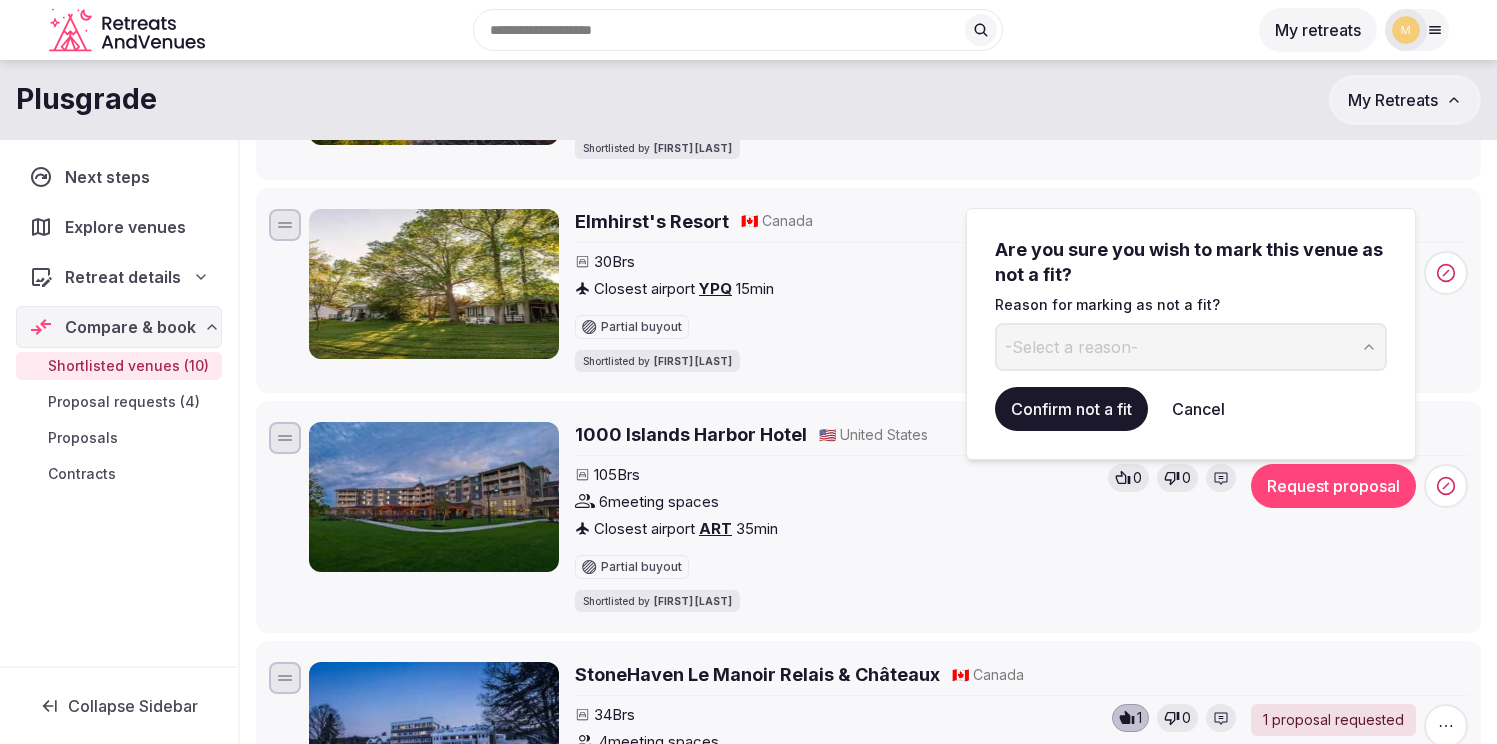 click on "-Select a reason-" at bounding box center [1191, 347] 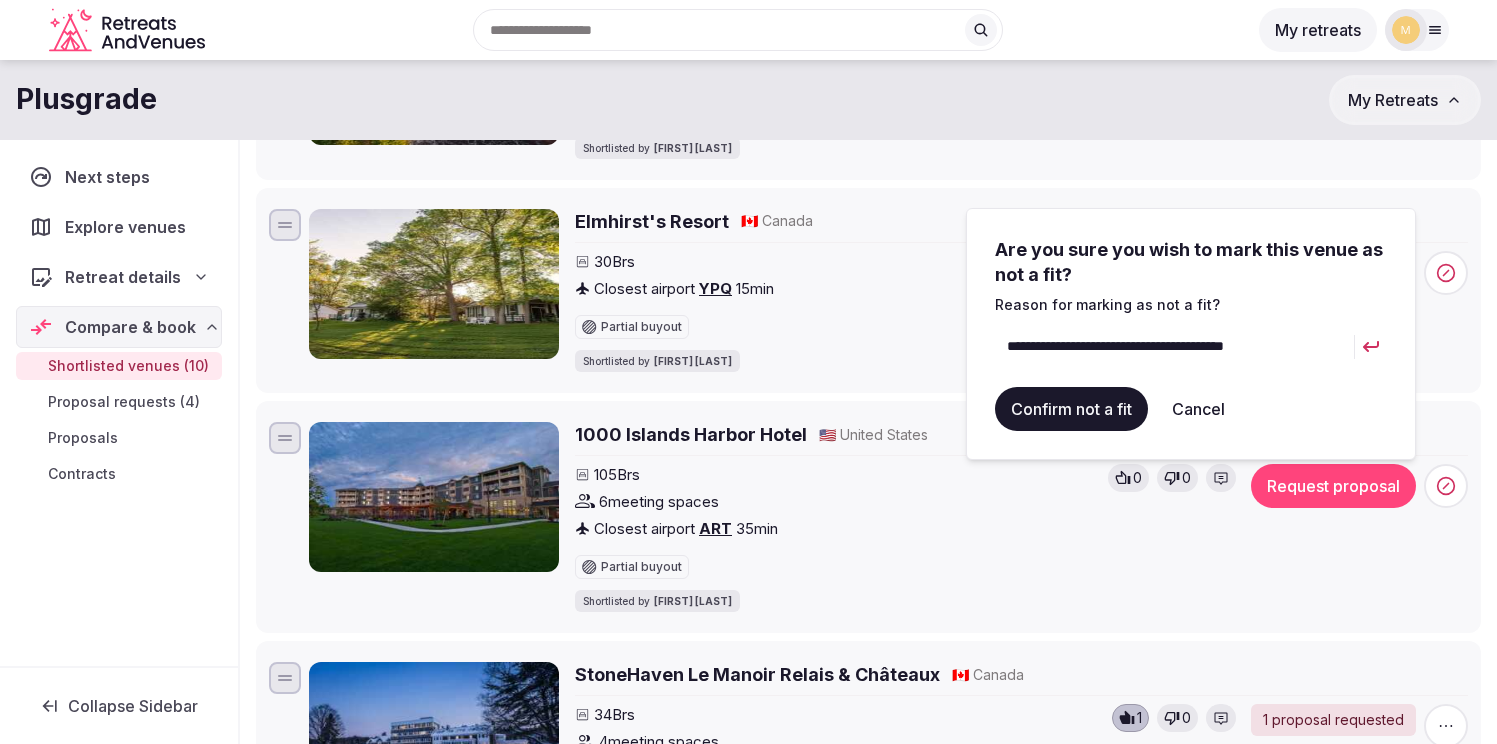 type on "**********" 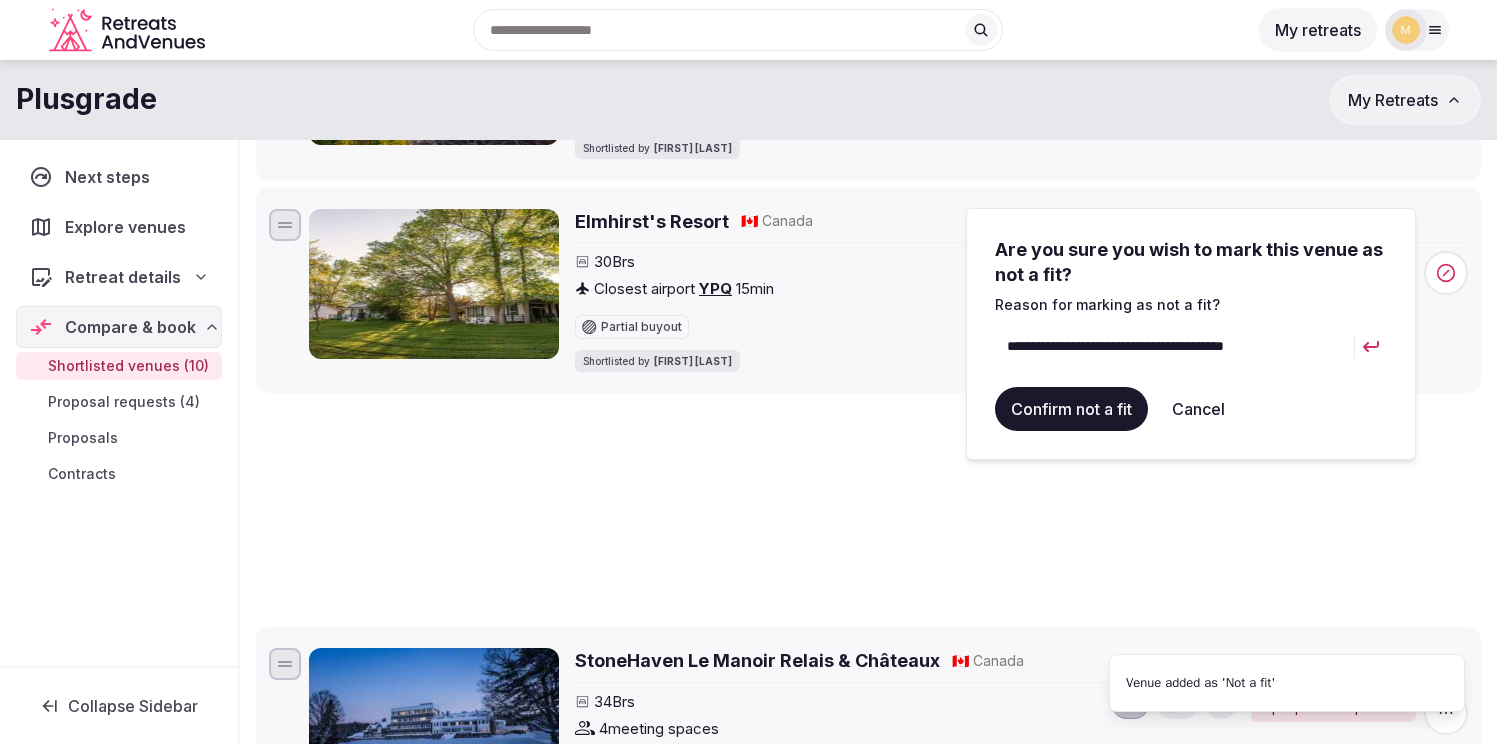 scroll, scrollTop: 65, scrollLeft: 0, axis: vertical 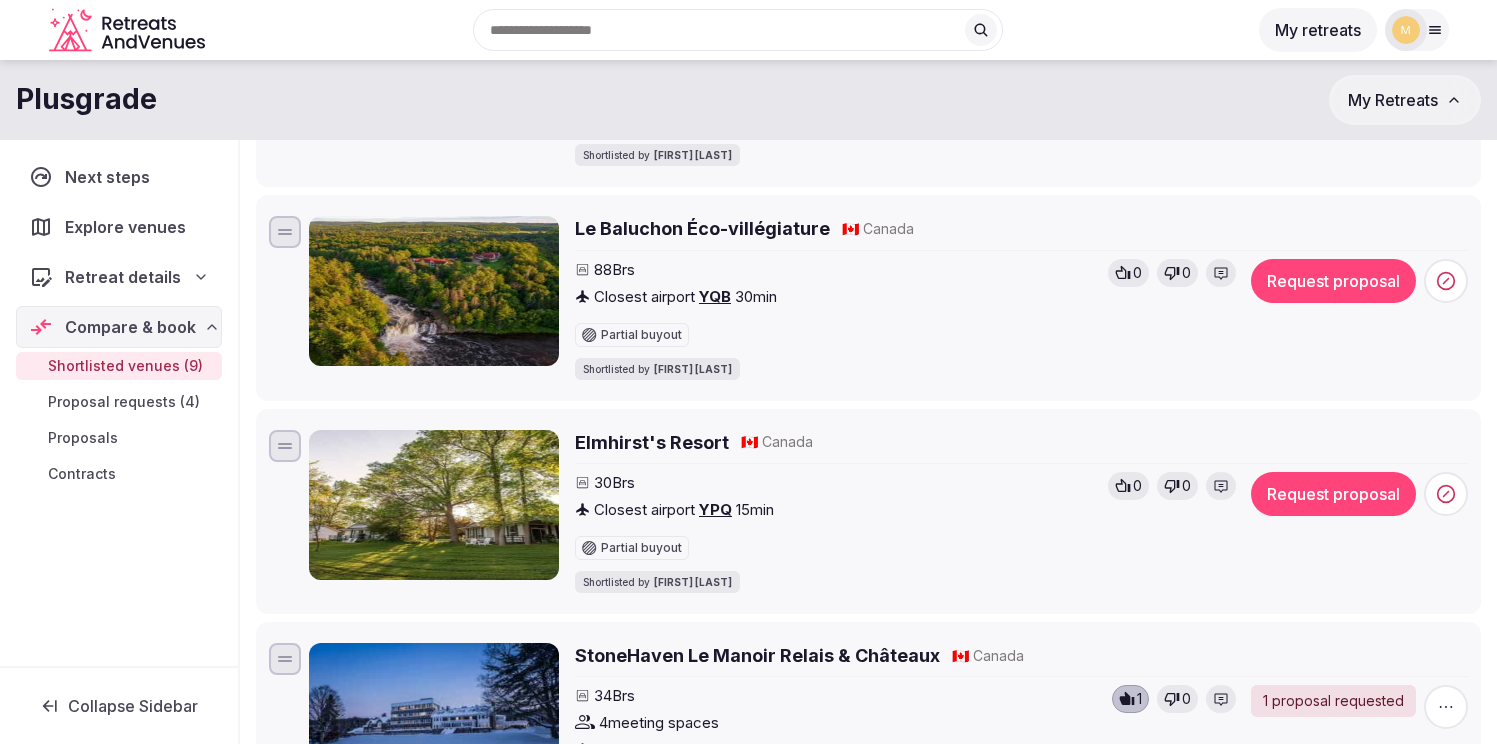 click on "Elmhirst's Resort" at bounding box center [652, 442] 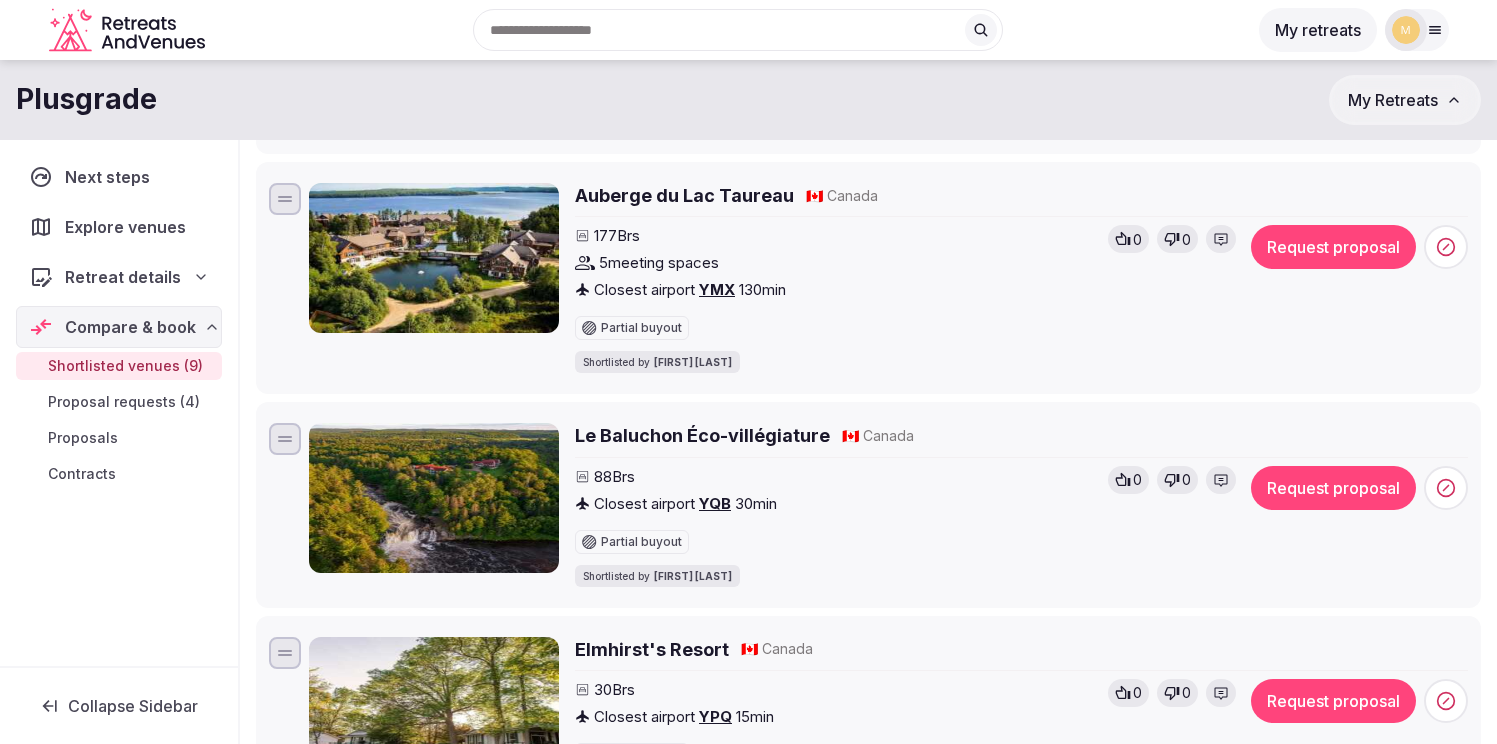 scroll, scrollTop: 626, scrollLeft: 0, axis: vertical 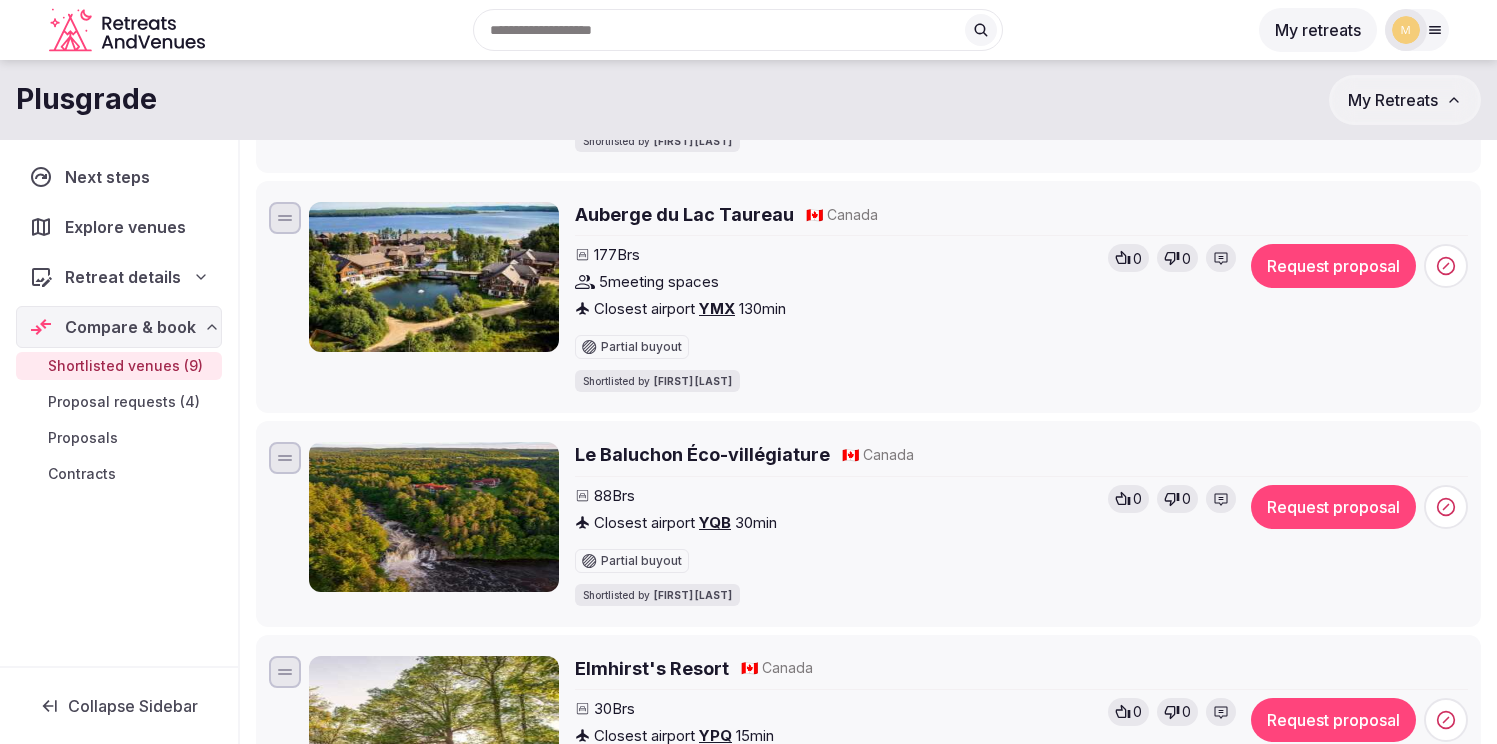 click at bounding box center (434, 517) 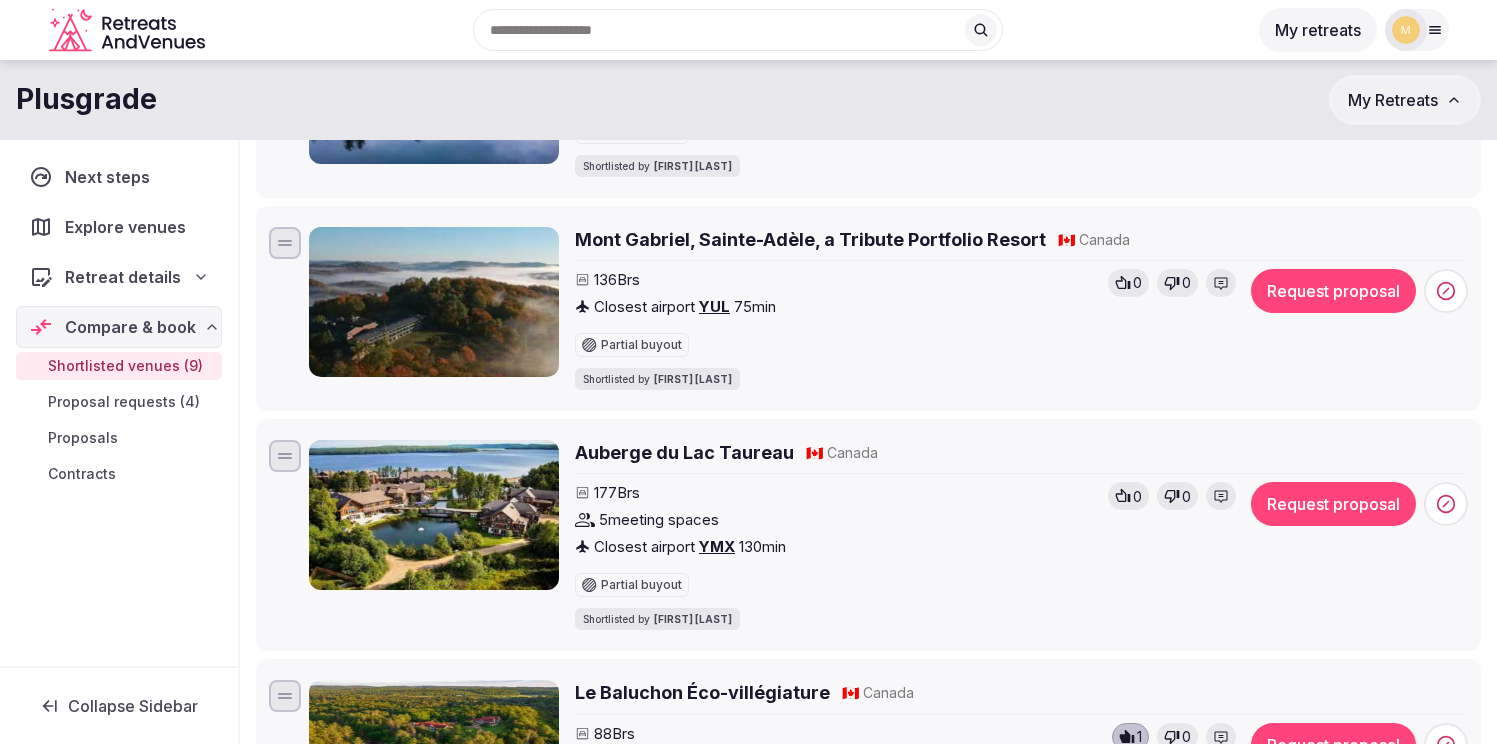 scroll, scrollTop: 381, scrollLeft: 0, axis: vertical 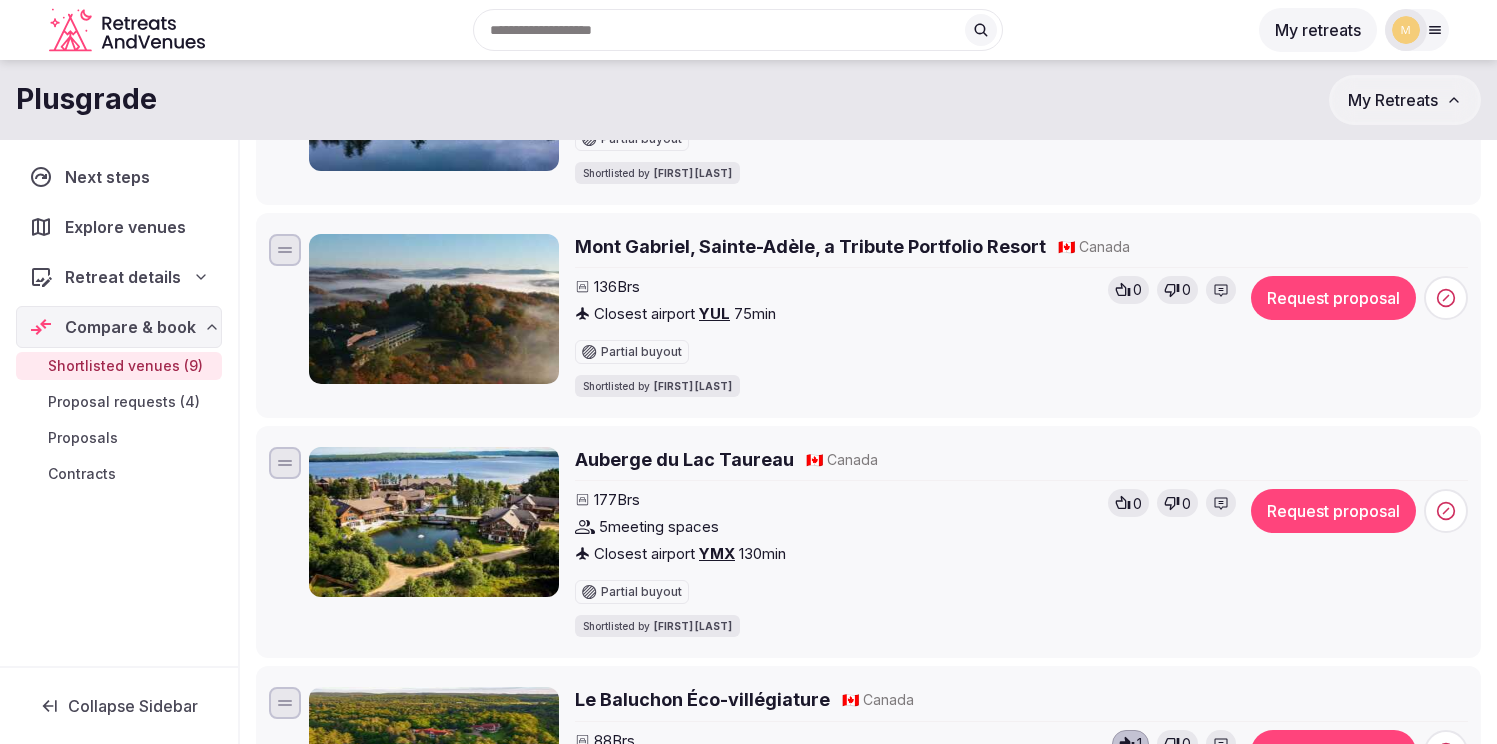 click on "Auberge du Lac Taureau" at bounding box center [684, 459] 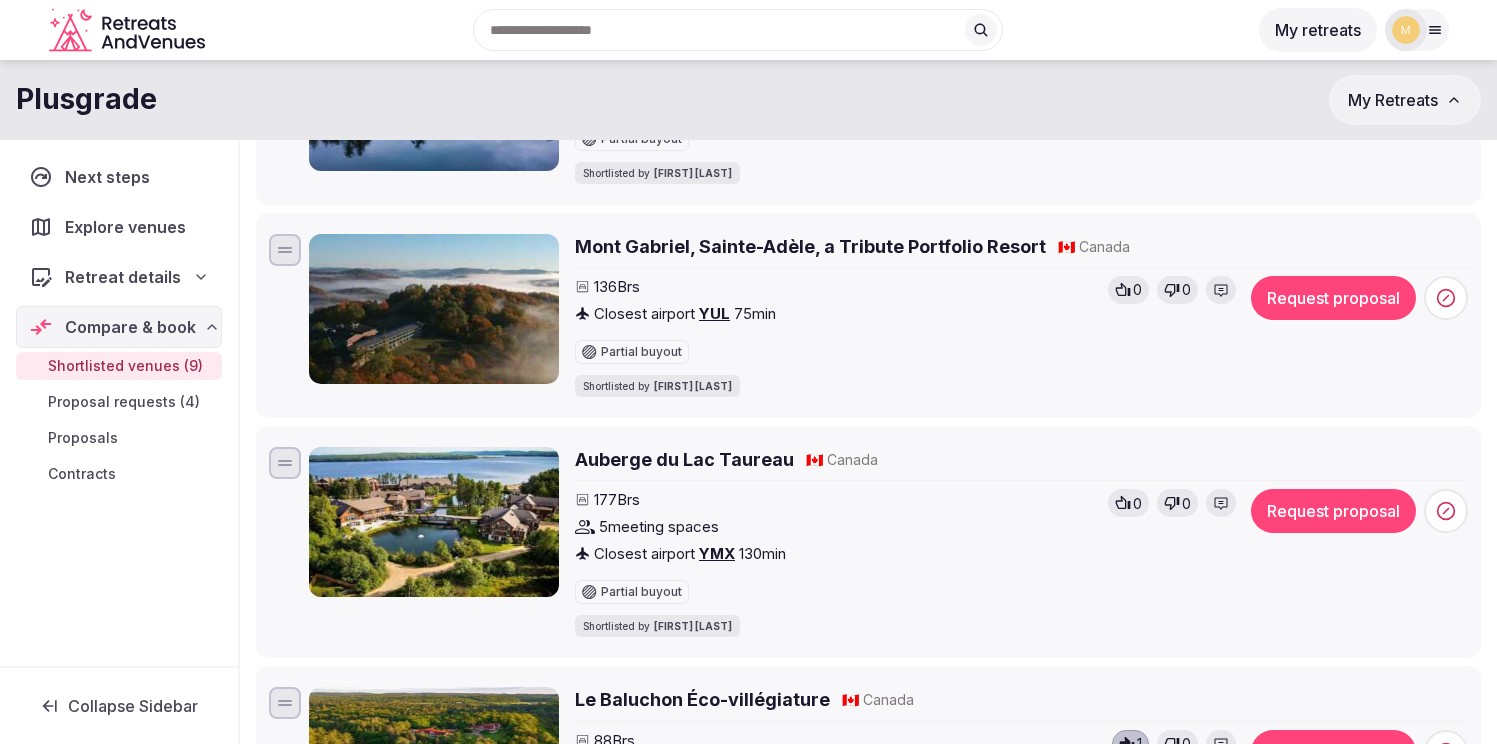 click on "Auberge du Lac Taureau" at bounding box center [684, 459] 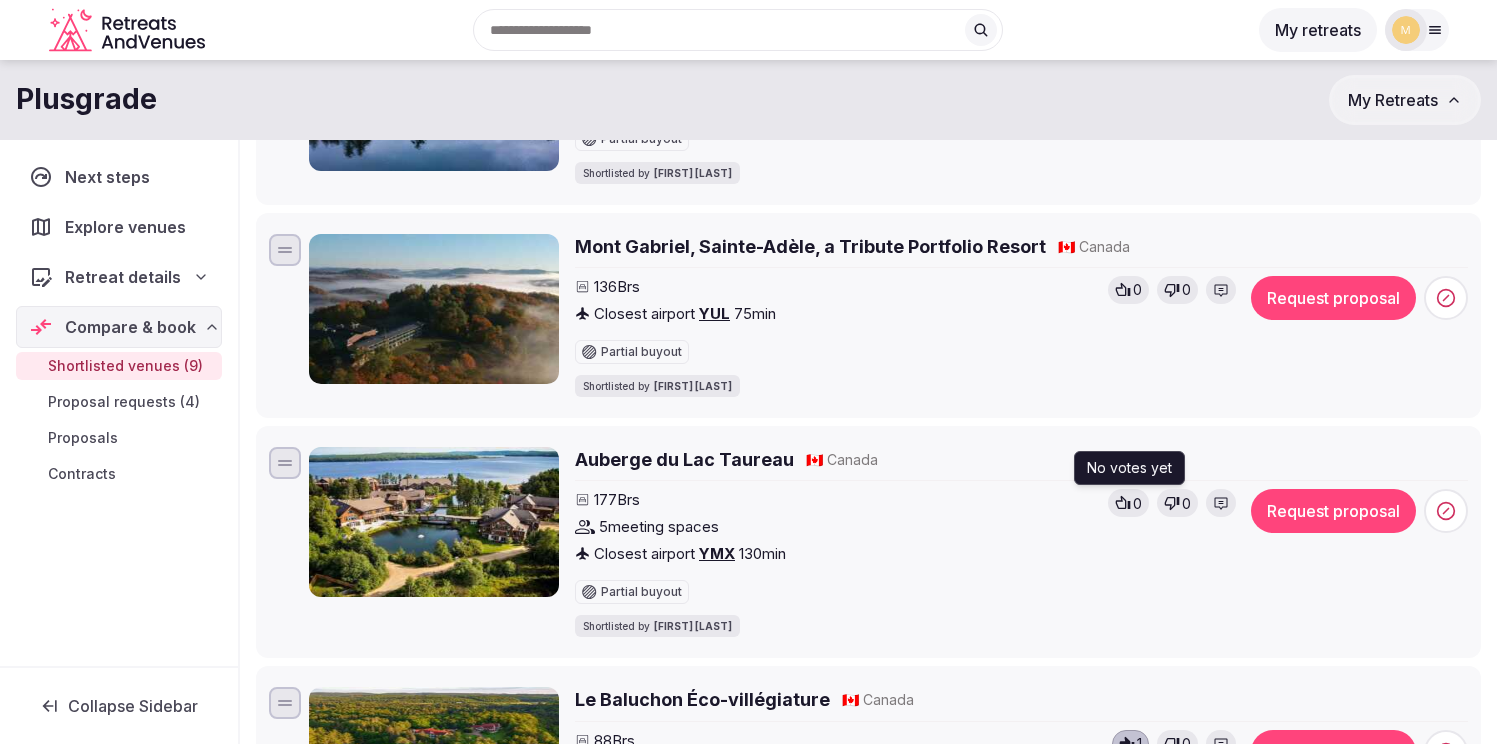 click 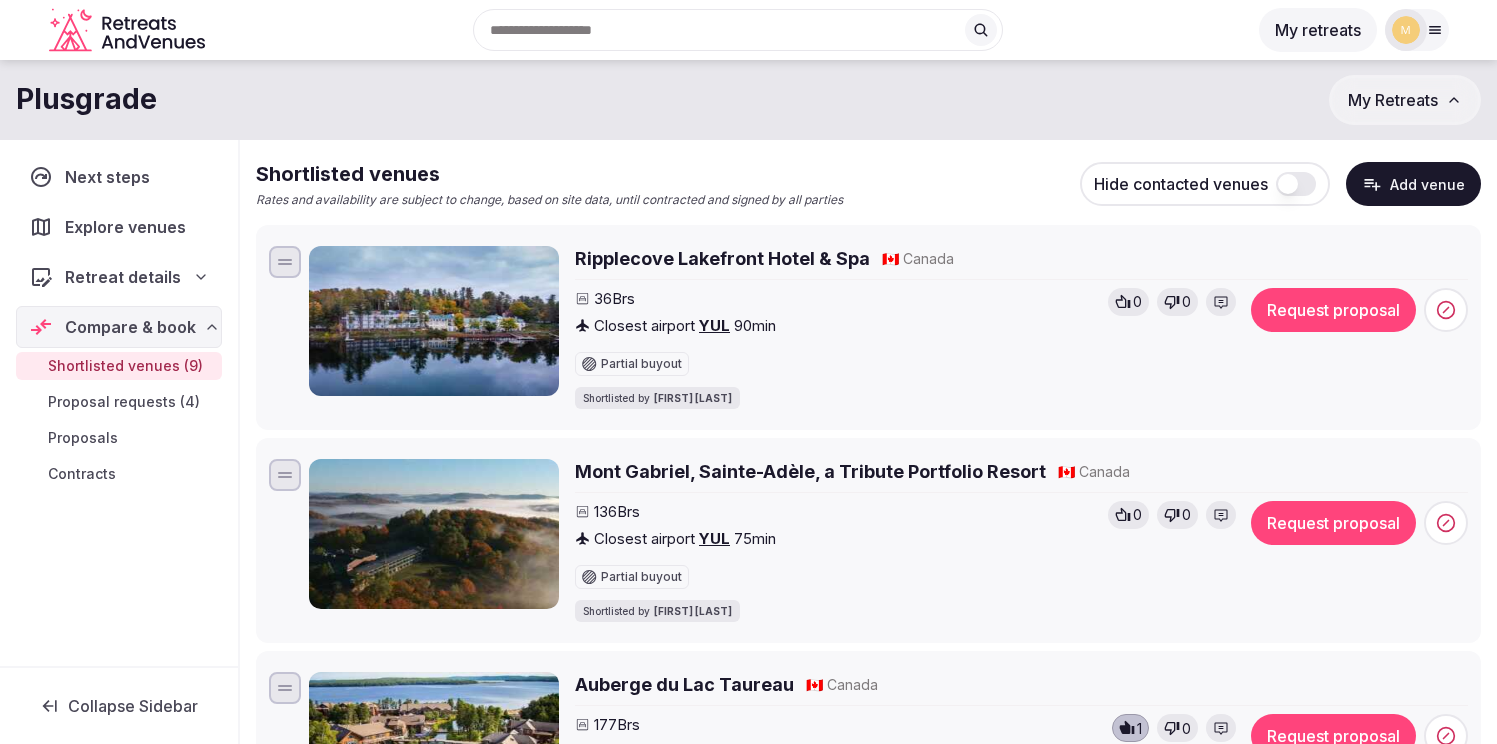 scroll, scrollTop: 154, scrollLeft: 0, axis: vertical 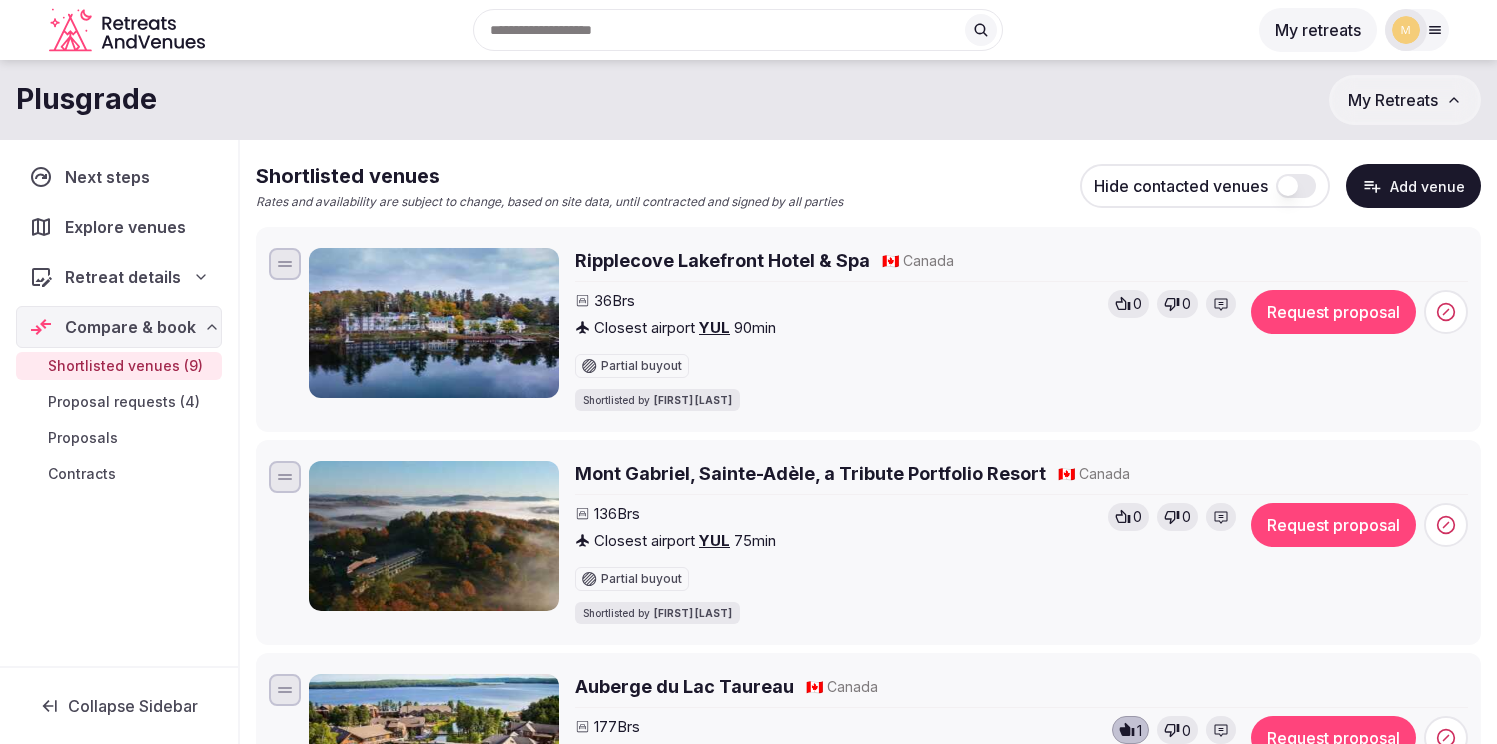 click on "Mont Gabriel, Sainte-Adèle, a Tribute Portfolio Resort" at bounding box center (810, 473) 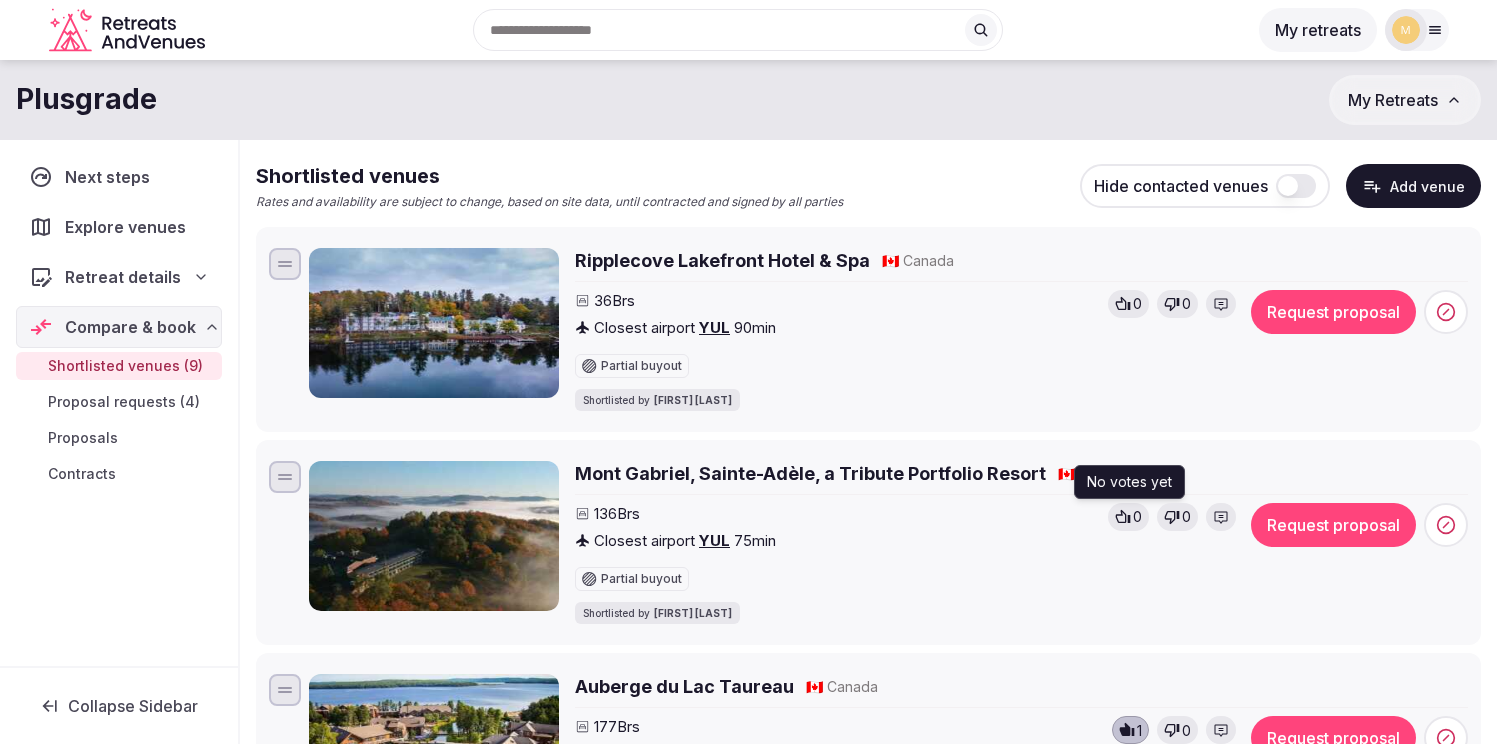 click 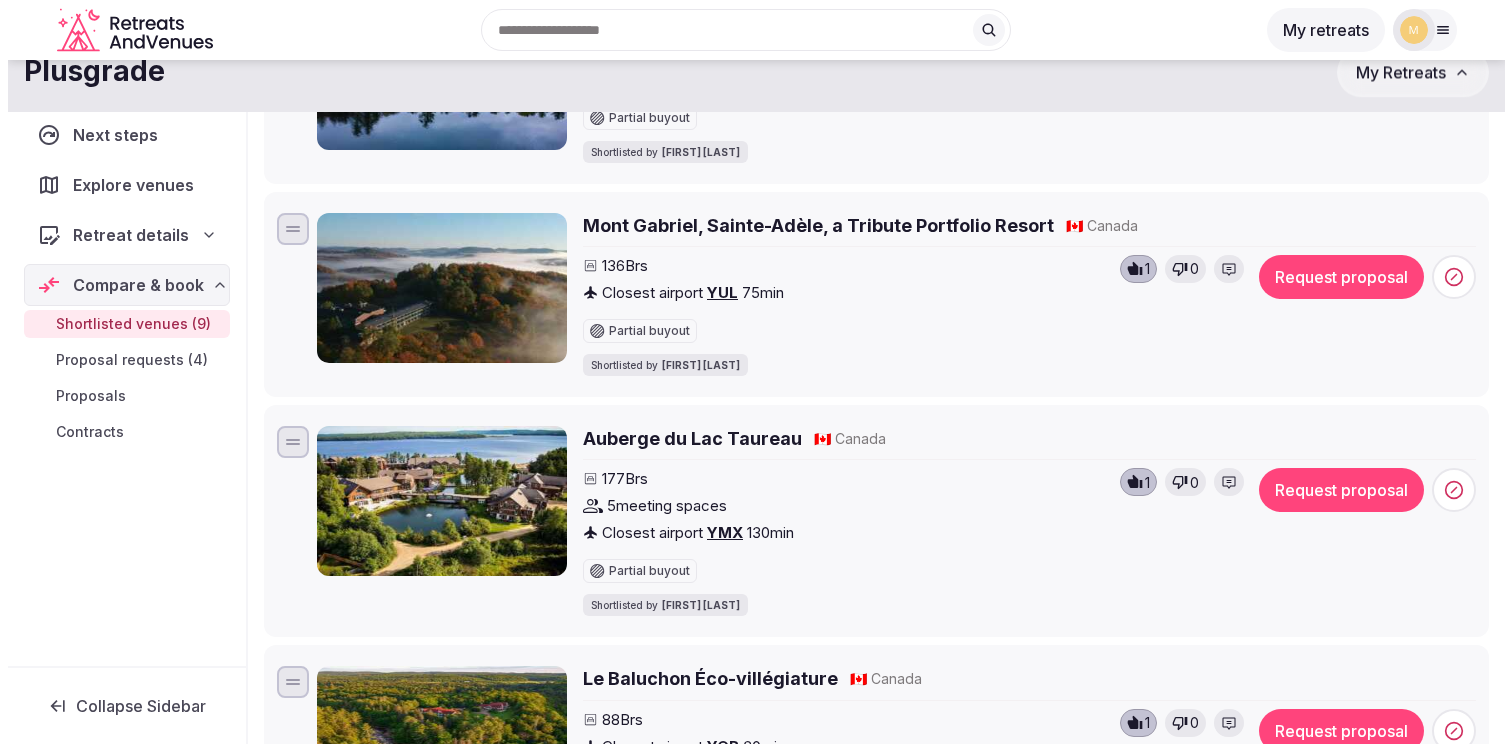 scroll, scrollTop: 0, scrollLeft: 0, axis: both 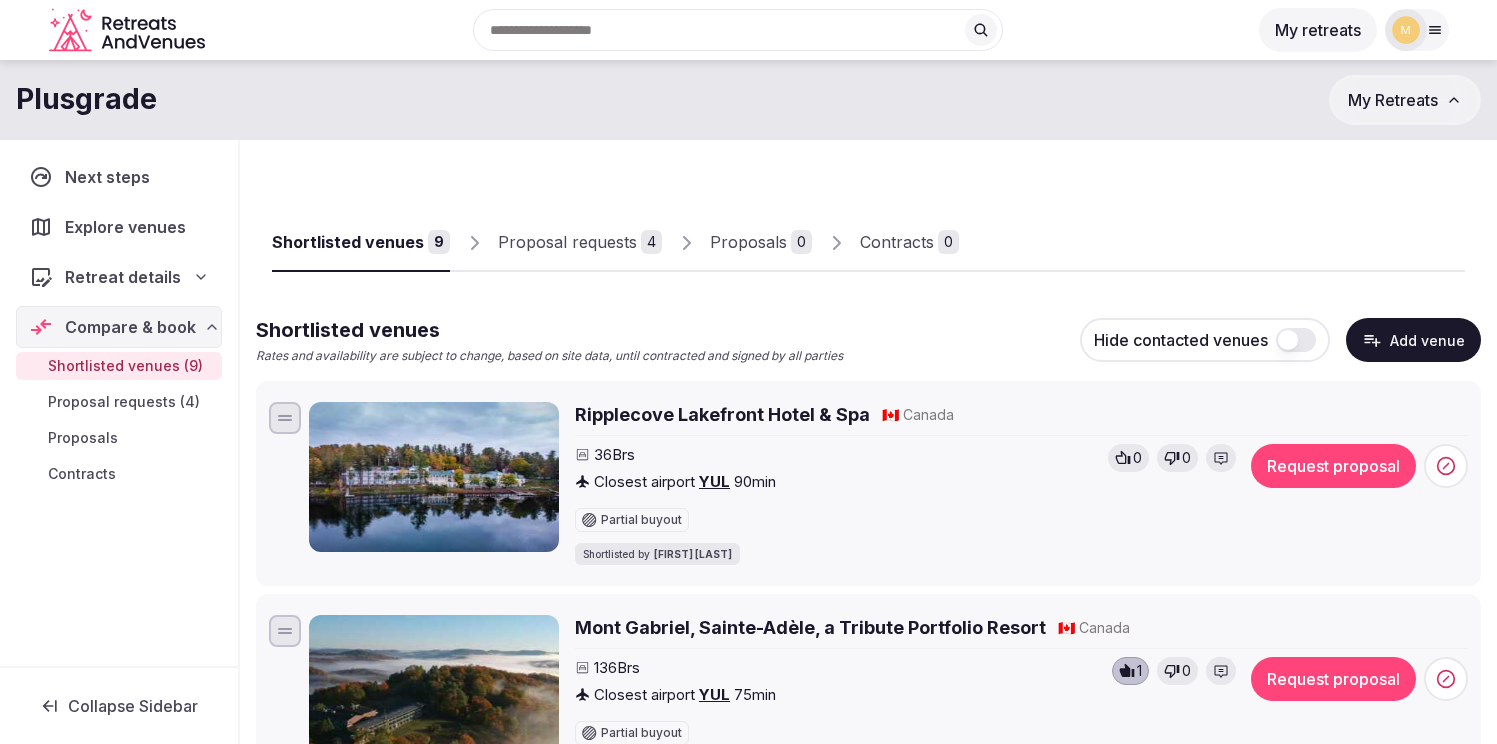click at bounding box center [434, 477] 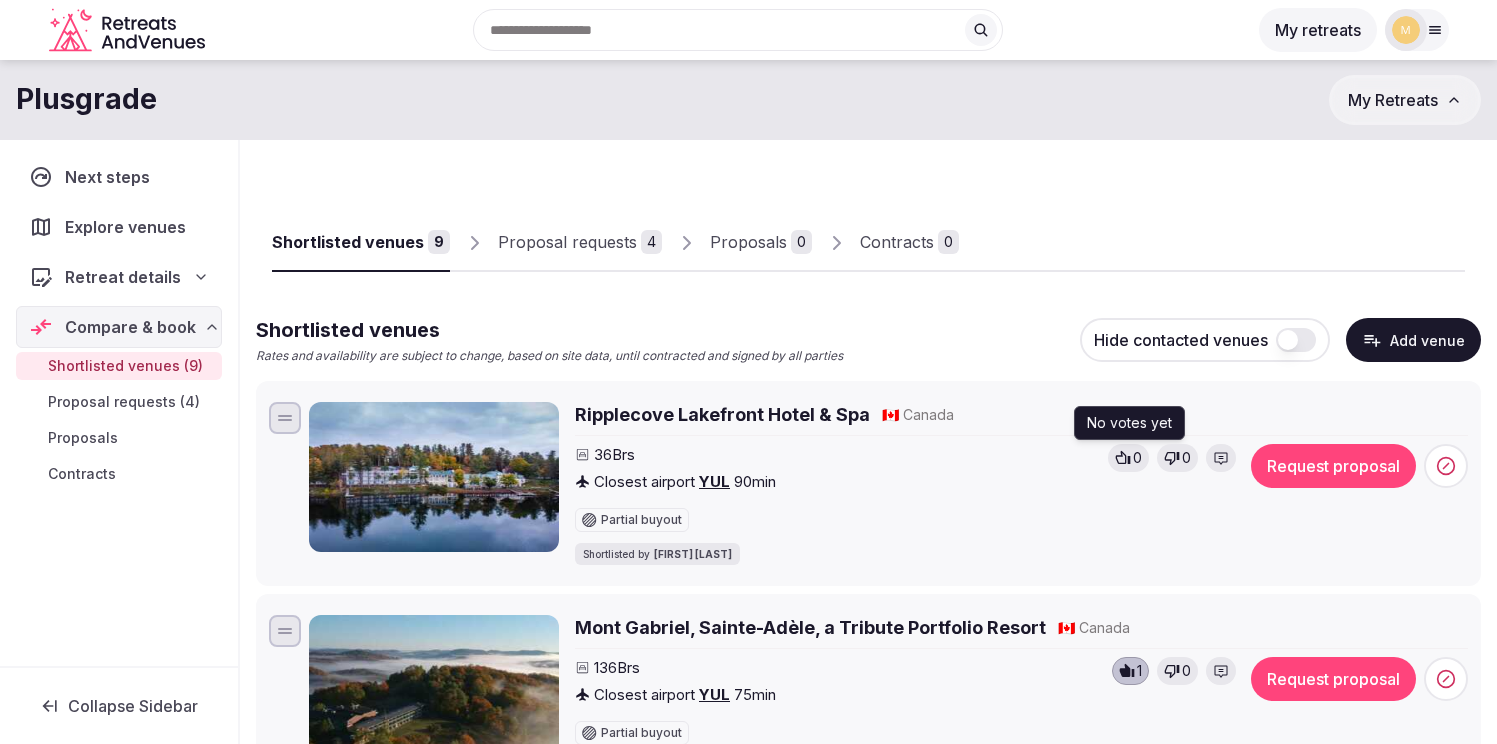 click 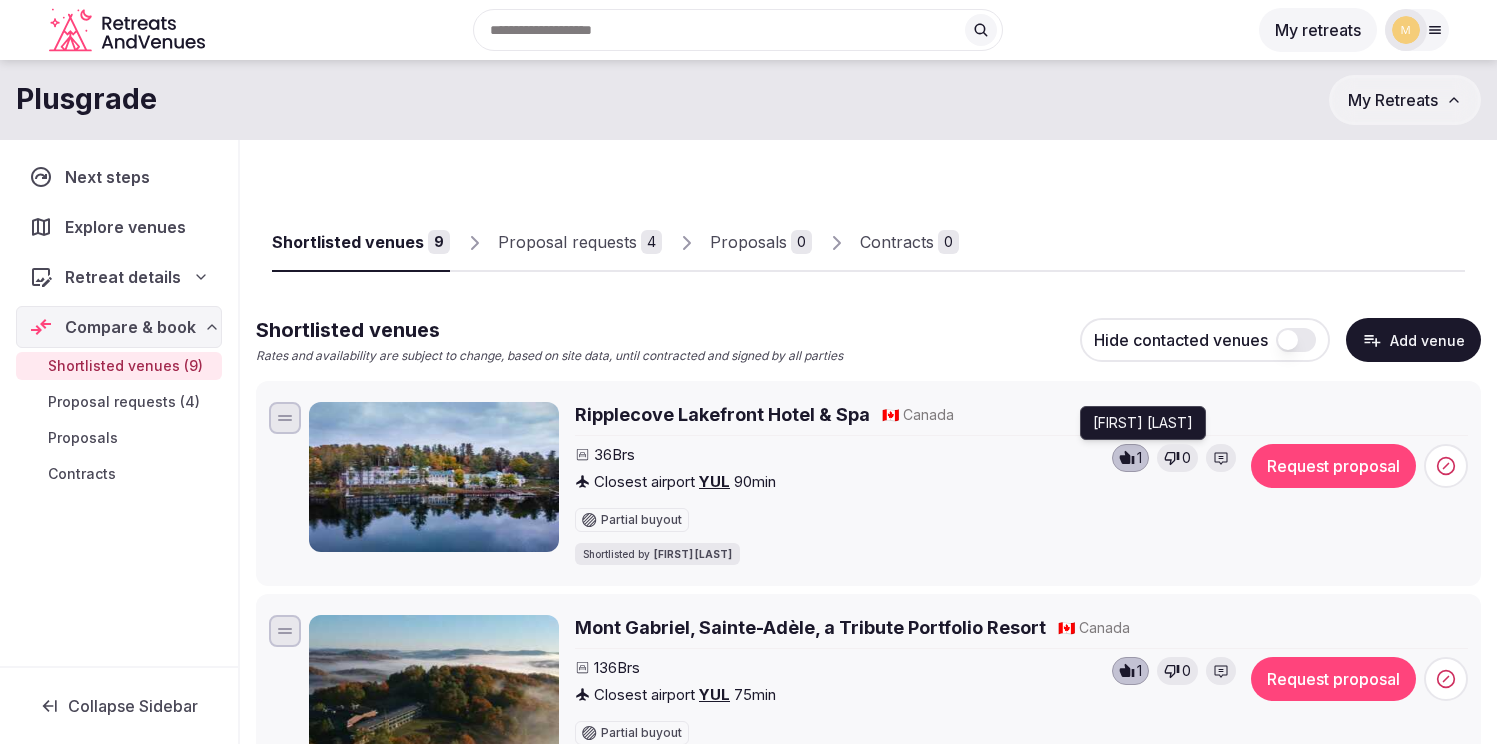 click on "Request proposal" at bounding box center (1333, 466) 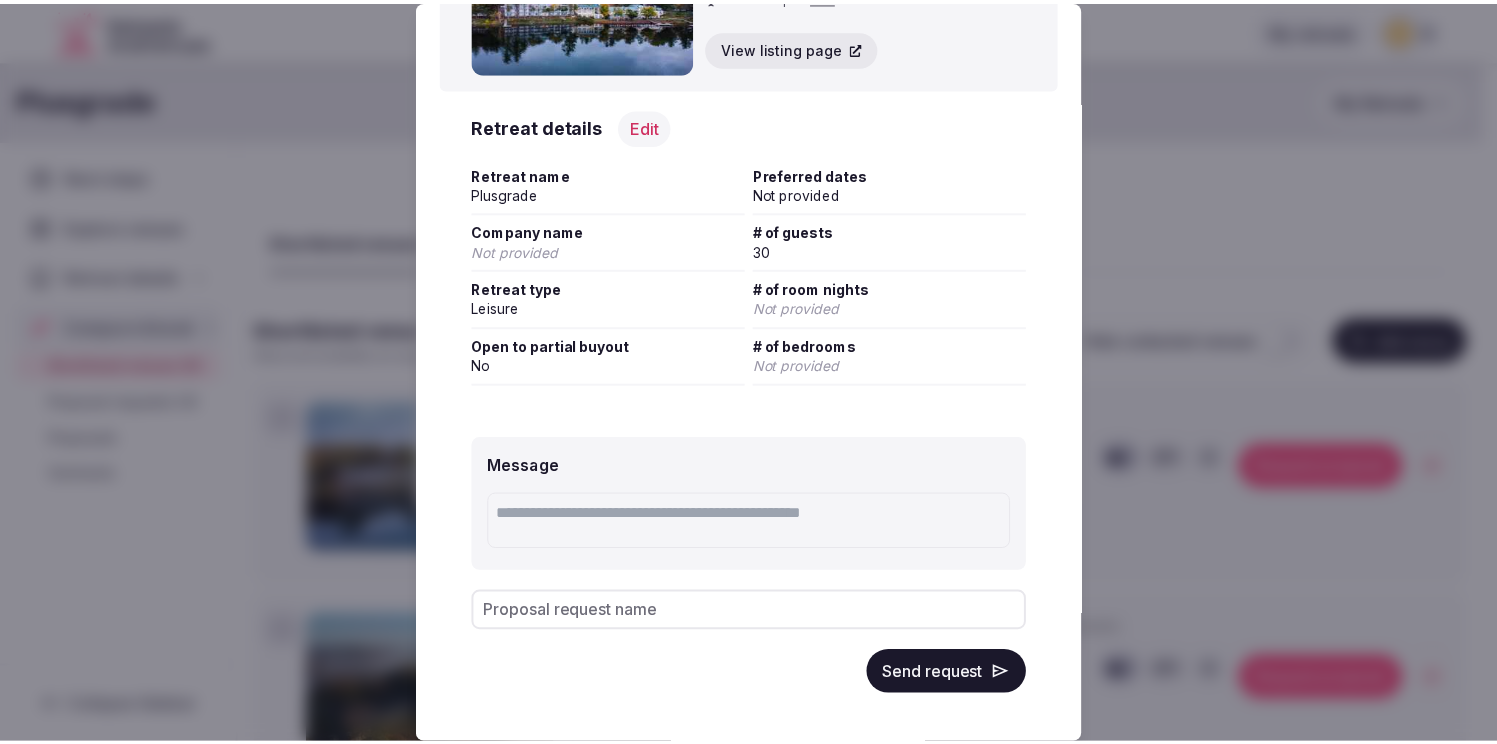 scroll, scrollTop: 163, scrollLeft: 0, axis: vertical 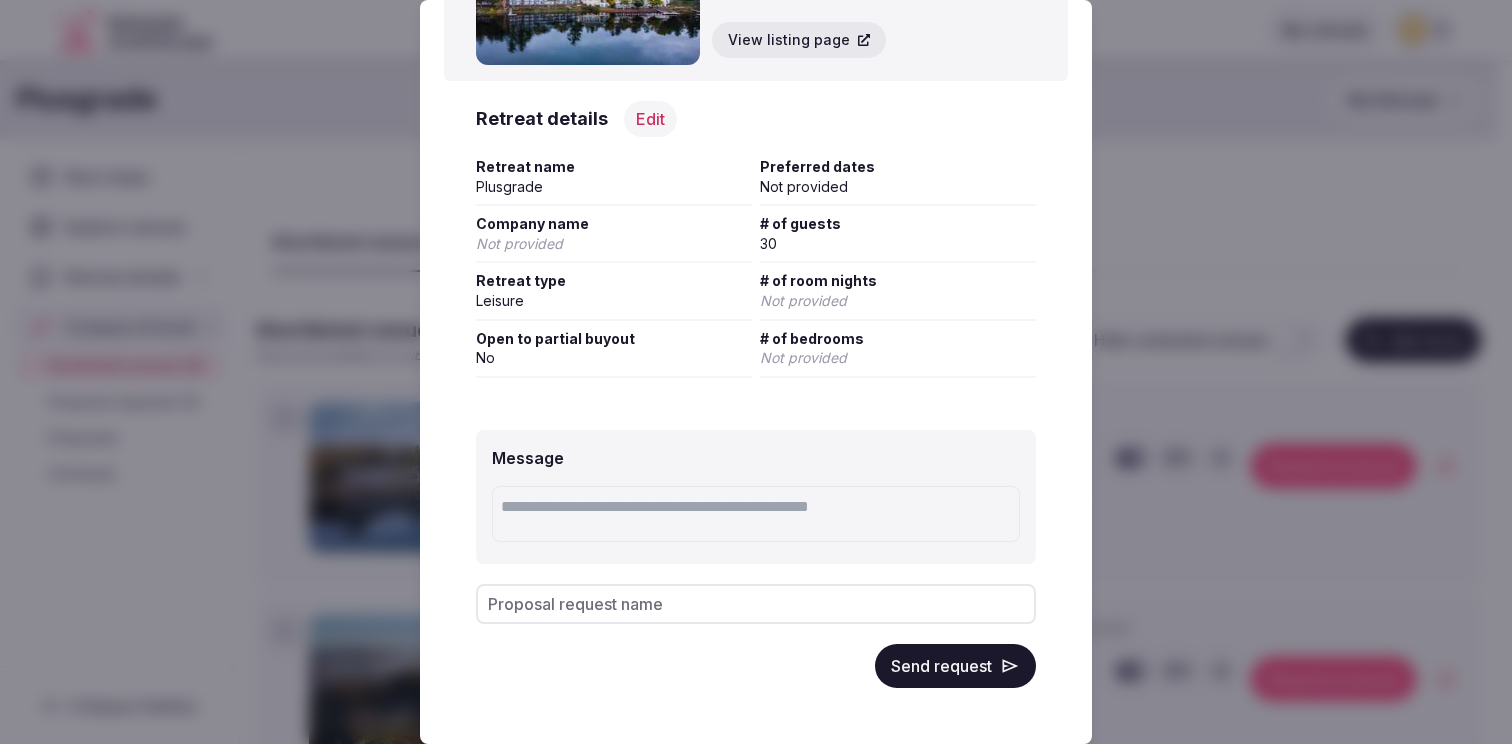 click on "Proposal request name" at bounding box center (756, 604) 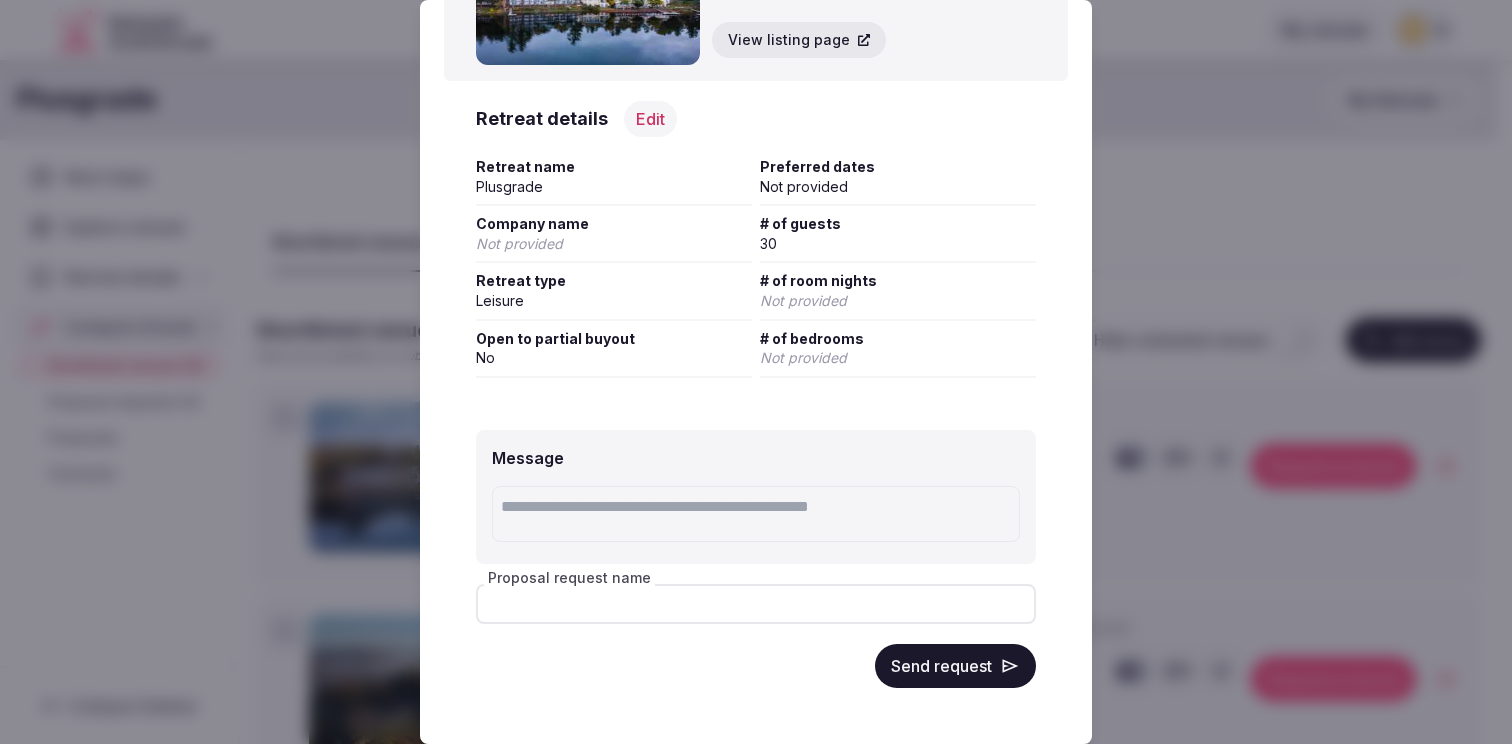 click at bounding box center [756, 514] 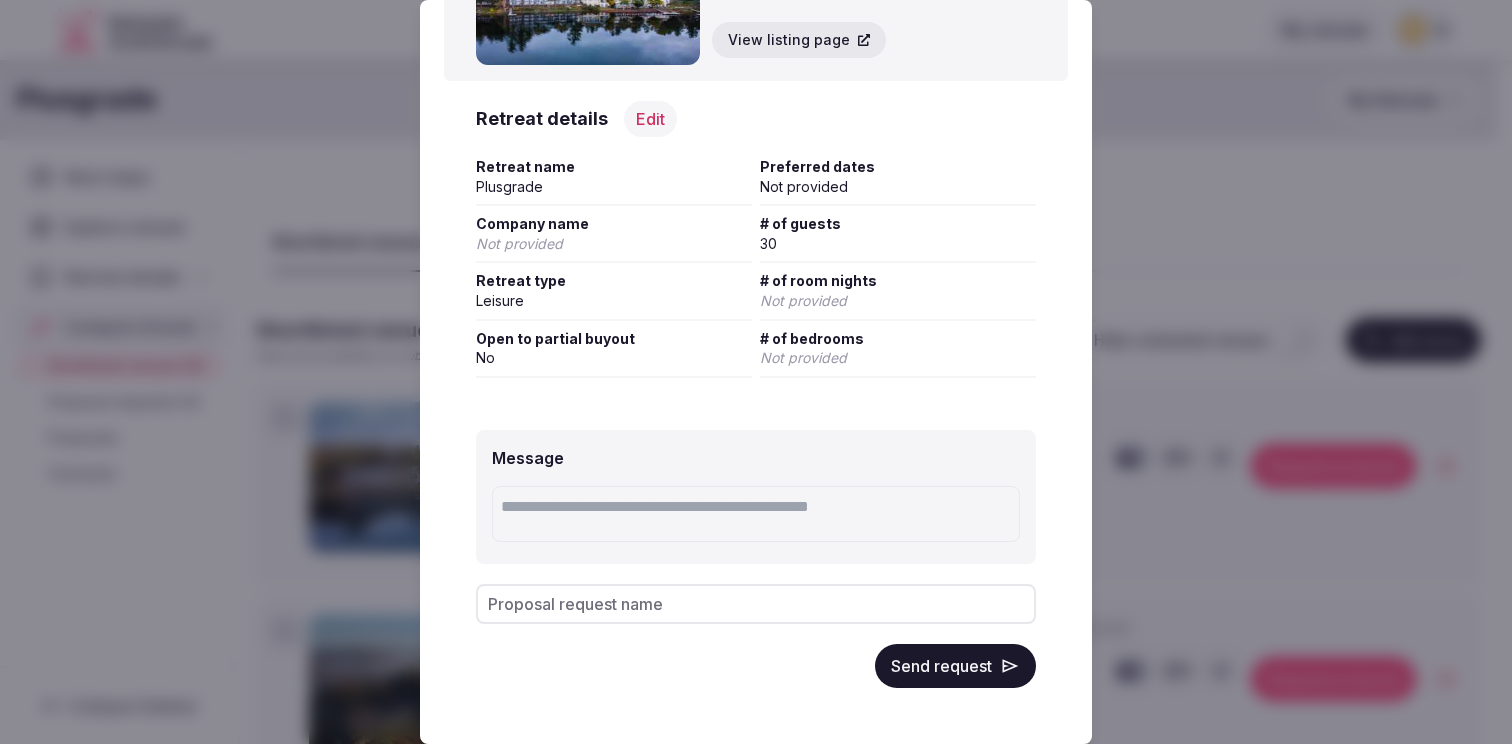 click on "Send request" at bounding box center (955, 666) 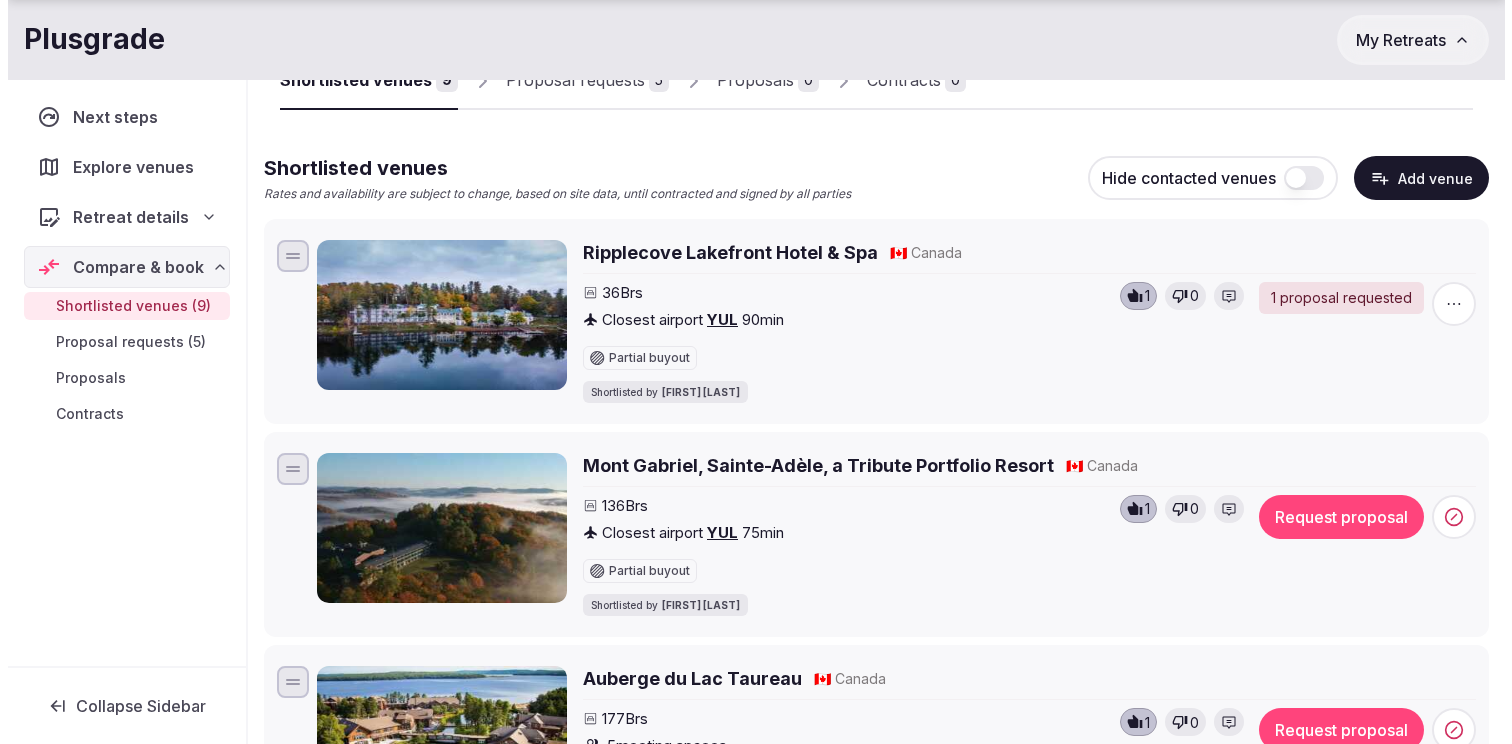 scroll, scrollTop: 170, scrollLeft: 0, axis: vertical 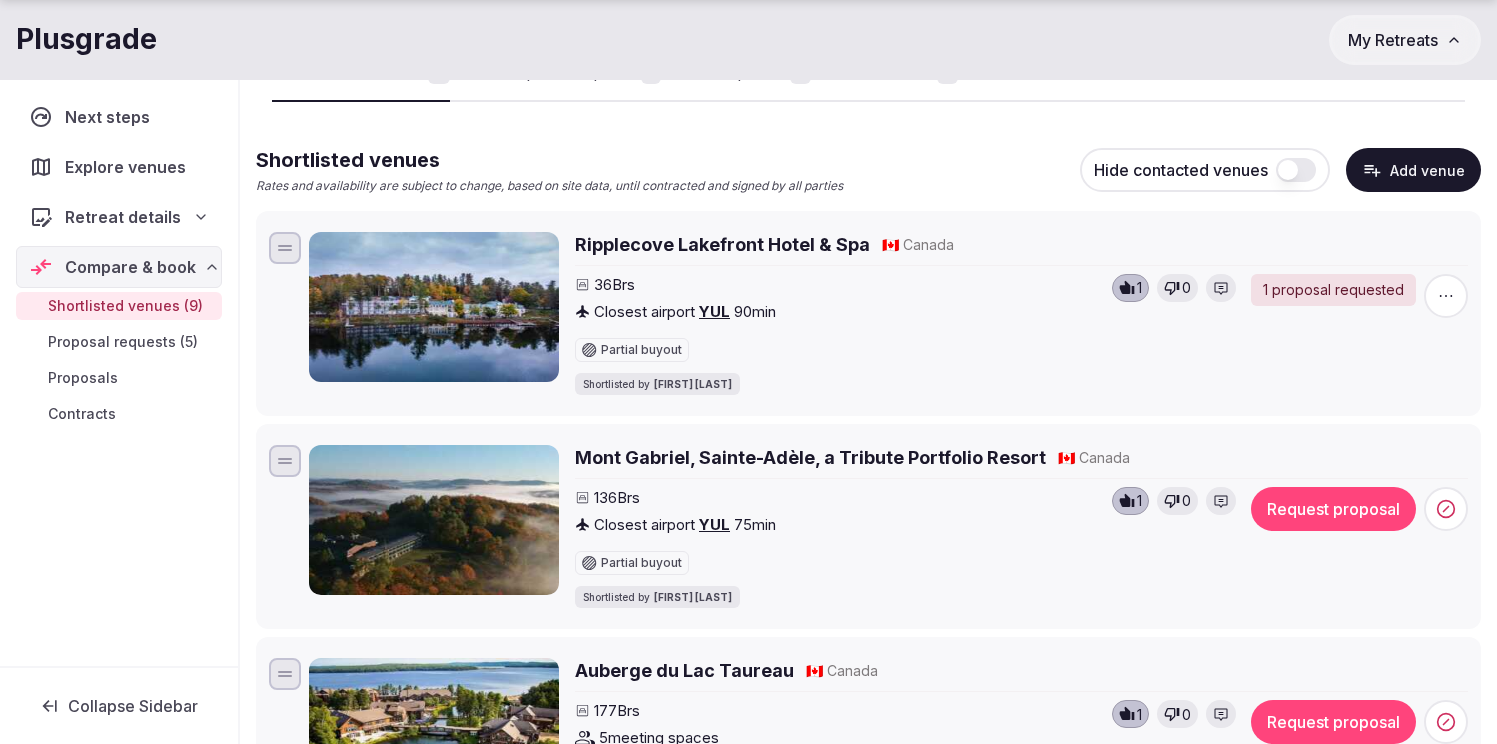 click on "Request proposal" at bounding box center (1333, 509) 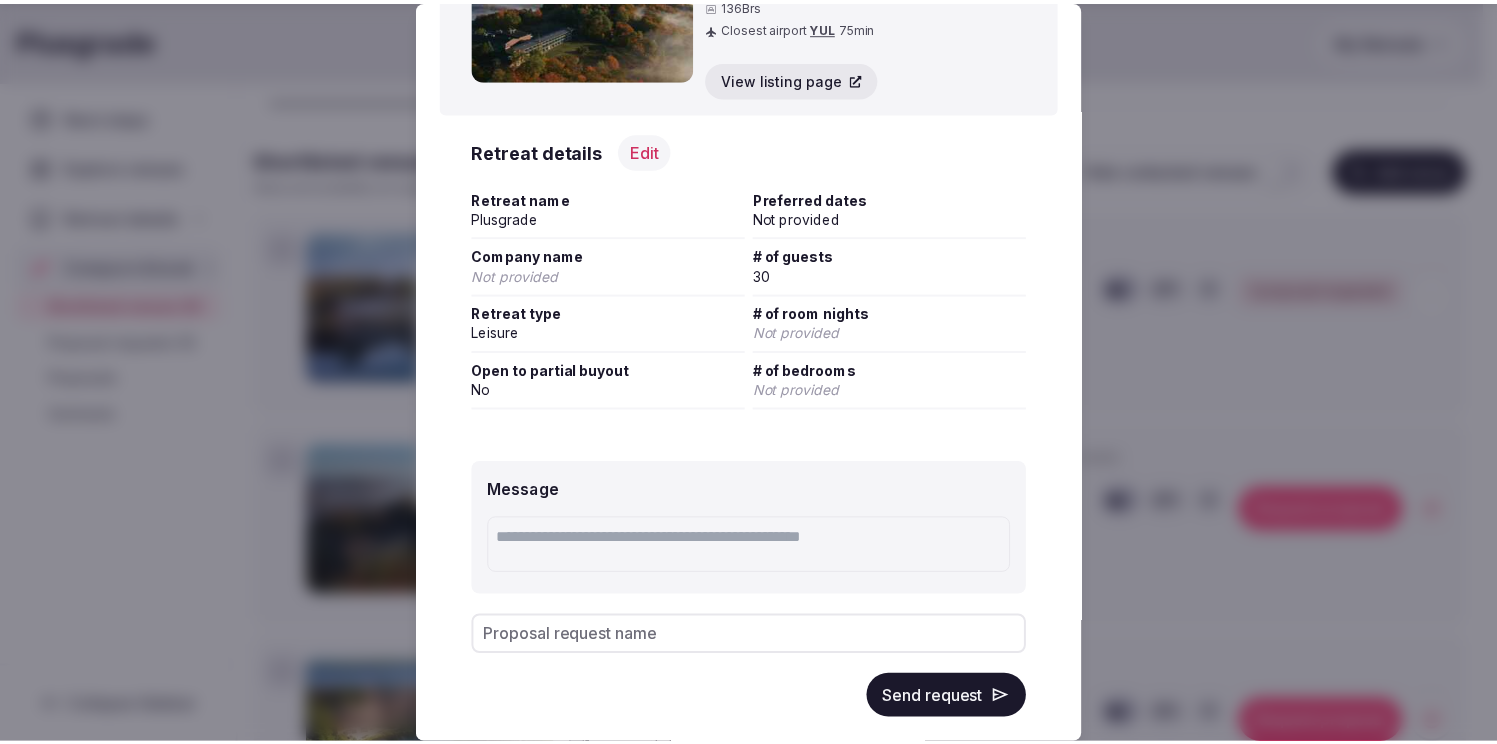 scroll, scrollTop: 180, scrollLeft: 0, axis: vertical 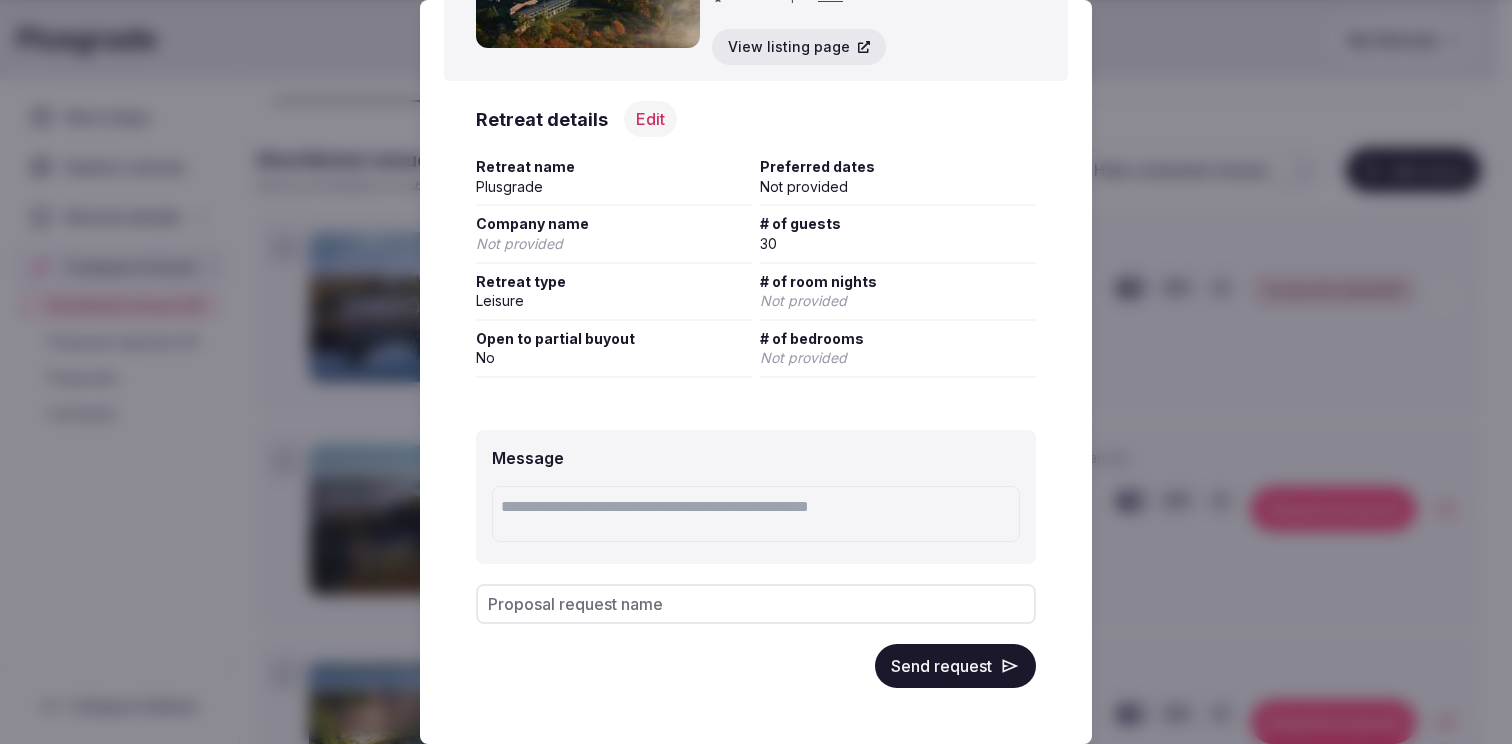 click on "Send request" at bounding box center (955, 666) 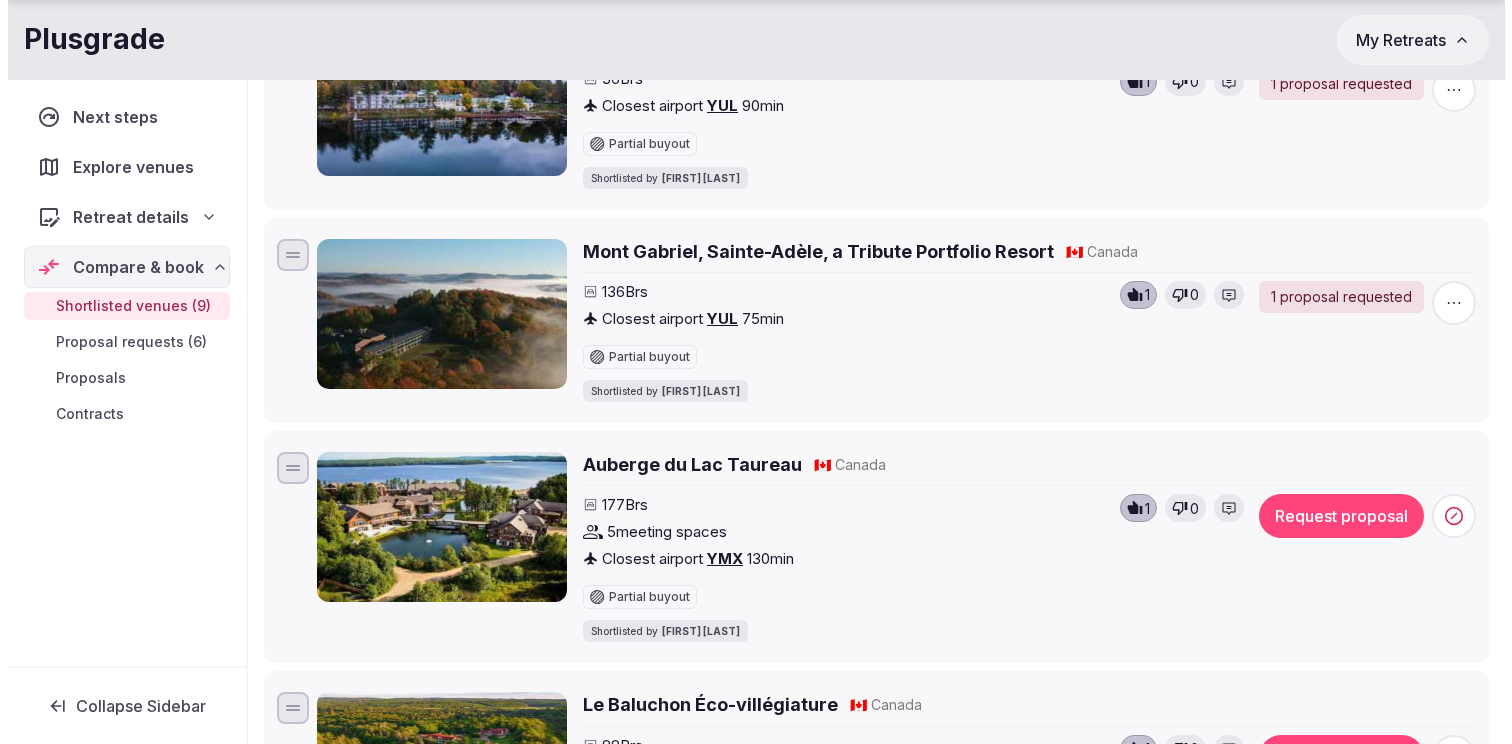 scroll, scrollTop: 379, scrollLeft: 0, axis: vertical 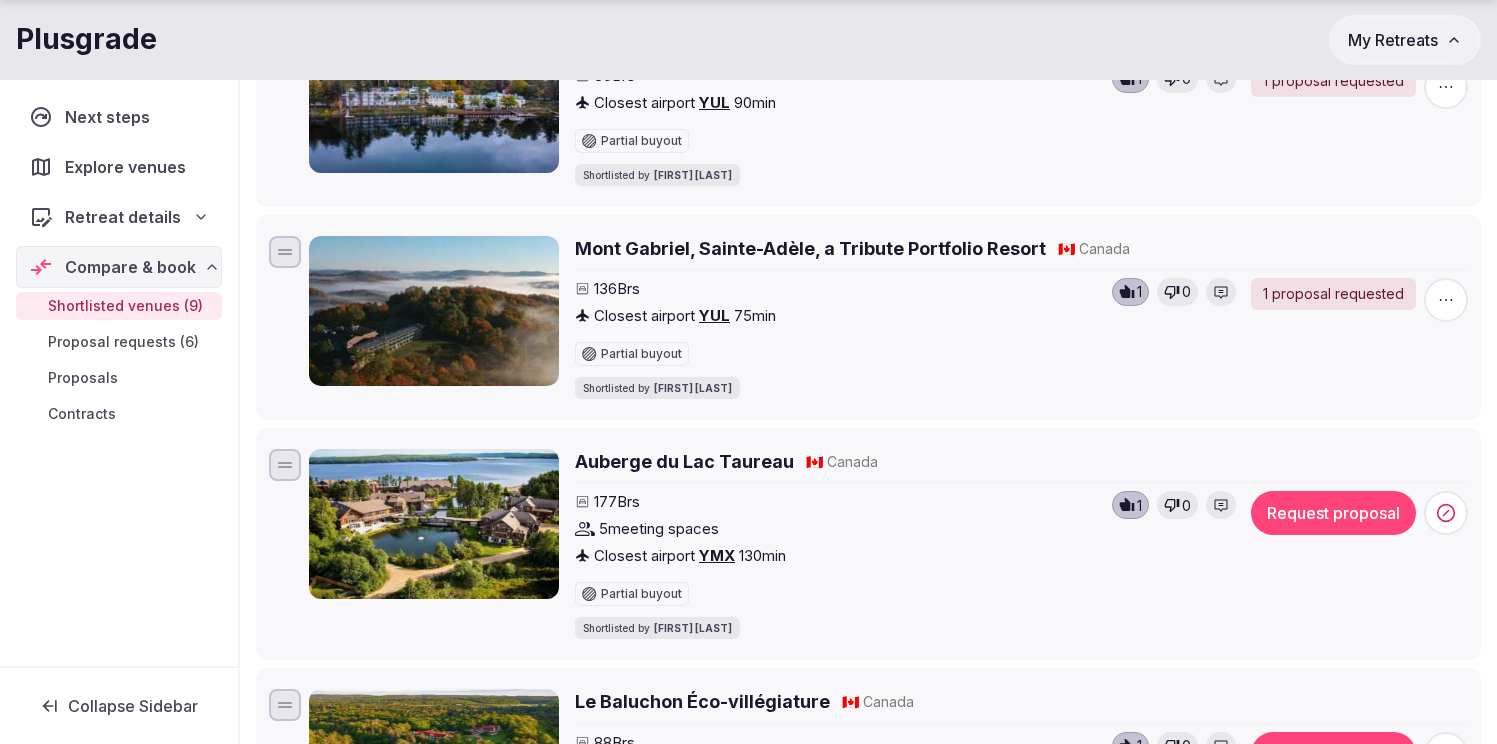 click on "Request proposal" at bounding box center (1333, 513) 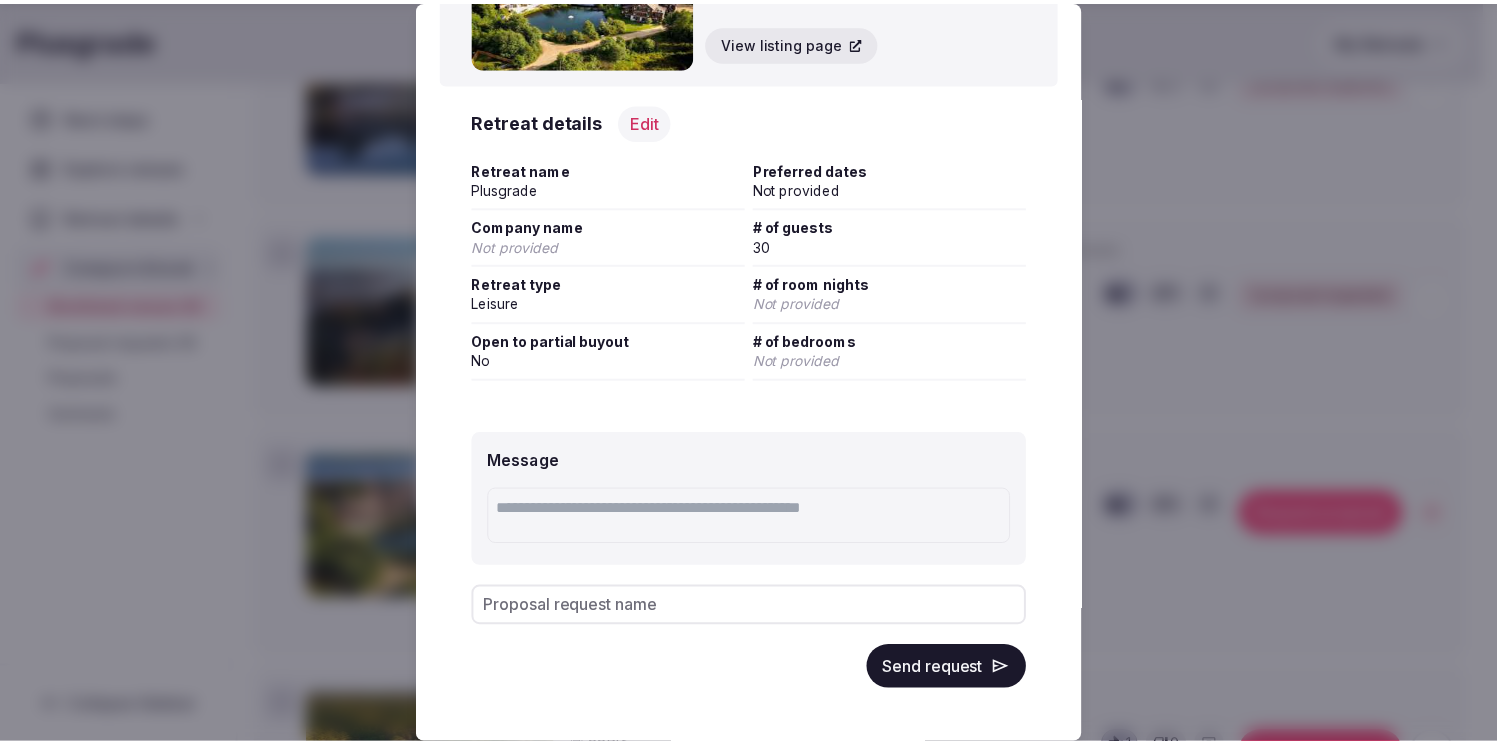 scroll, scrollTop: 163, scrollLeft: 0, axis: vertical 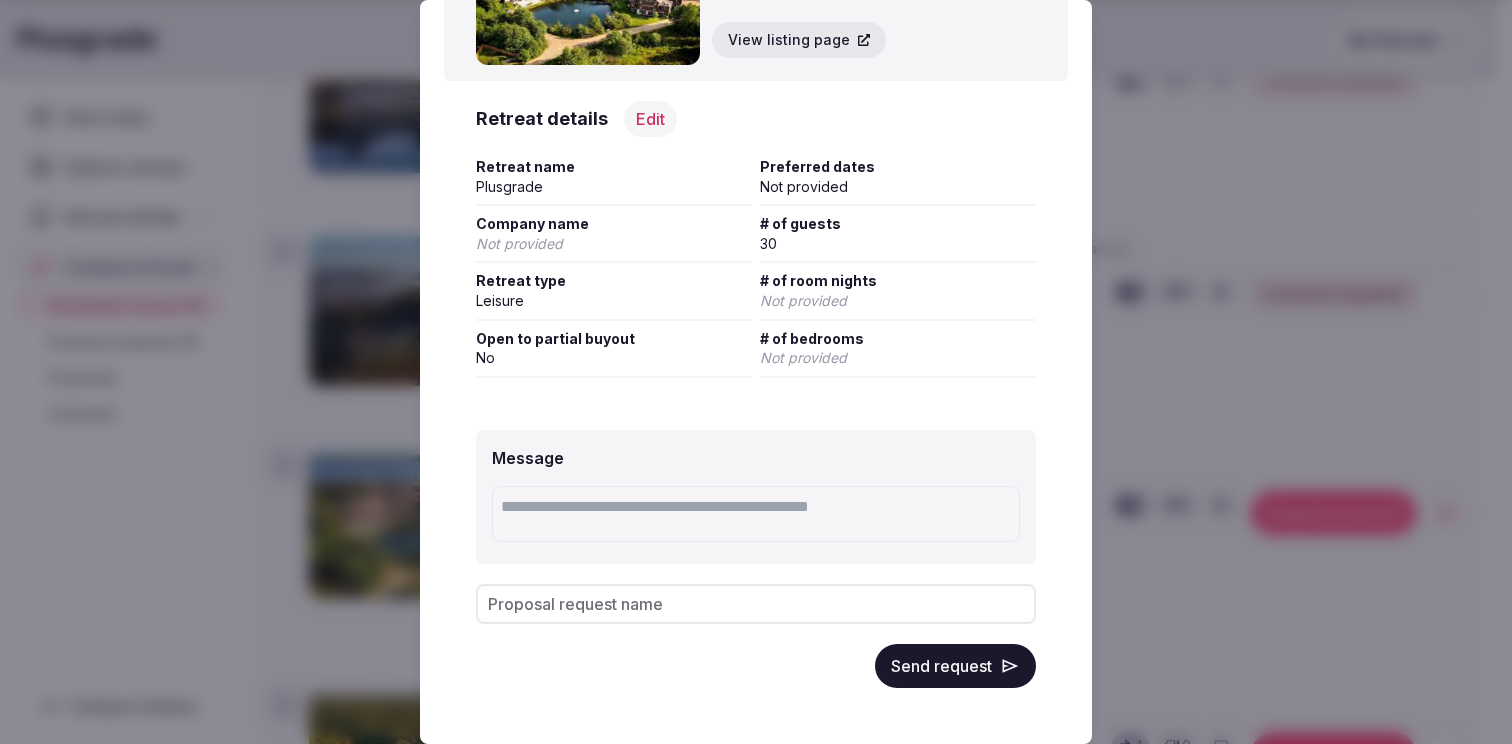 click on "Send request" at bounding box center (955, 666) 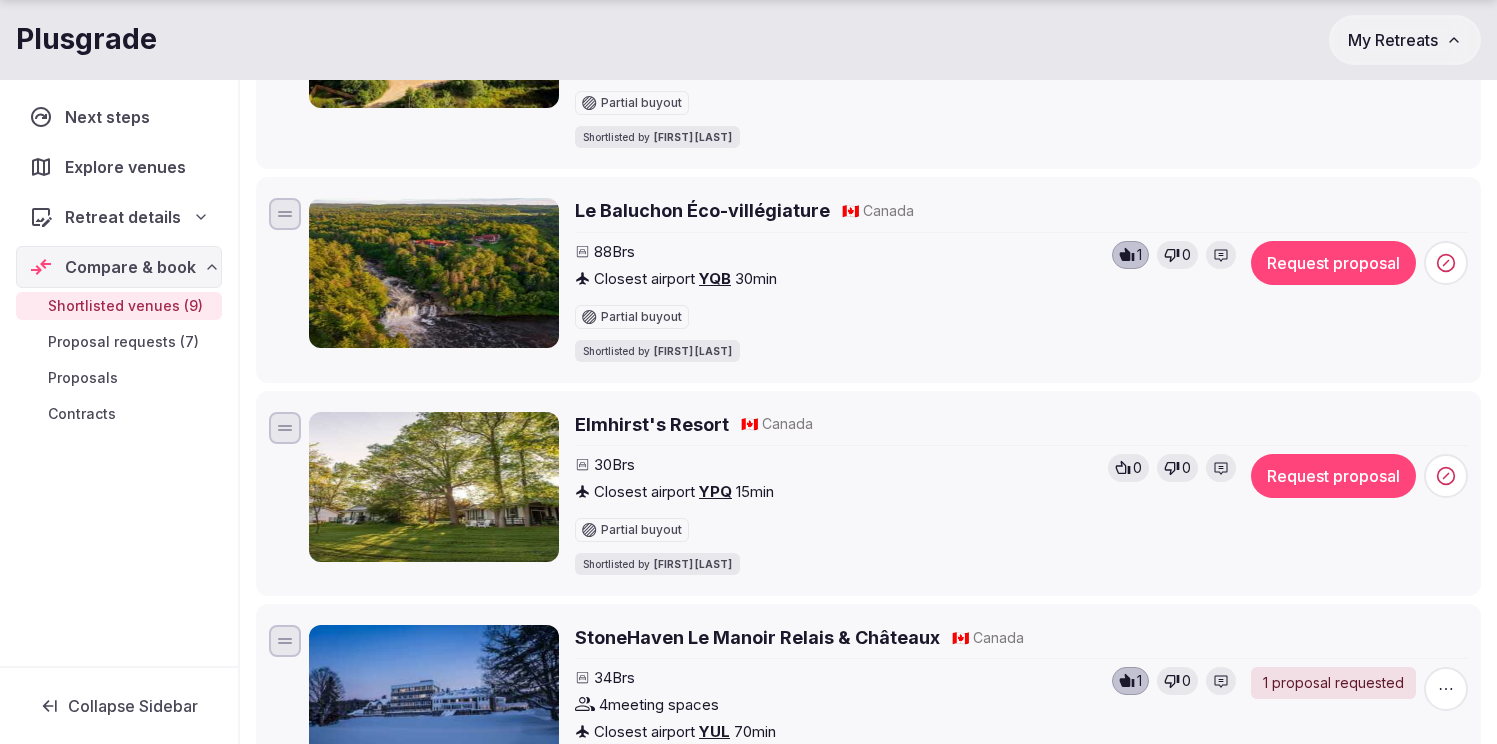 scroll, scrollTop: 877, scrollLeft: 0, axis: vertical 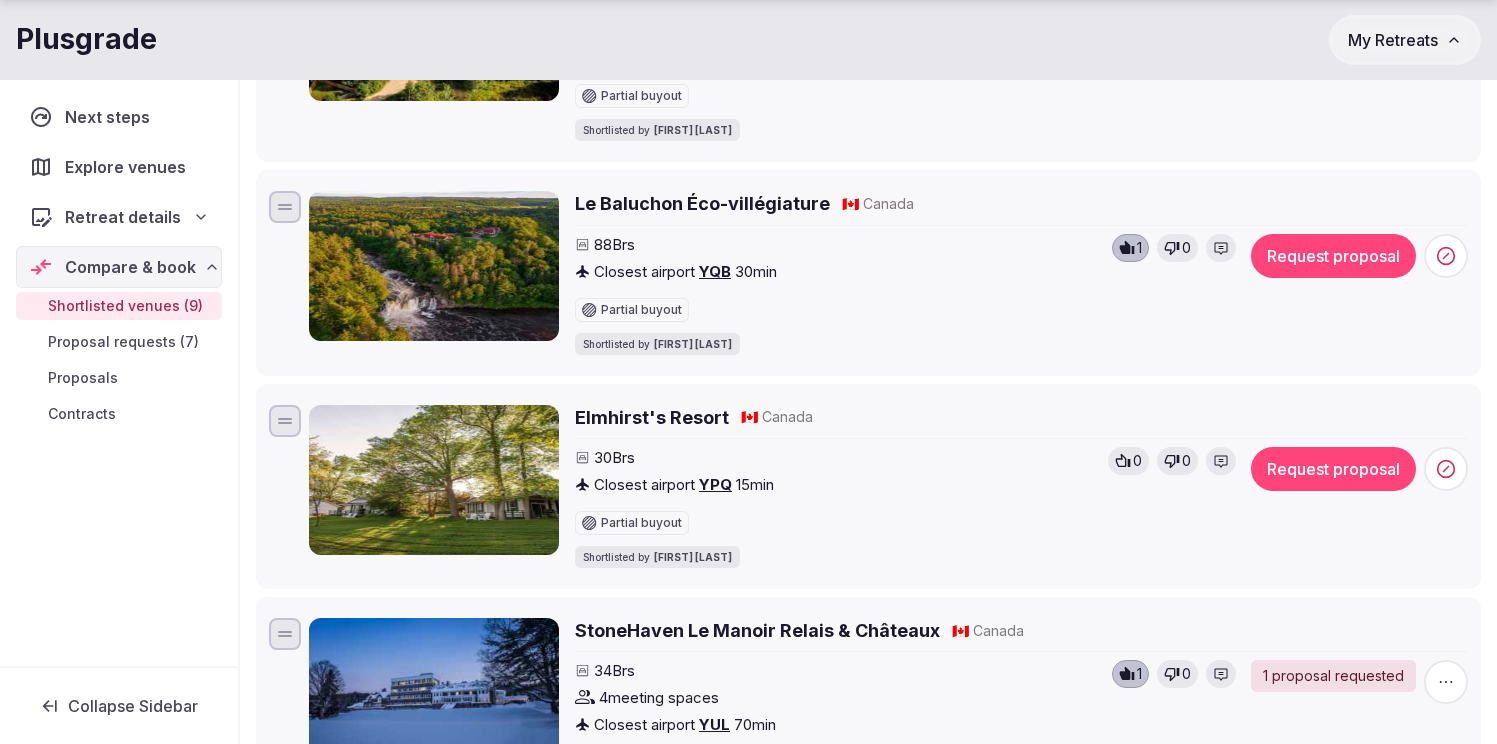click on "Elmhirst's Resort" at bounding box center (652, 417) 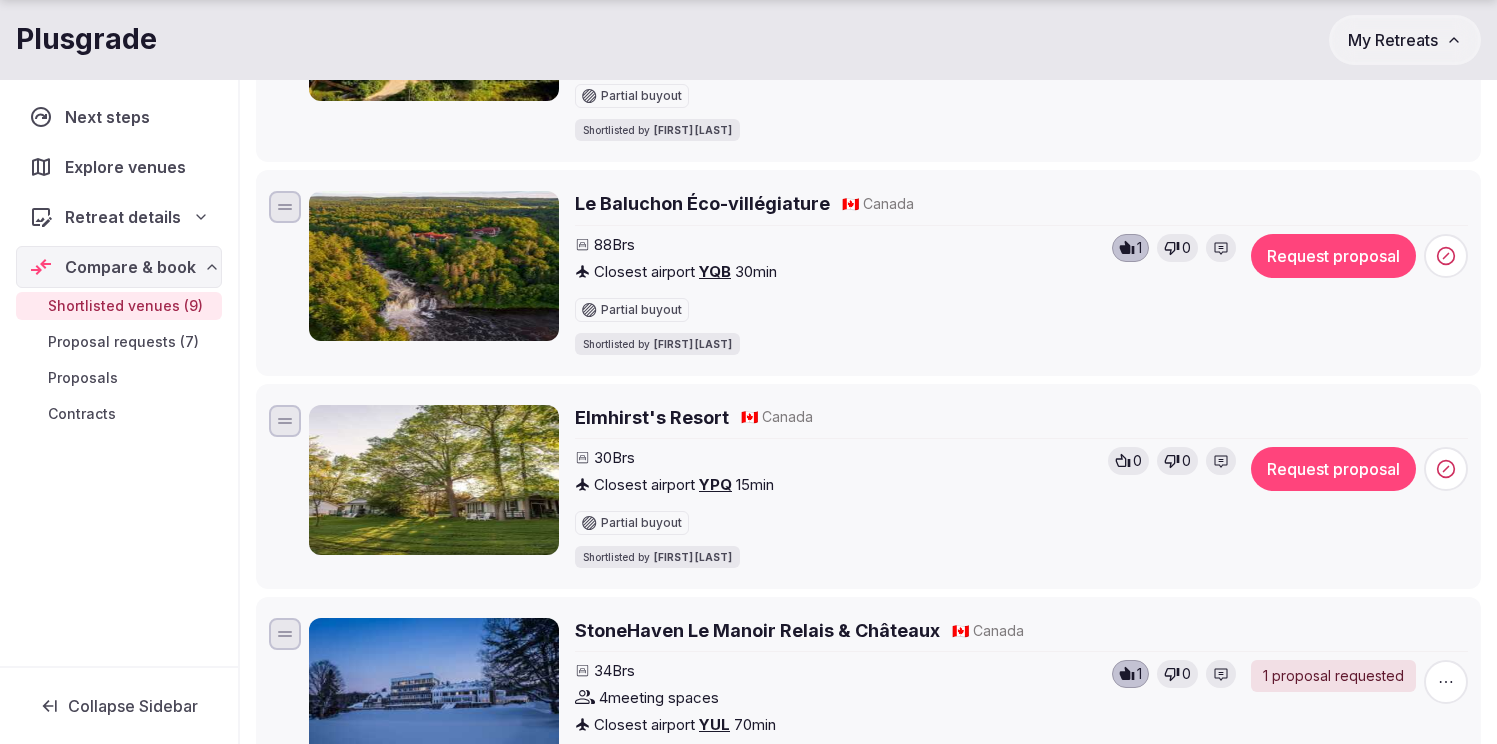 scroll, scrollTop: 825, scrollLeft: 0, axis: vertical 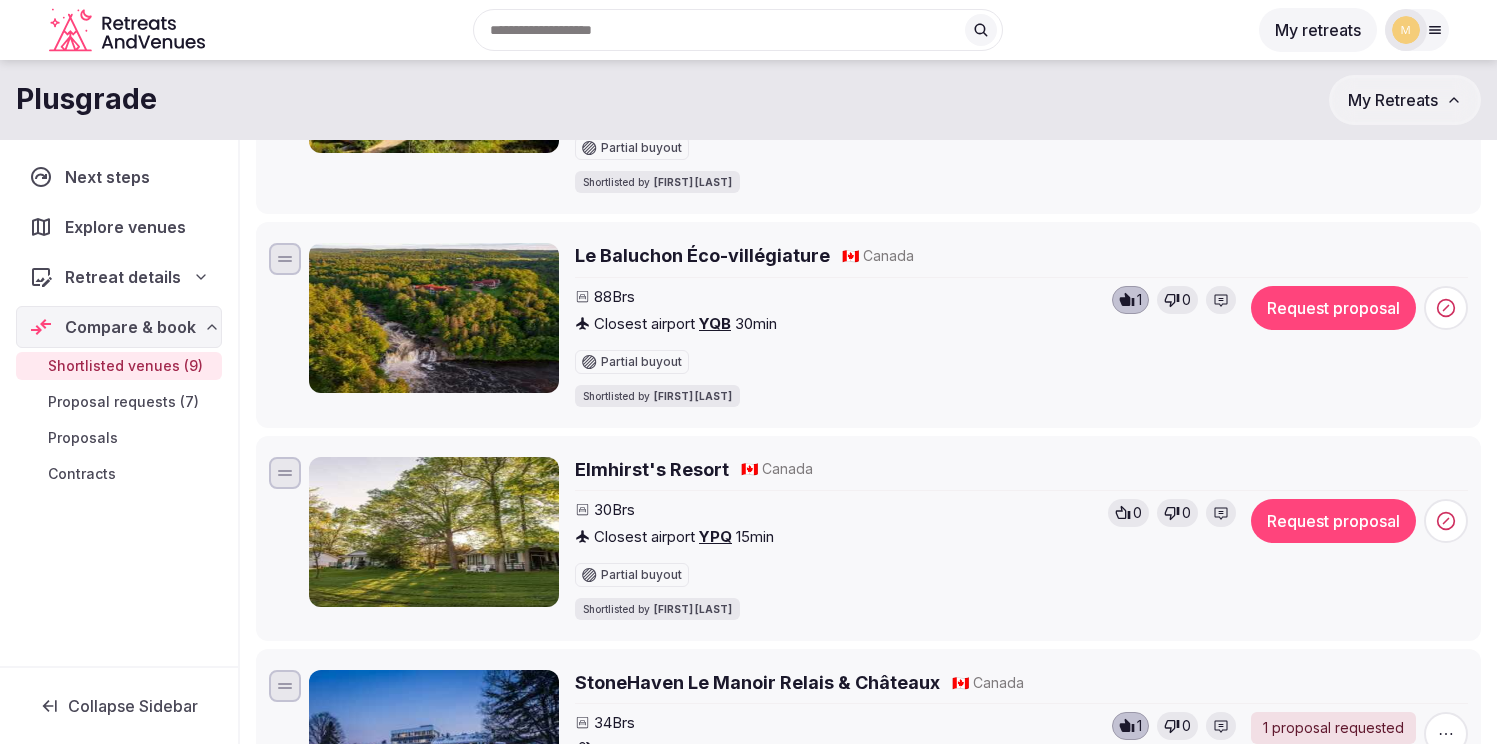 click 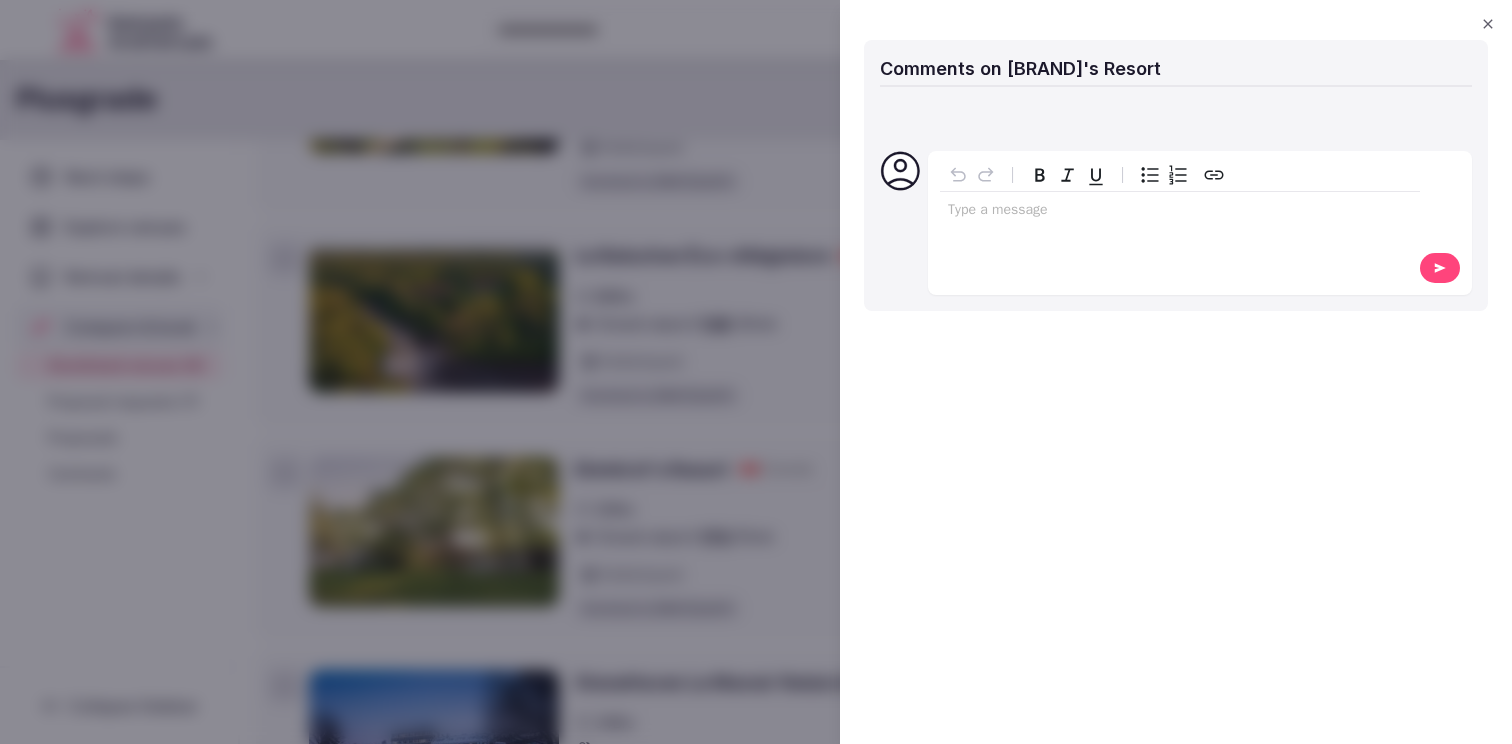 click on "Type a message" at bounding box center [1180, 221] 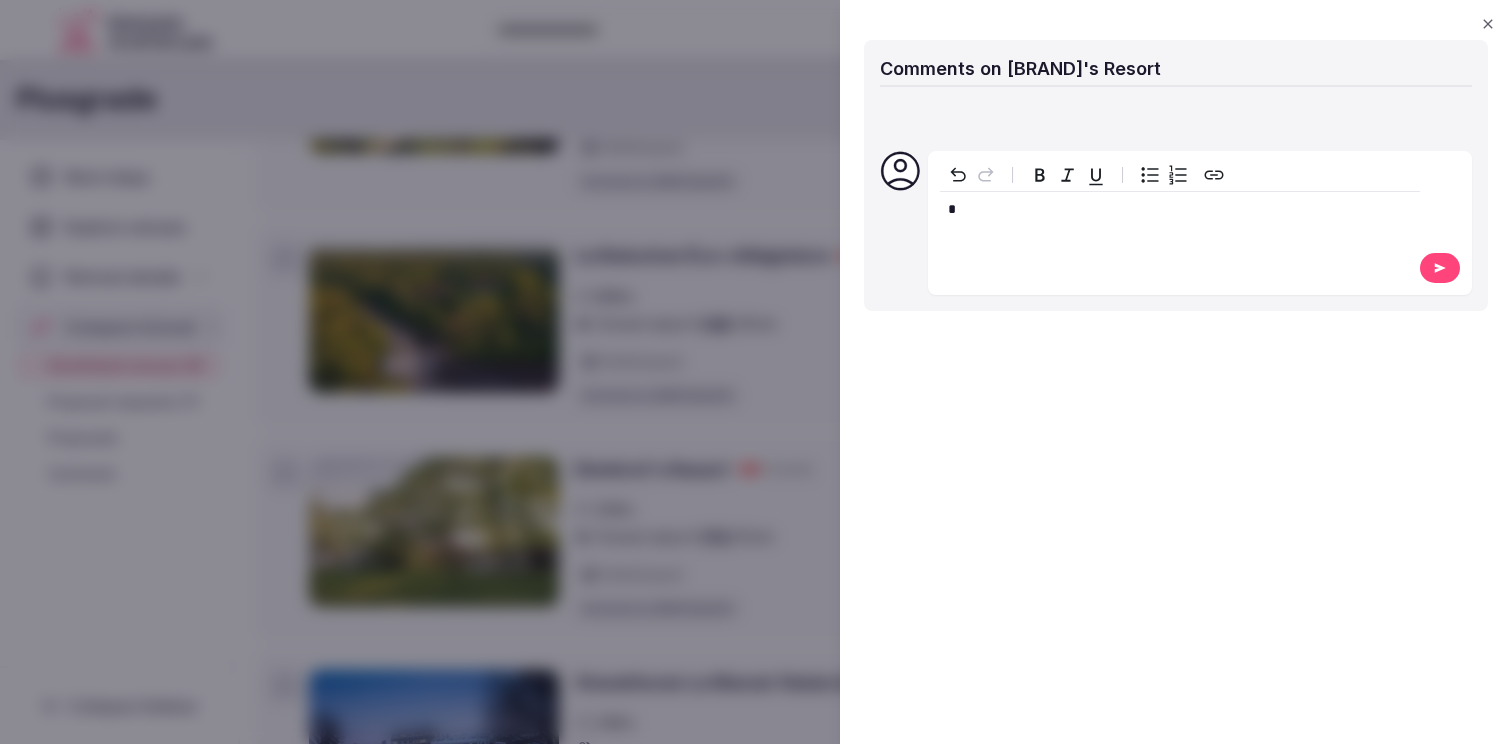type 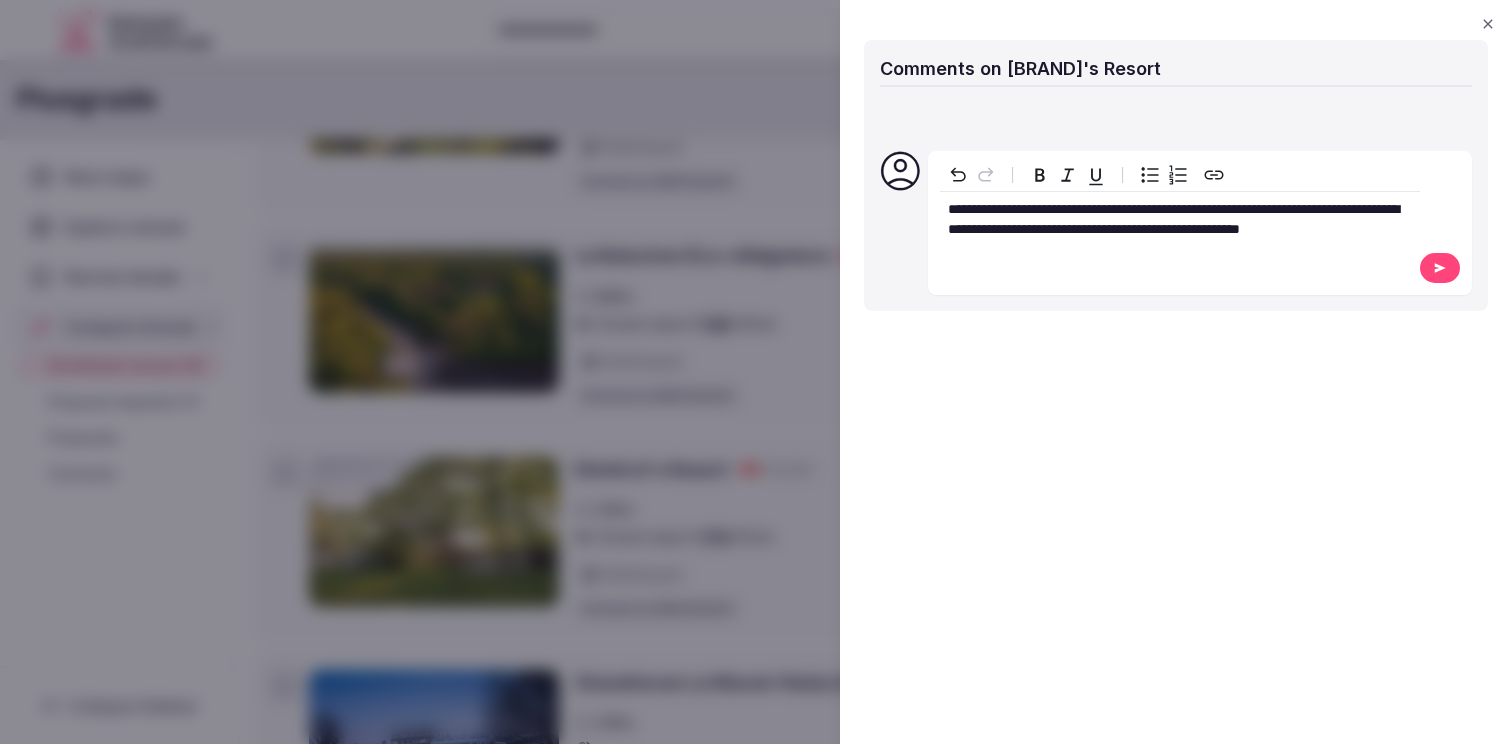 click on "**********" at bounding box center [1180, 219] 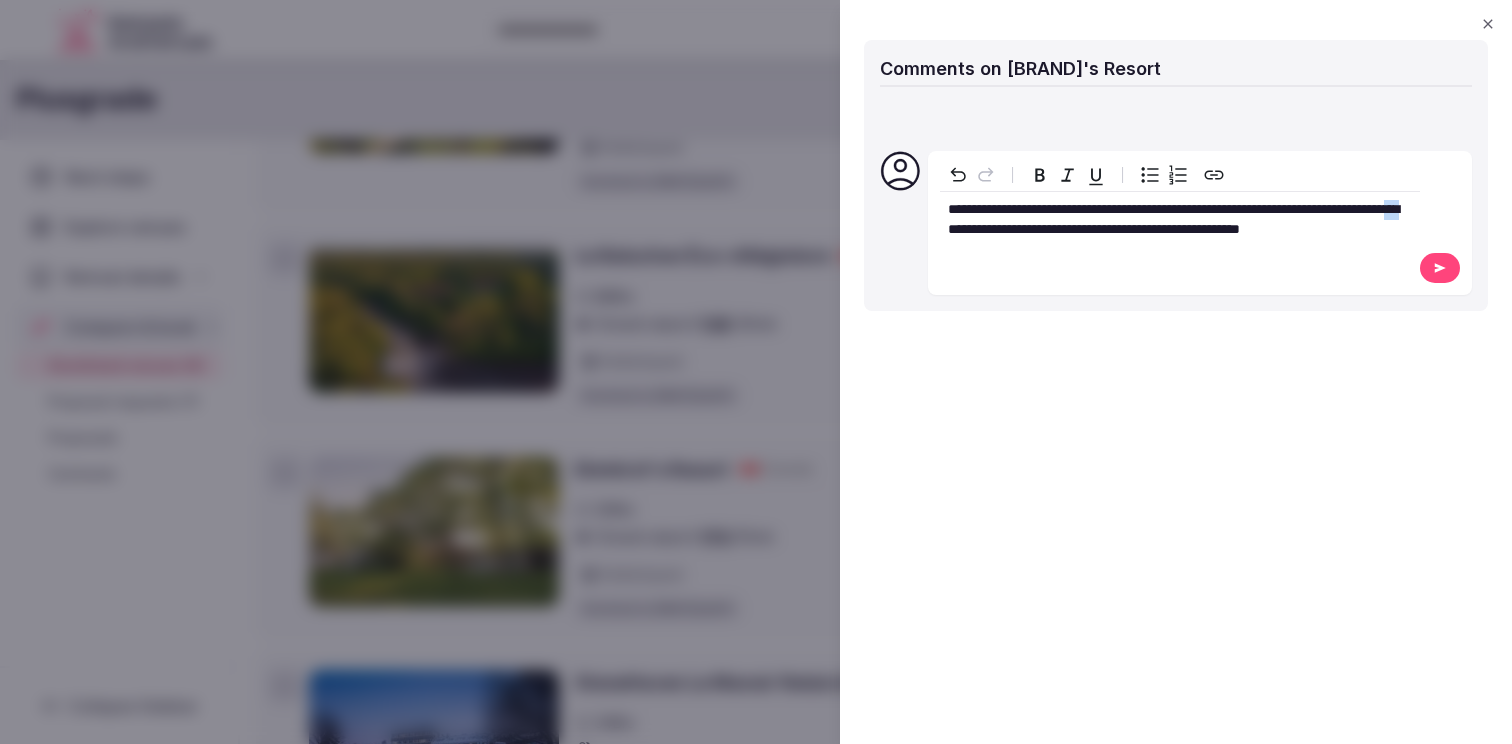 click on "**********" at bounding box center (1180, 219) 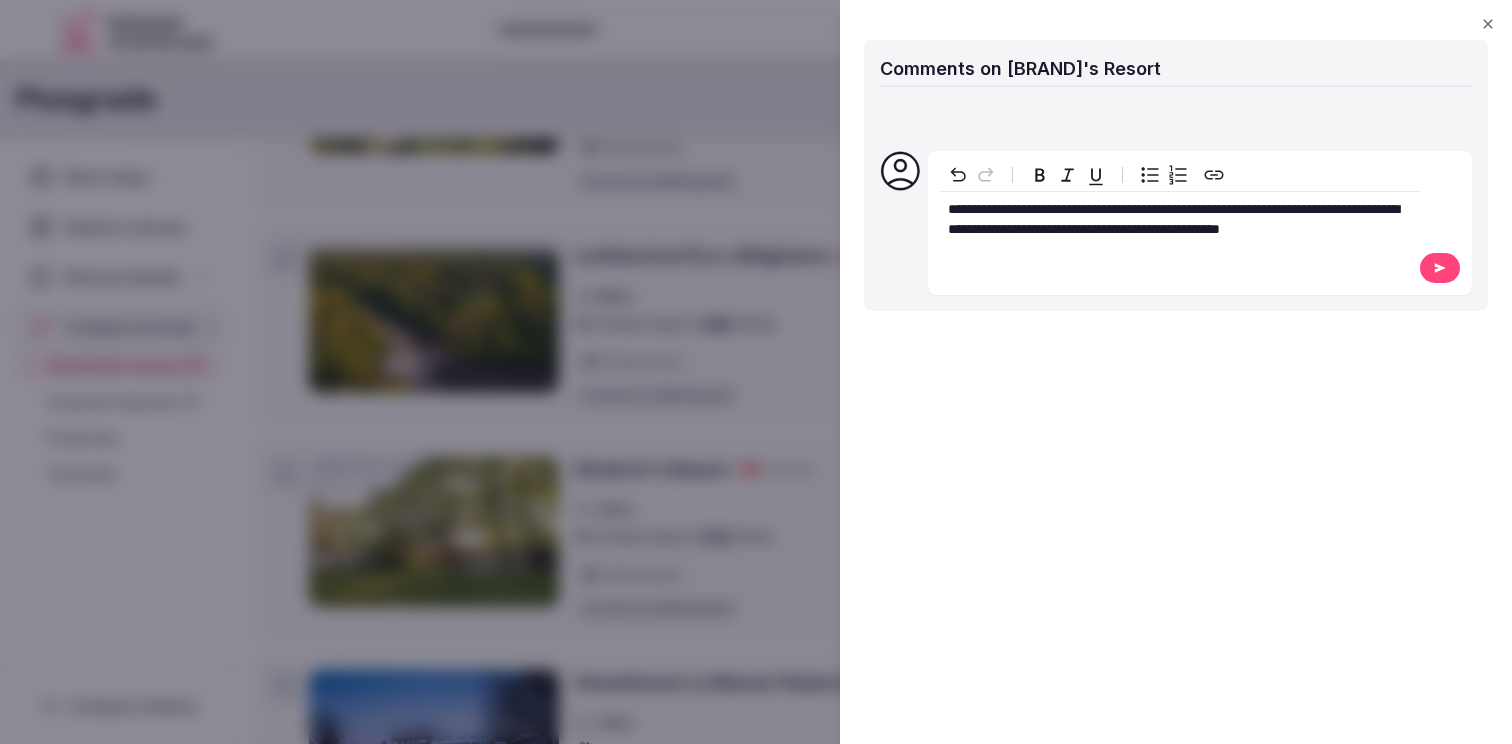 click 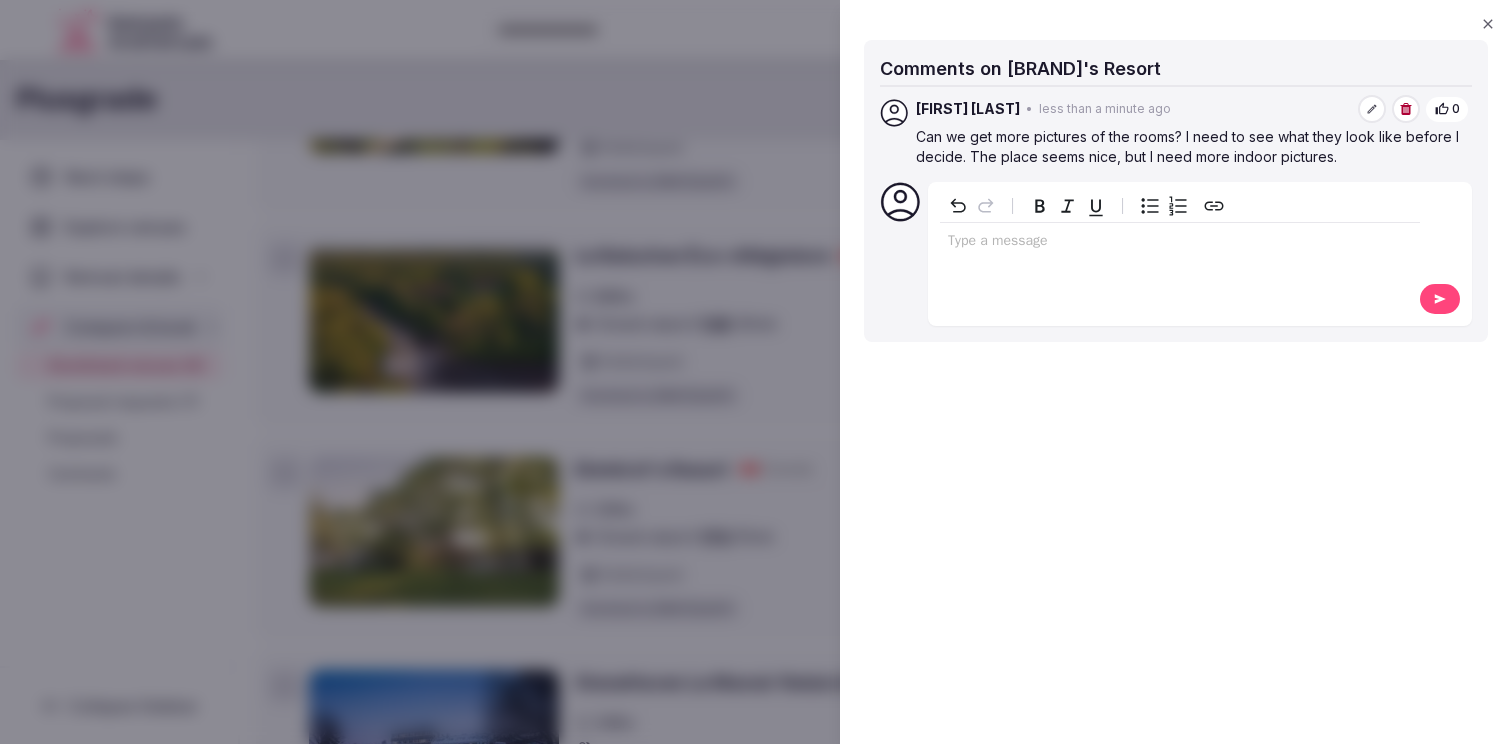 click 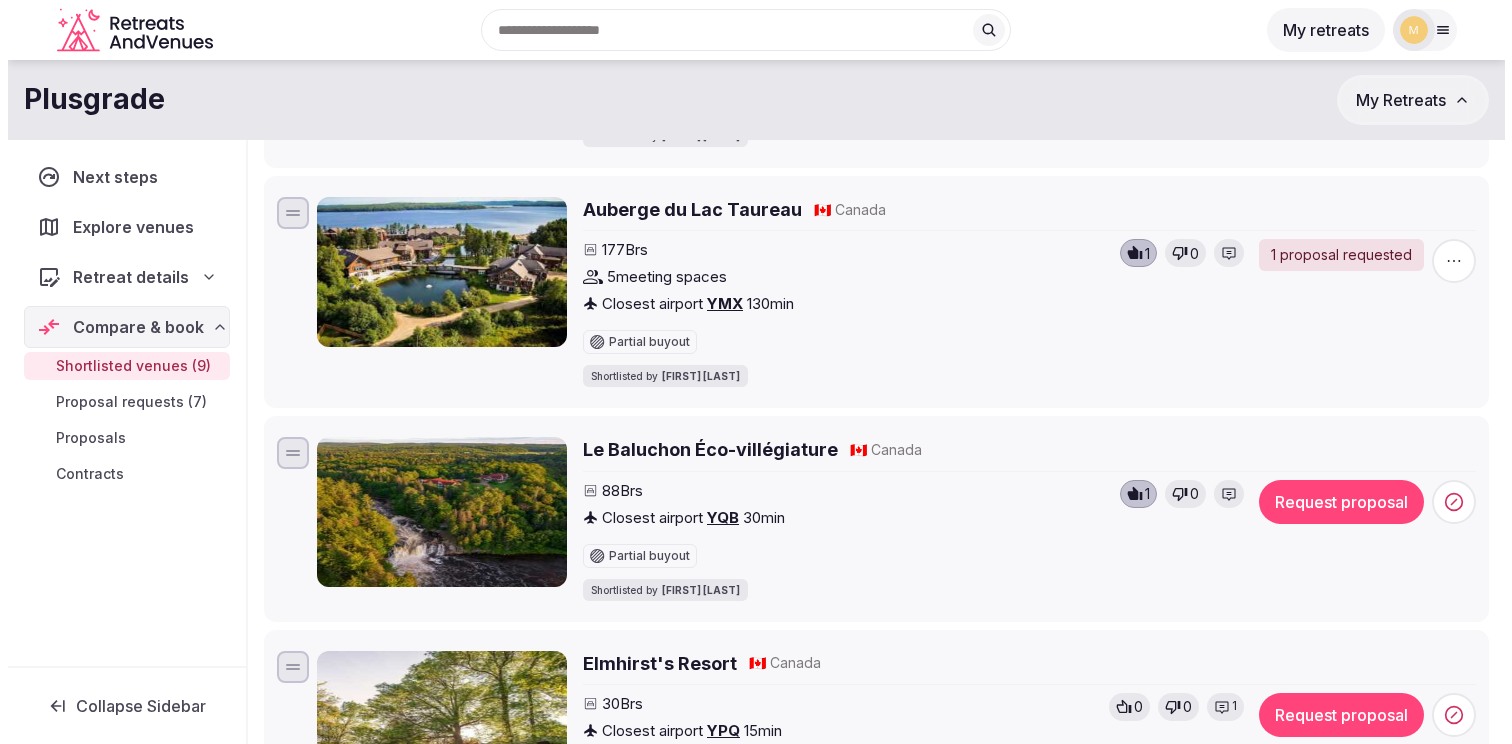 scroll, scrollTop: 613, scrollLeft: 0, axis: vertical 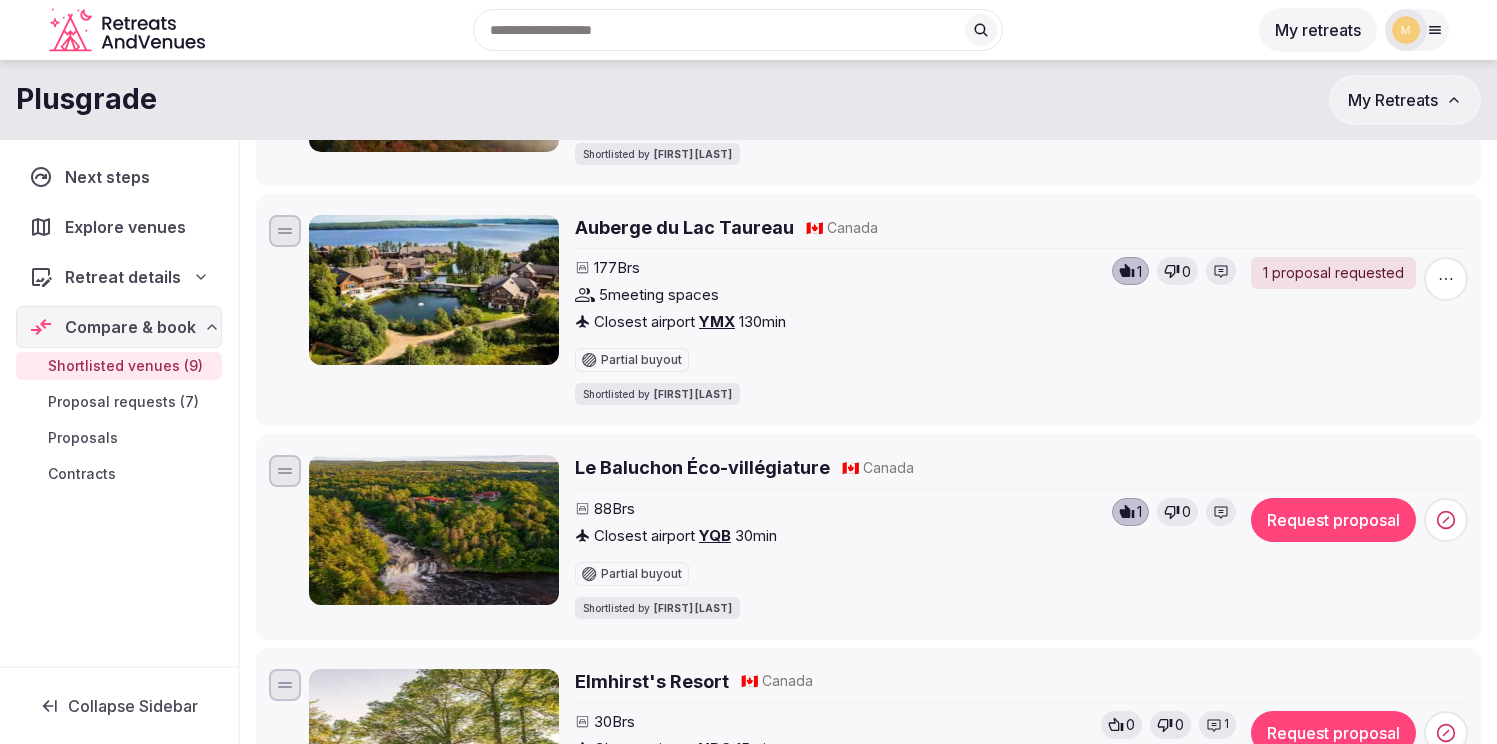click at bounding box center [434, 530] 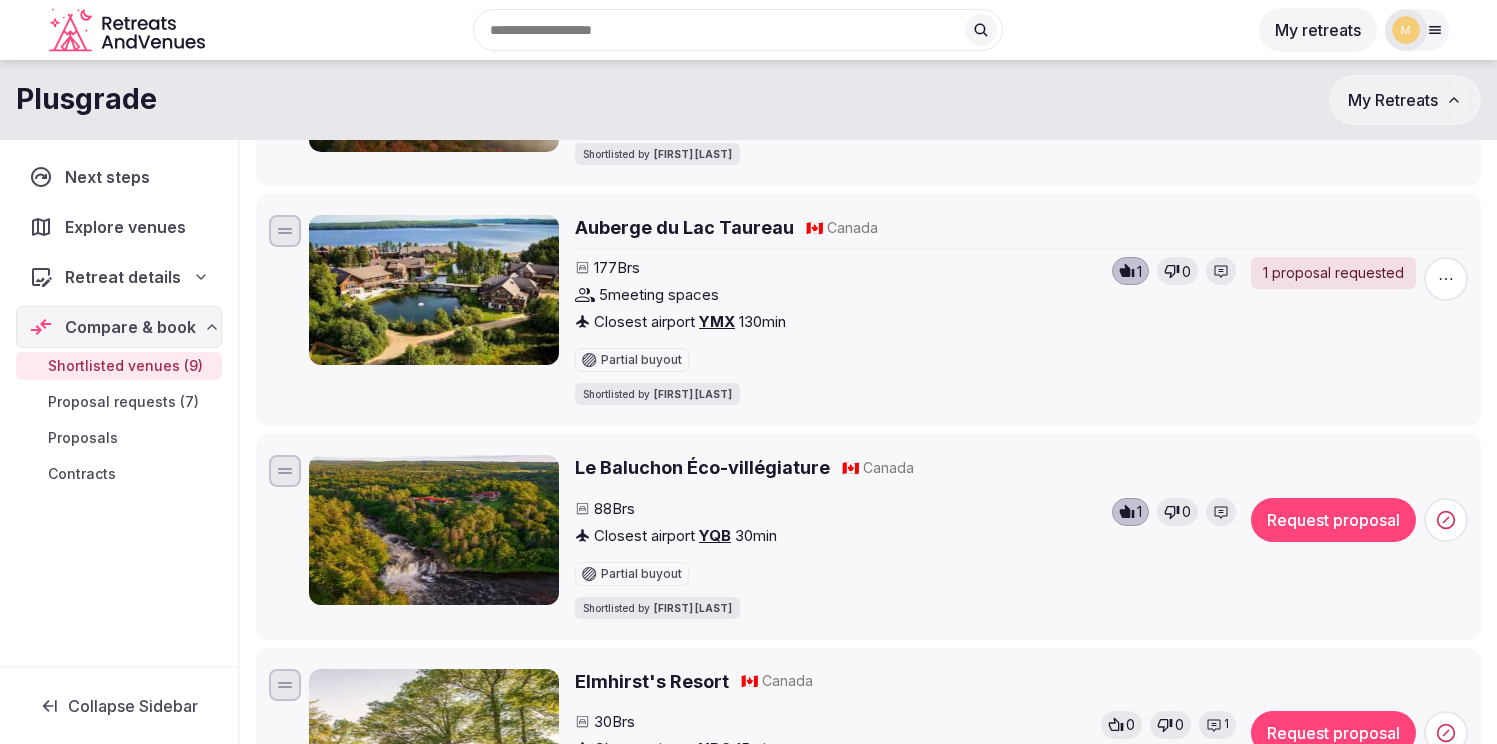 click on "Le Baluchon Éco-villégiature" at bounding box center (702, 467) 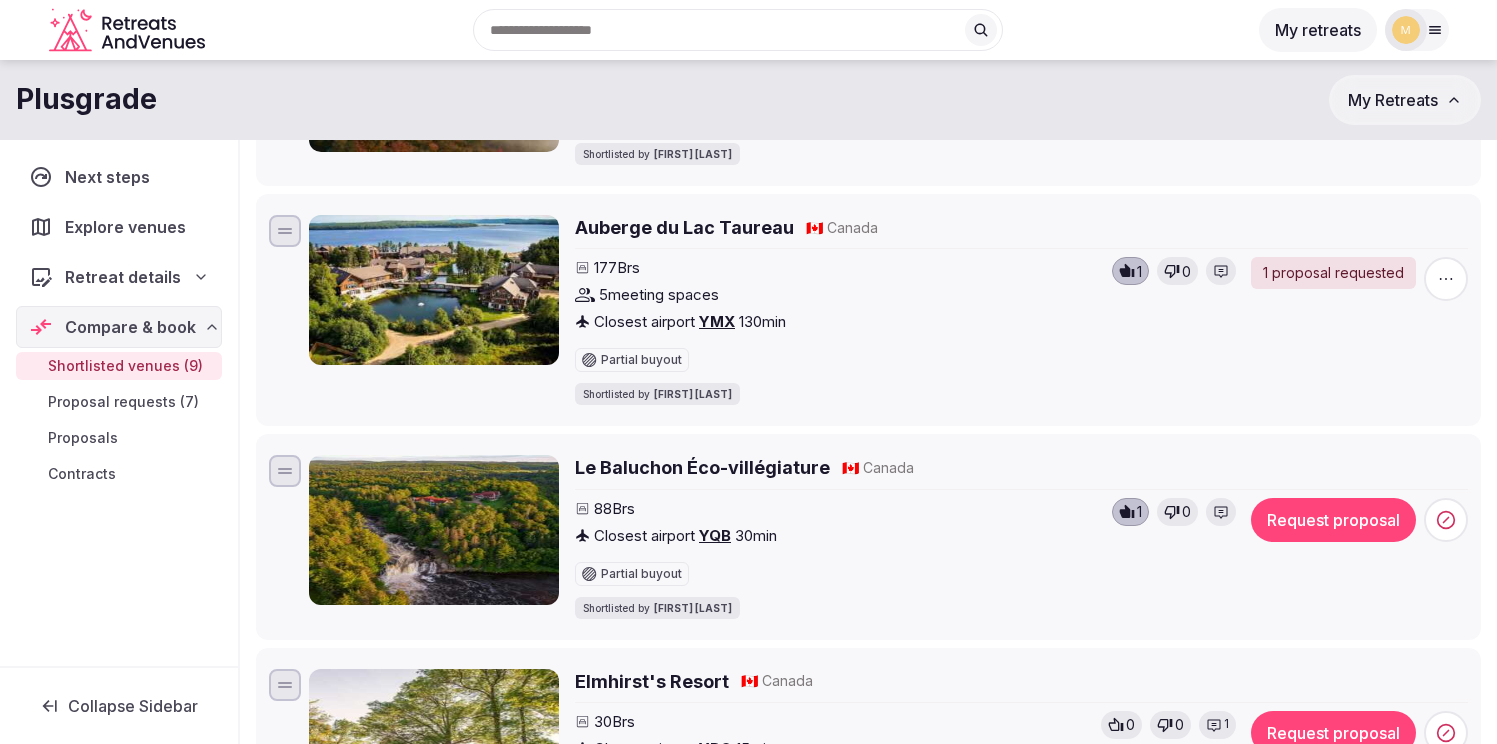 click on "Request proposal" at bounding box center (1333, 520) 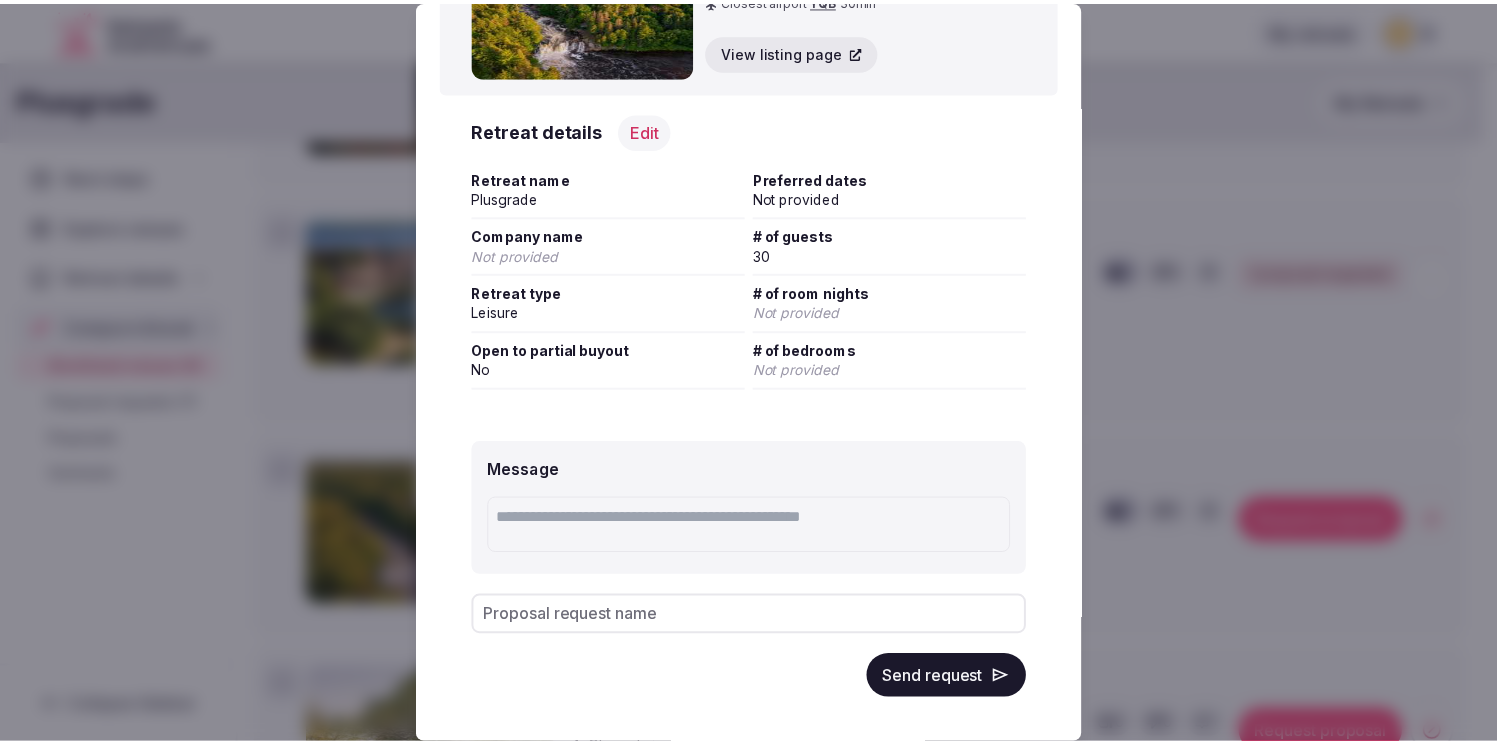 scroll, scrollTop: 163, scrollLeft: 0, axis: vertical 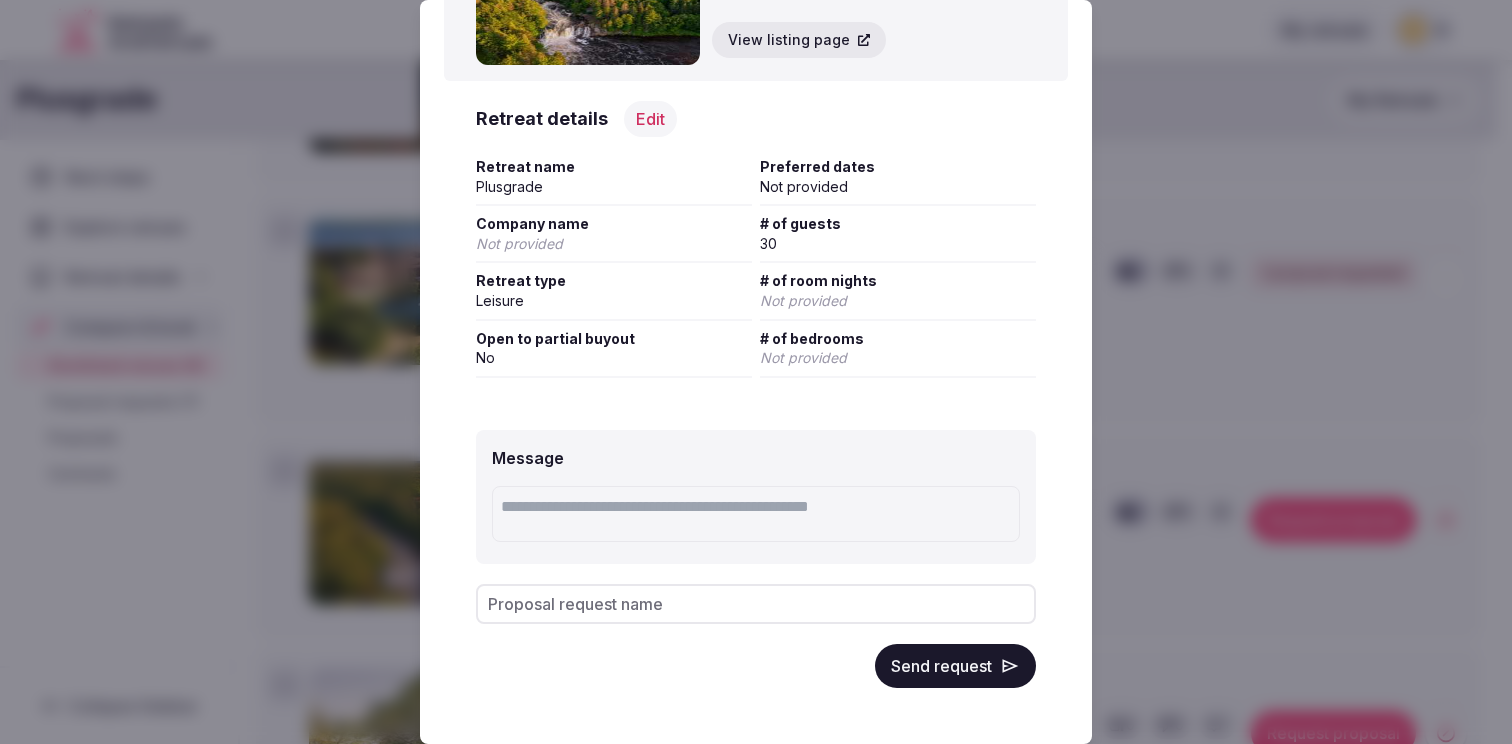 click on "Send request" at bounding box center [955, 666] 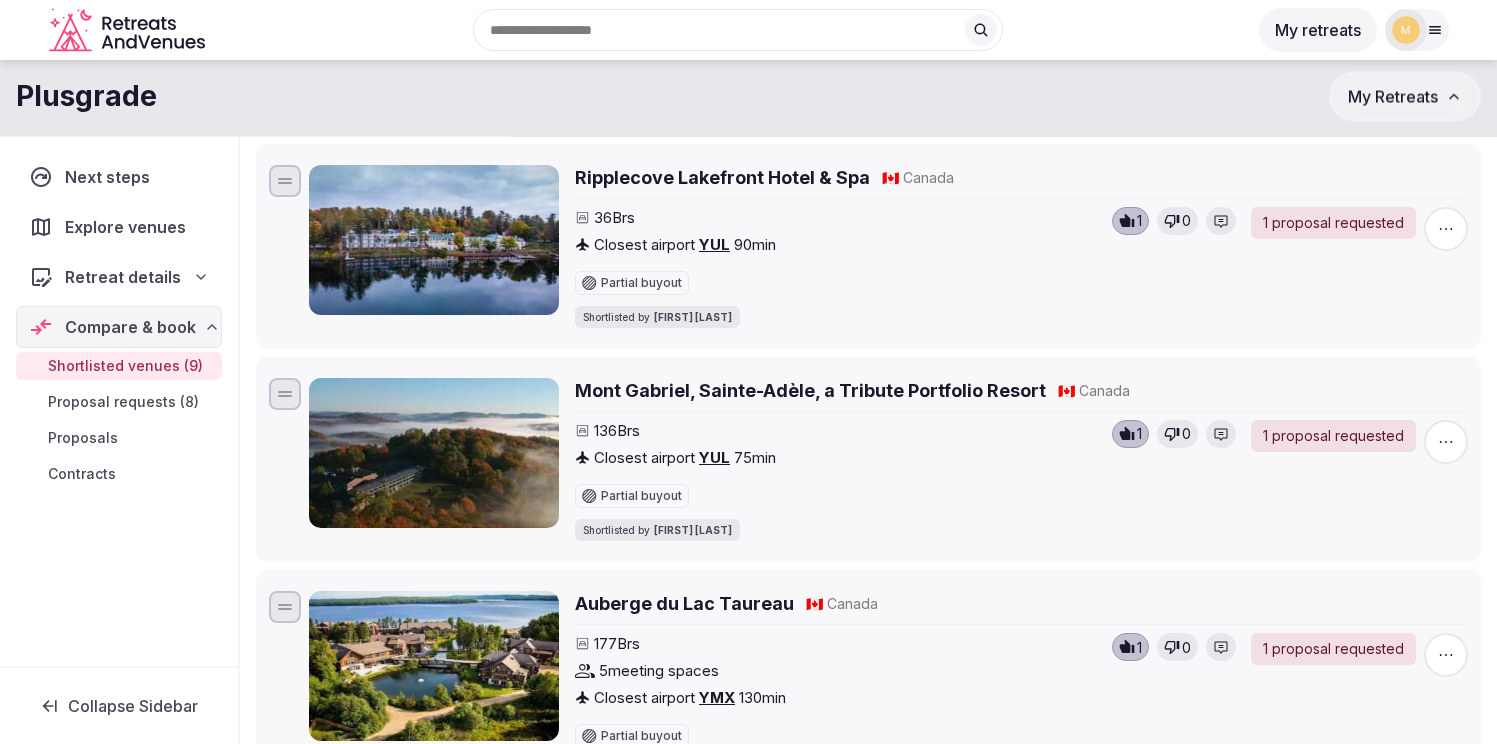 scroll, scrollTop: 0, scrollLeft: 0, axis: both 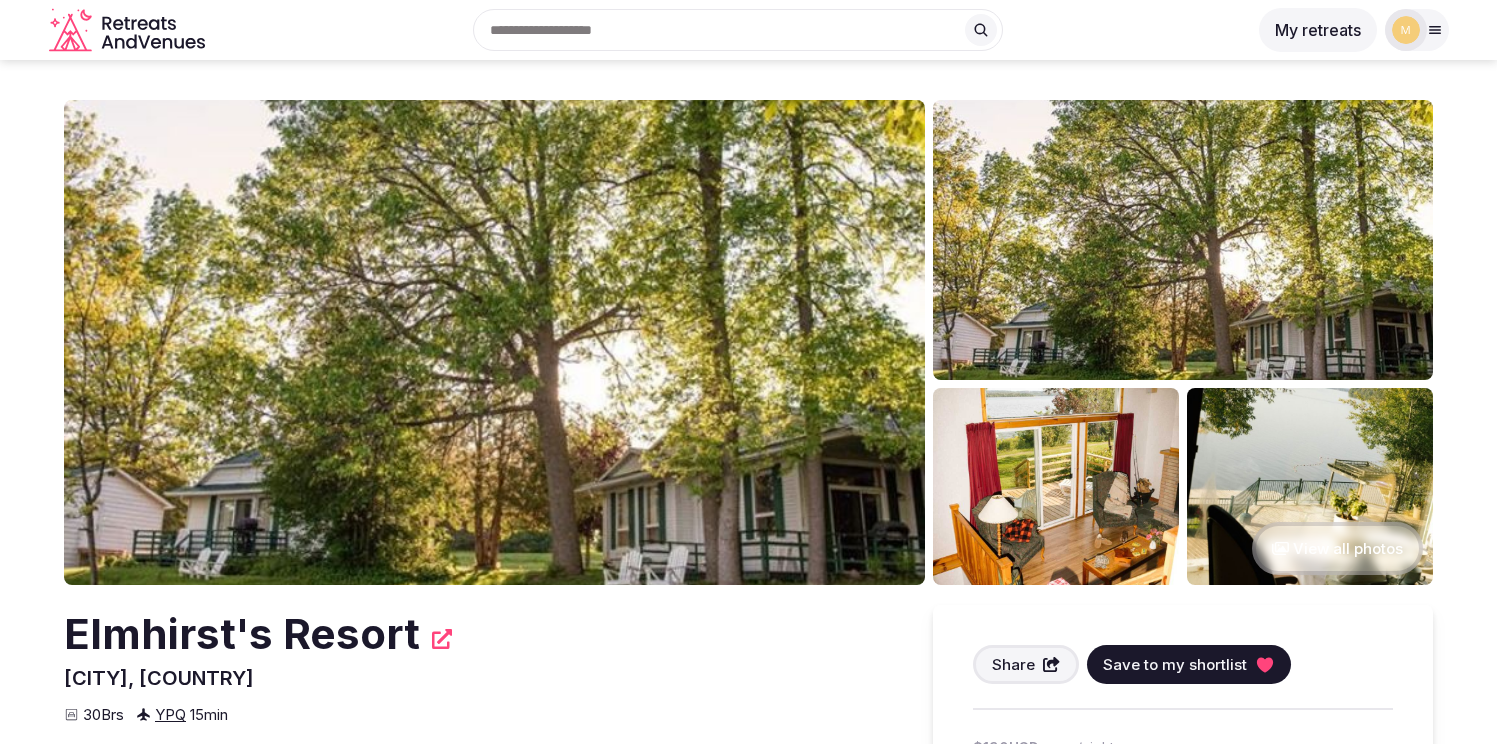 click at bounding box center [494, 342] 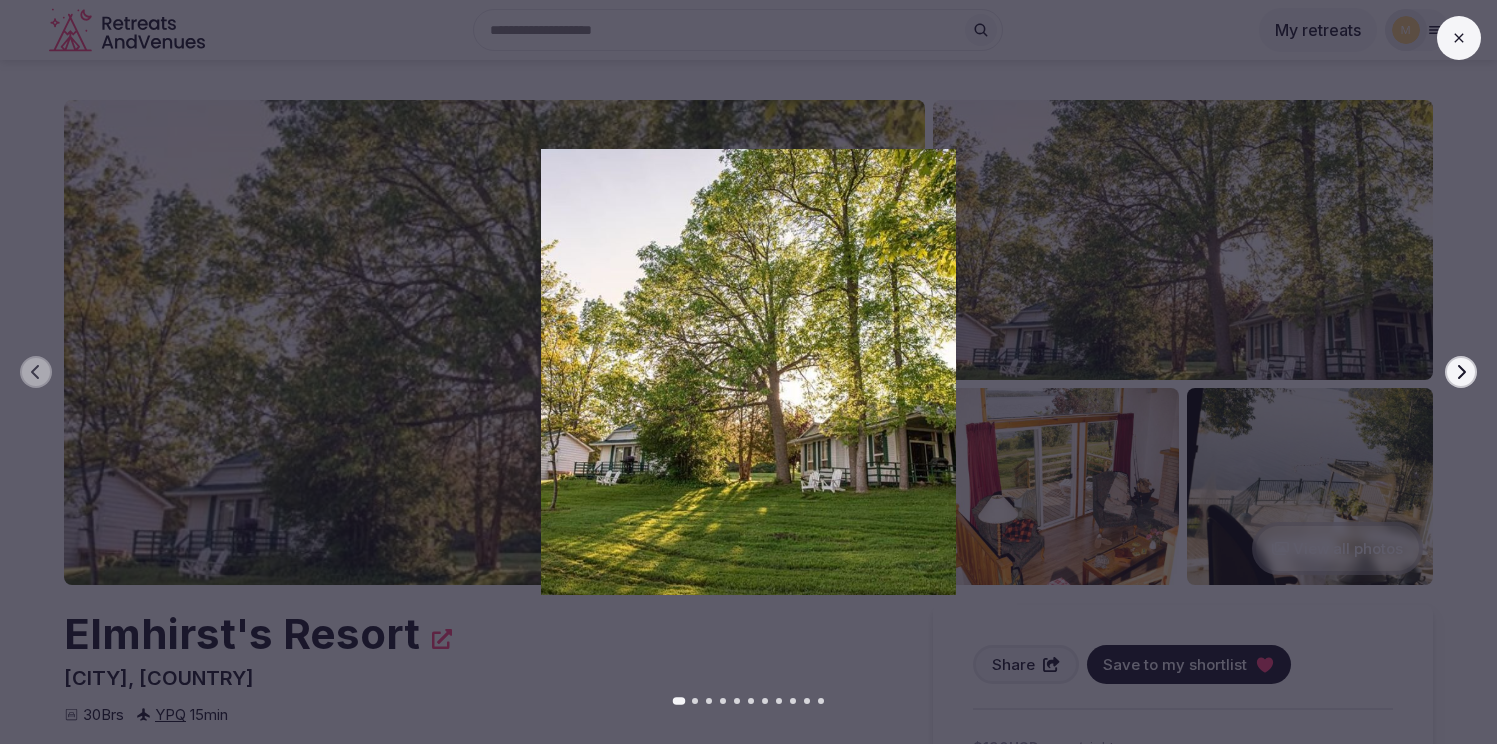 click 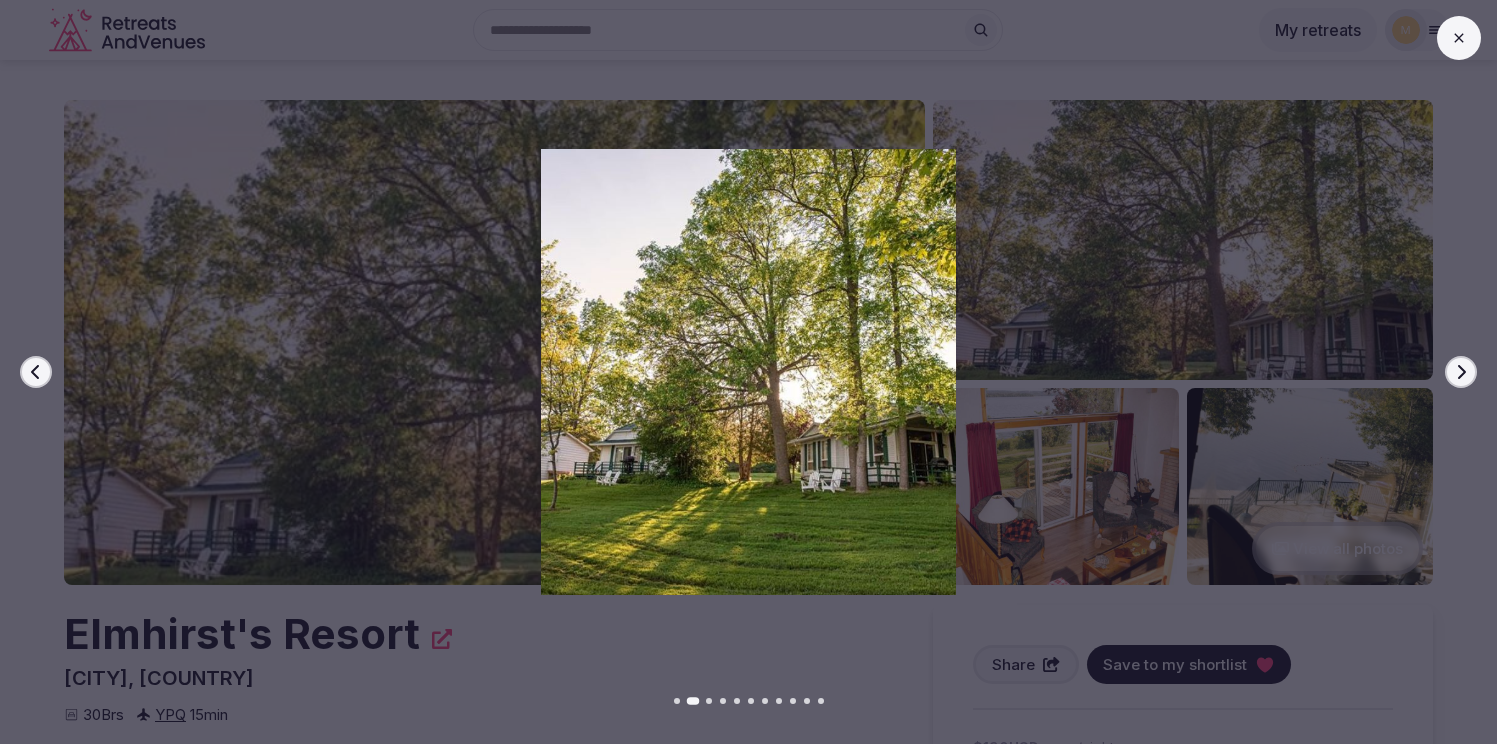click 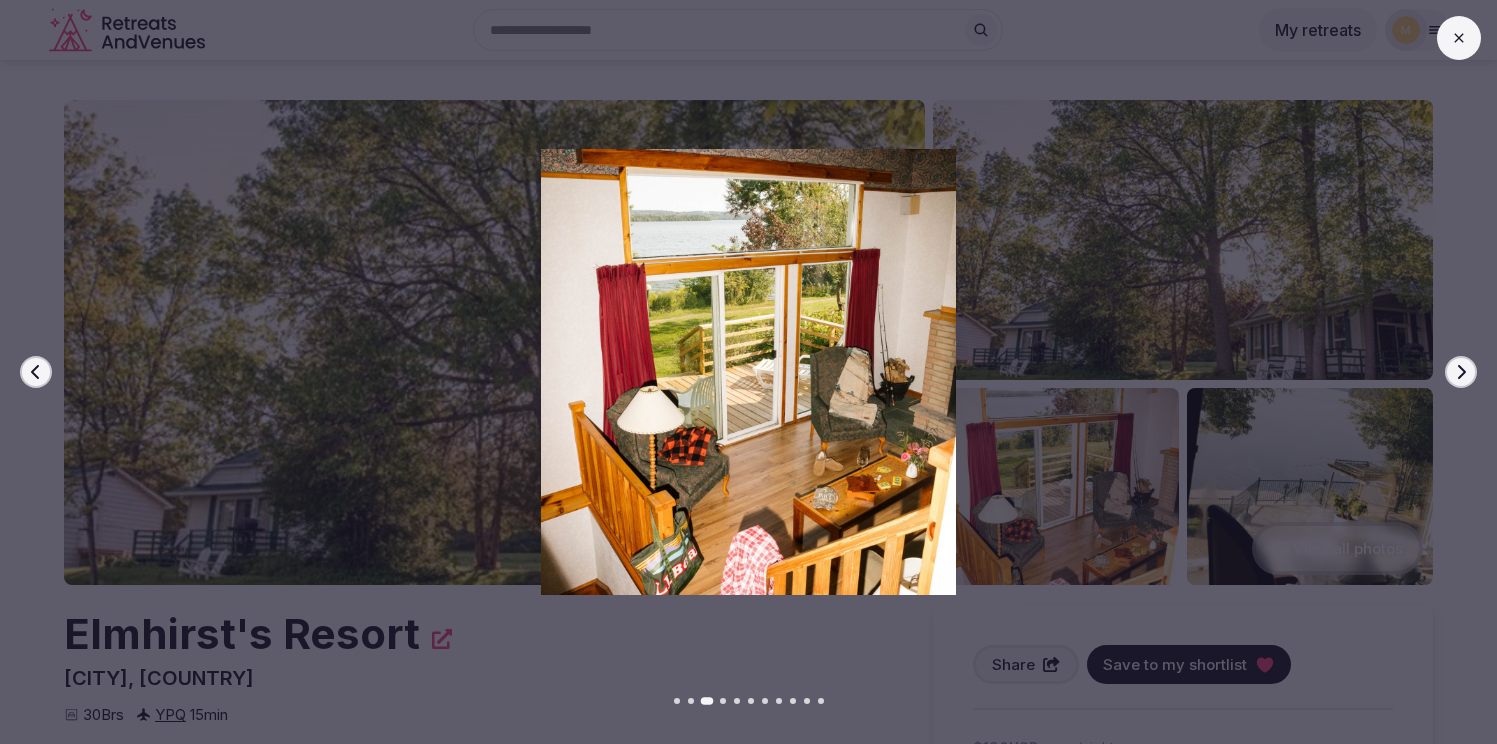 click 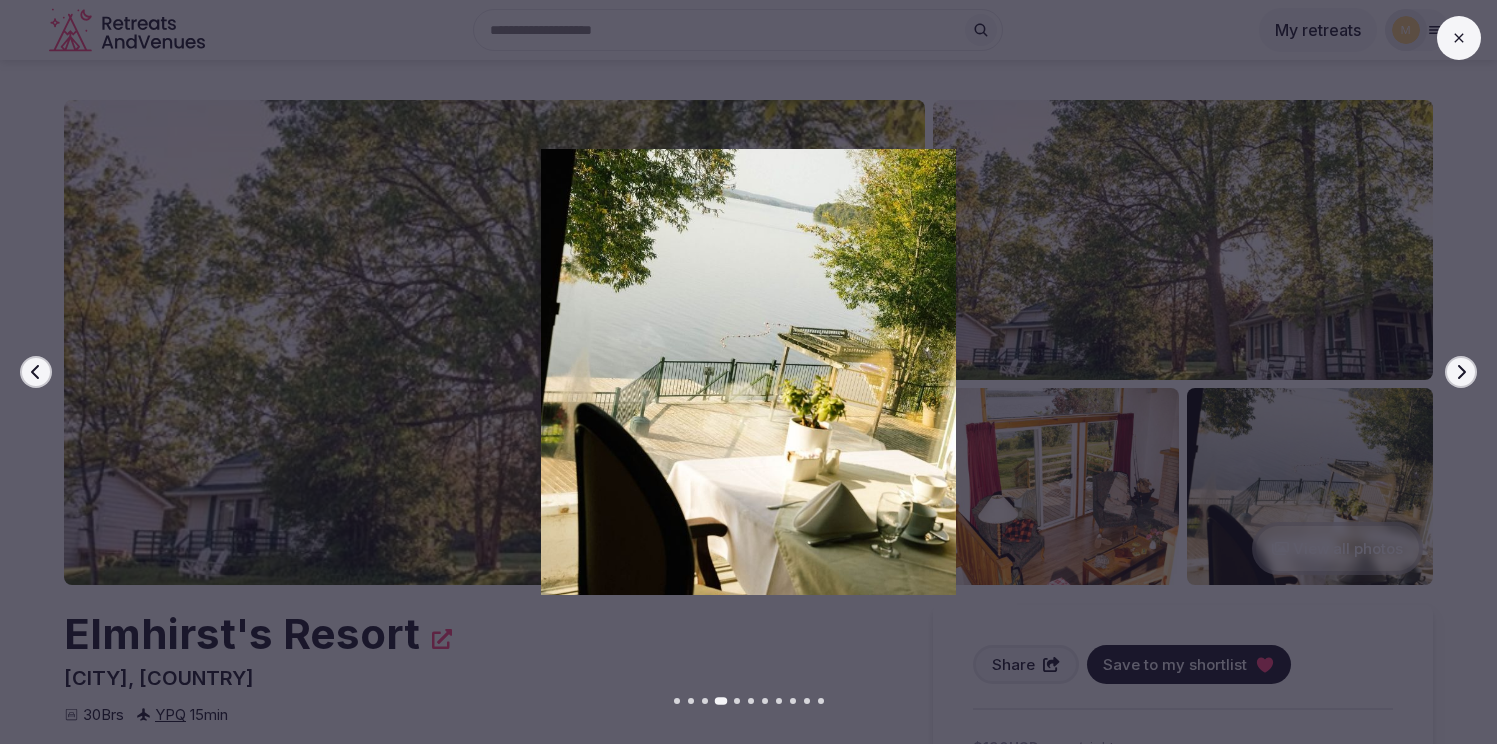 click 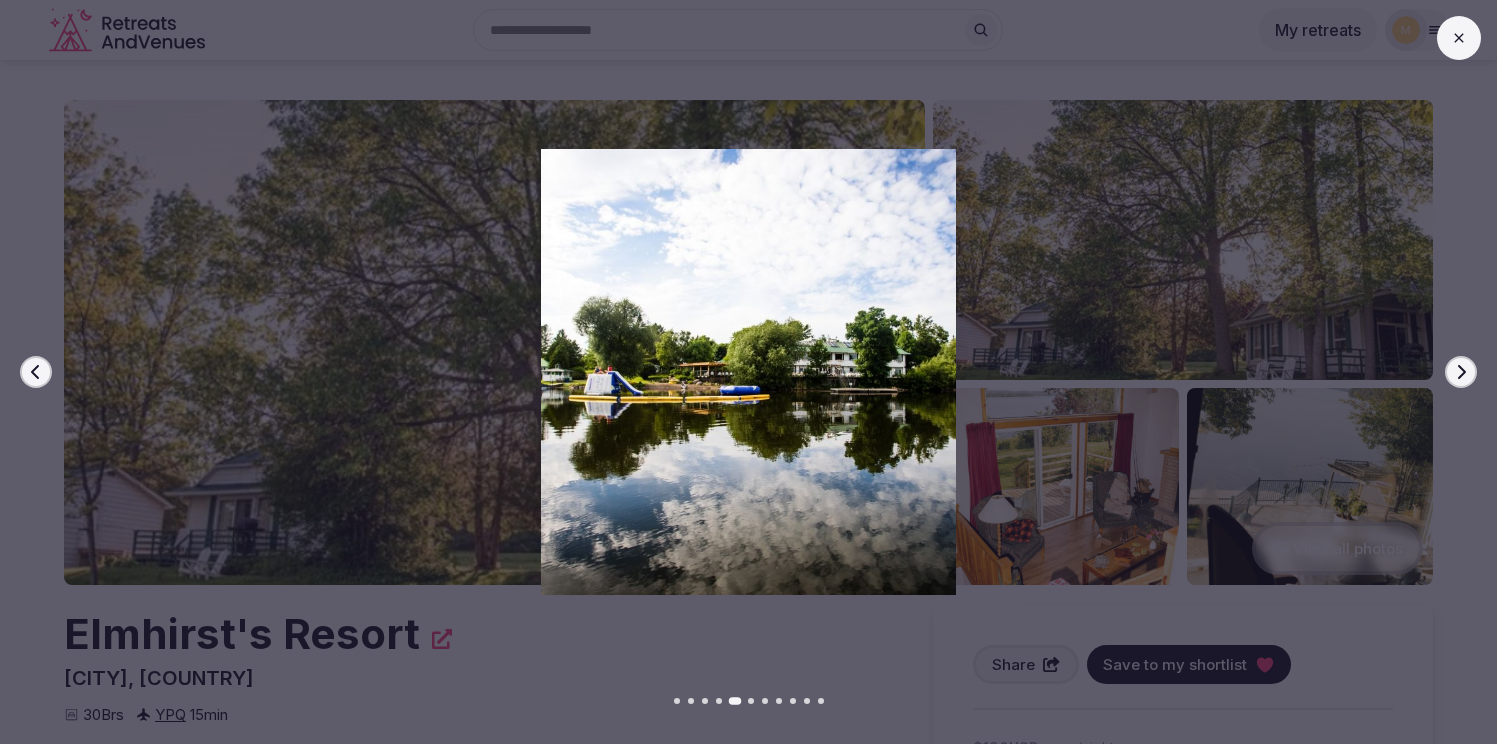click 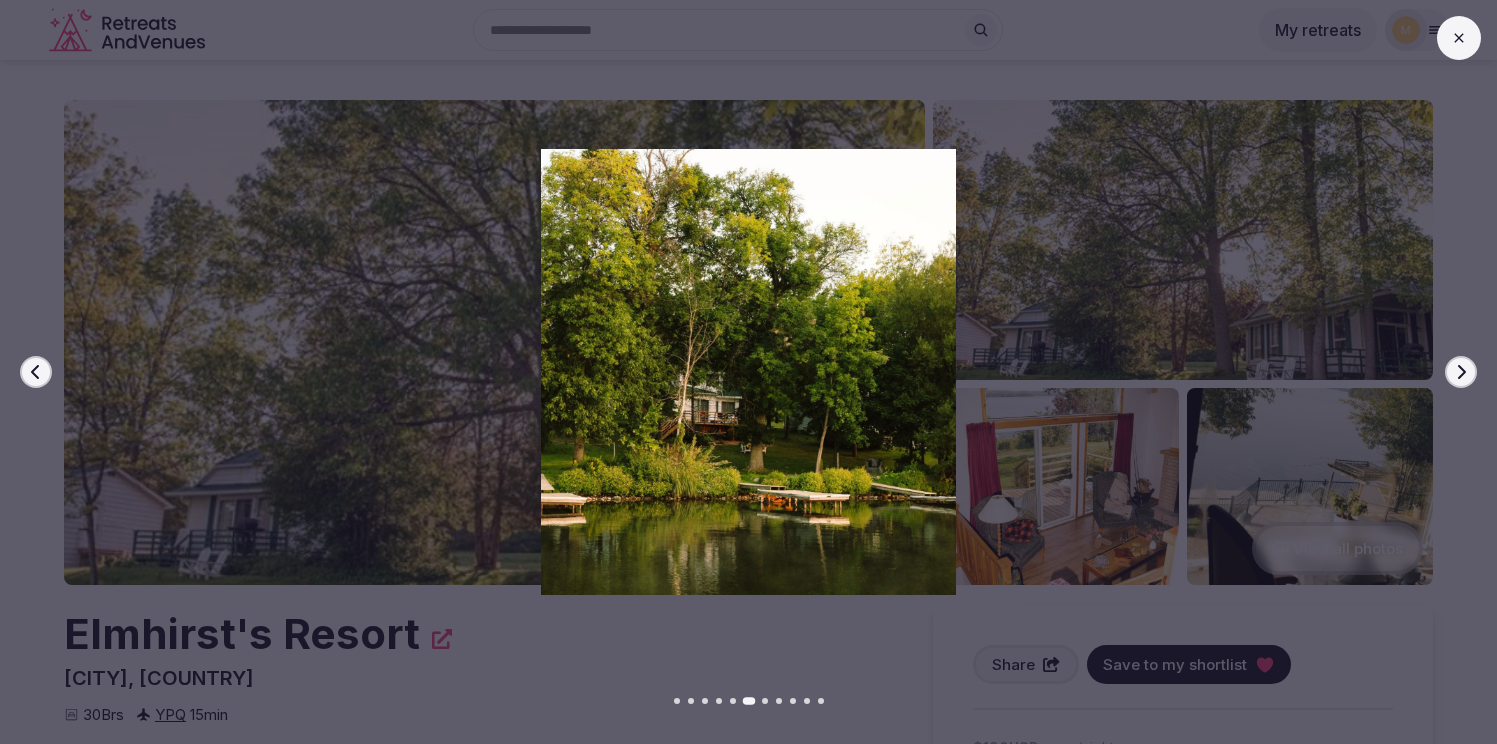 click 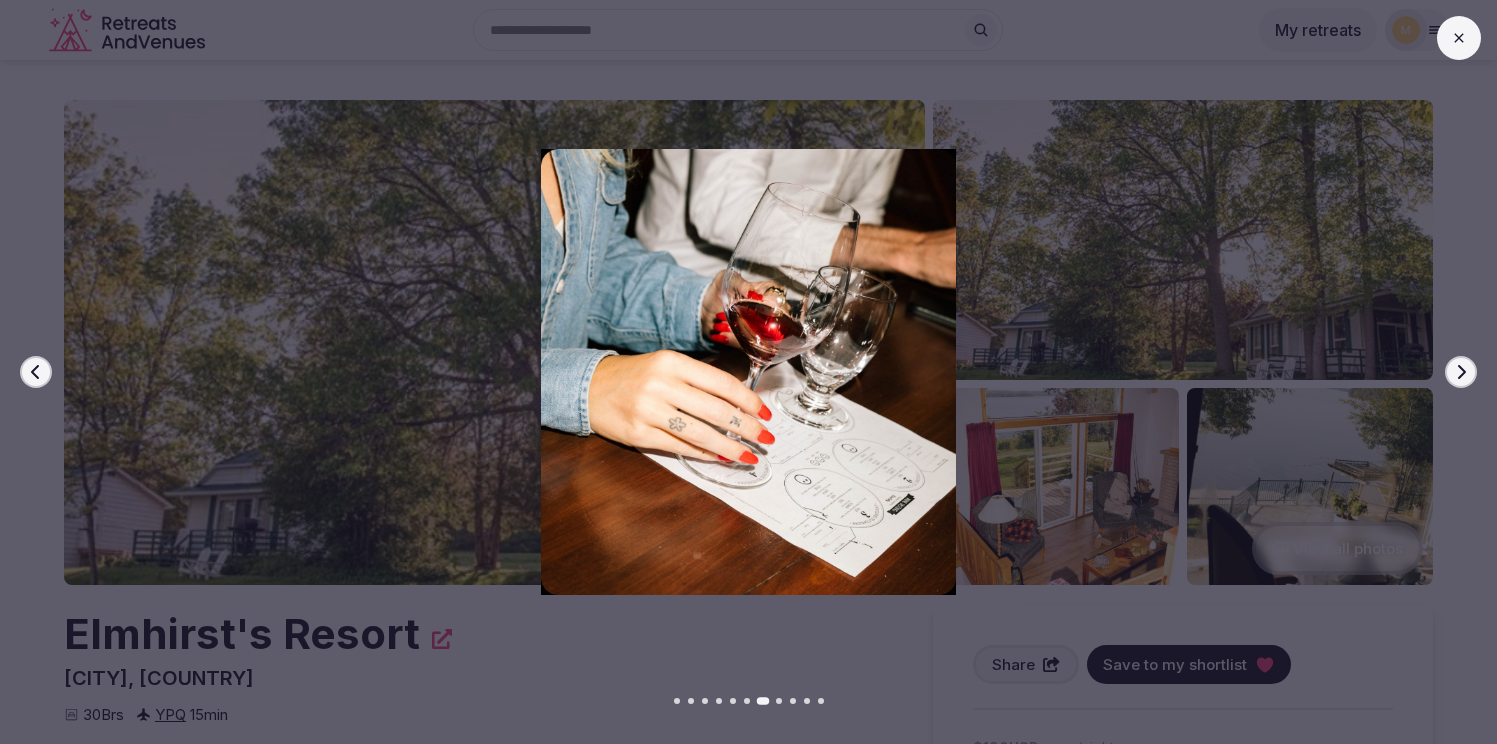 click 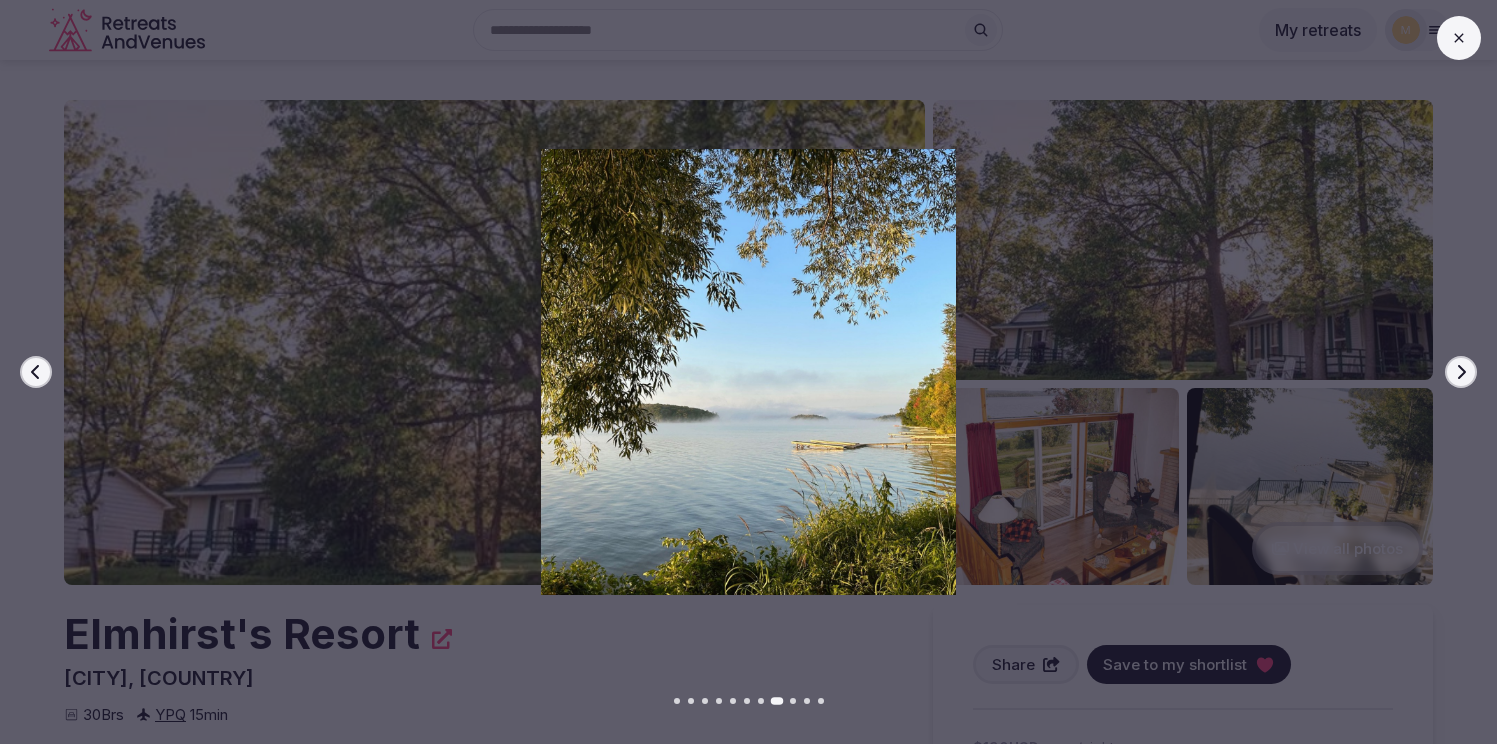 click 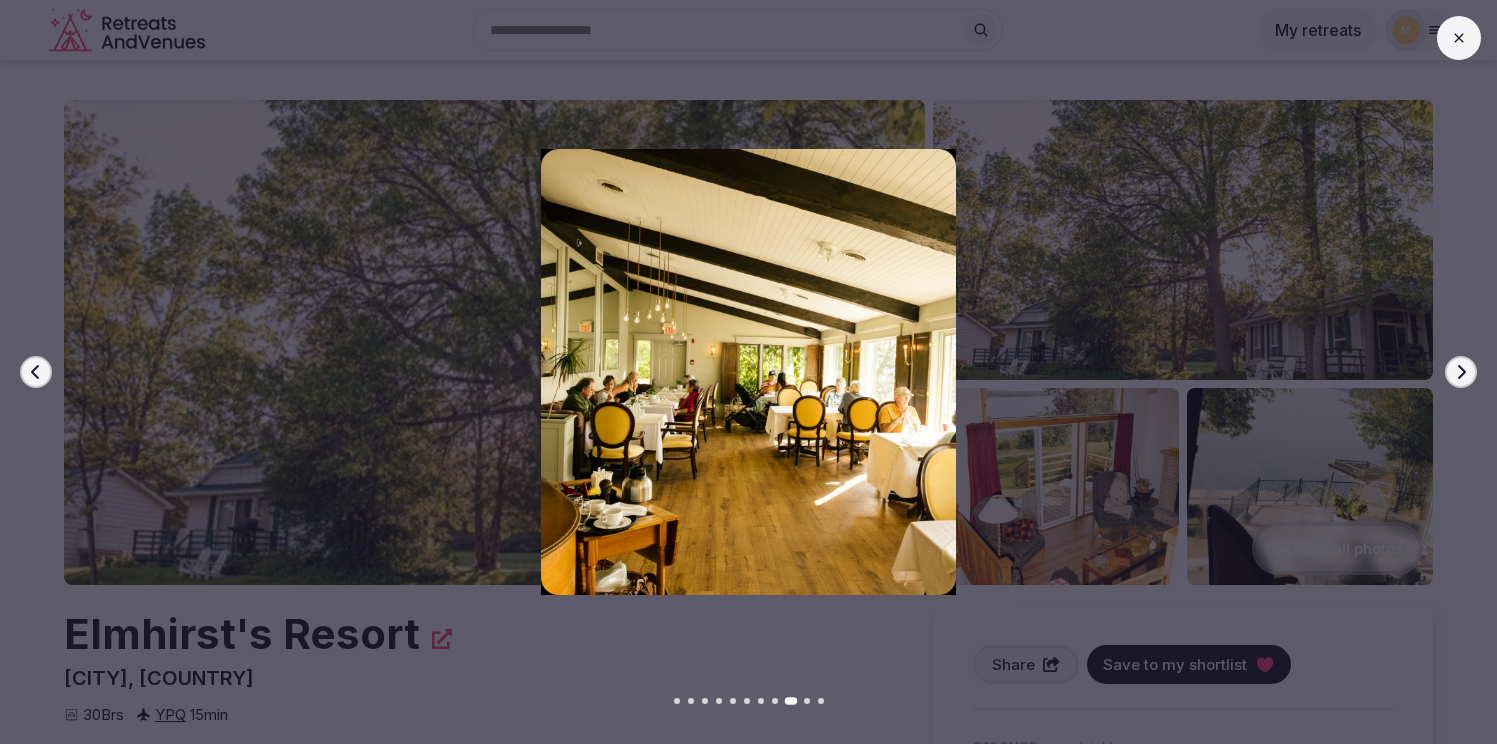 click 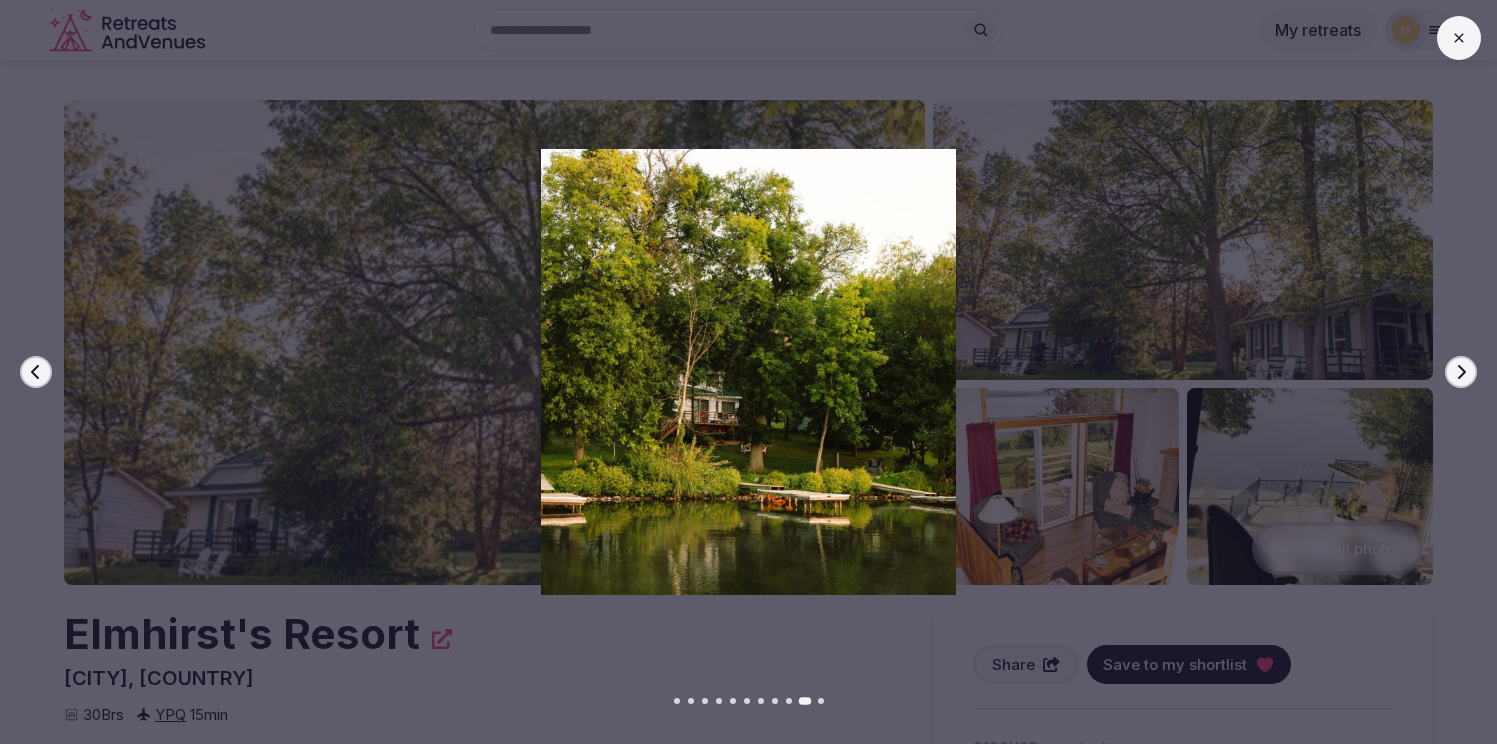 click 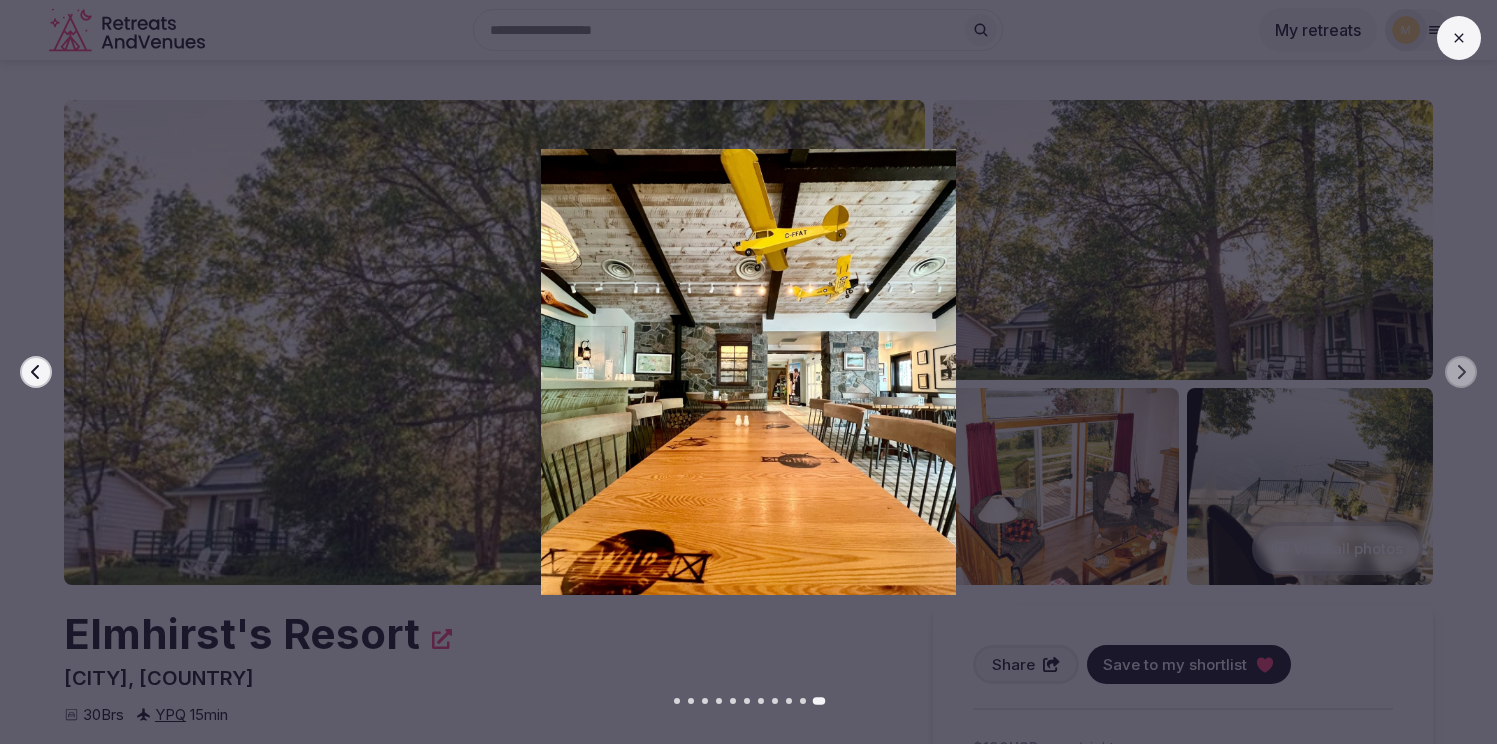 click 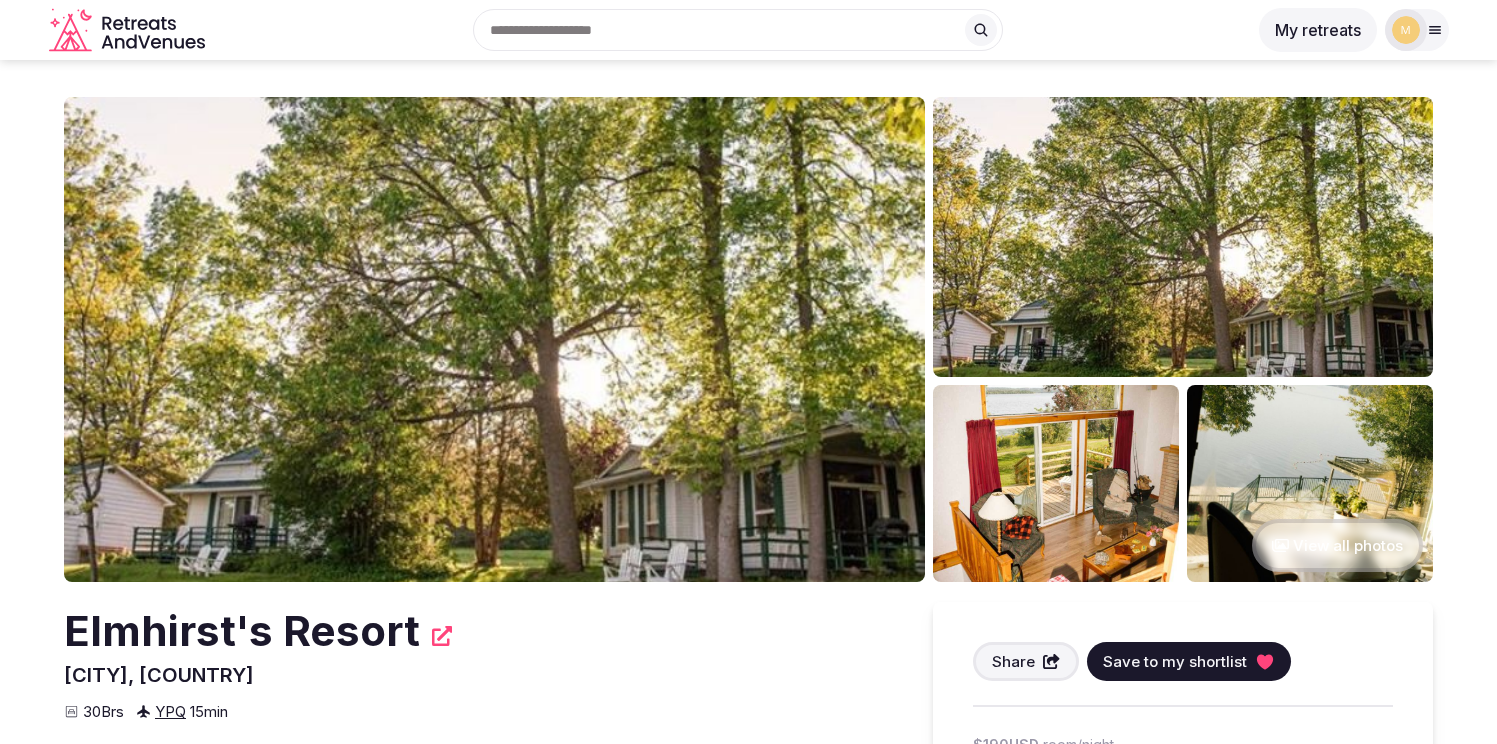 scroll, scrollTop: 0, scrollLeft: 0, axis: both 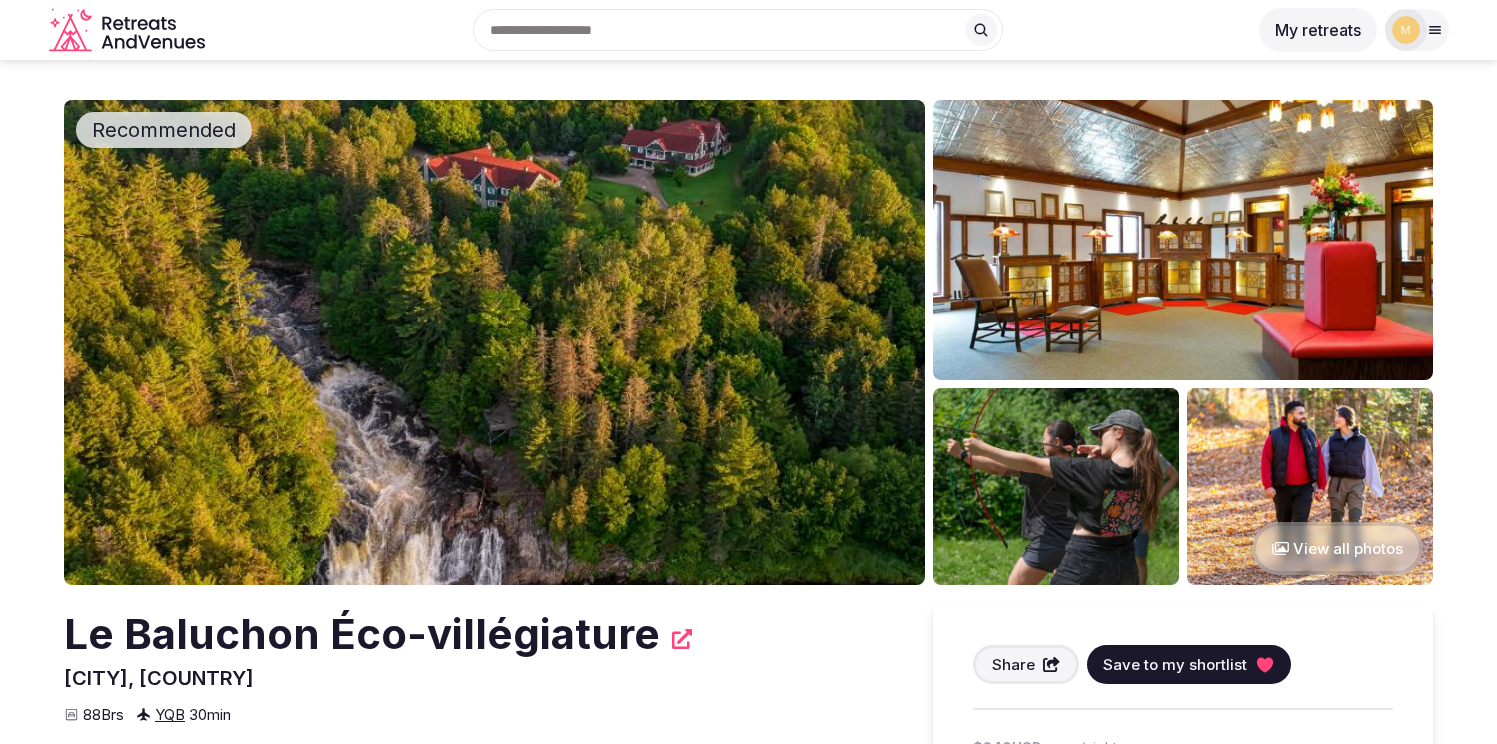 click at bounding box center [494, 342] 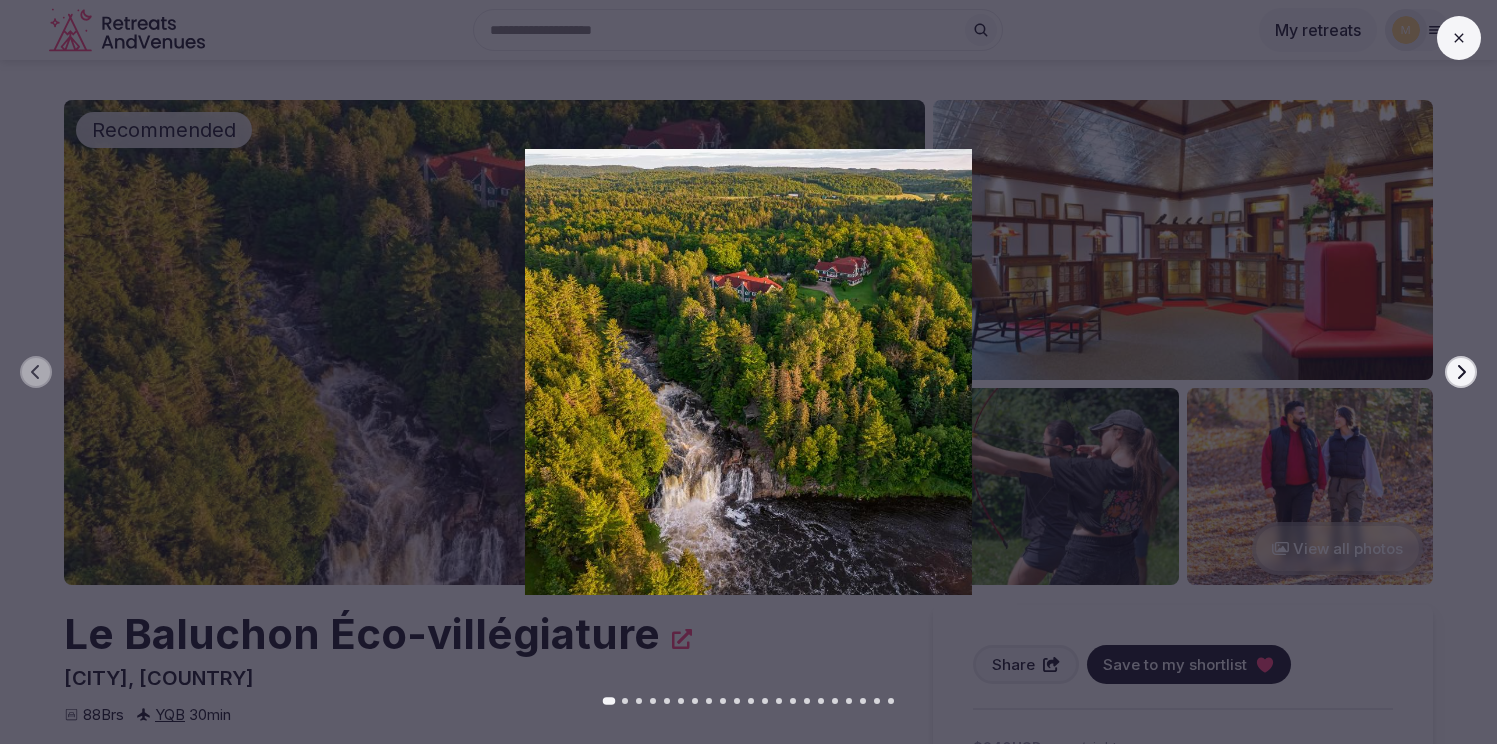 click 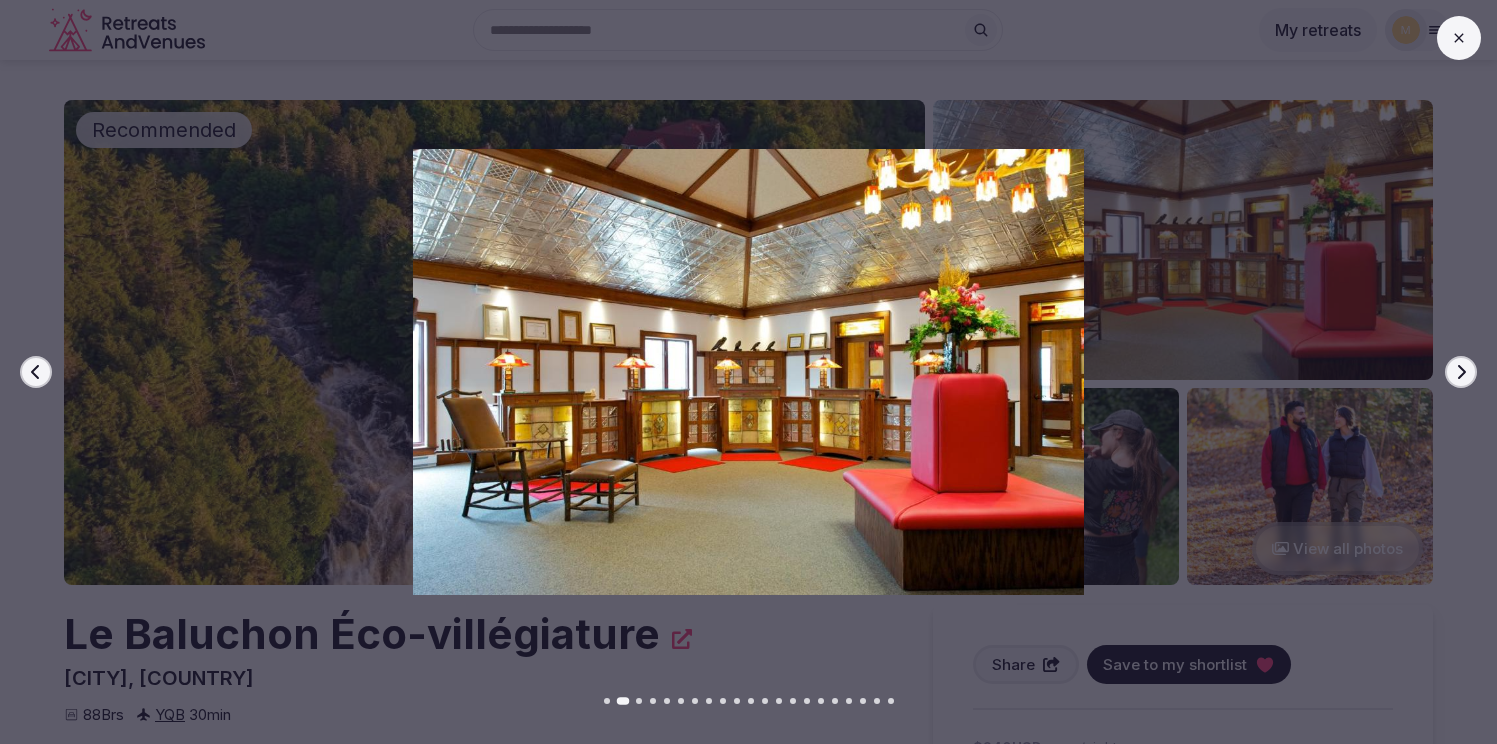 click 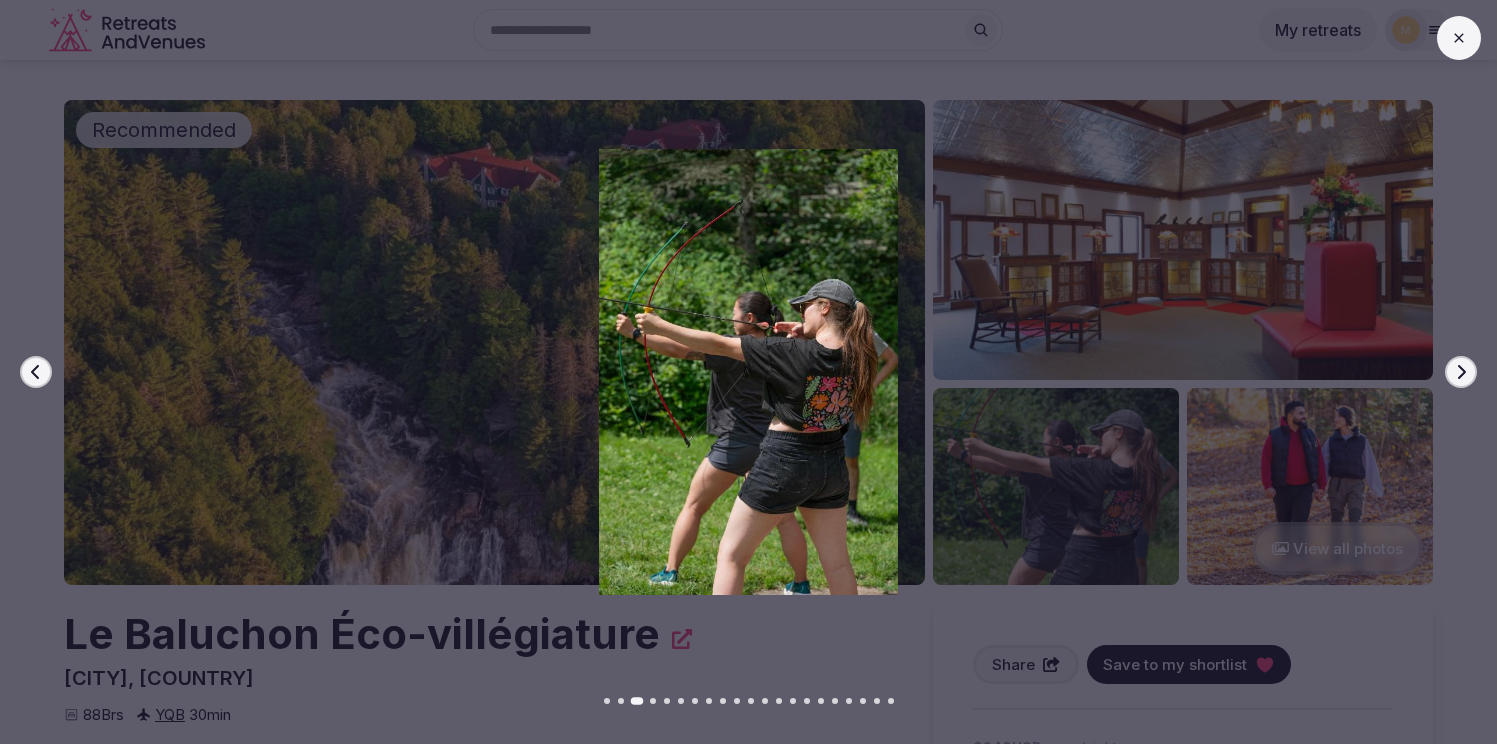 click 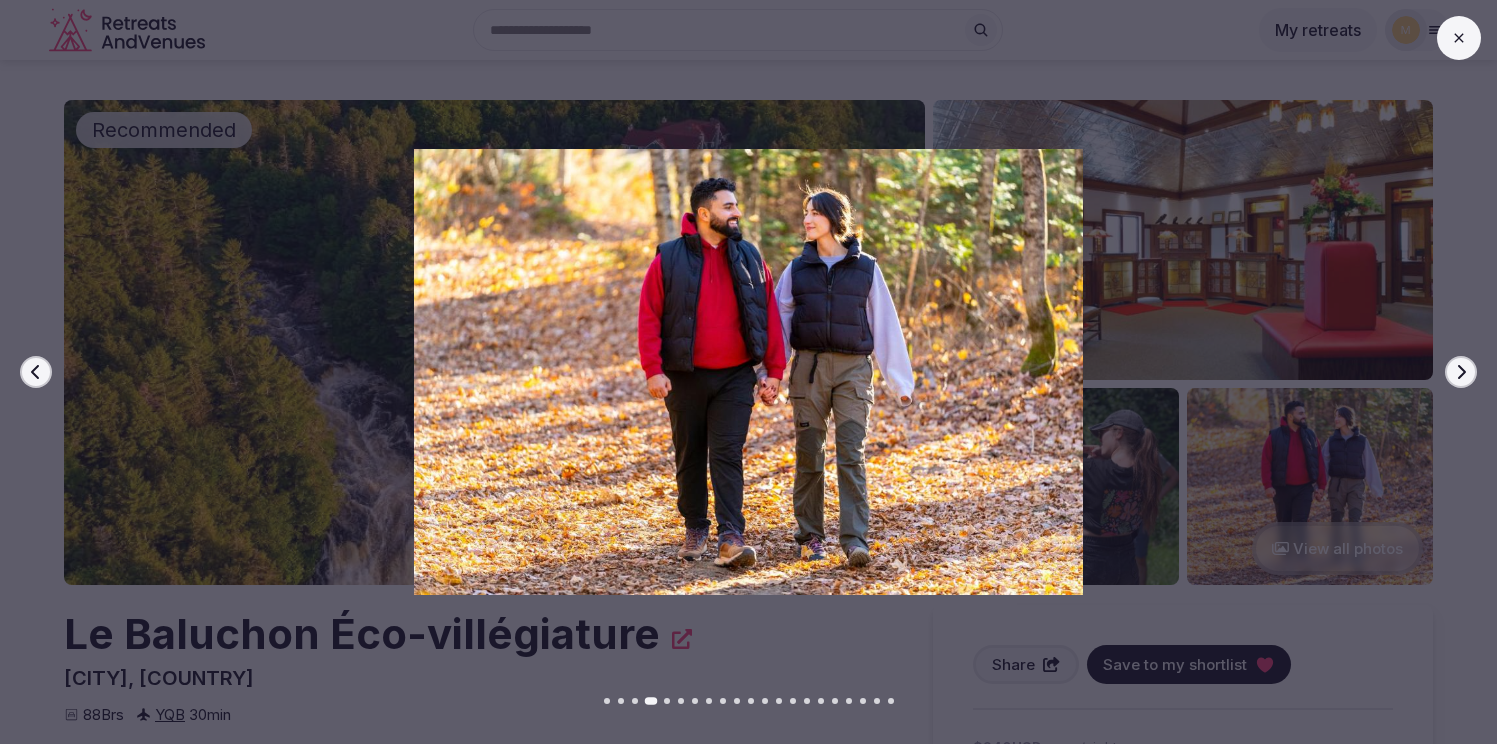 click 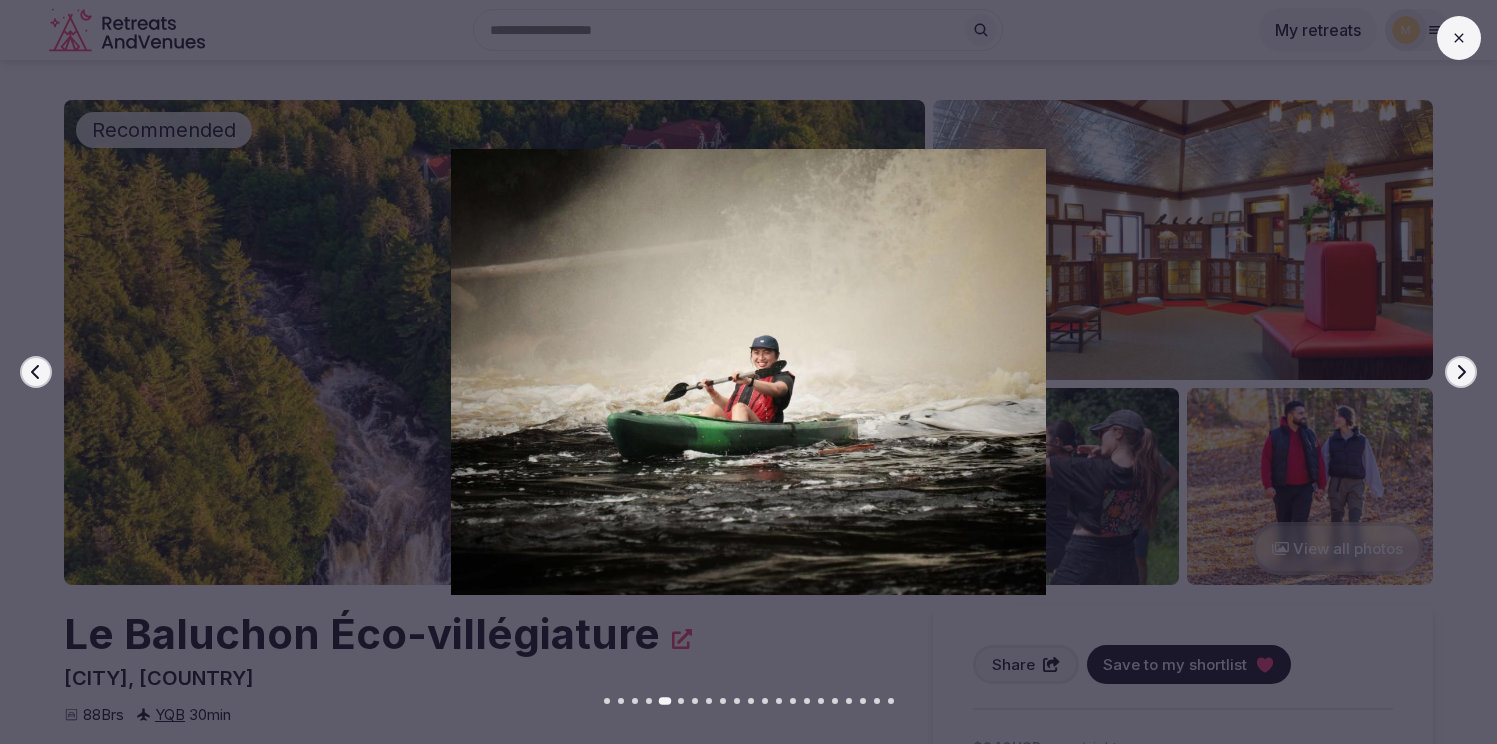 click 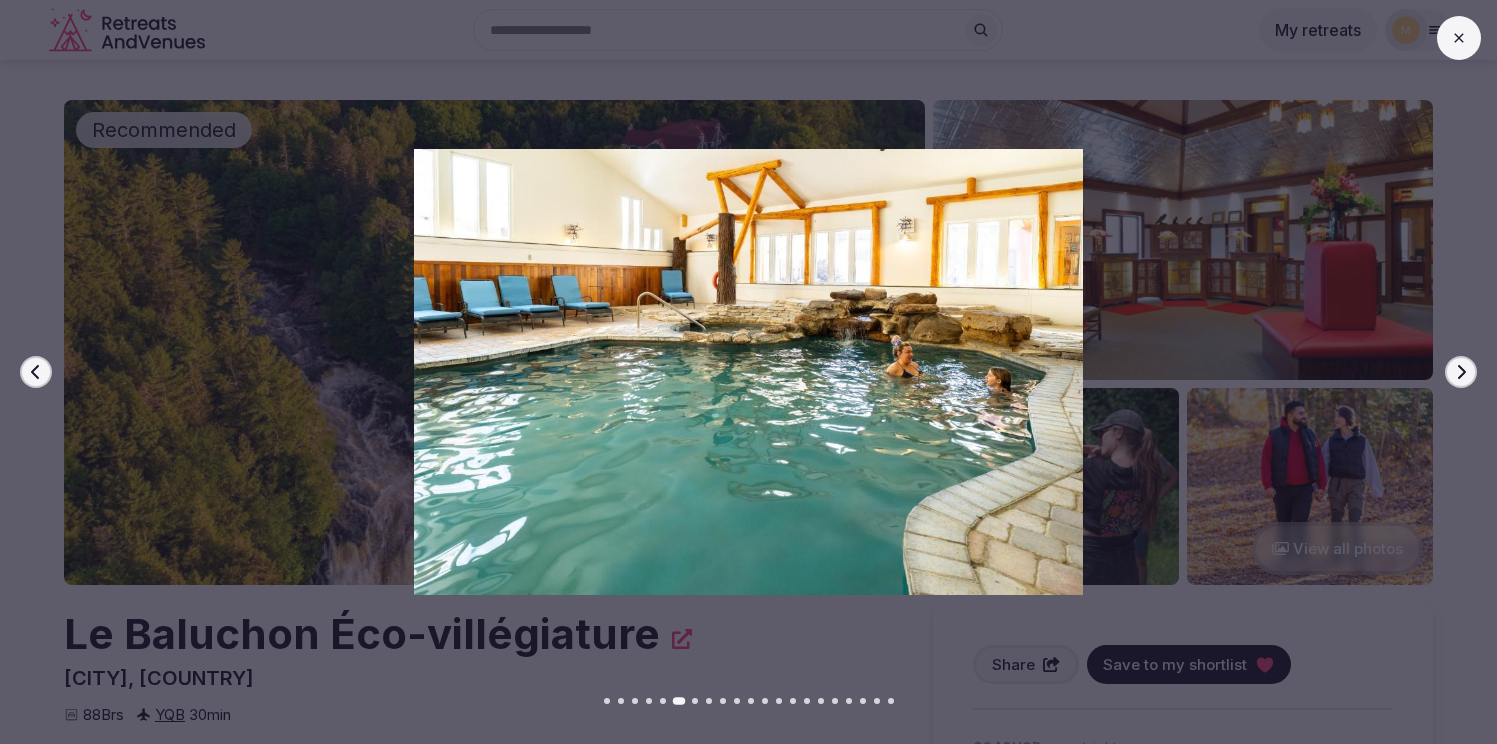 click 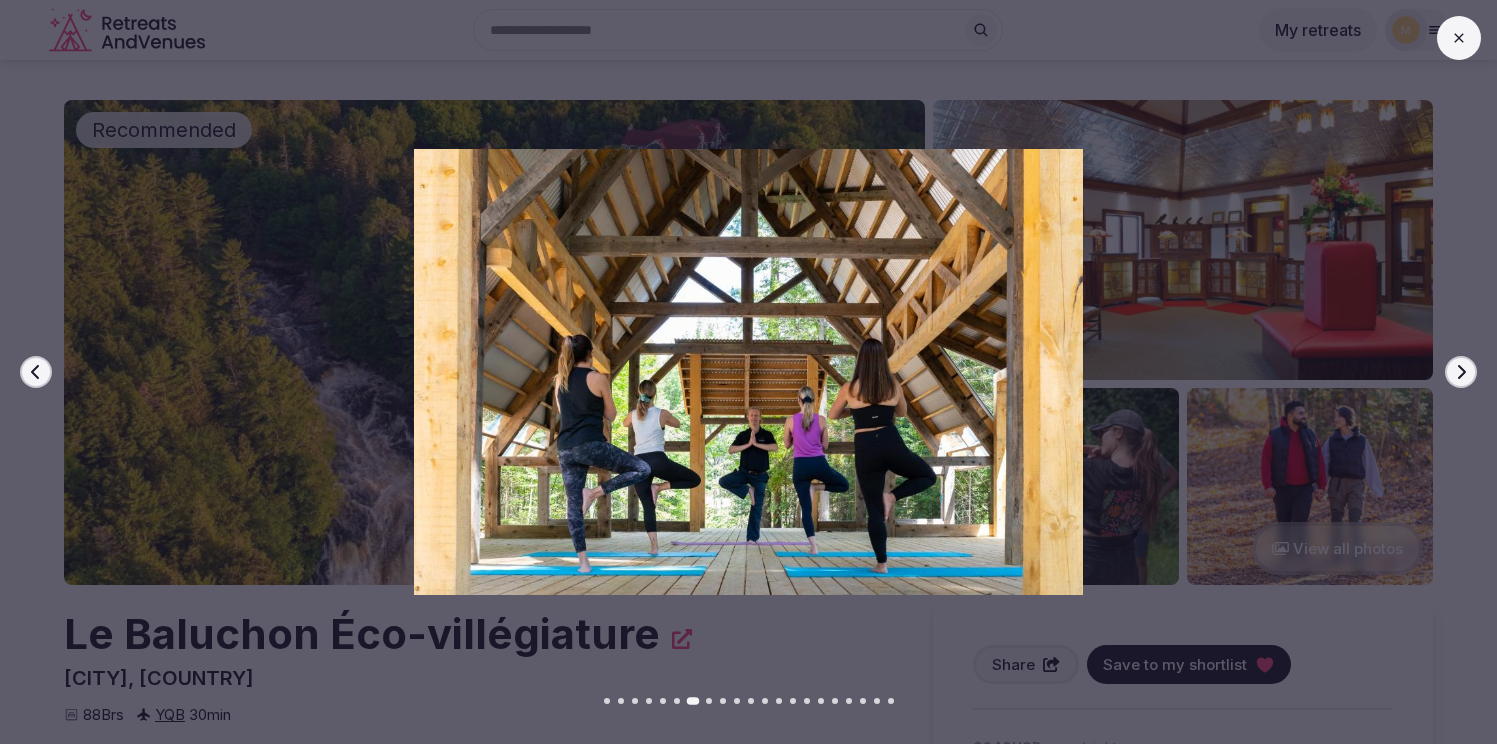 click 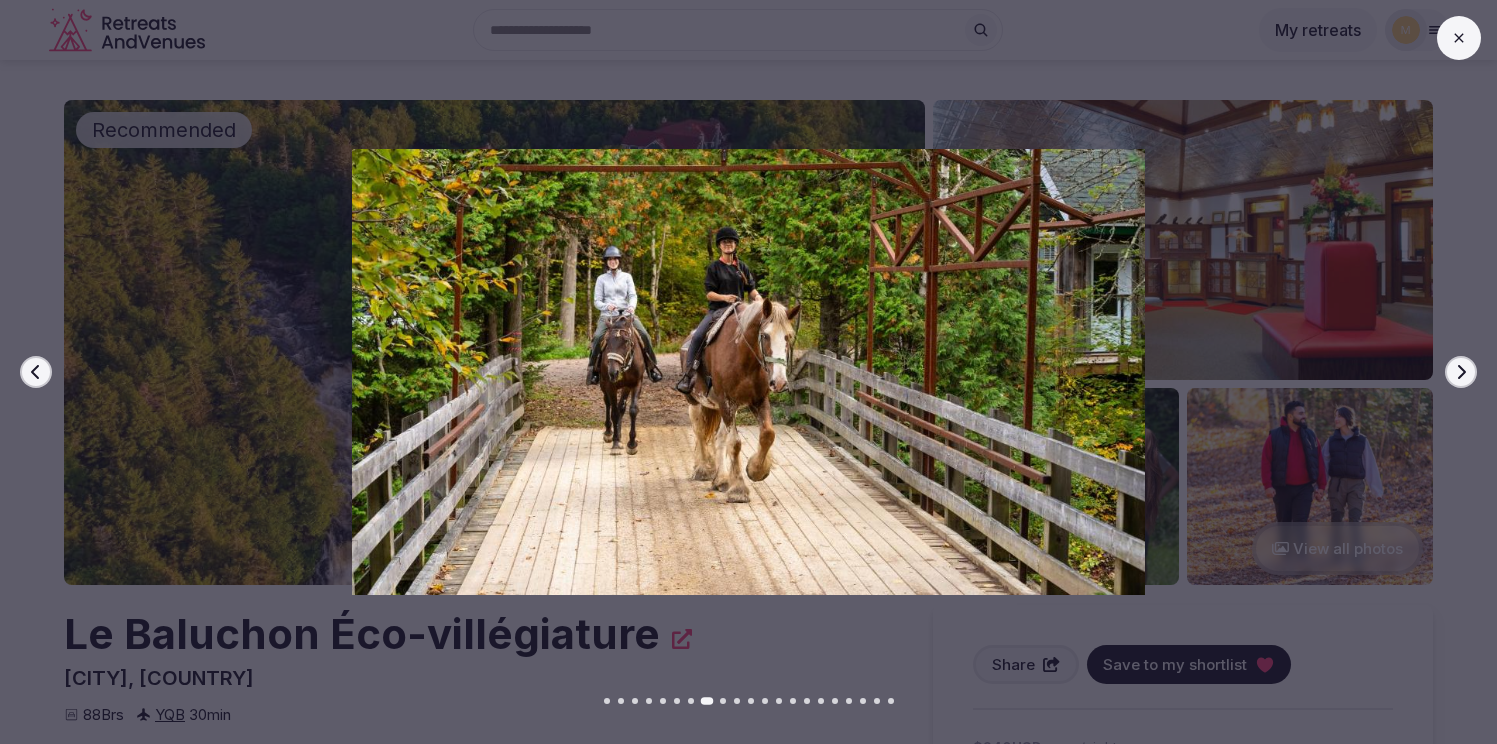 click 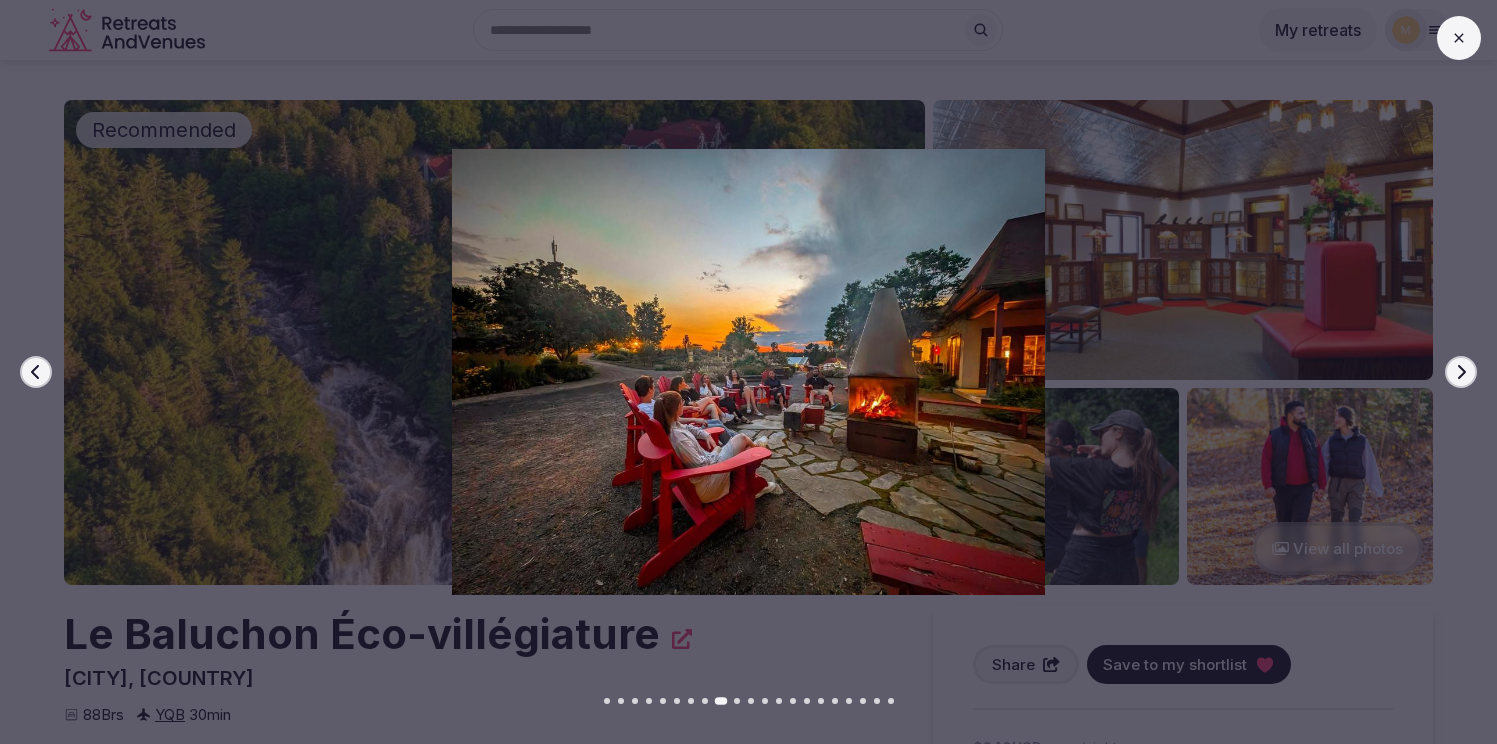 click 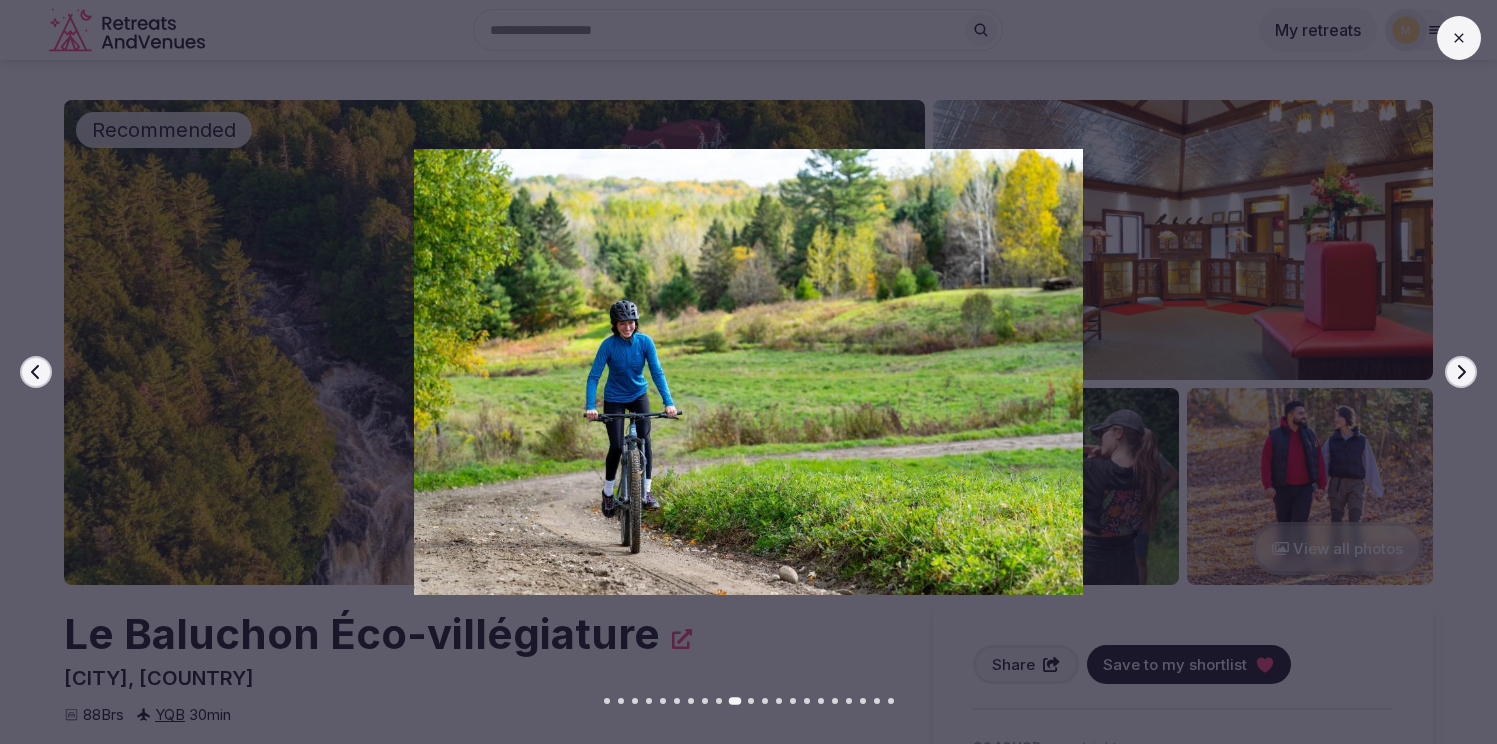 click 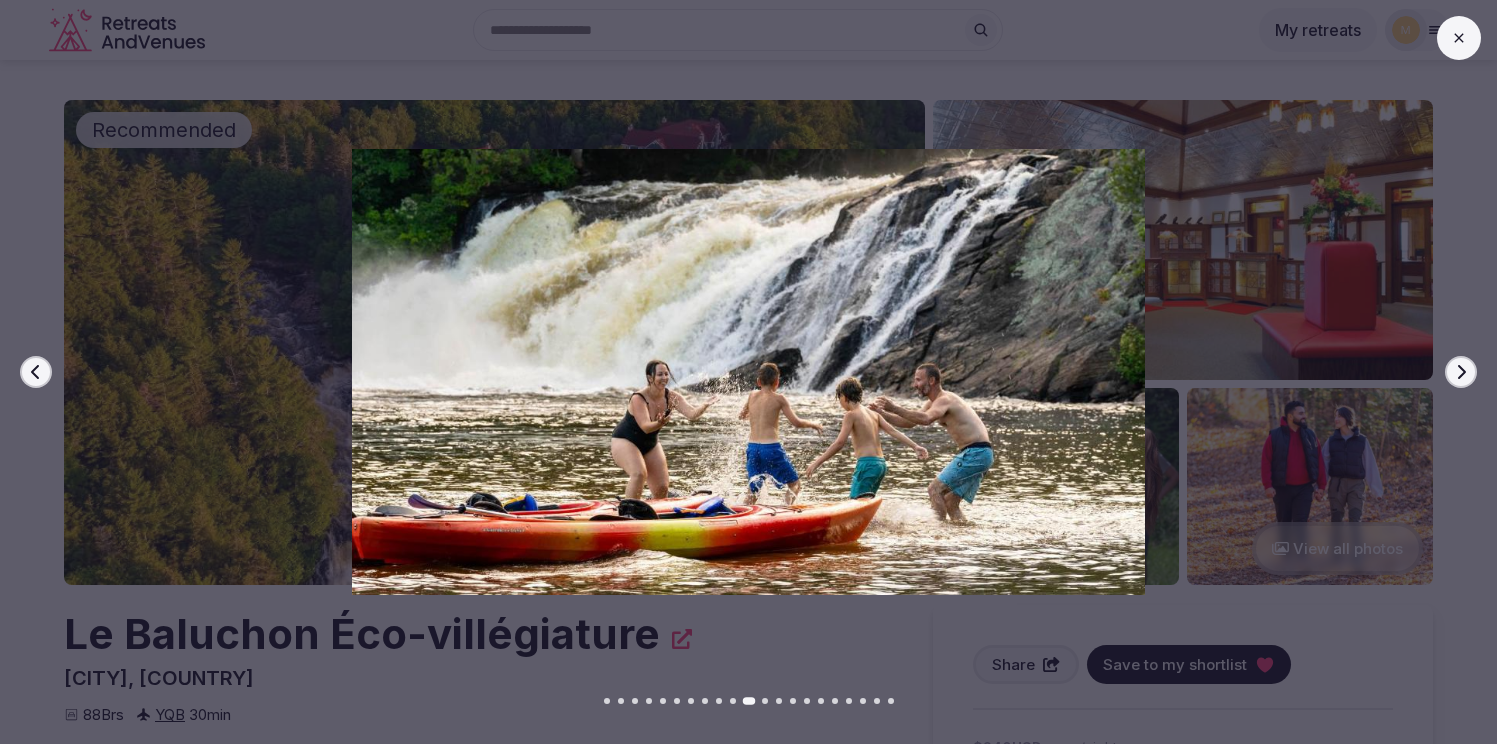 click 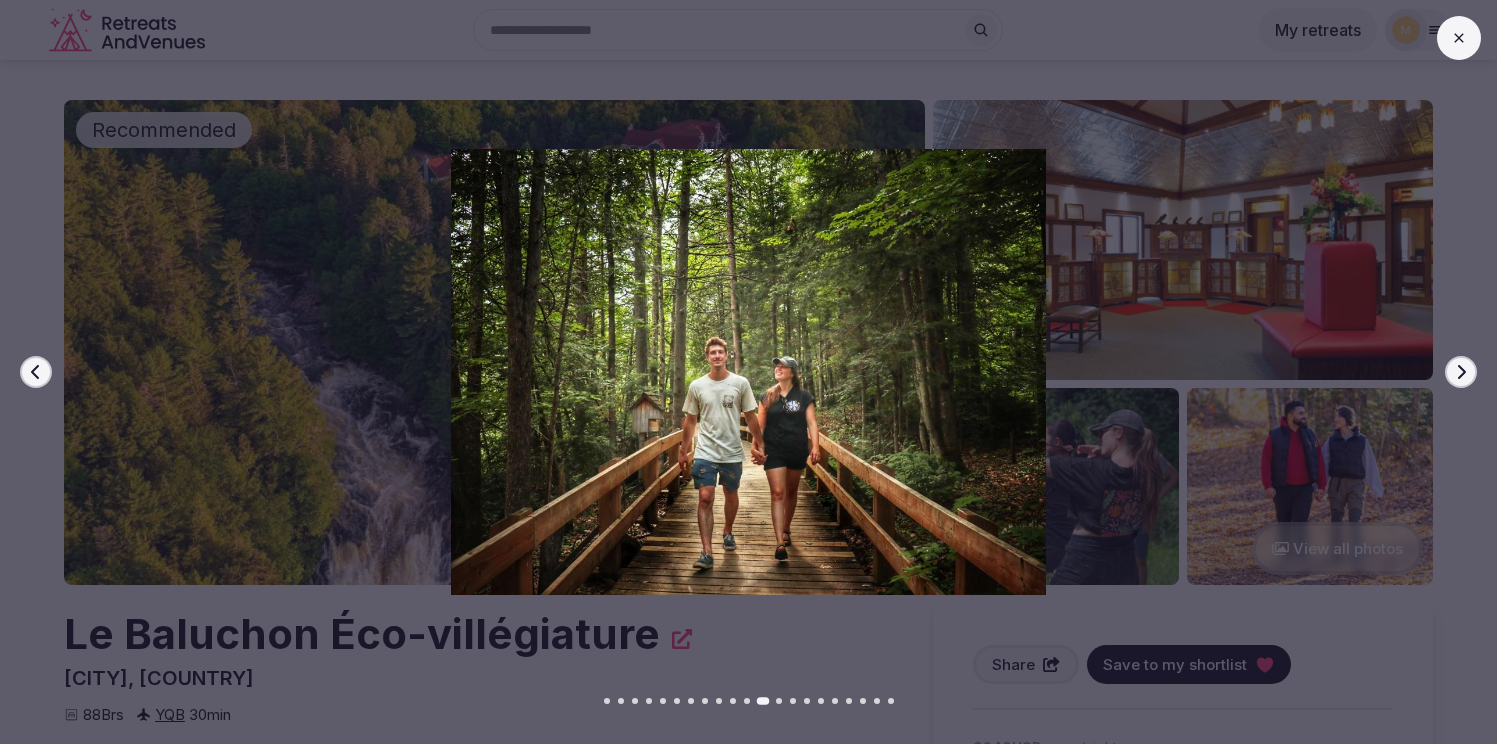 click 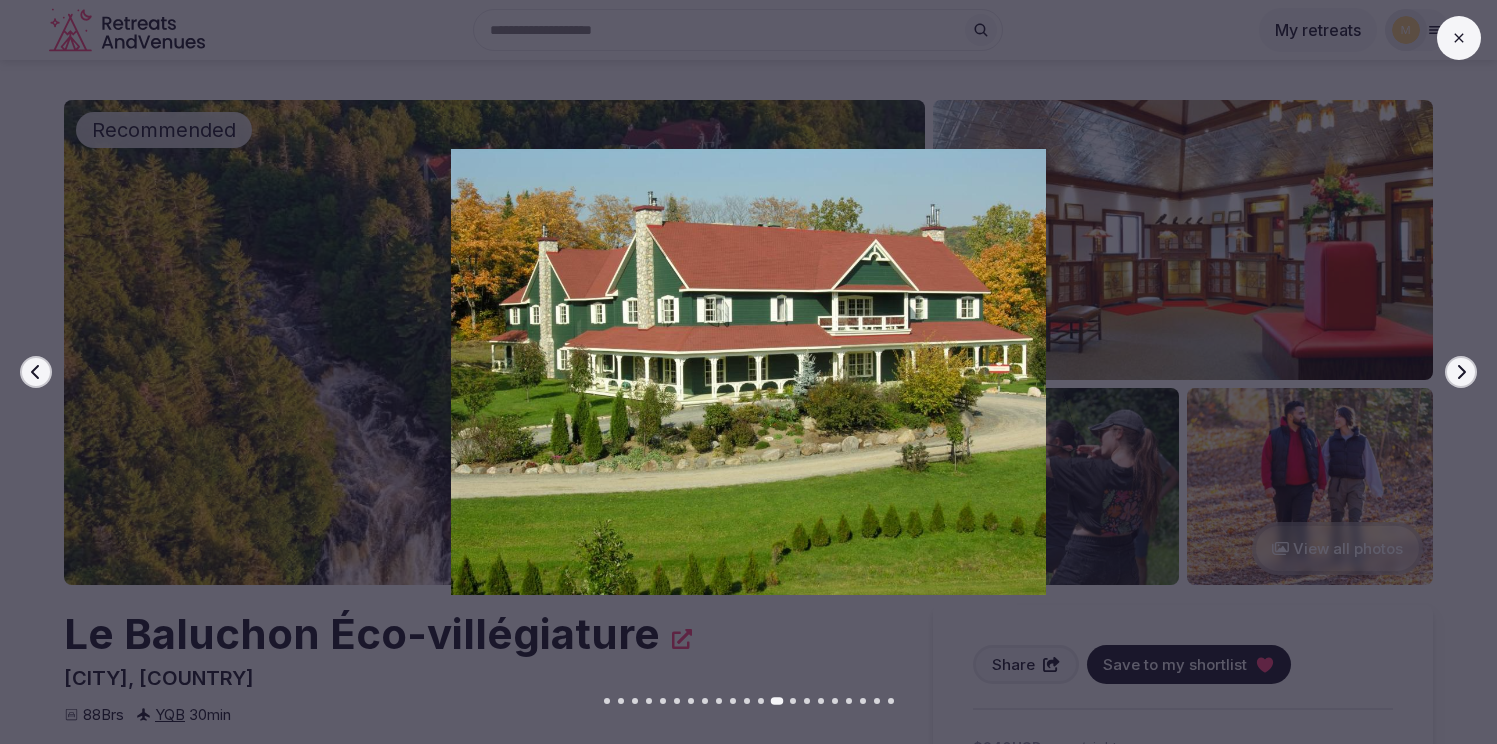 click 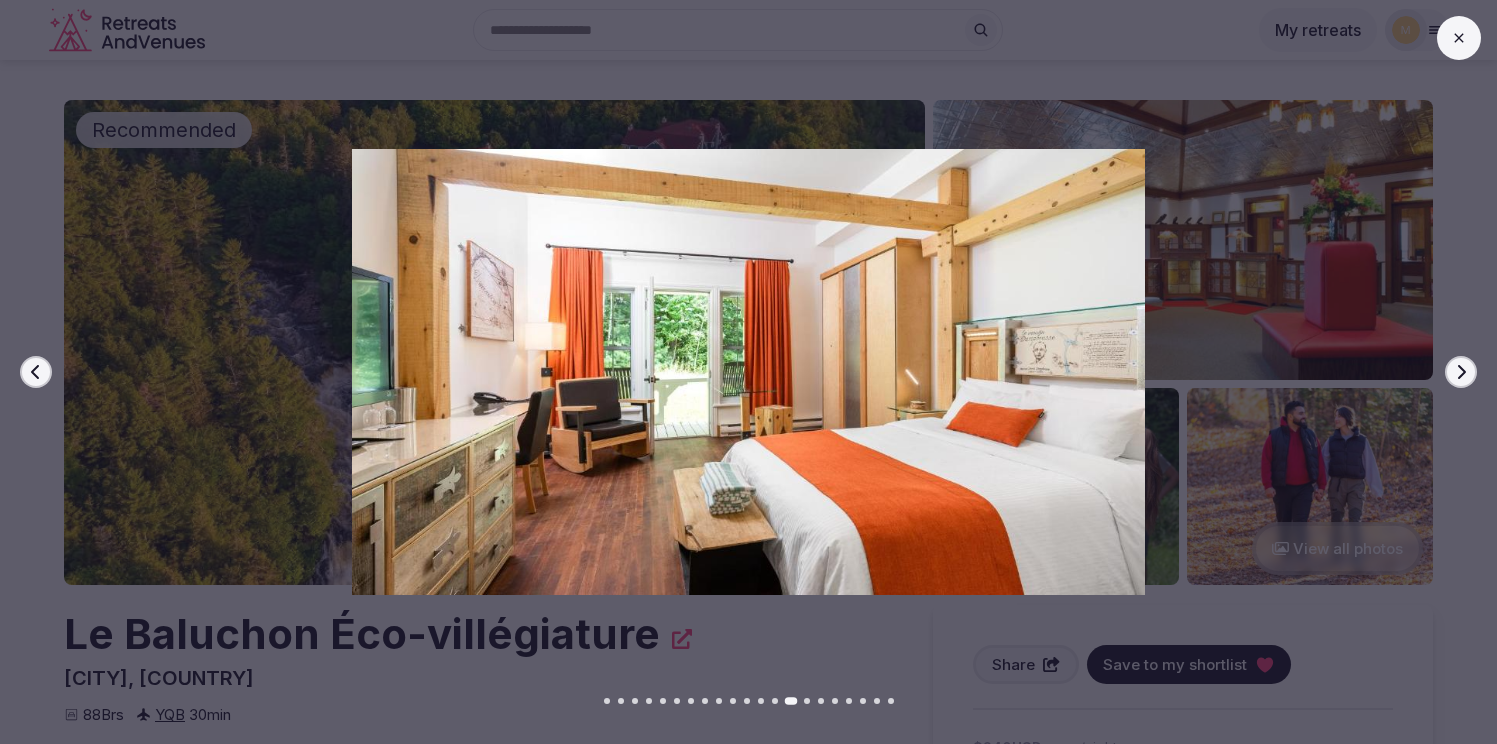 click 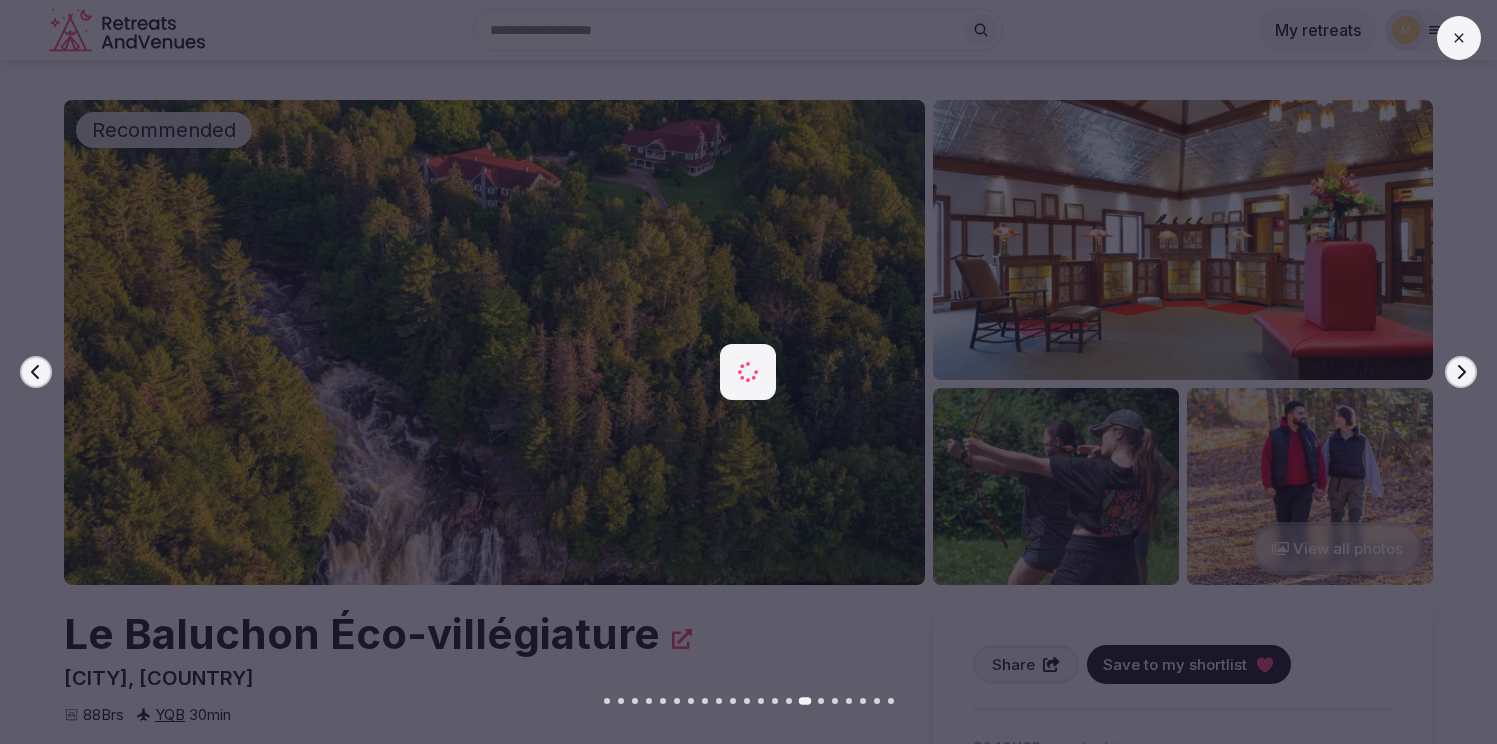 click 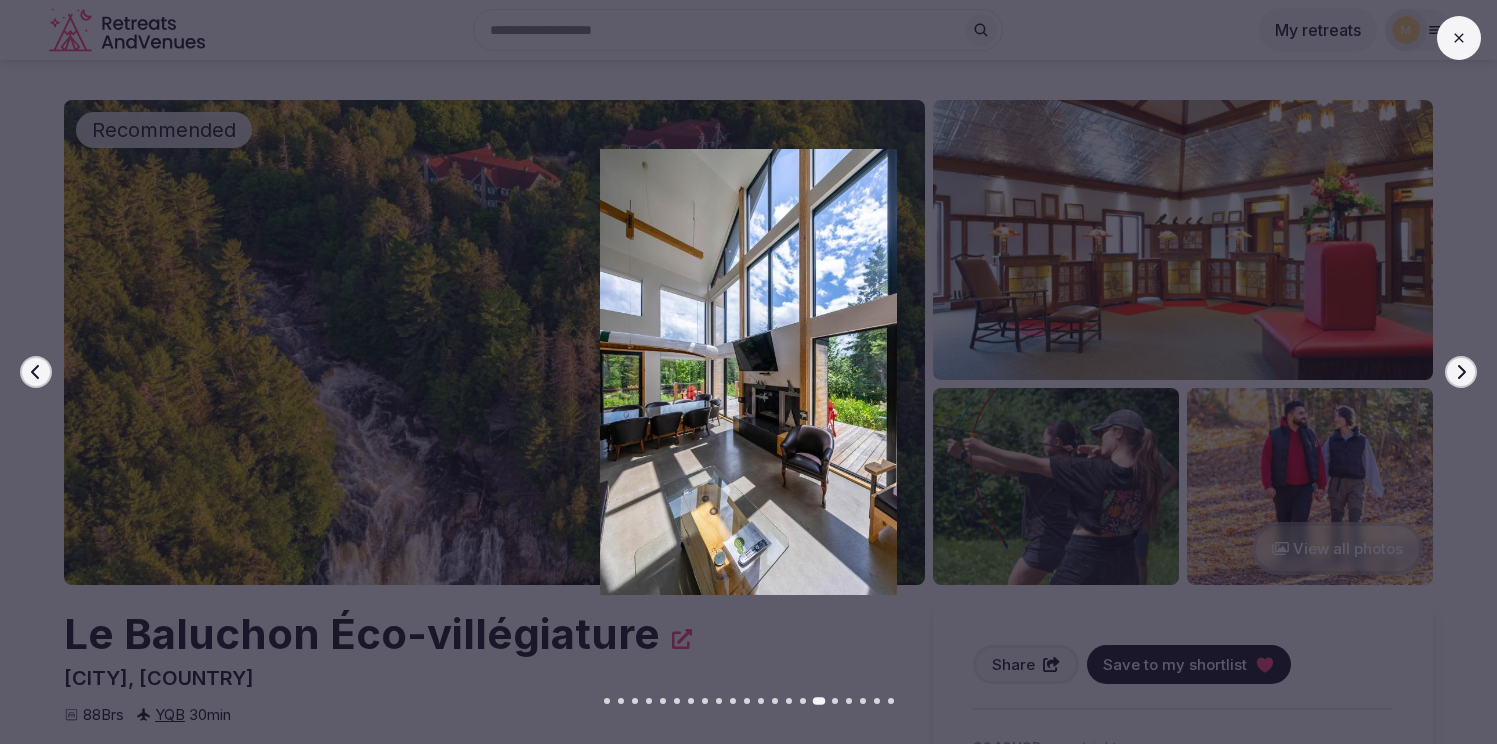 click 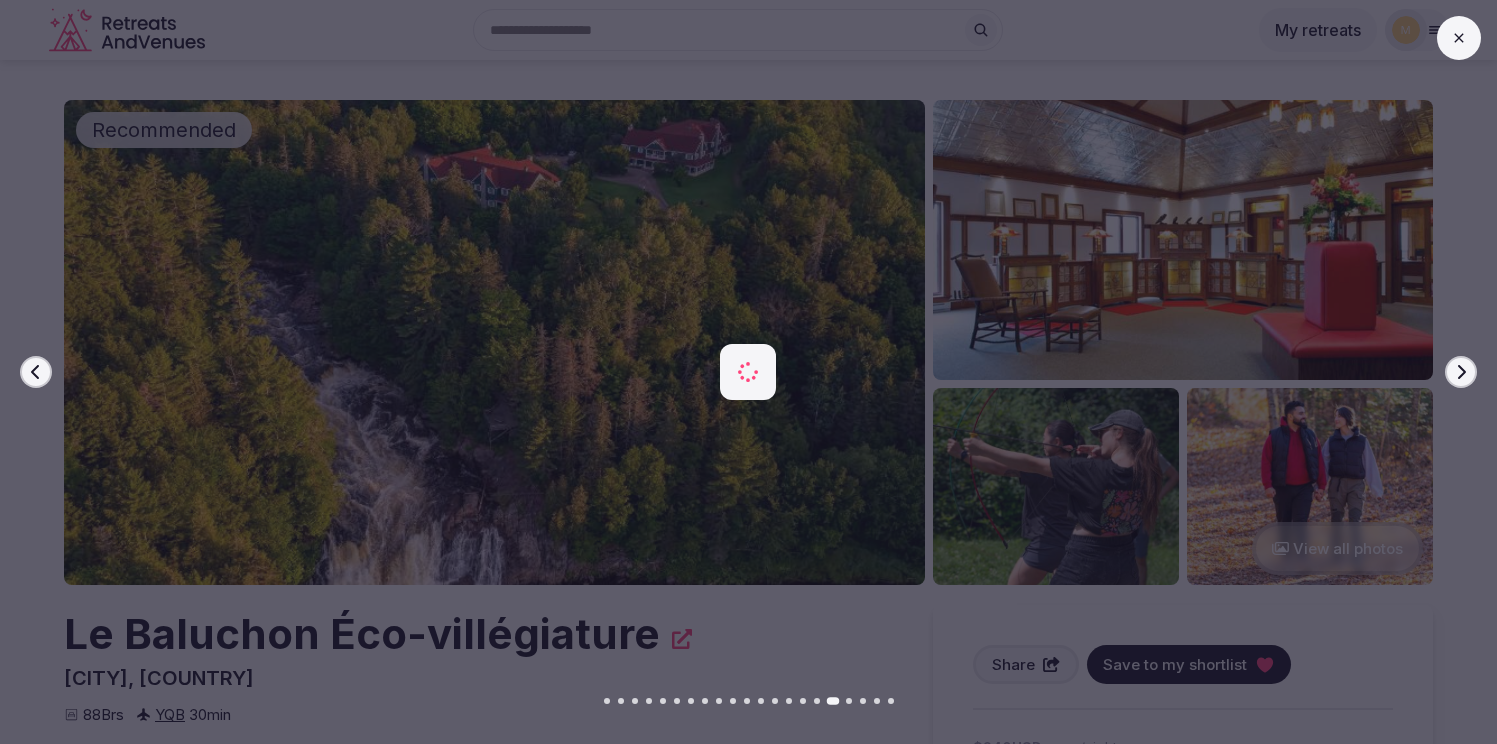 click 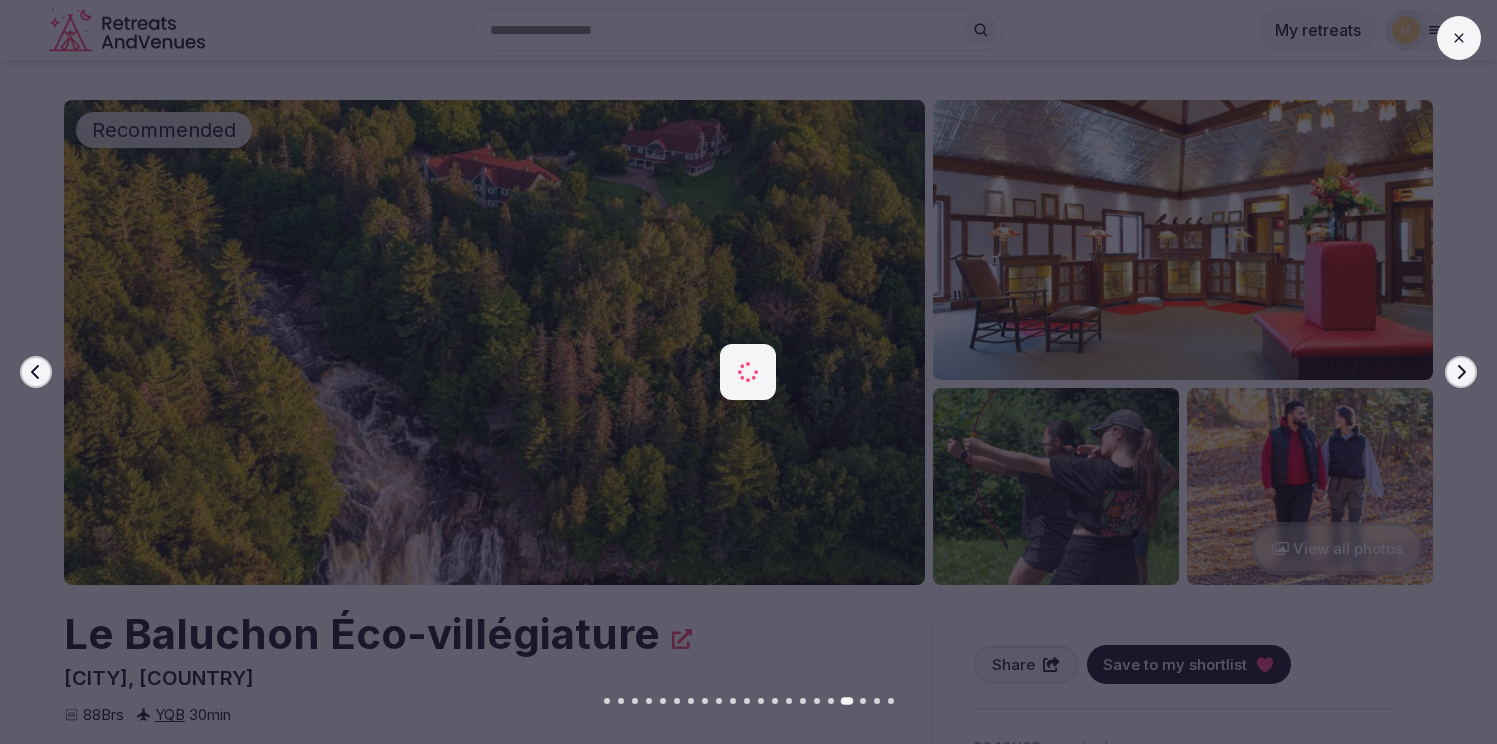 click 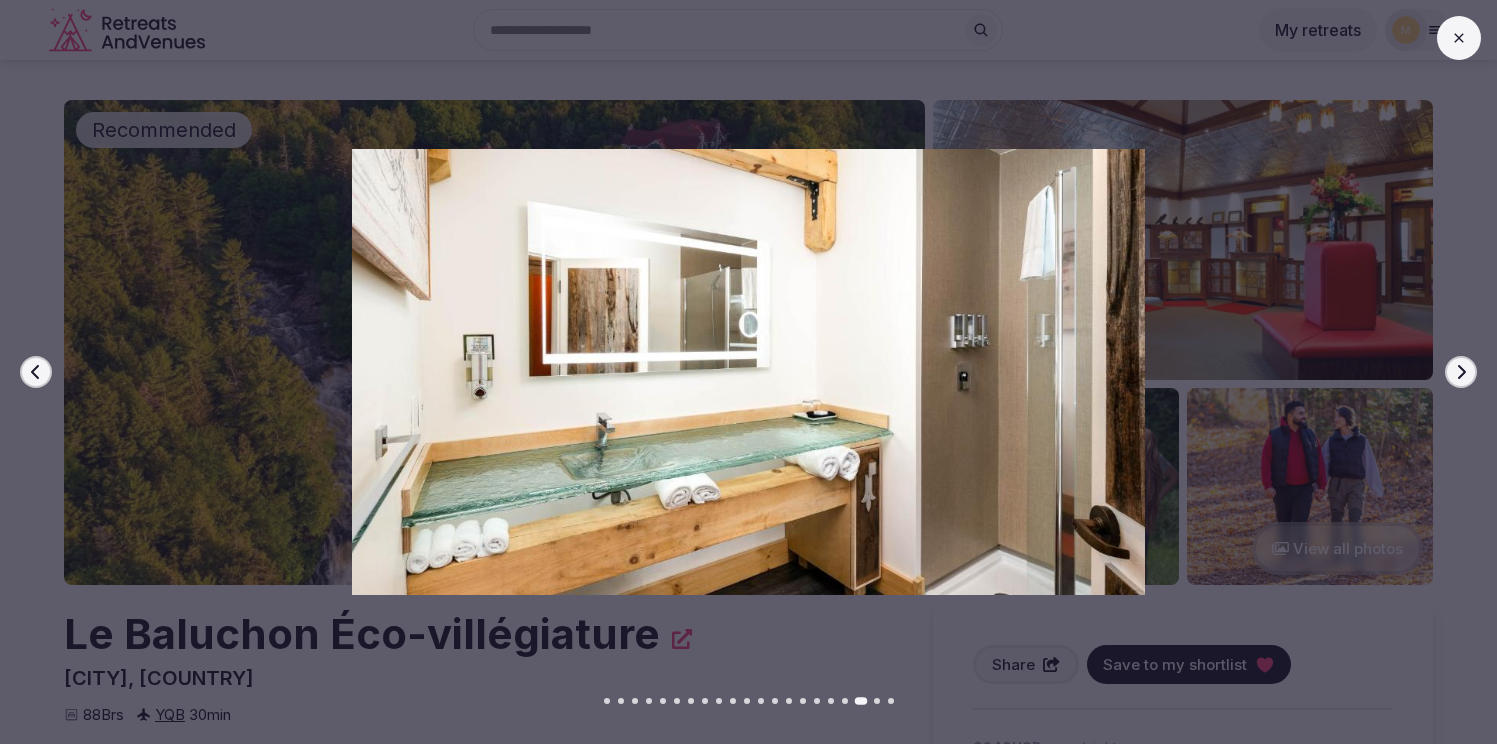 click 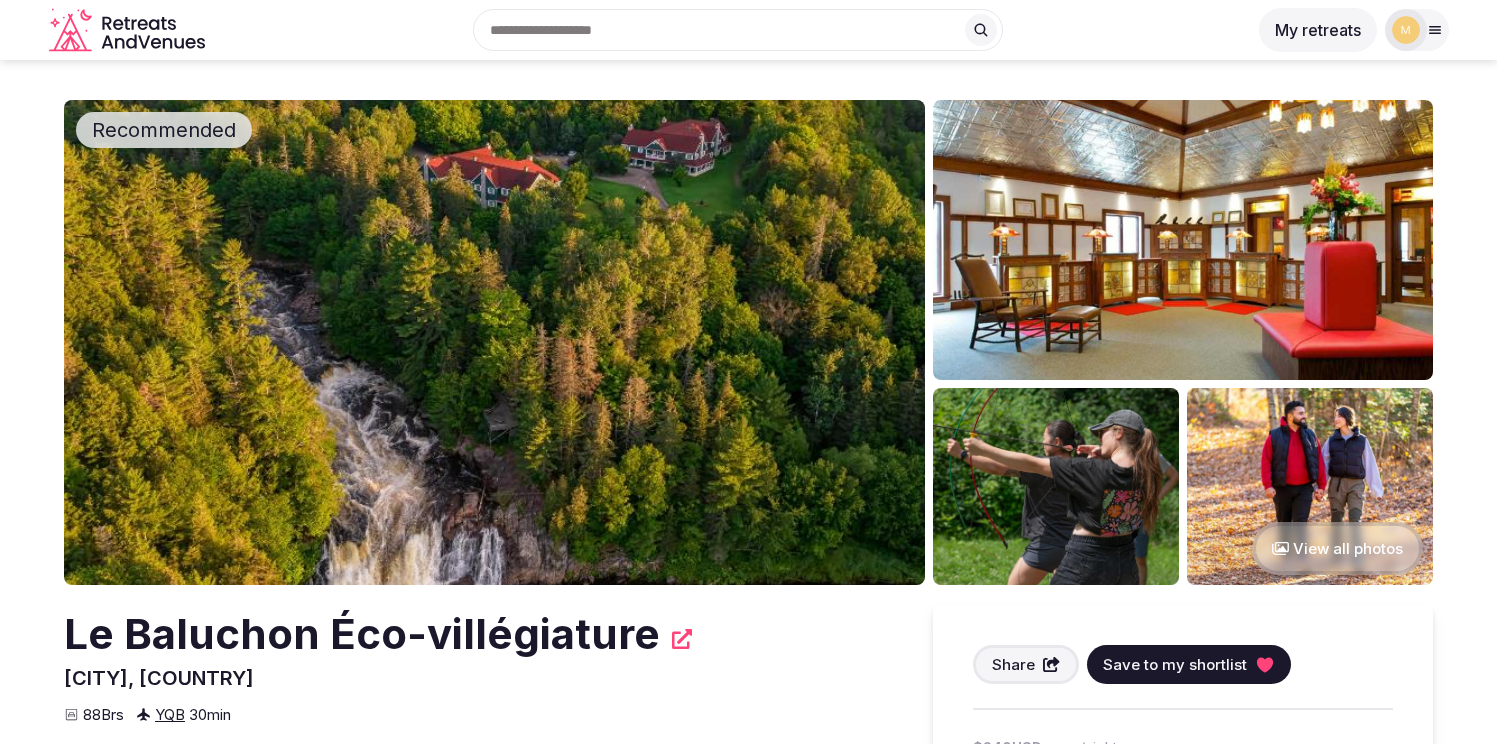 click at bounding box center [494, 342] 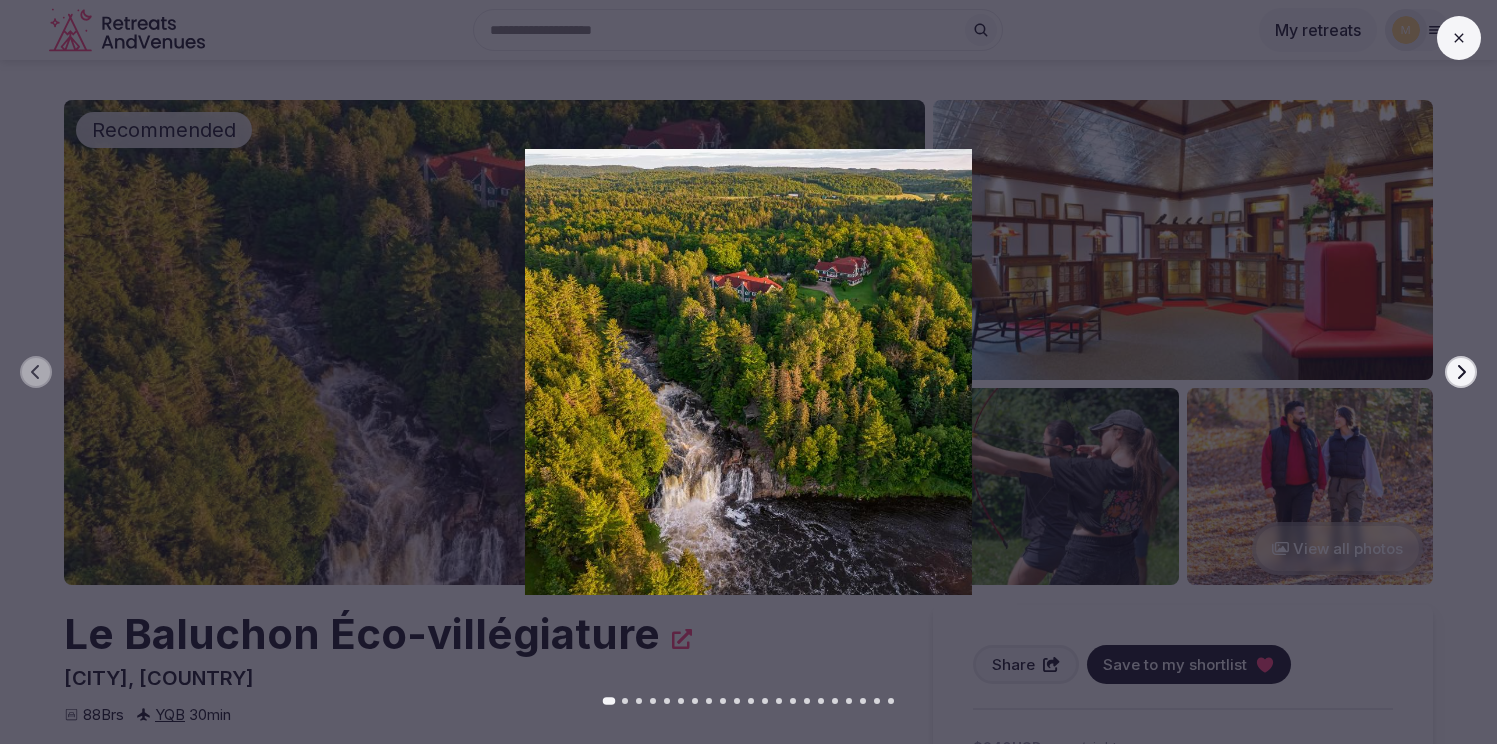 click 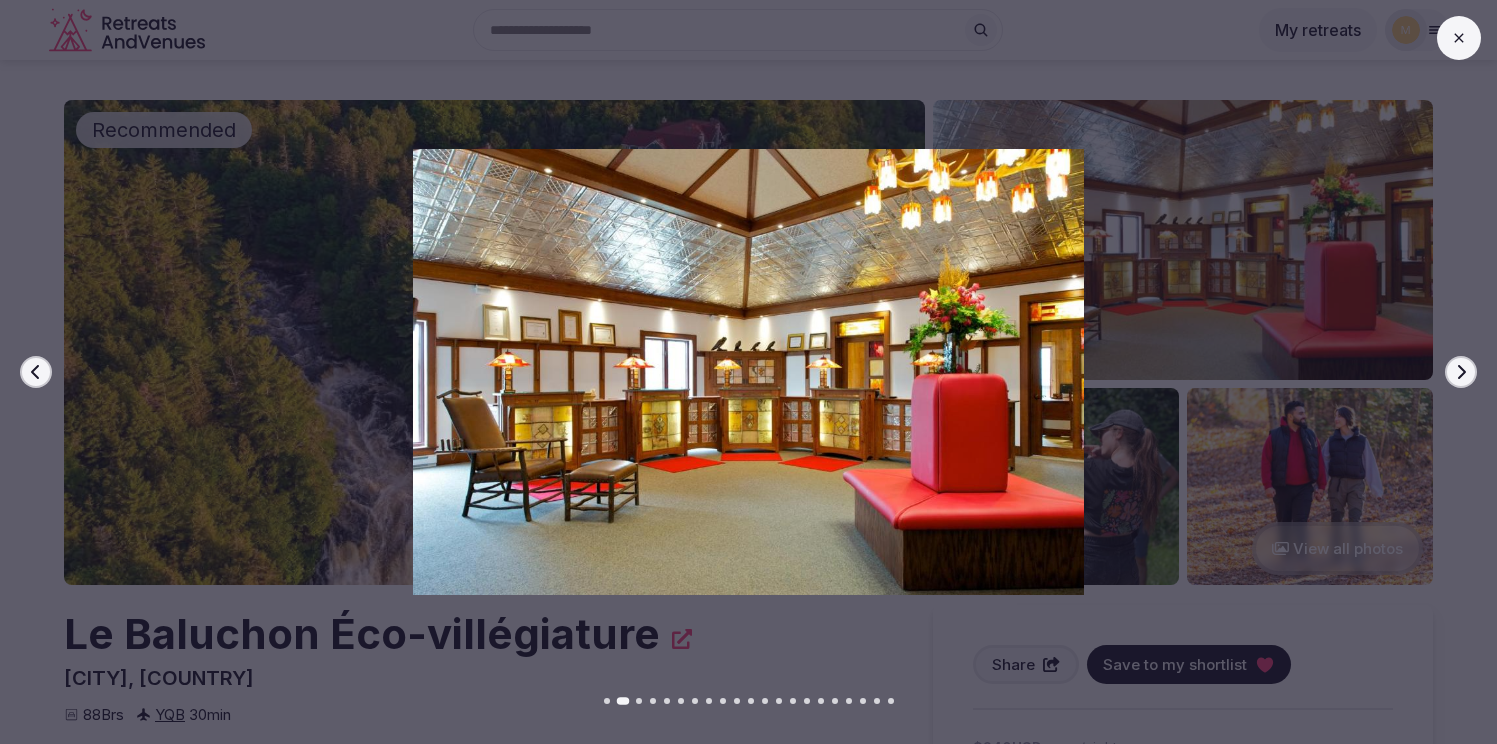 click 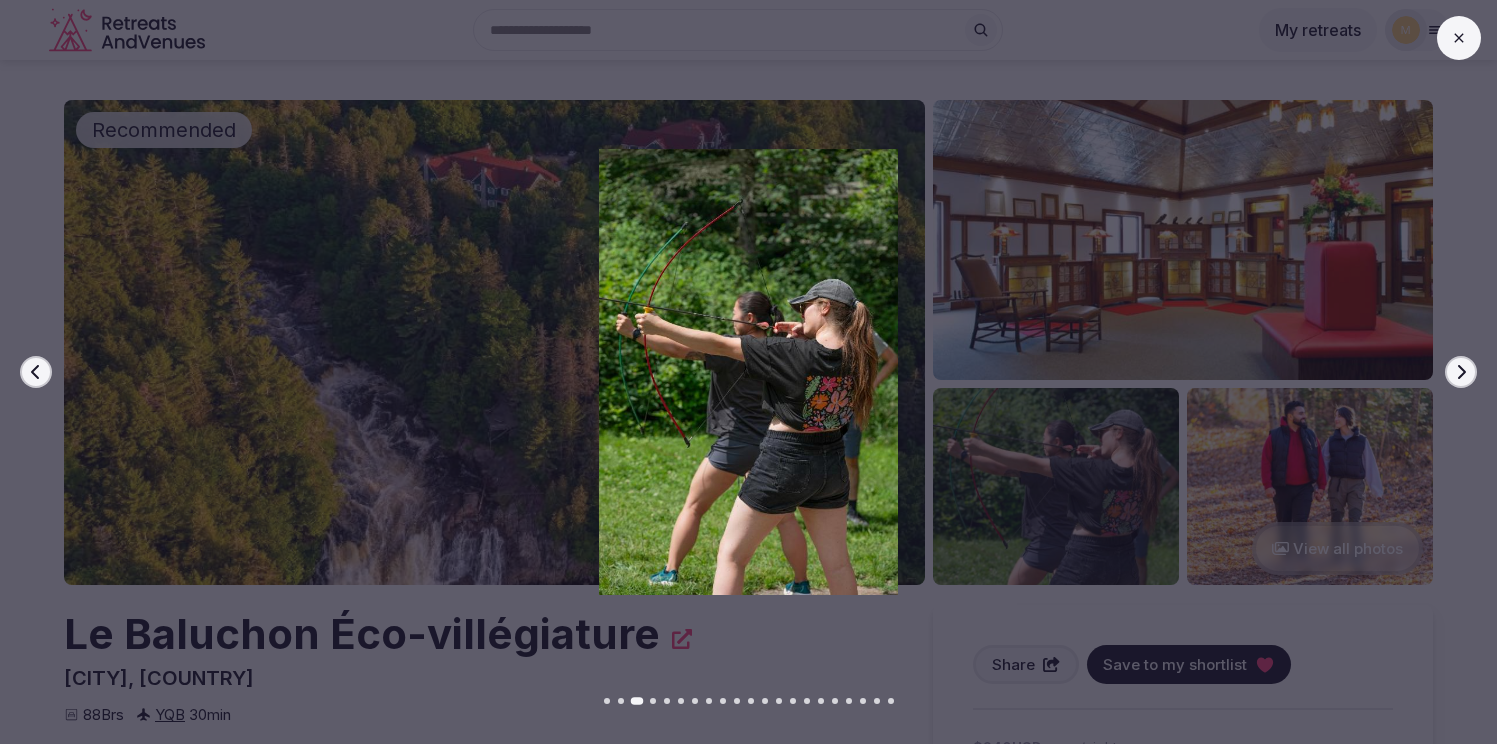 click 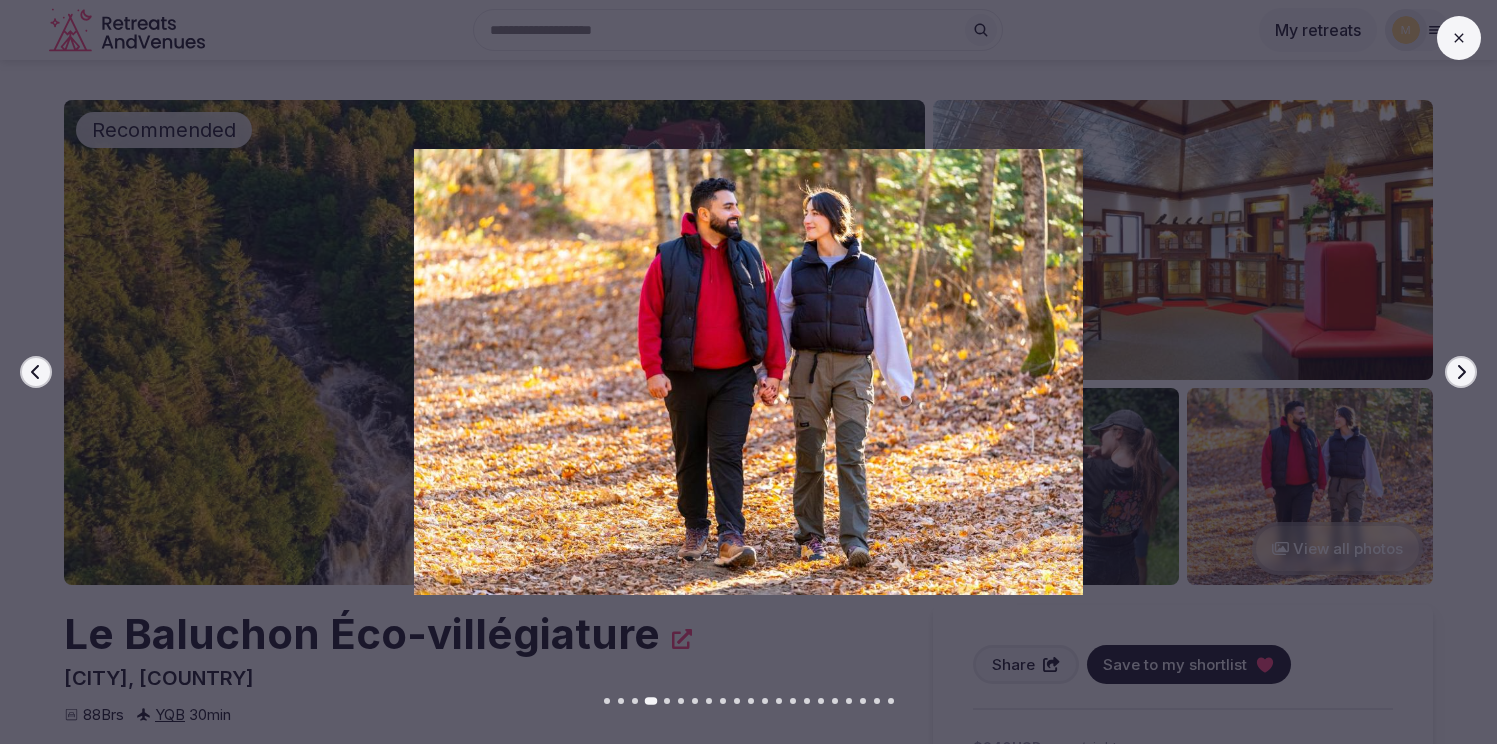 click 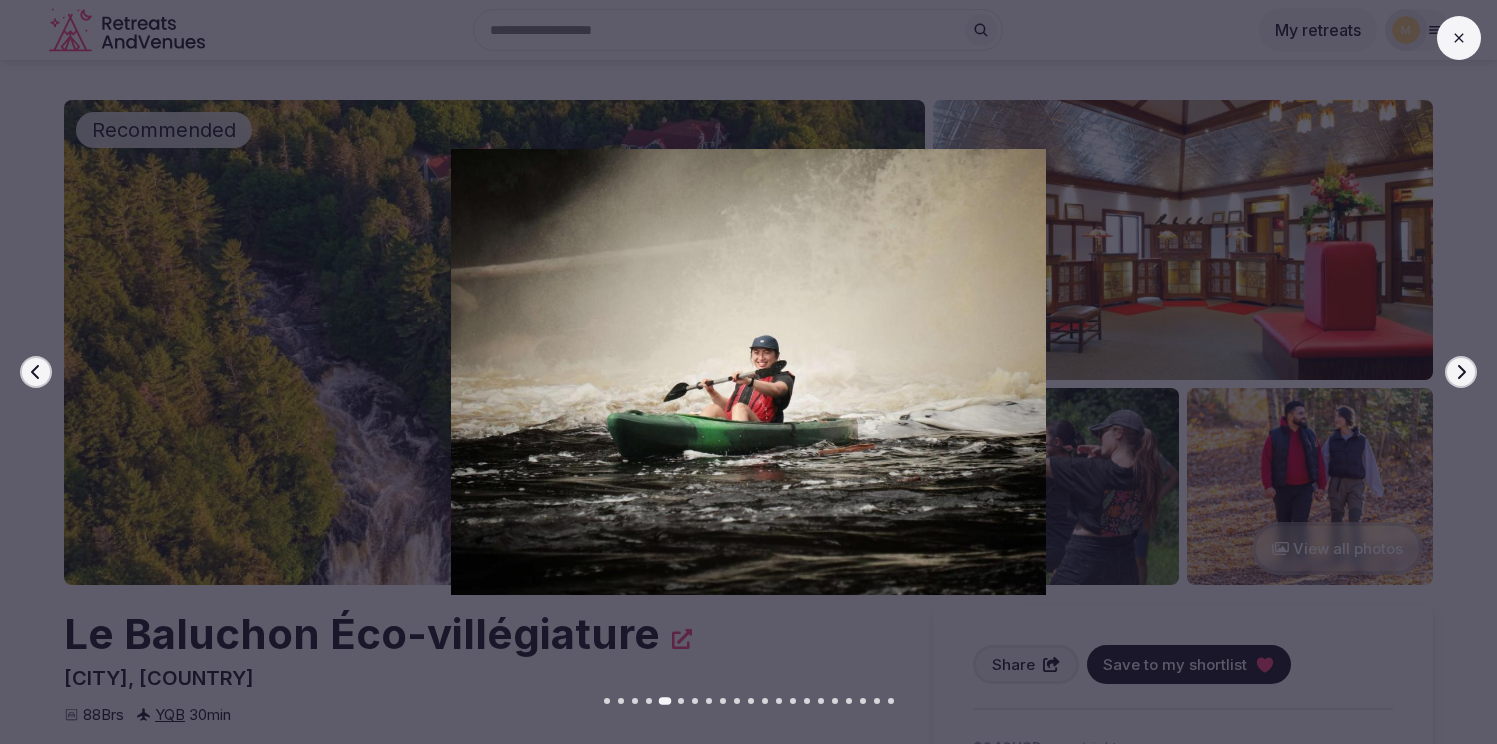 click 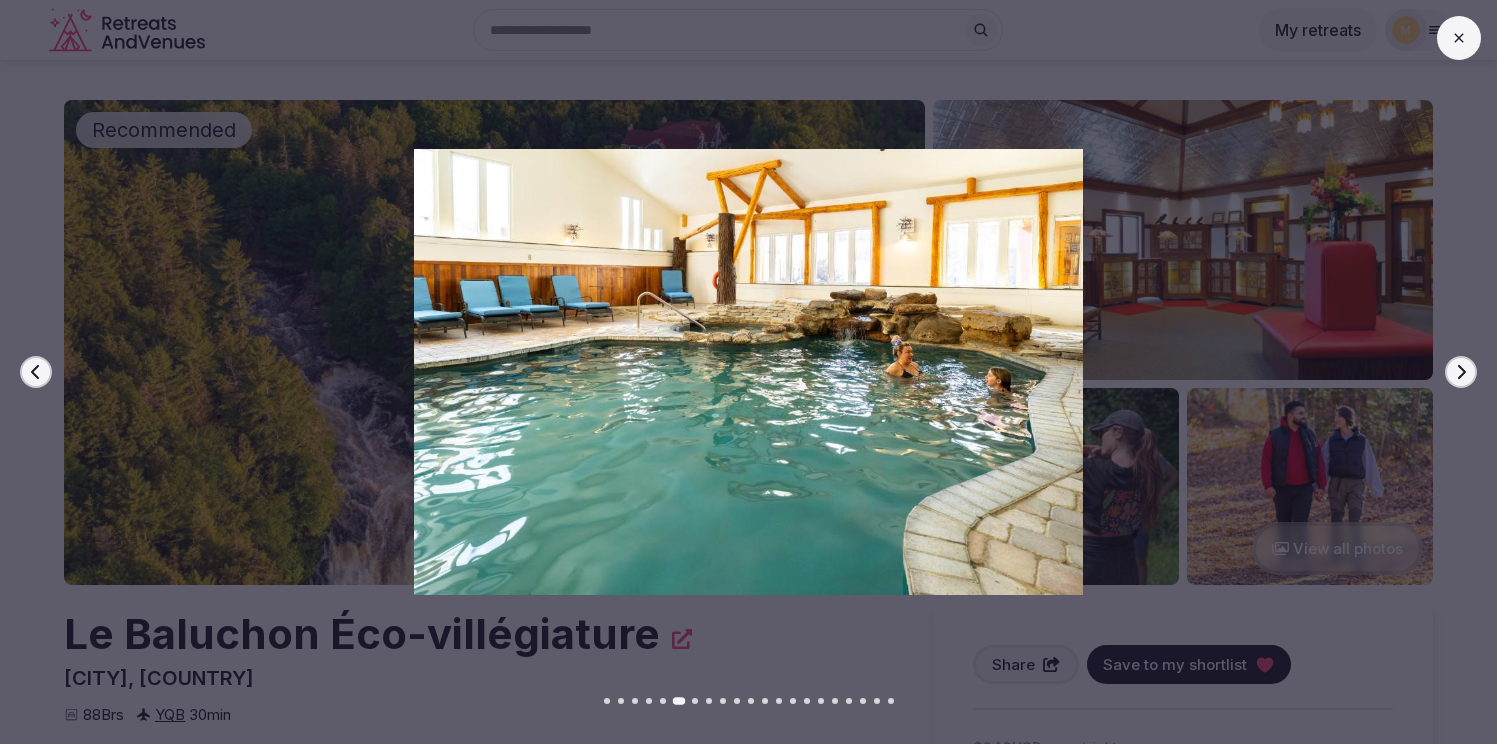 click 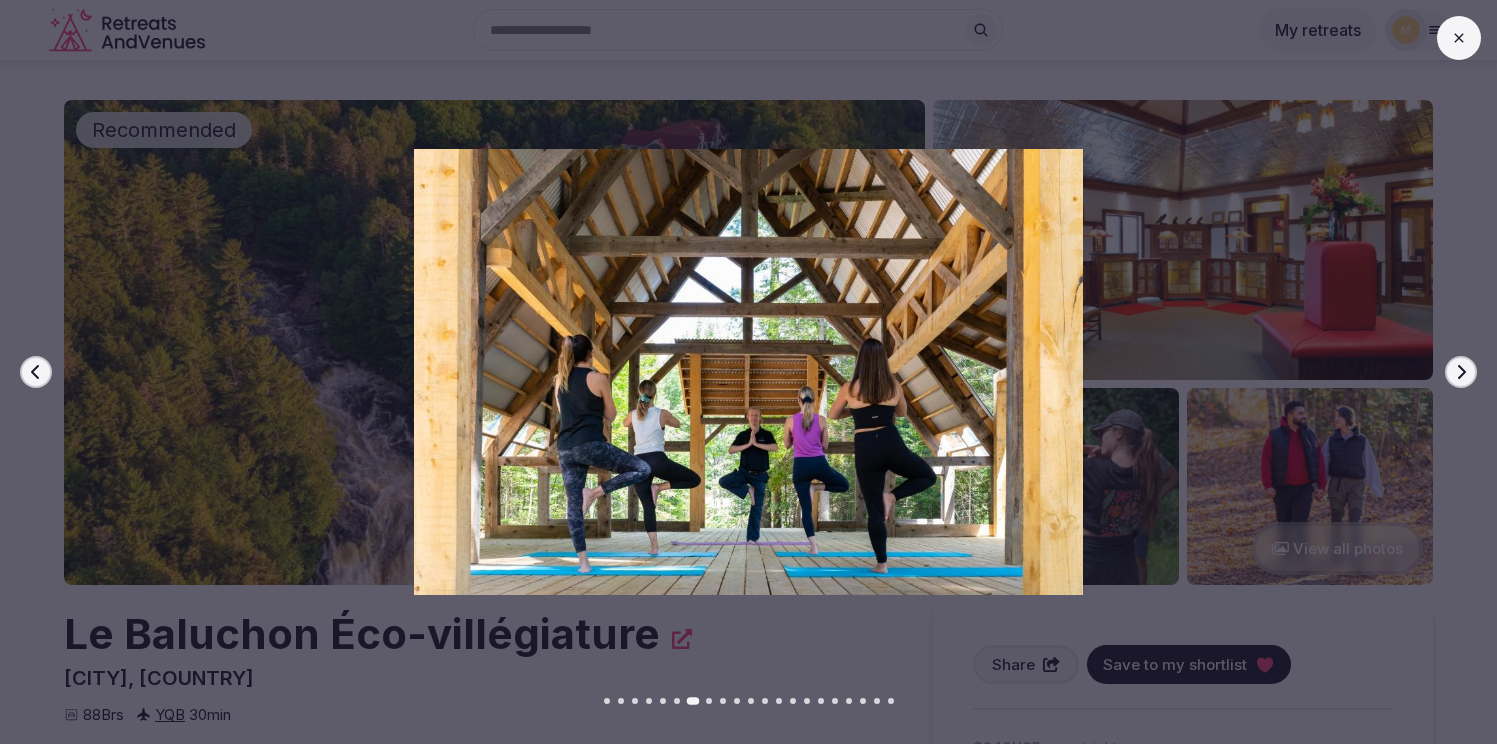 click 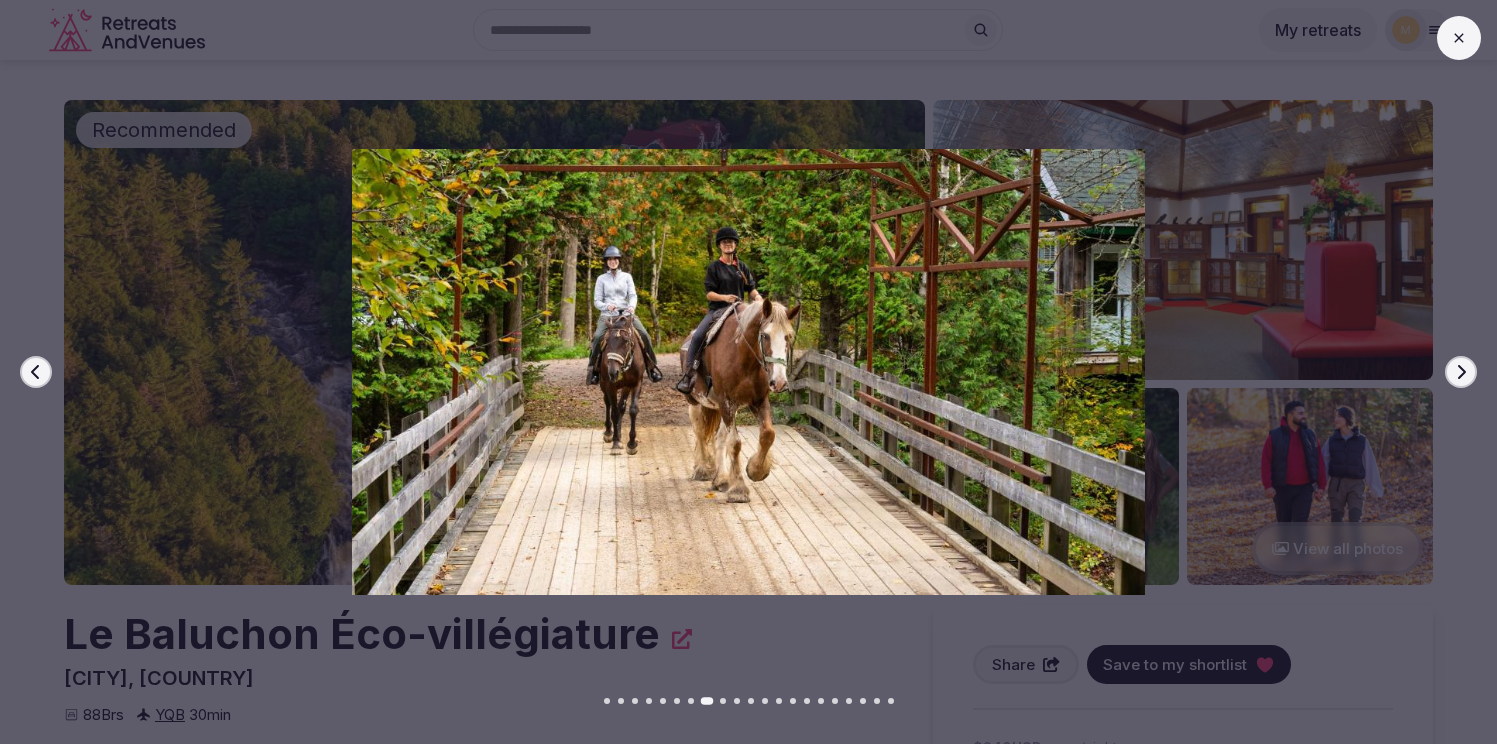 click 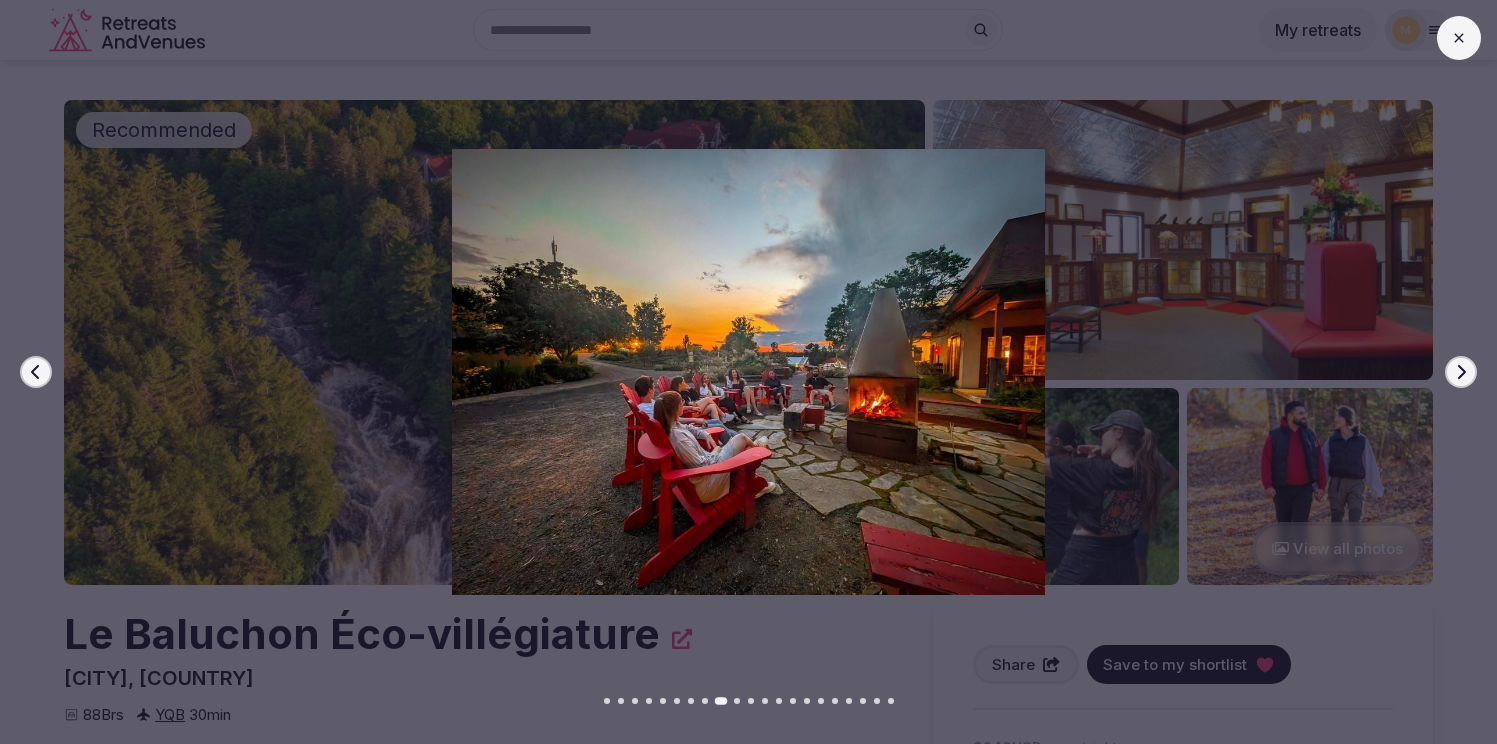click 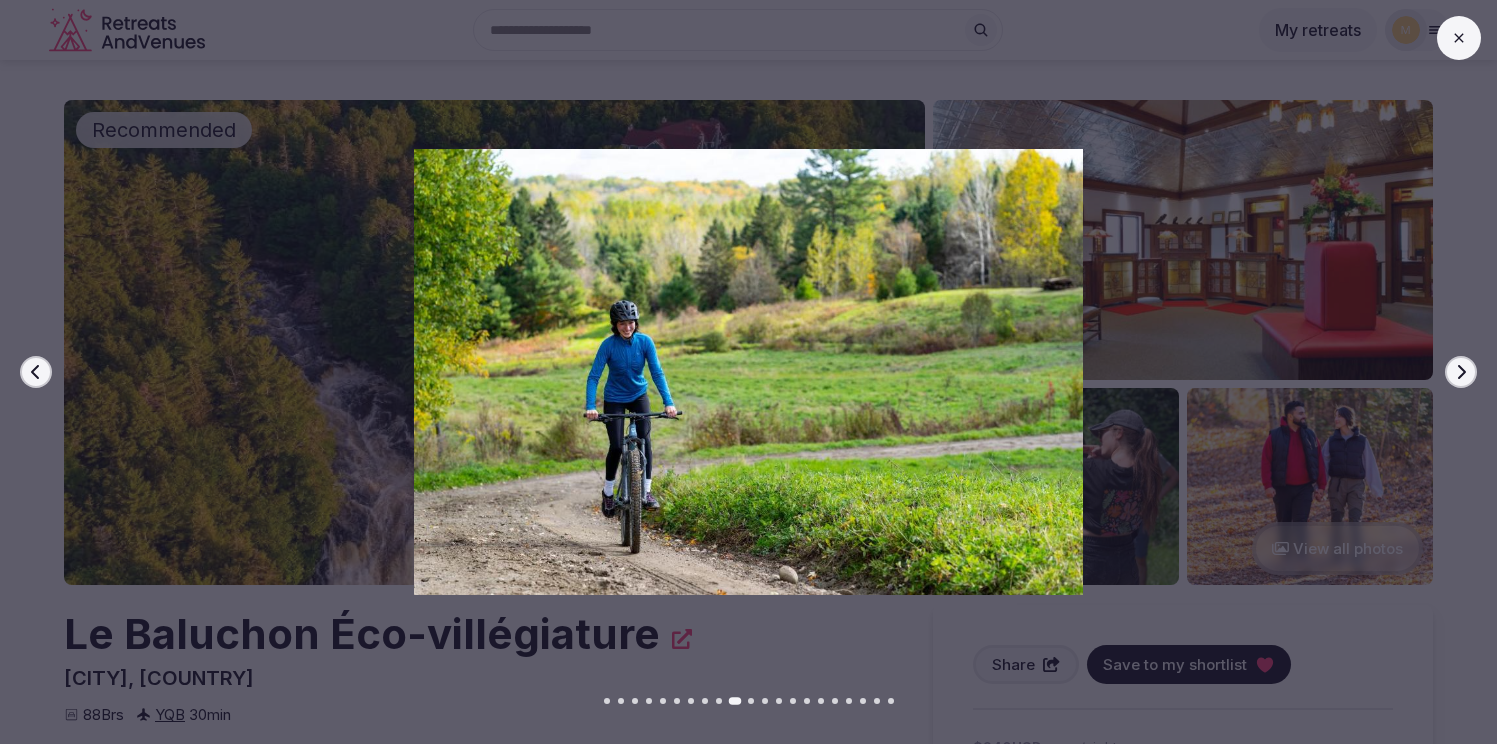 click 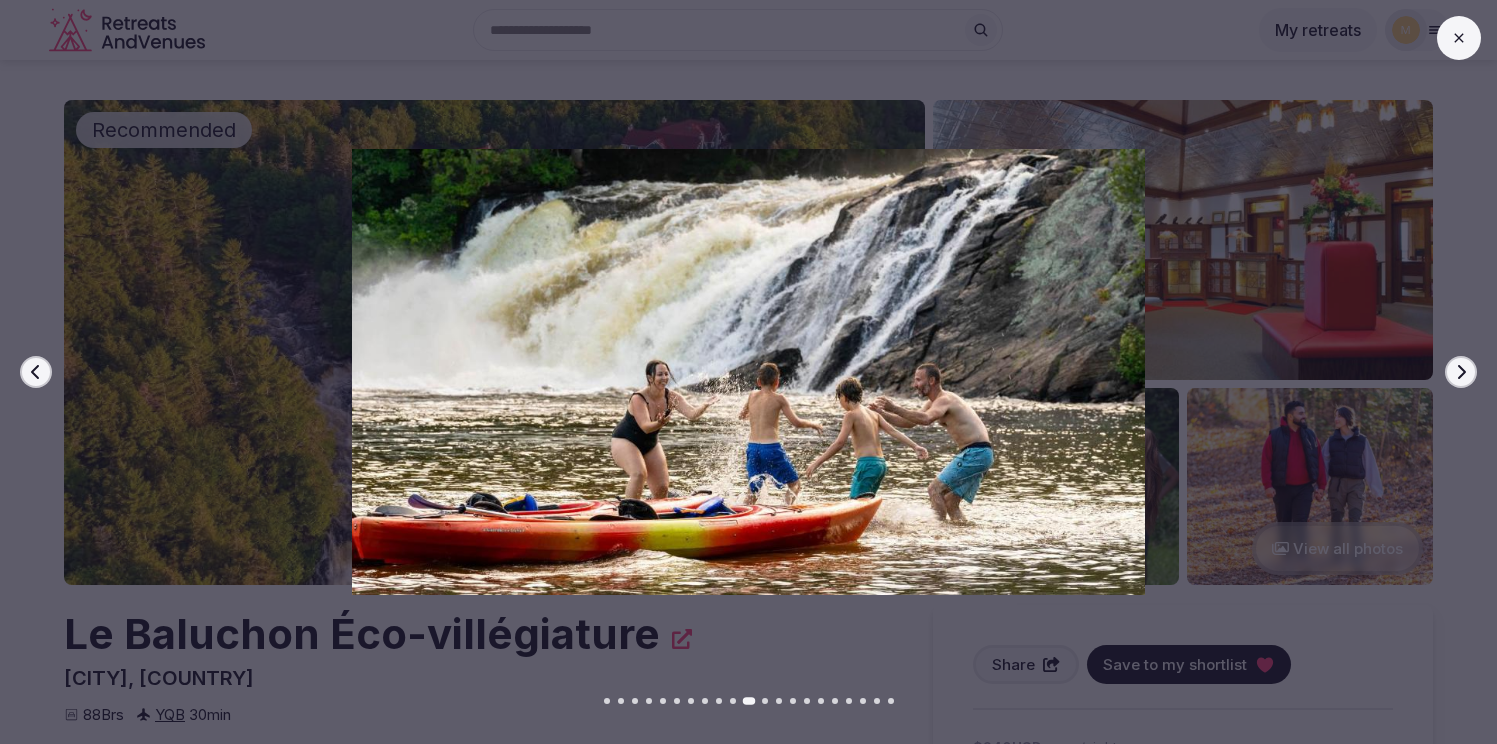click 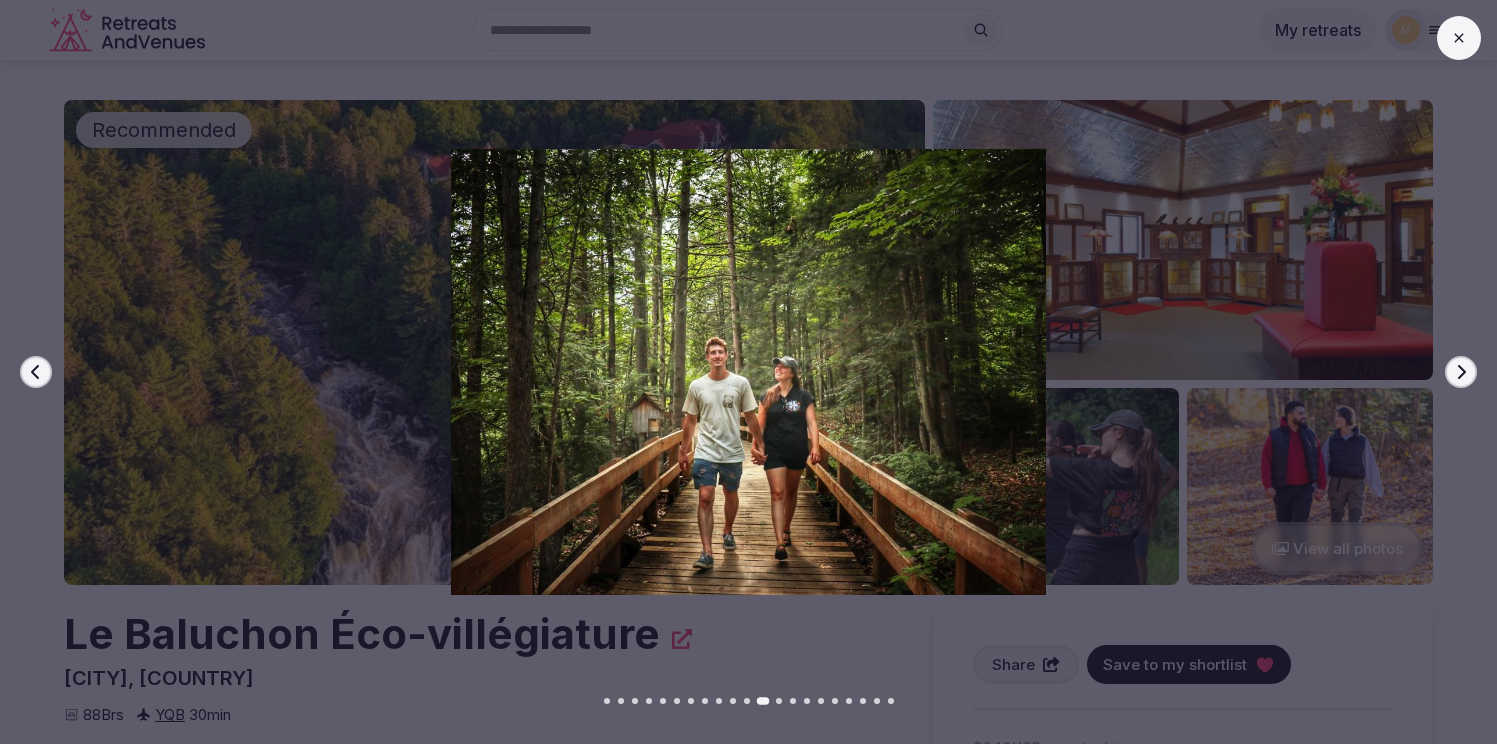 click 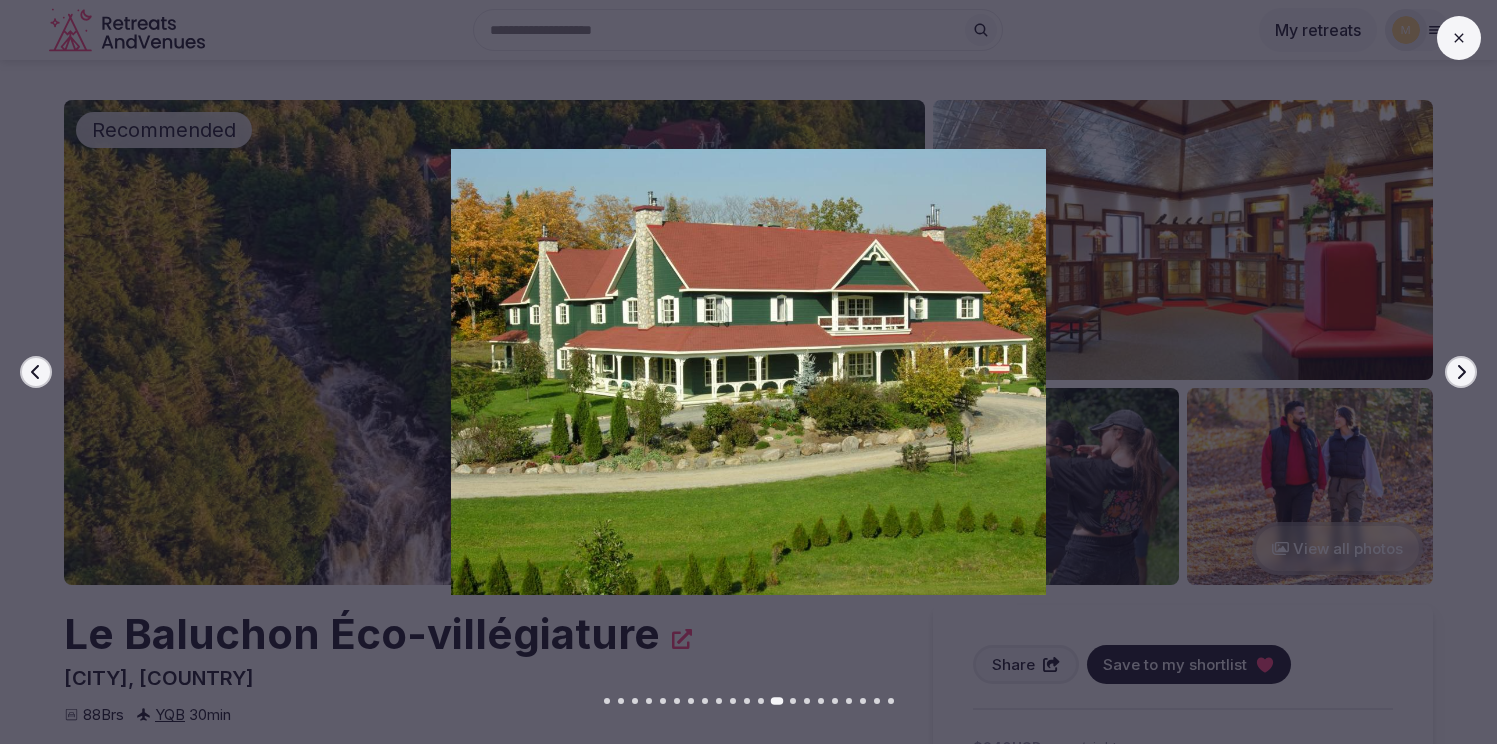 click 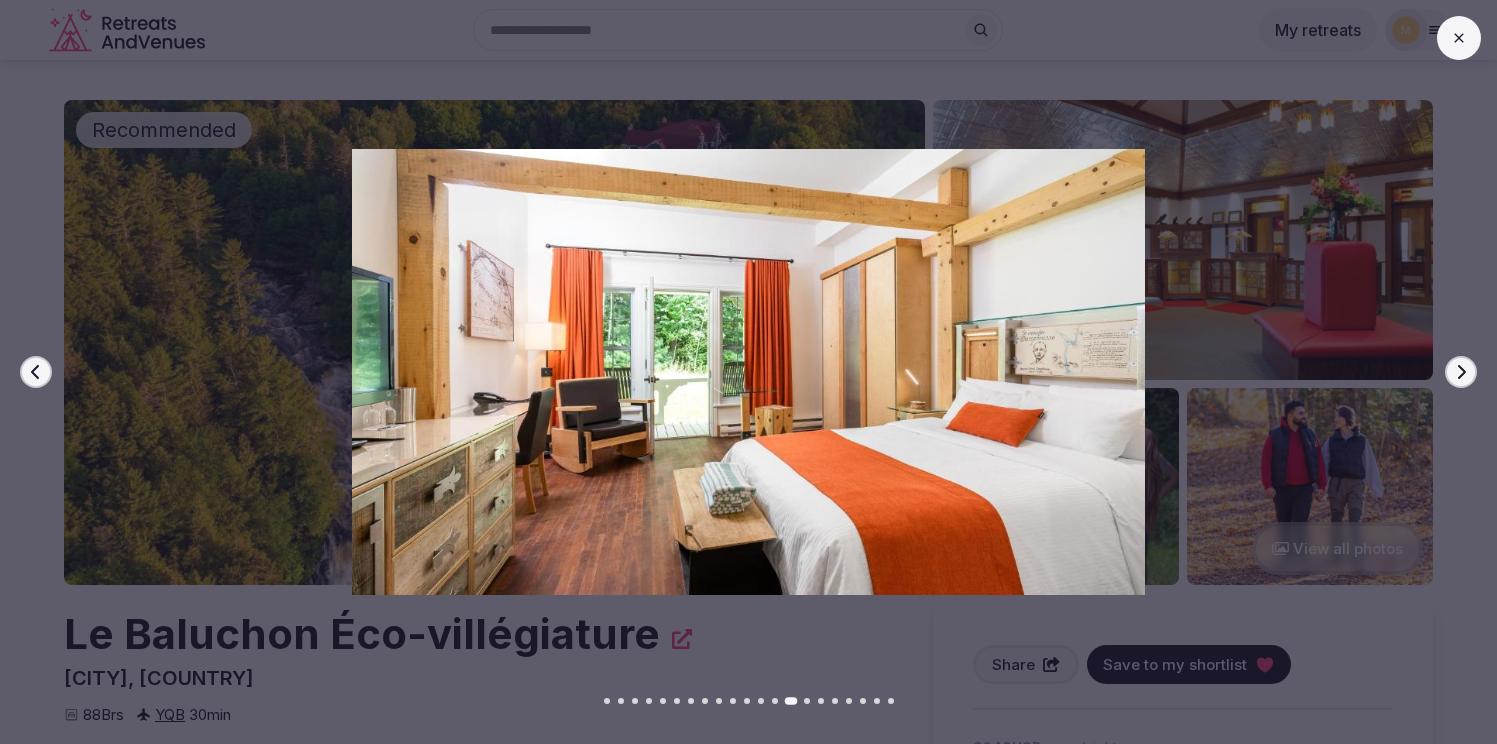 click 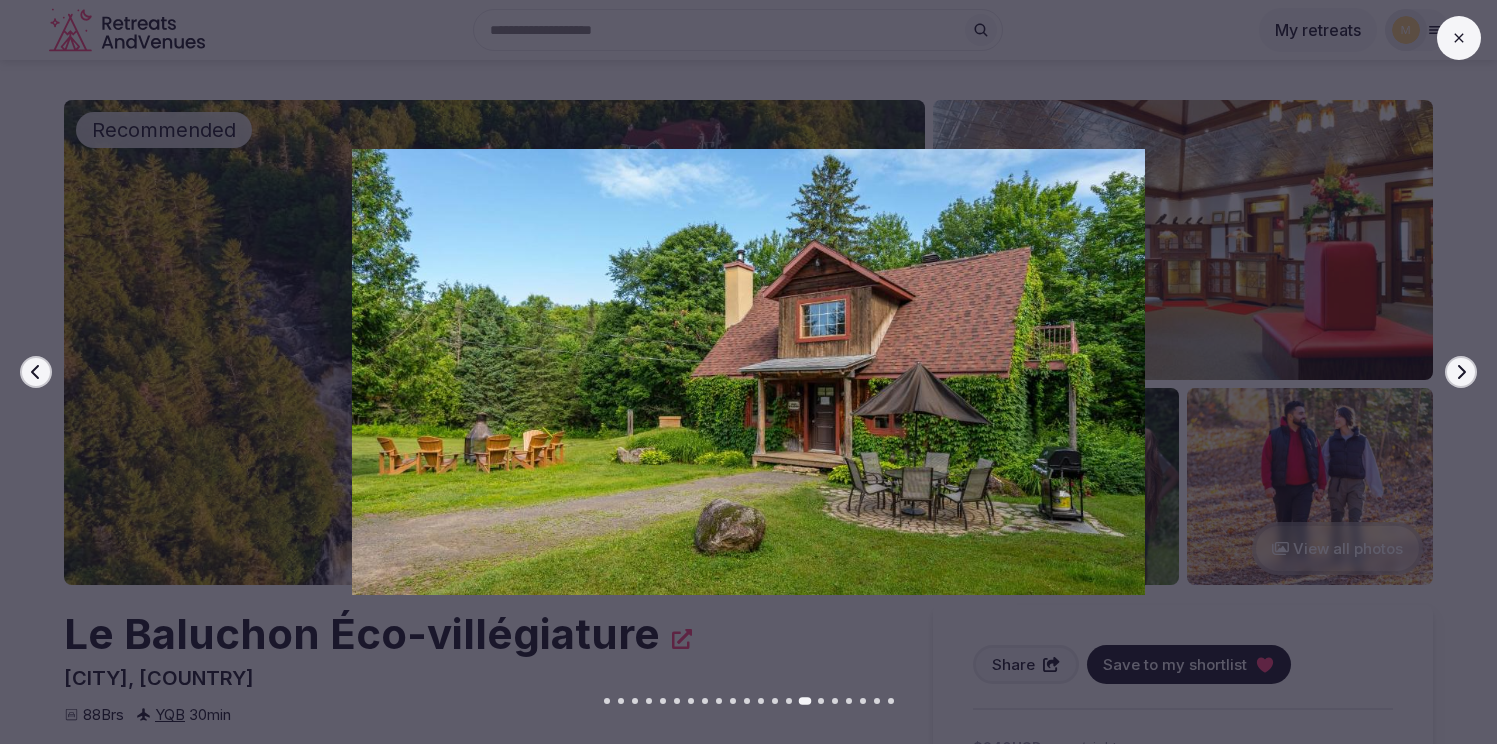click 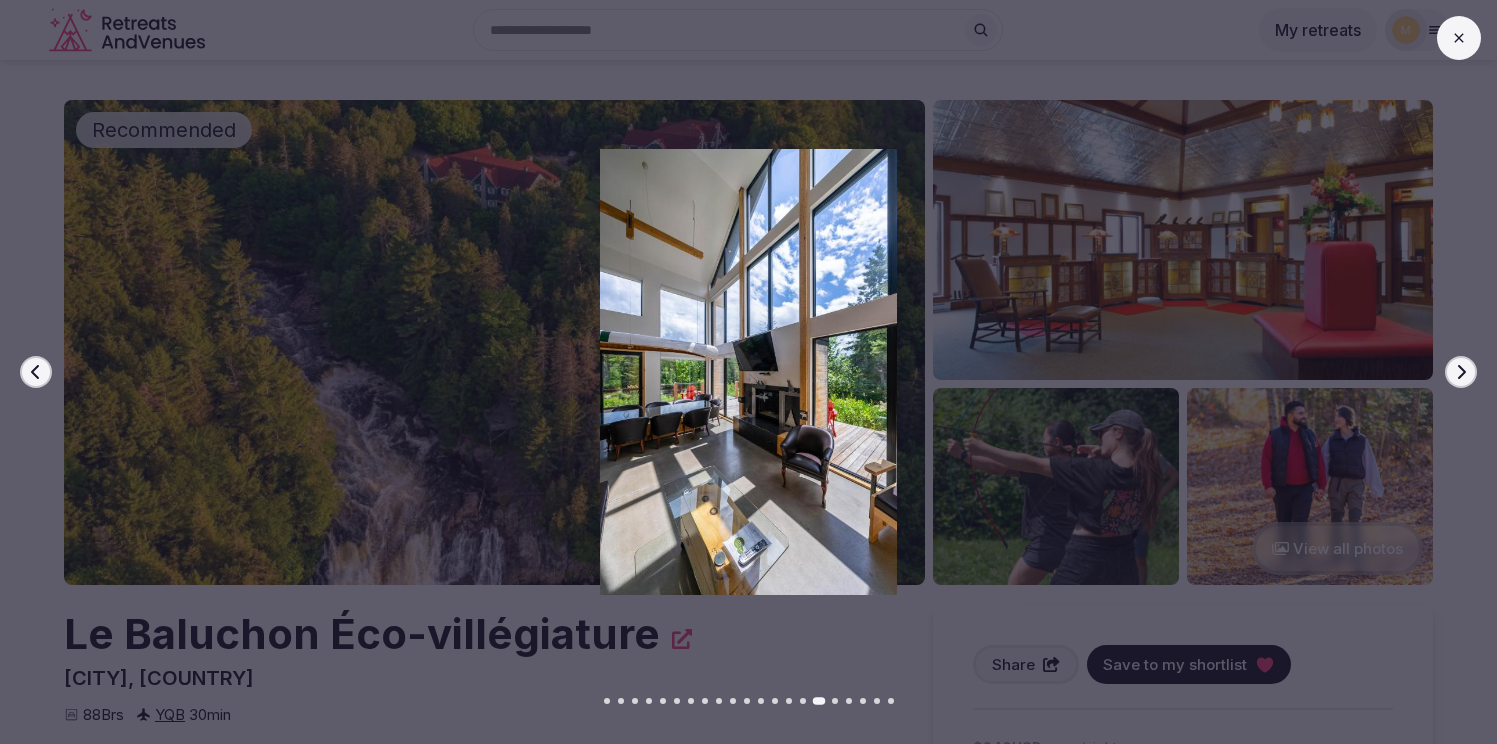 click 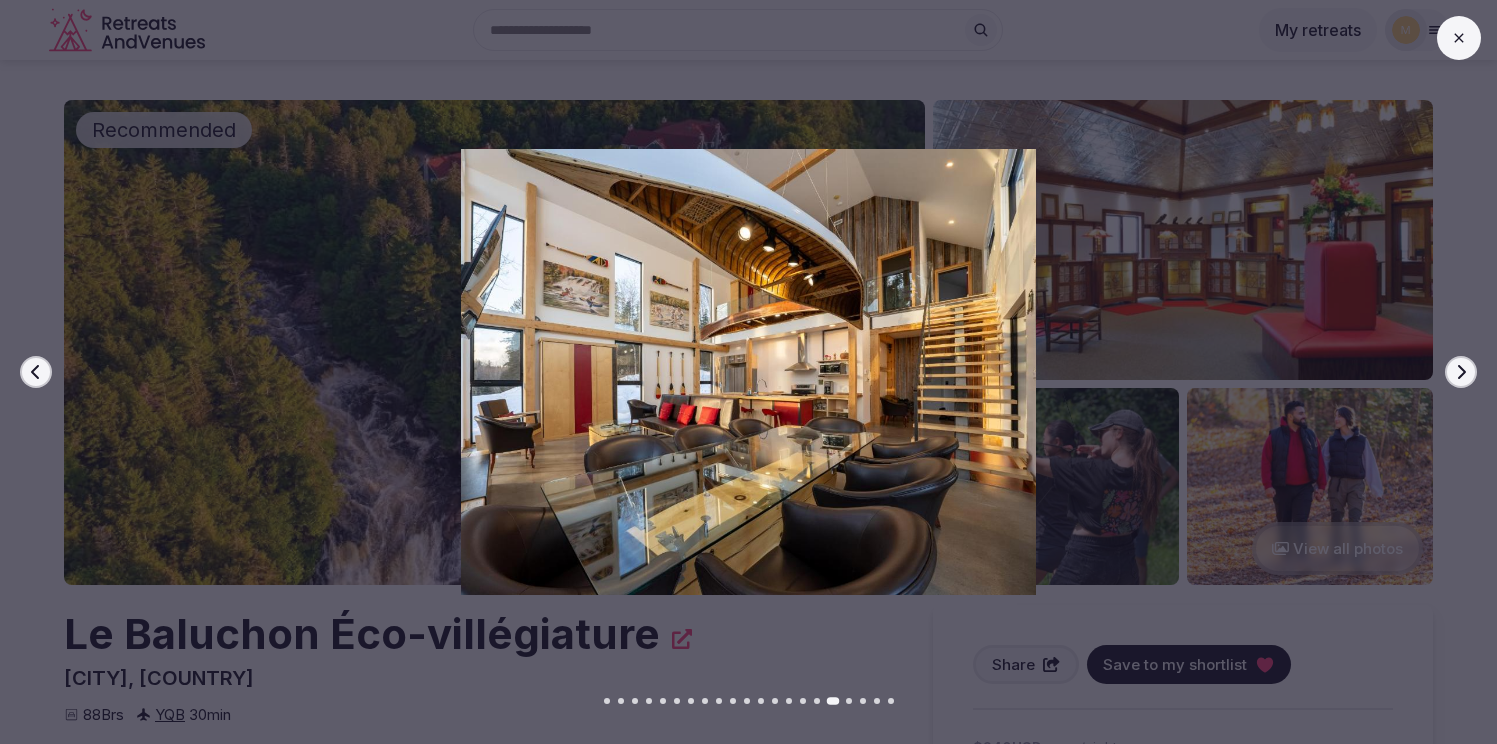 click 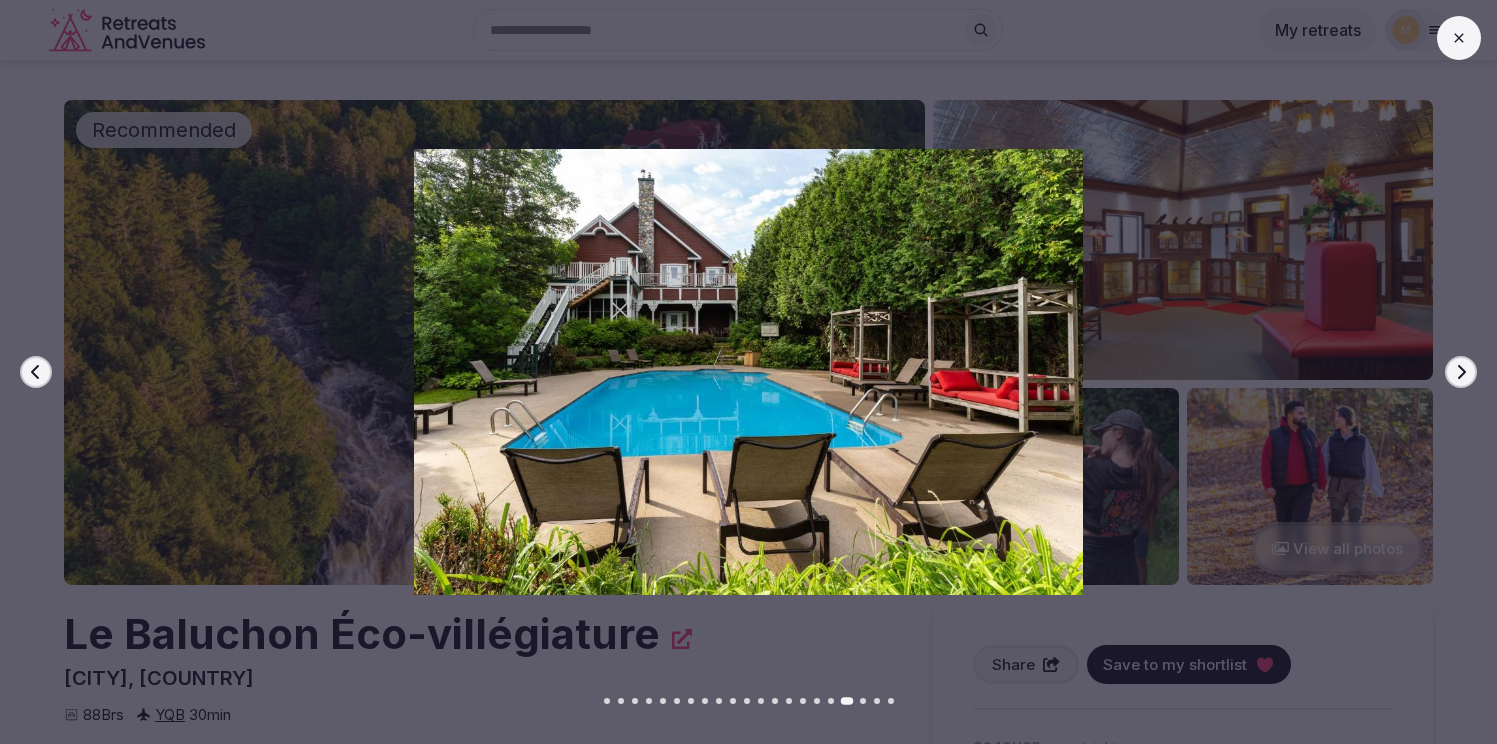 click 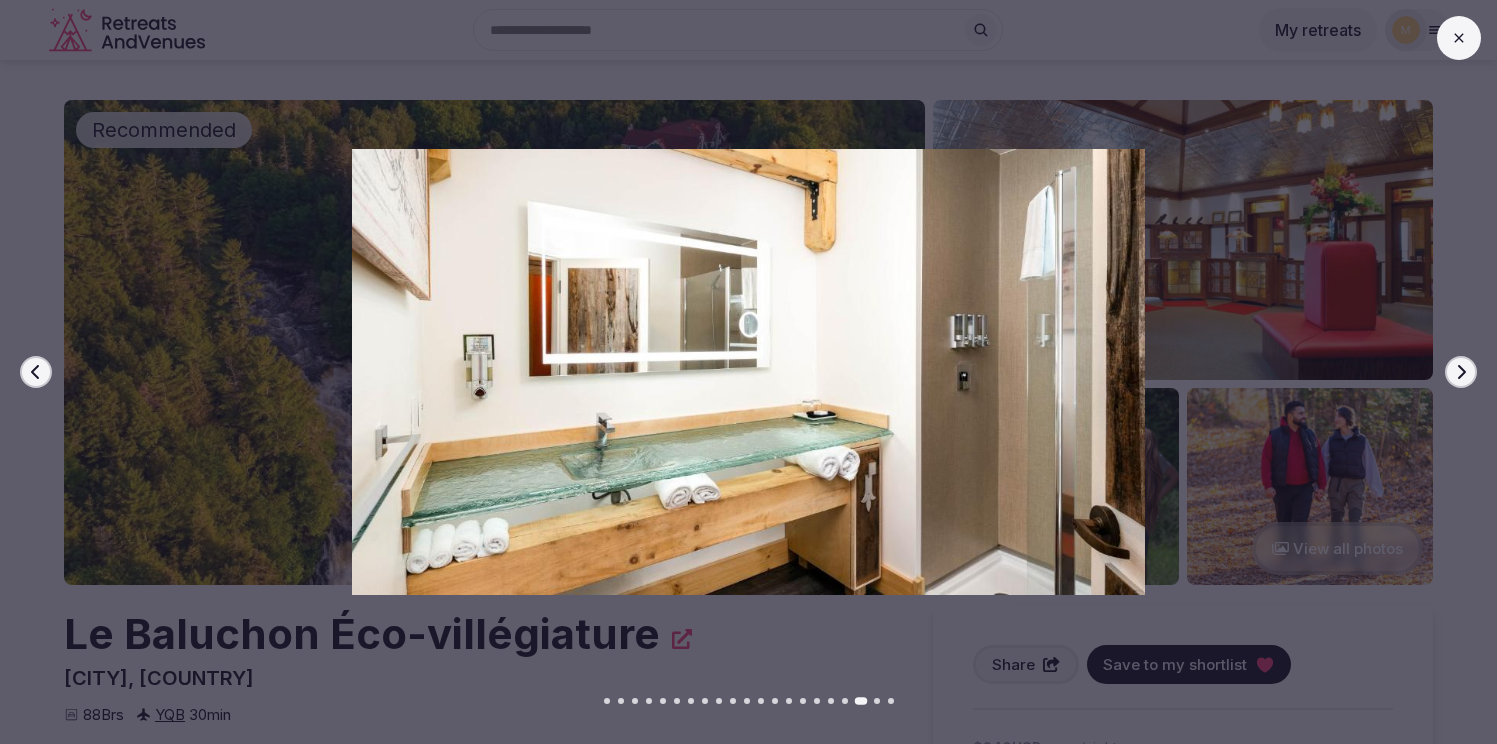 click 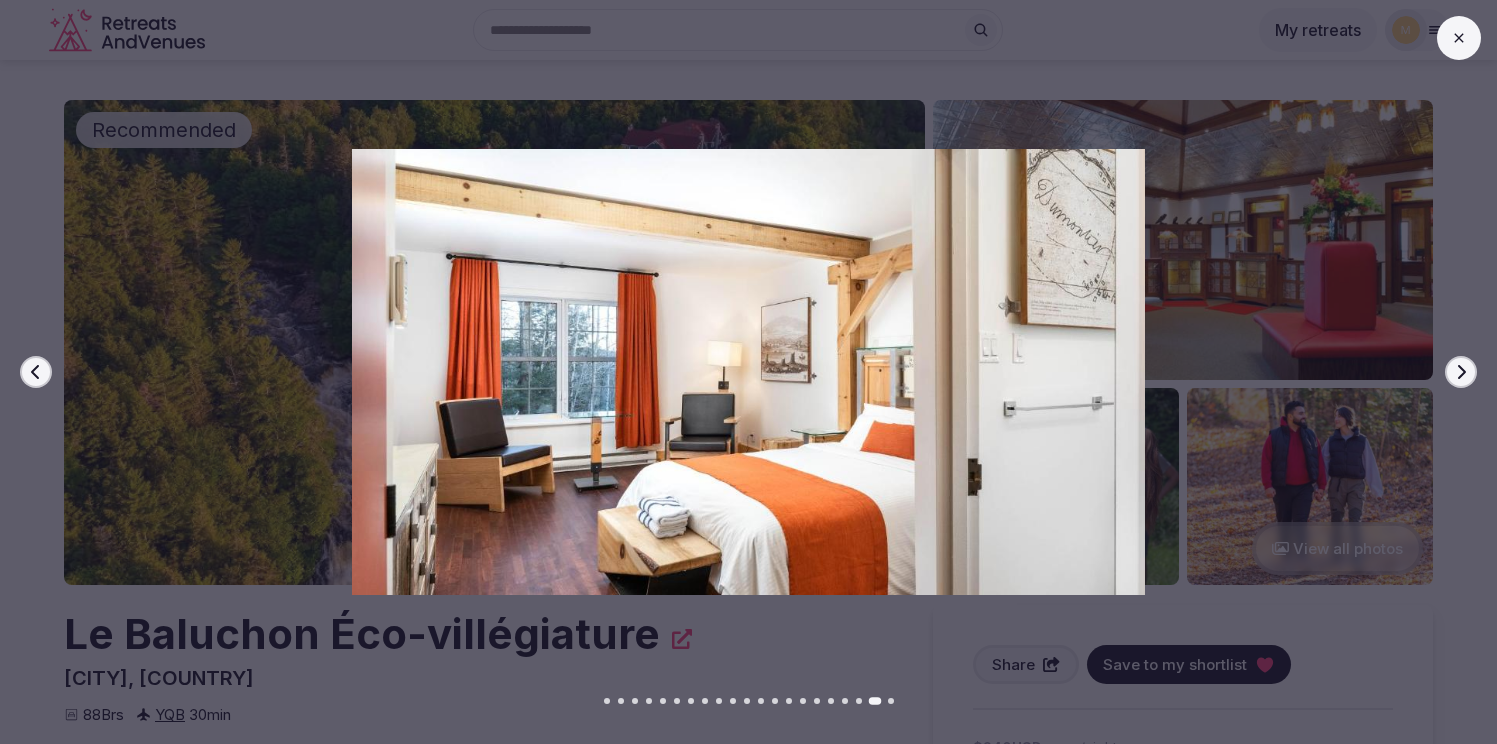 click 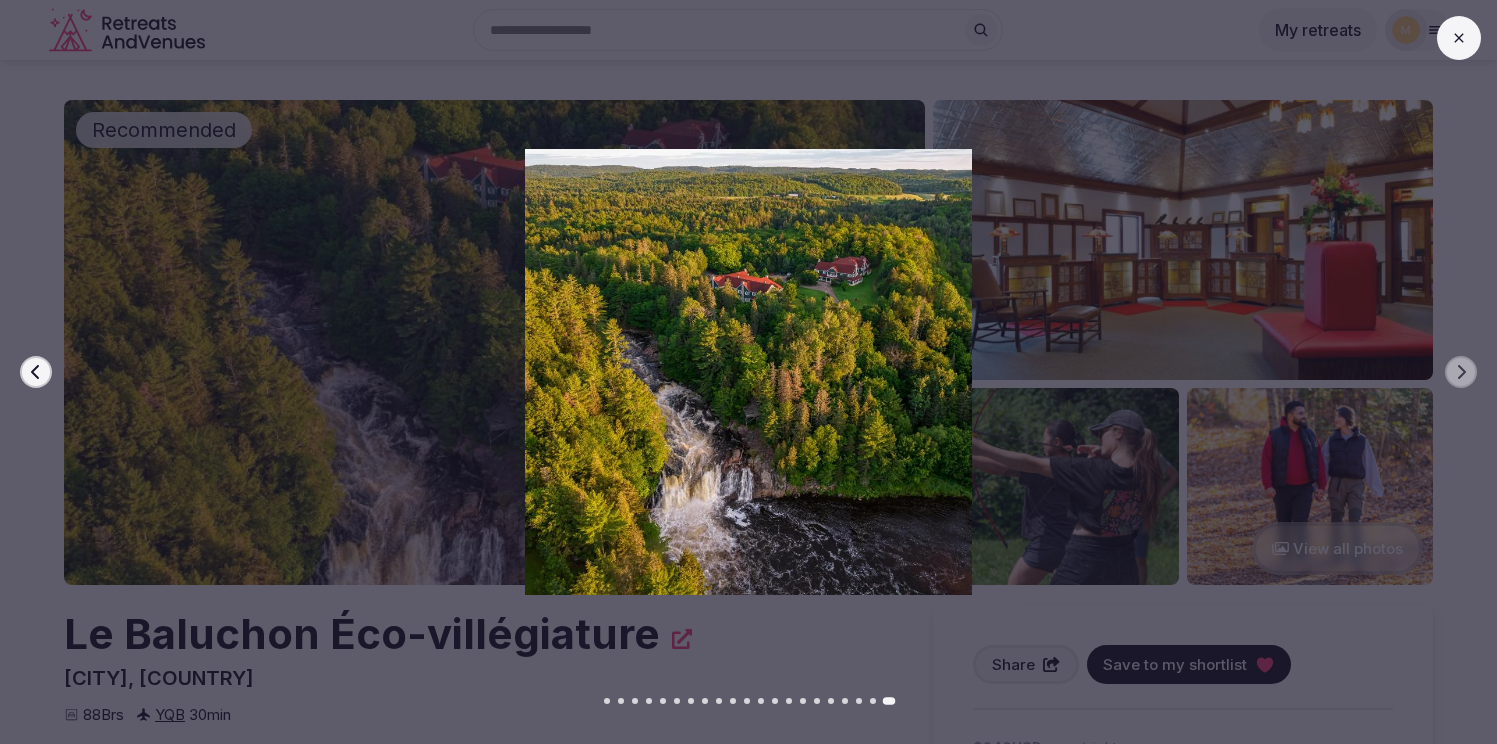 click at bounding box center (1459, 38) 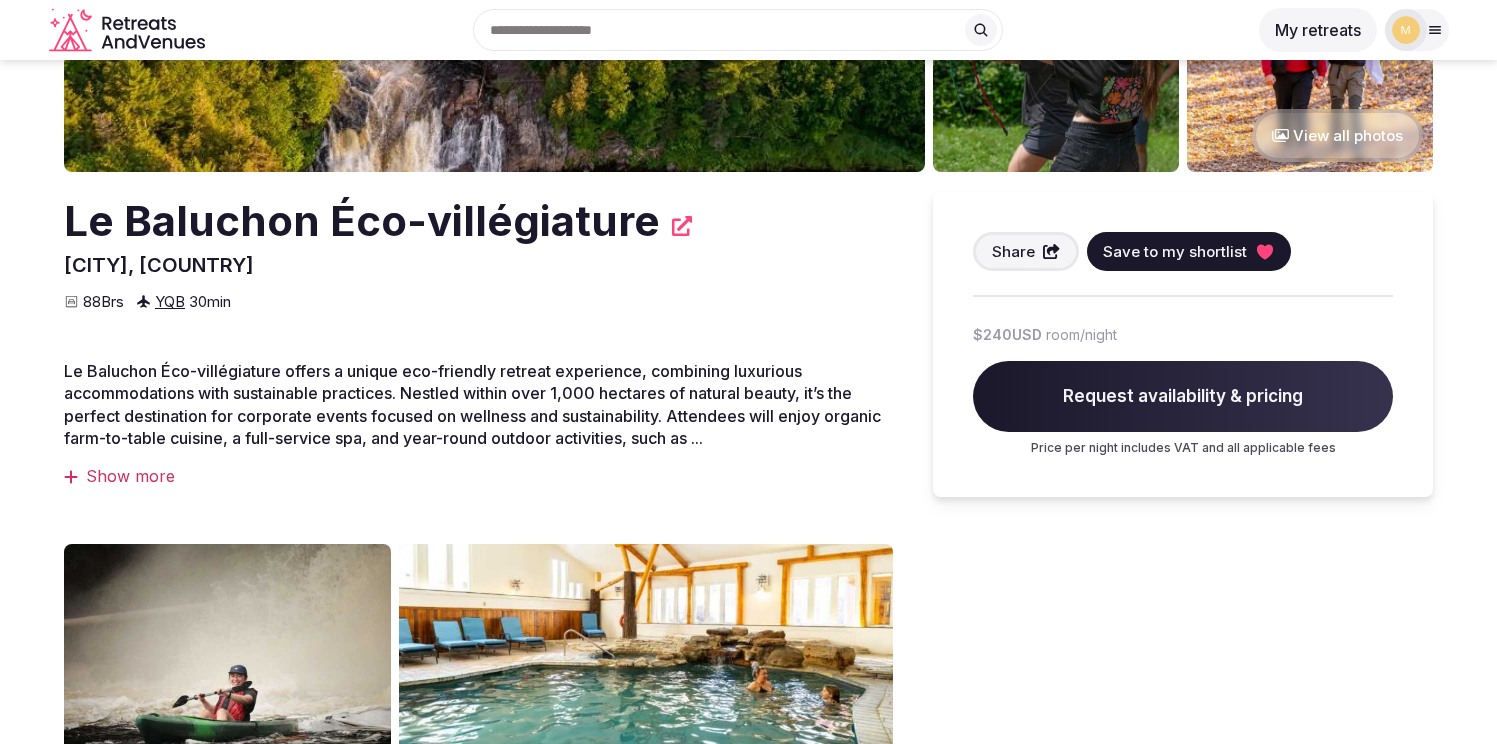 scroll, scrollTop: 0, scrollLeft: 0, axis: both 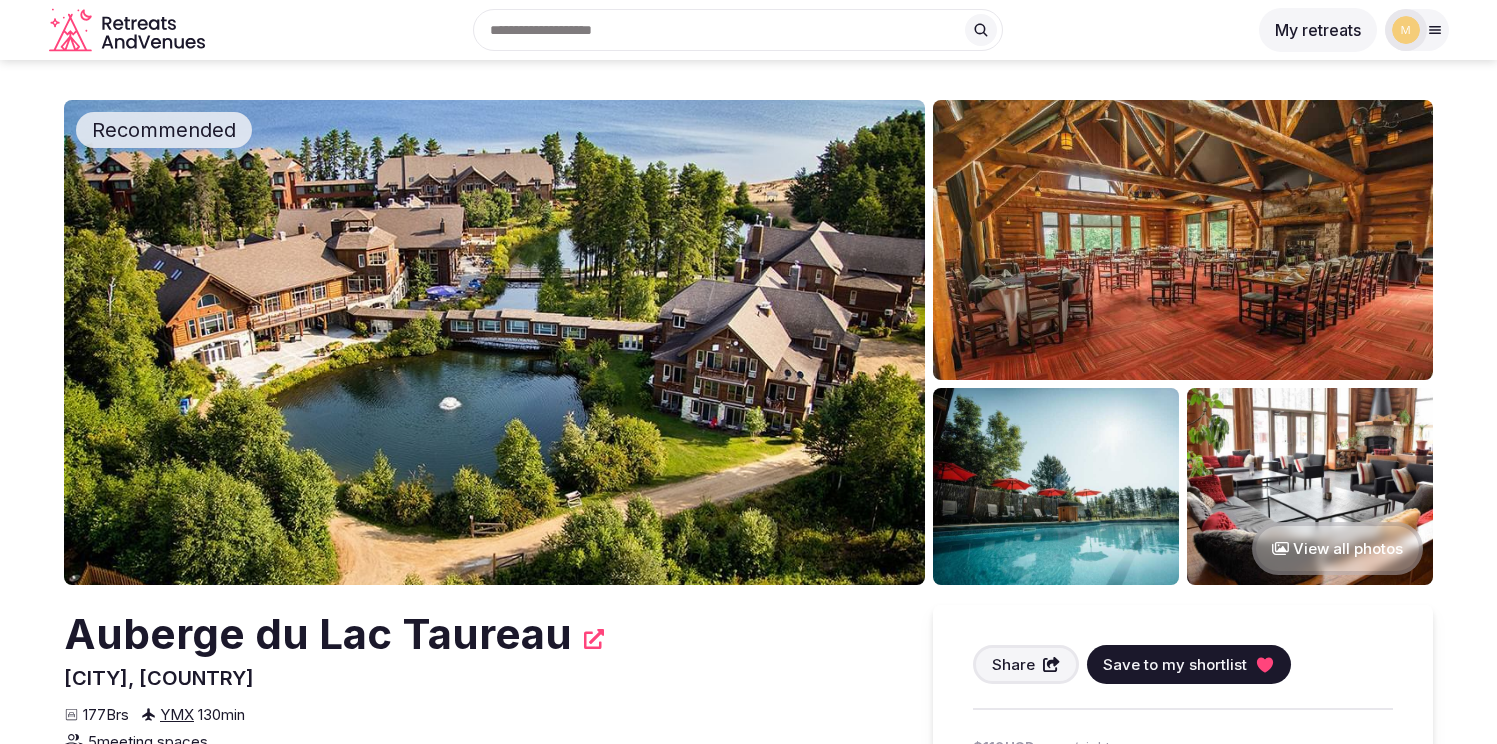 click at bounding box center (494, 342) 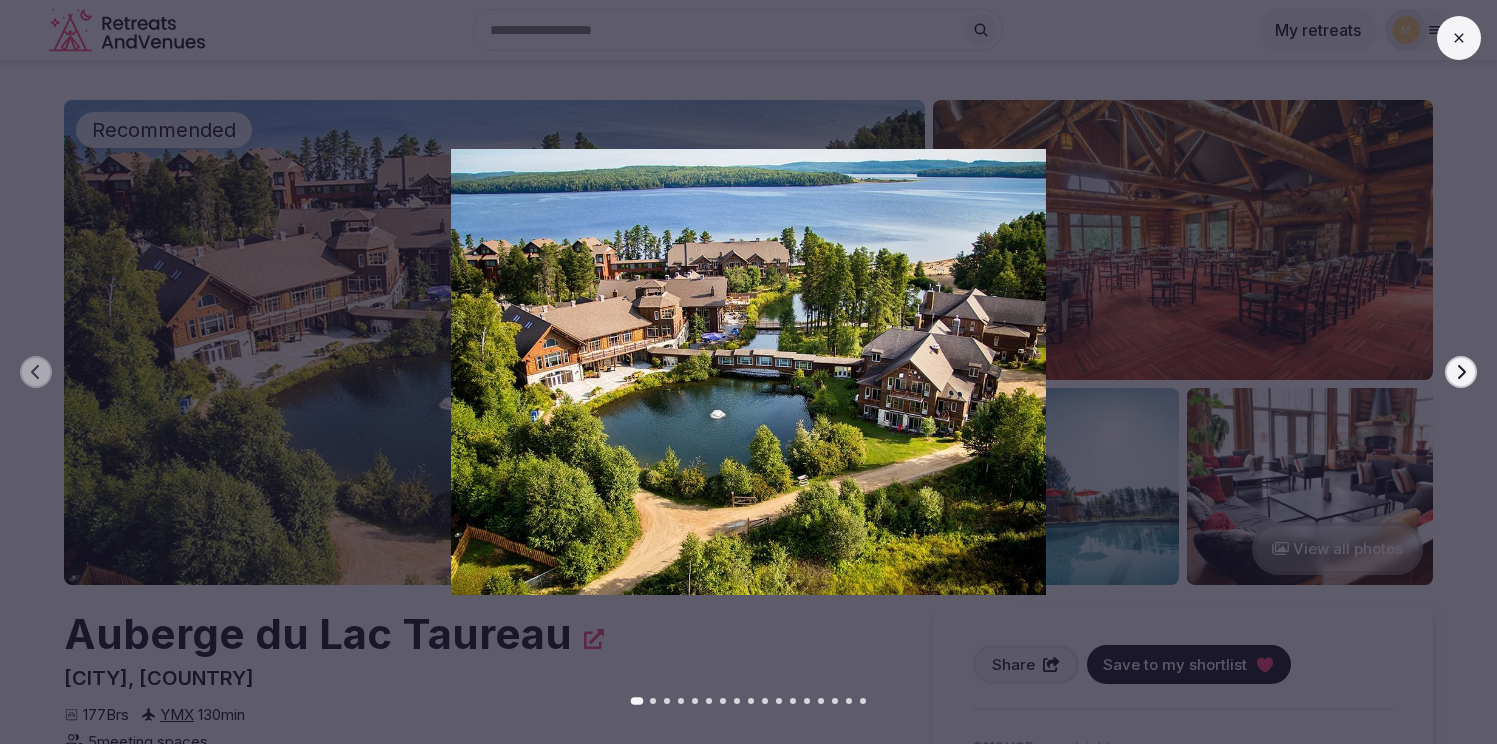 click on "Next slide" at bounding box center (1461, 372) 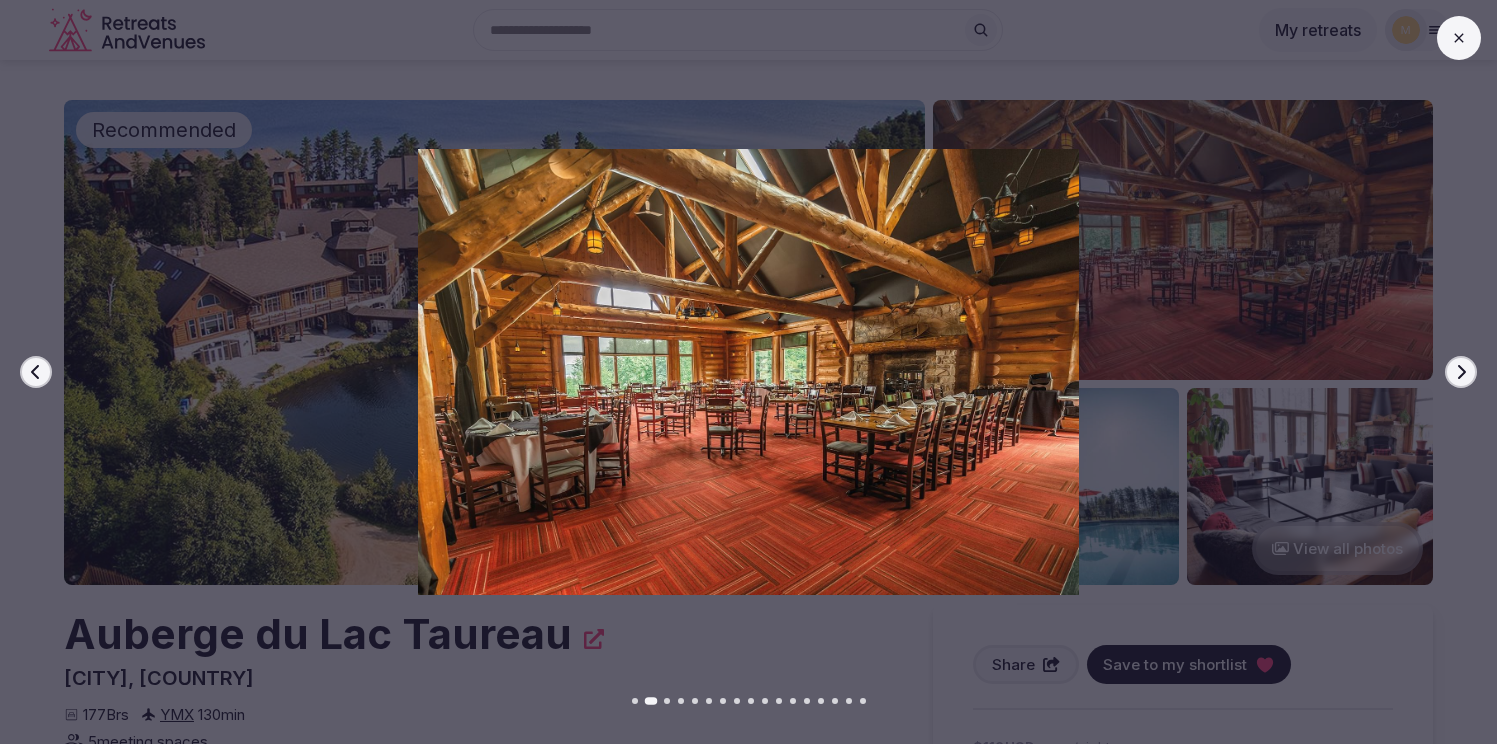 click on "Next slide" at bounding box center [1461, 372] 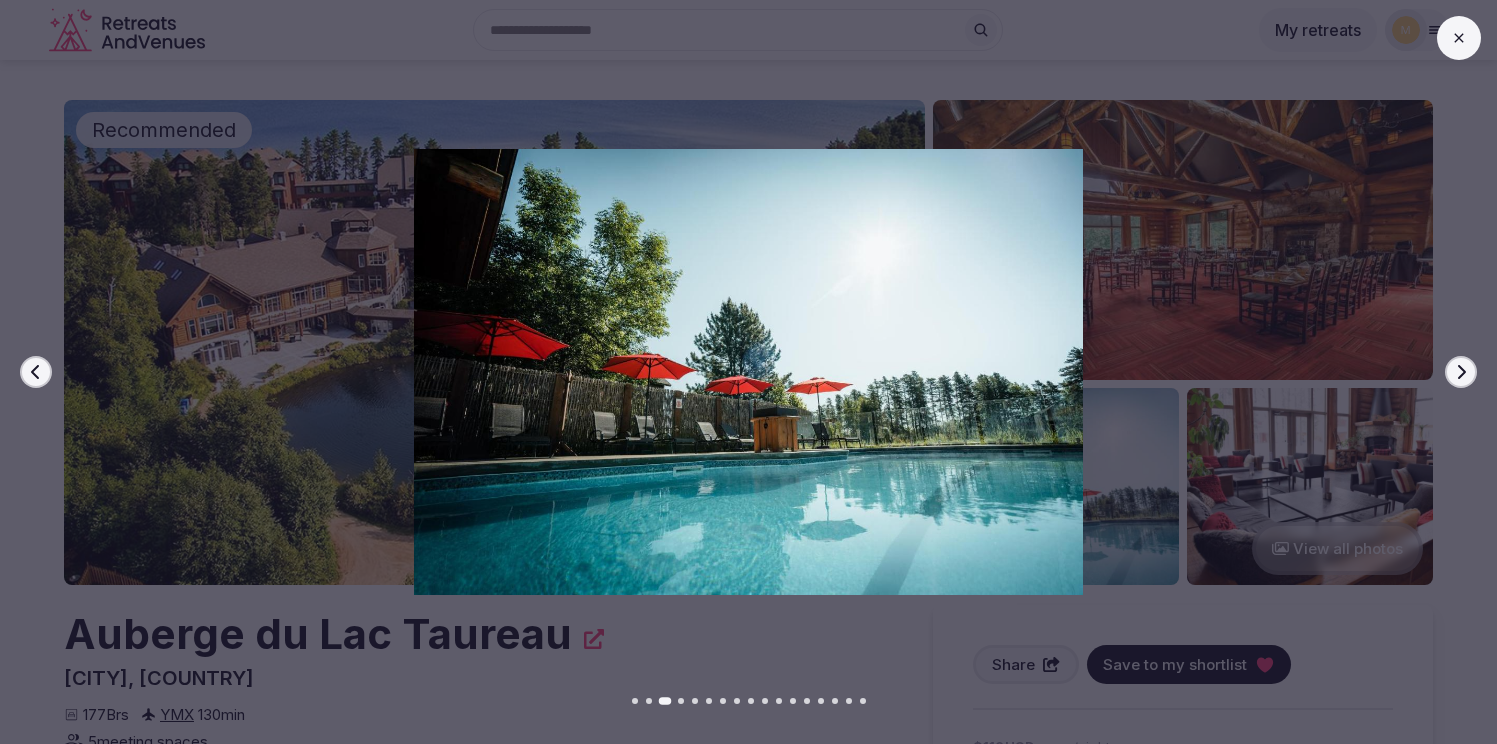 click on "Next slide" at bounding box center (1461, 372) 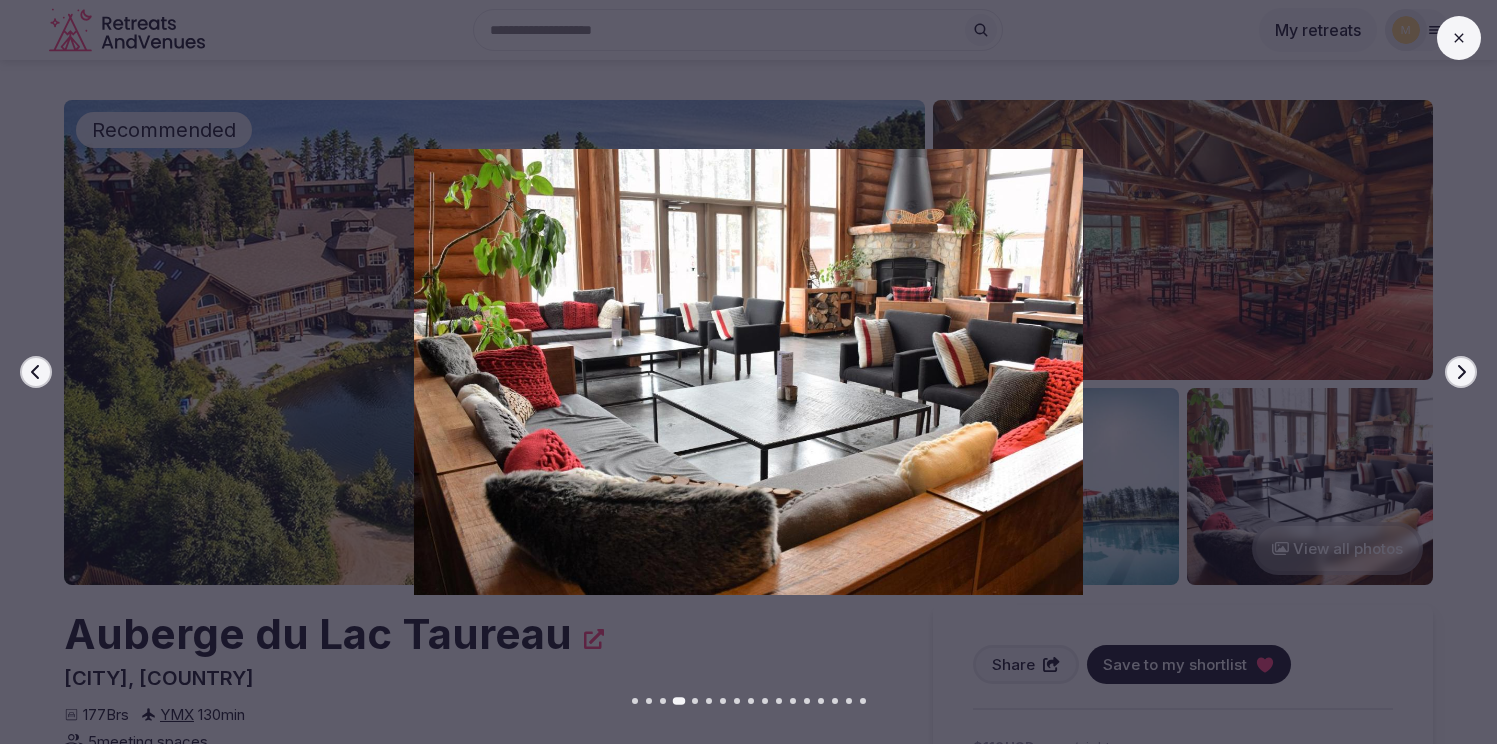 click on "Next slide" at bounding box center [1461, 372] 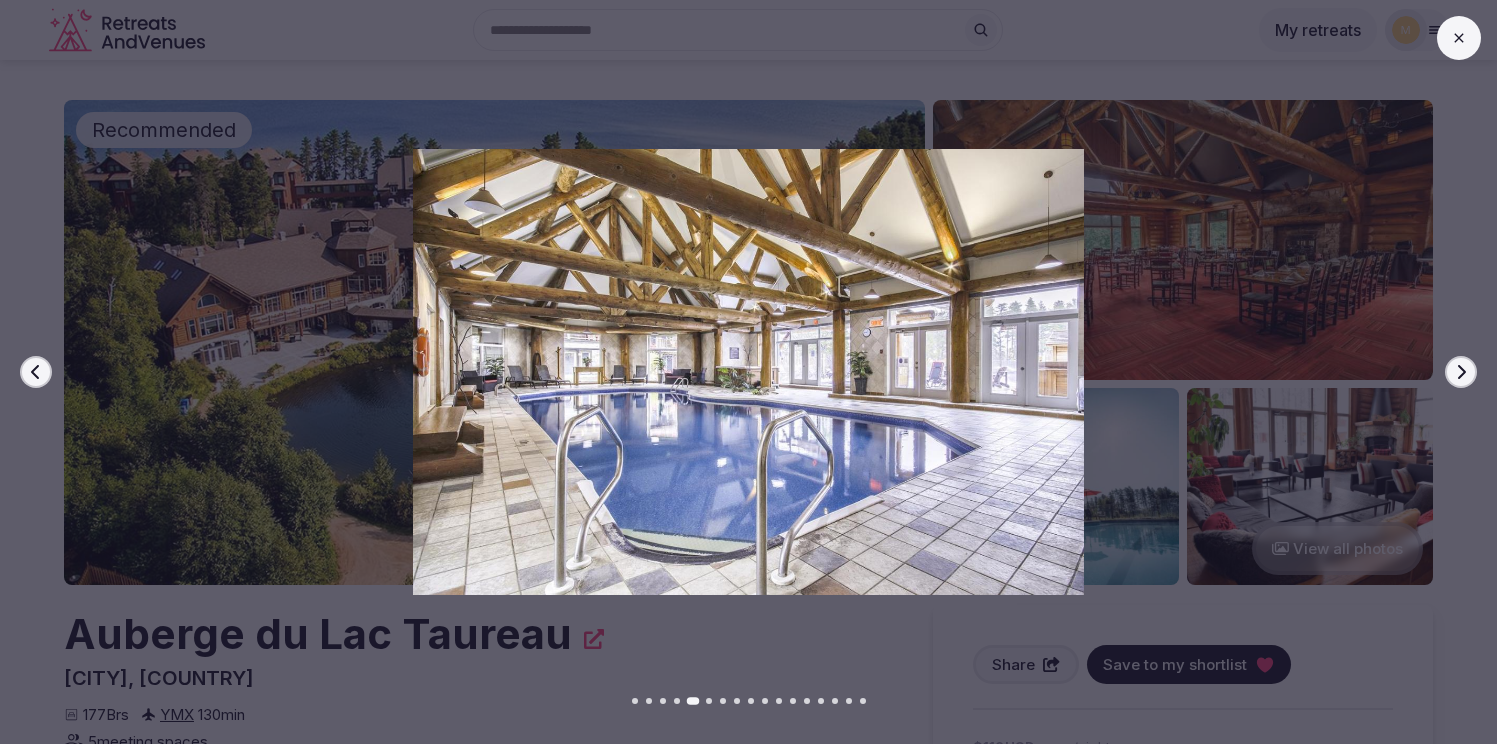 click on "Next slide" at bounding box center (1461, 372) 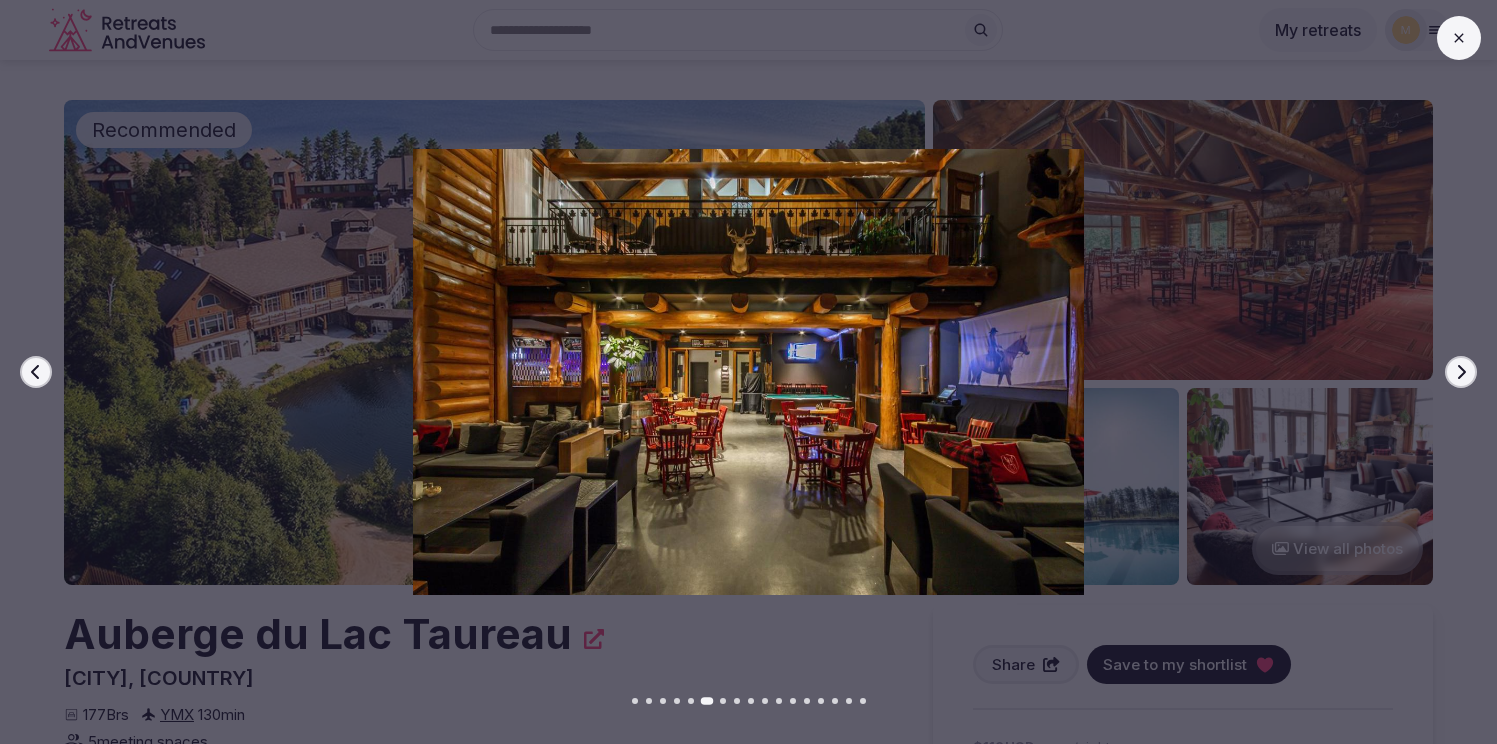 click on "Next slide" at bounding box center [1461, 372] 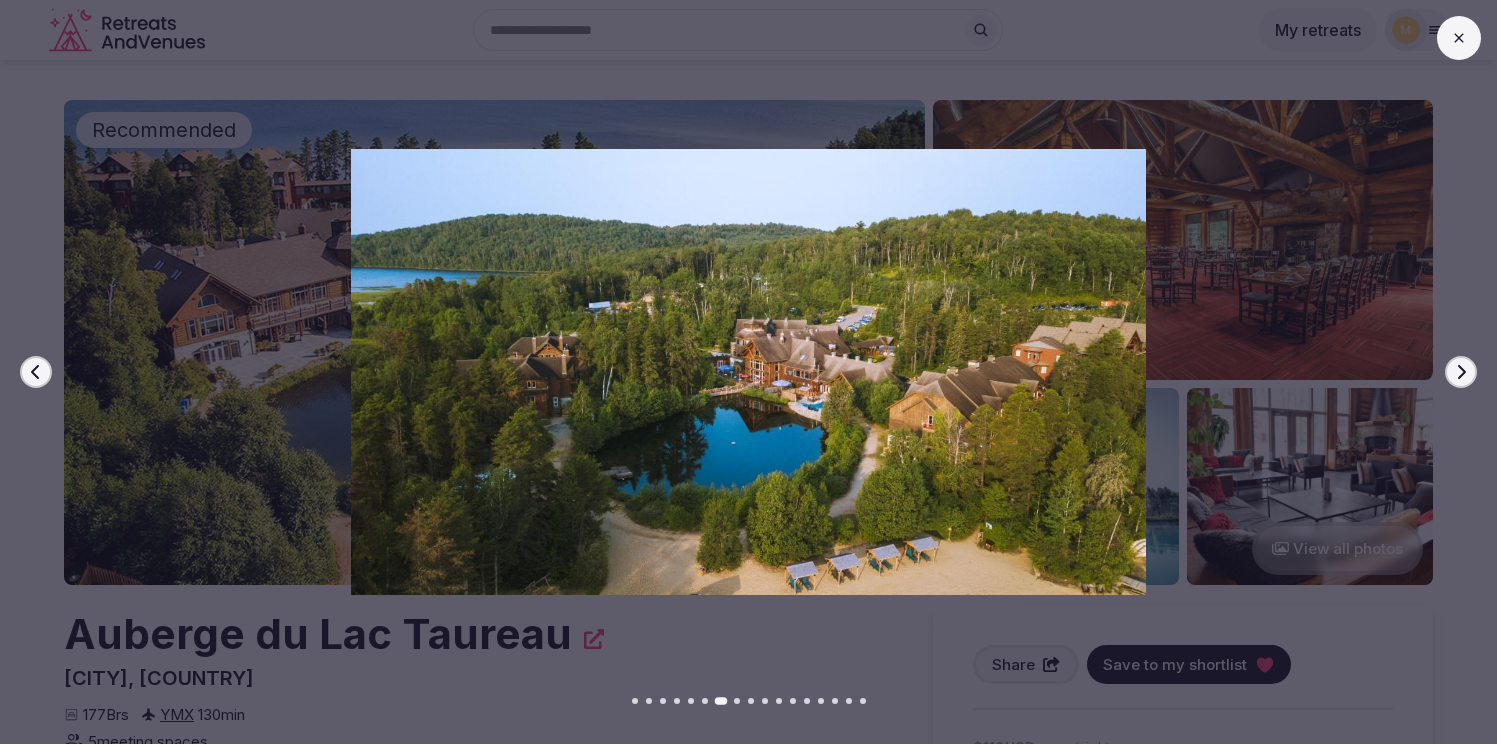 click on "Next slide" at bounding box center [1461, 372] 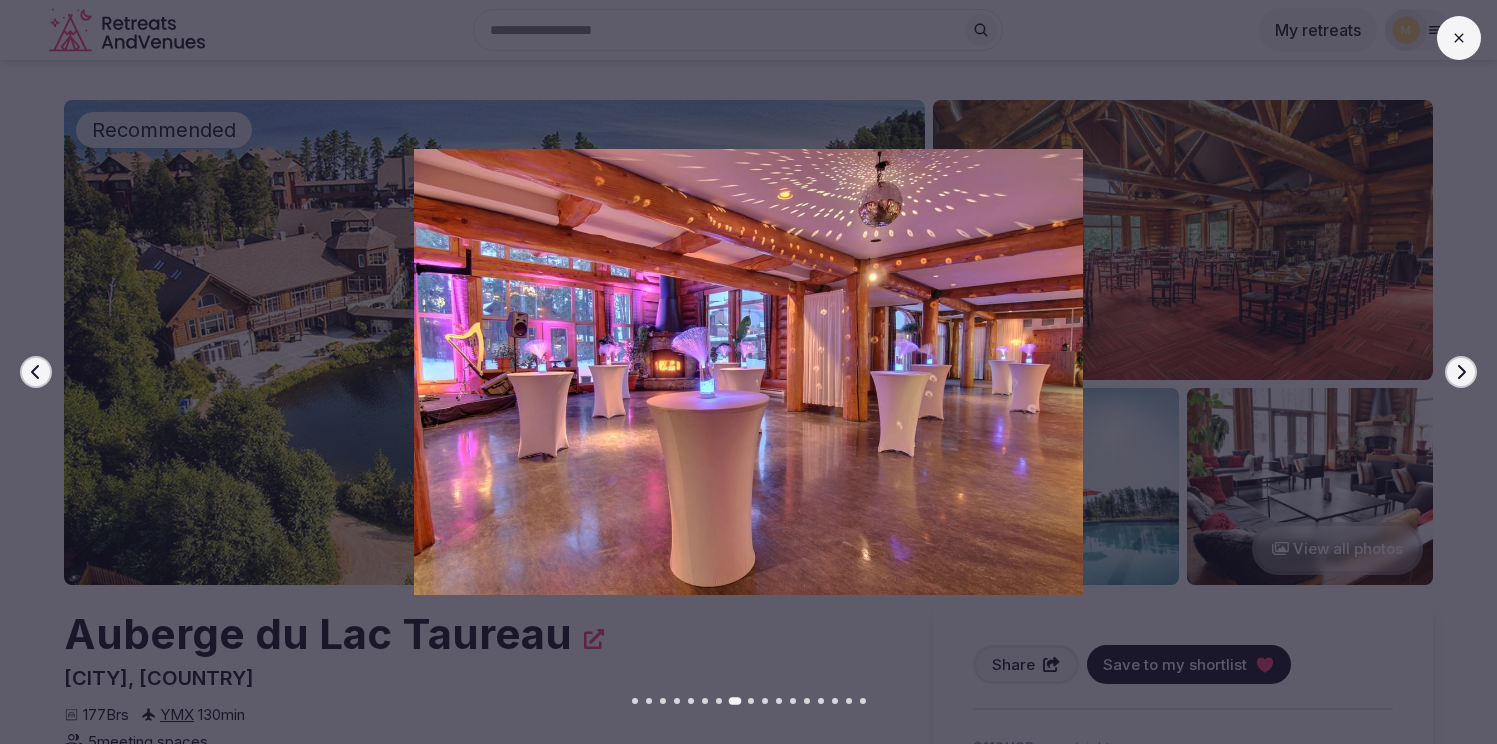 click on "Next slide" at bounding box center [1461, 372] 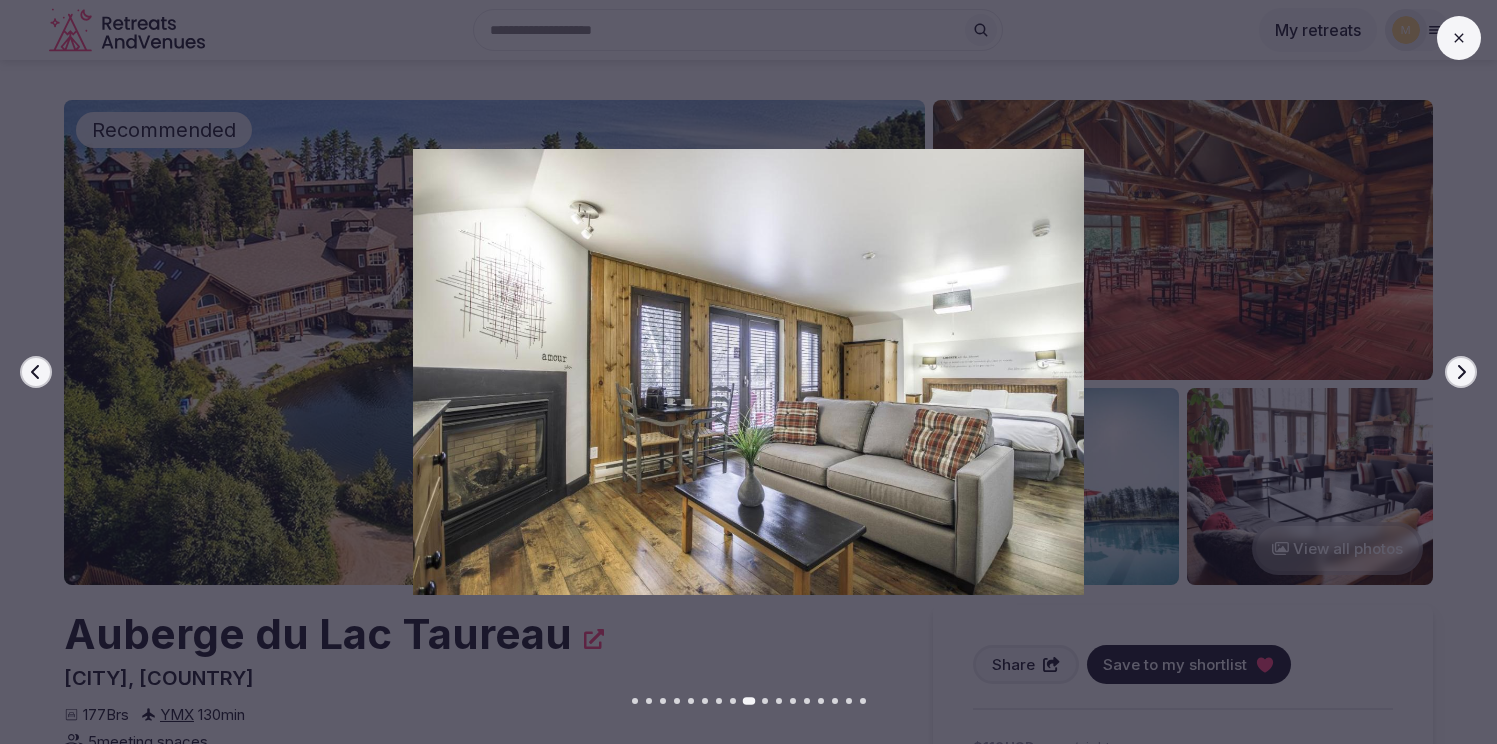 click on "Next slide" at bounding box center [1461, 372] 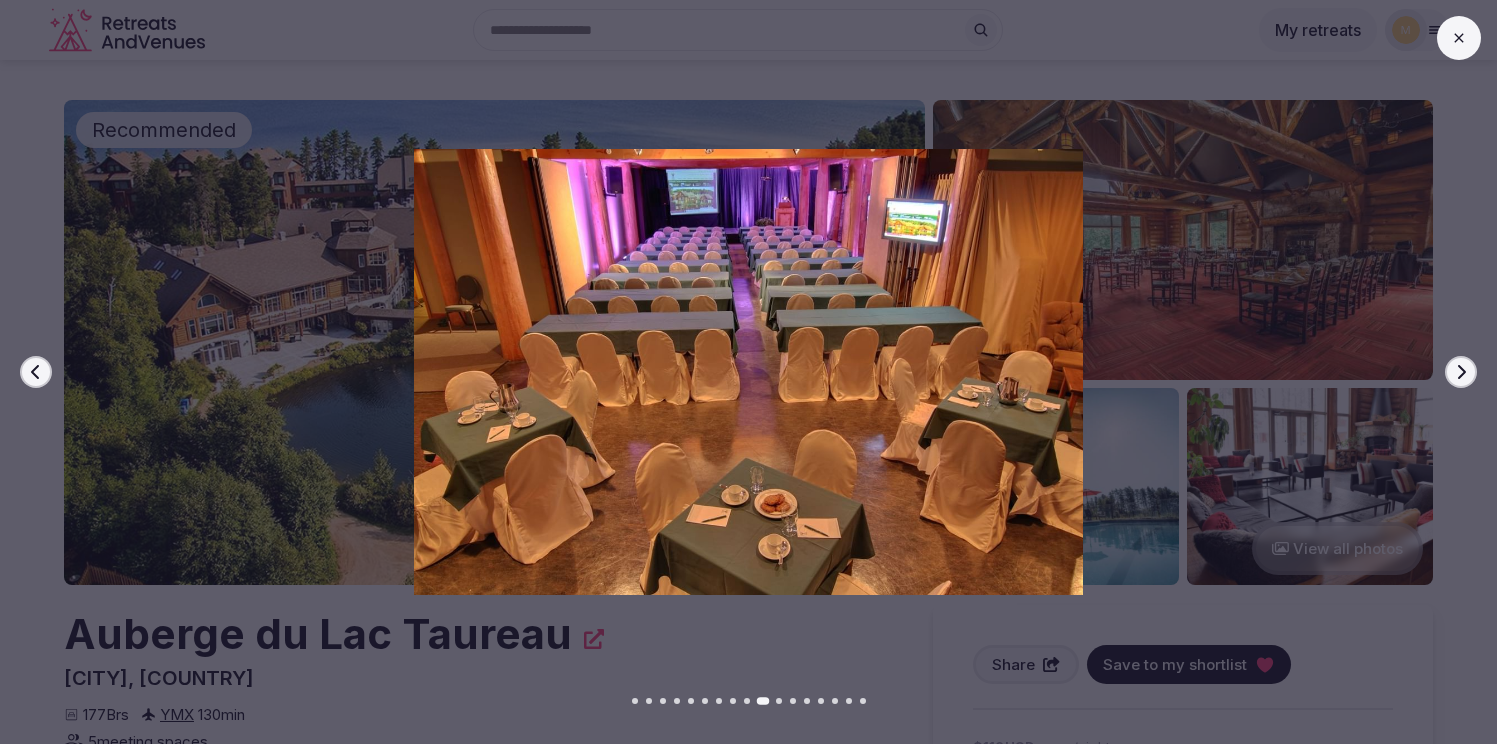click on "Next slide" at bounding box center (1461, 372) 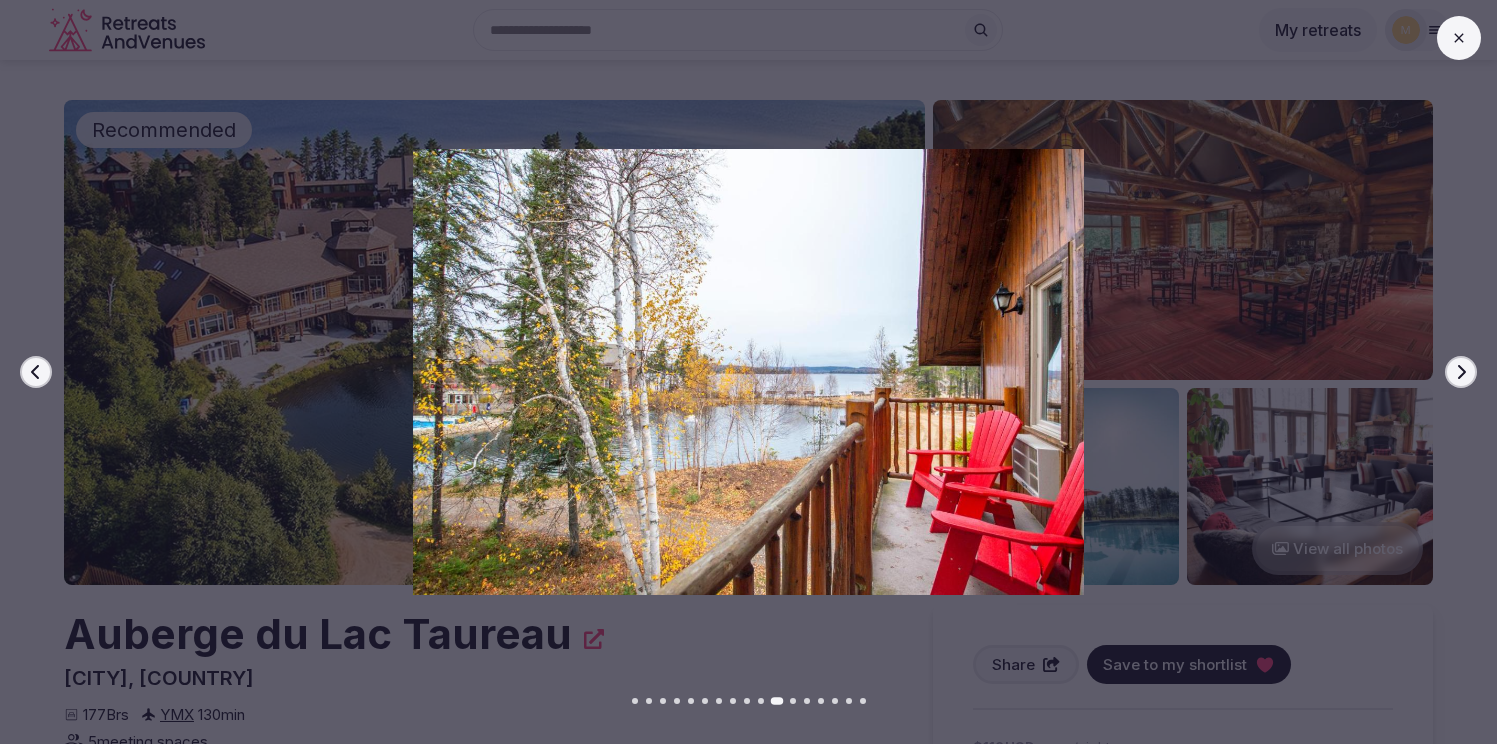 click on "Next slide" at bounding box center [1461, 372] 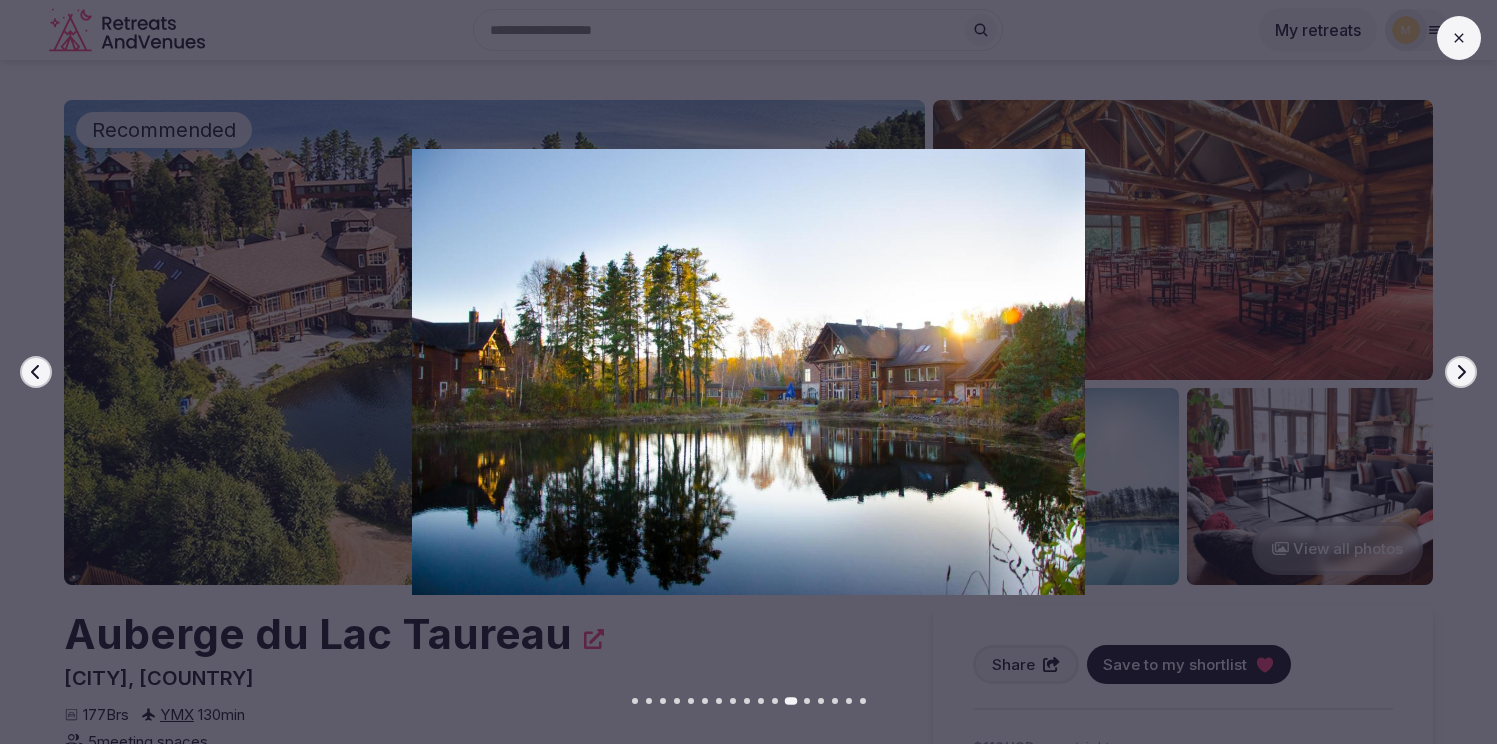 click on "Next slide" at bounding box center (1461, 372) 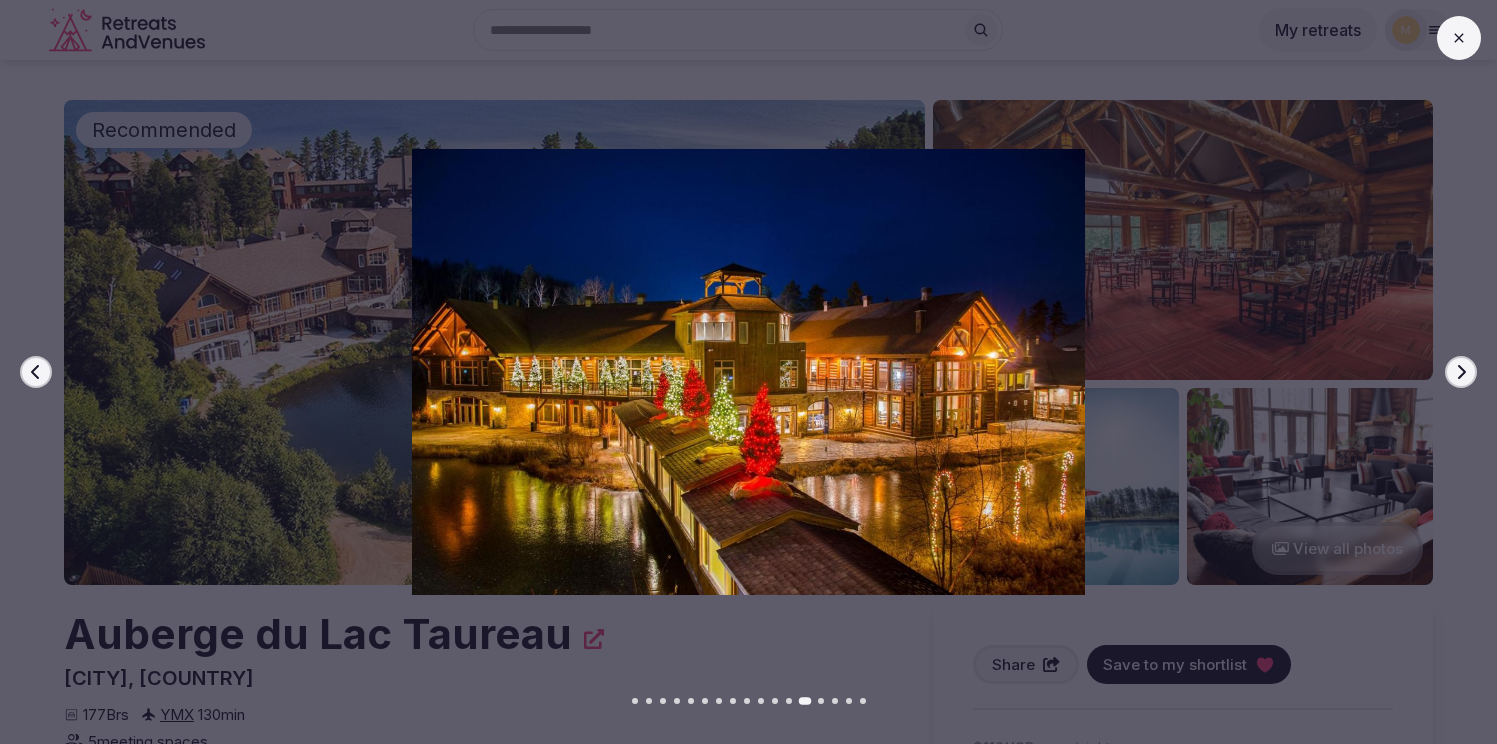 click on "Next slide" at bounding box center (1461, 372) 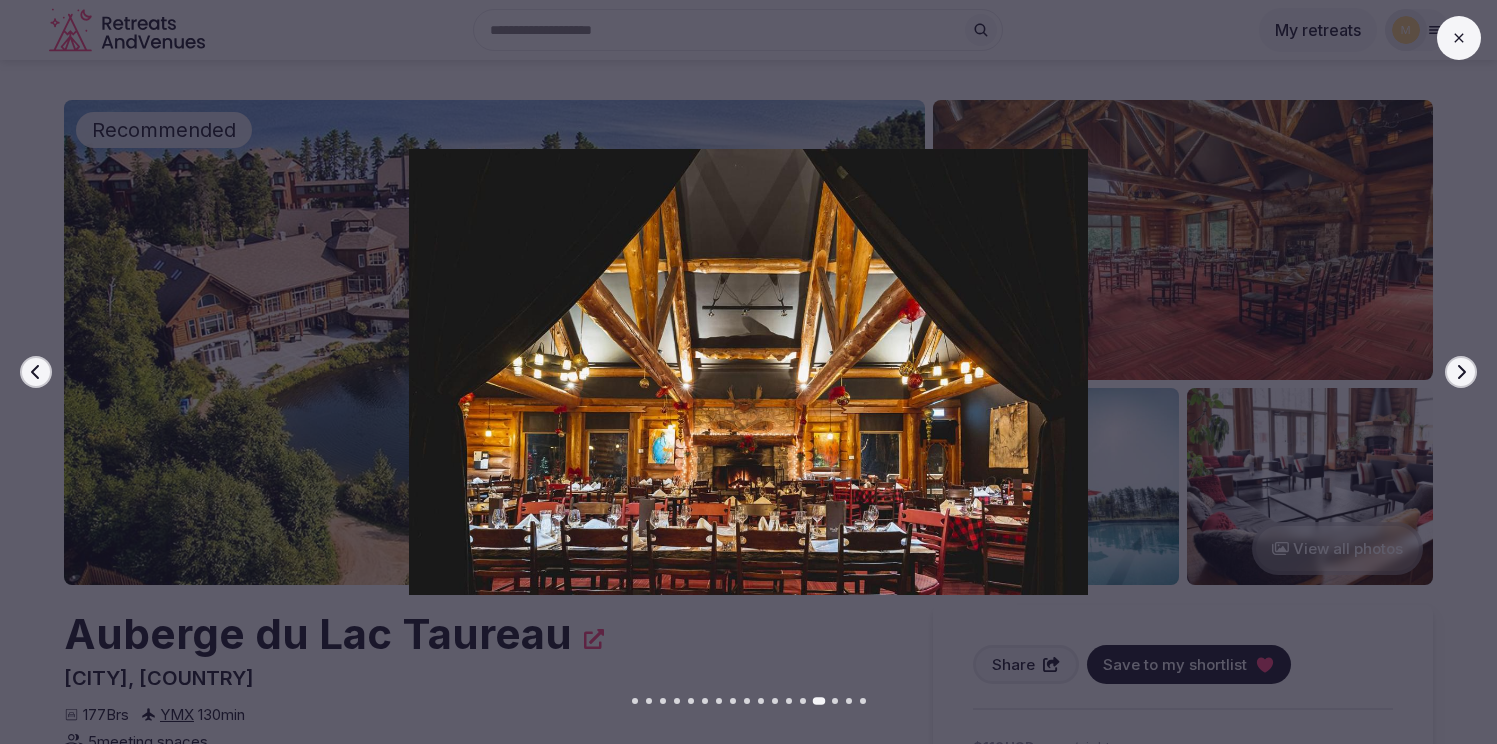 click on "Next slide" at bounding box center (1461, 372) 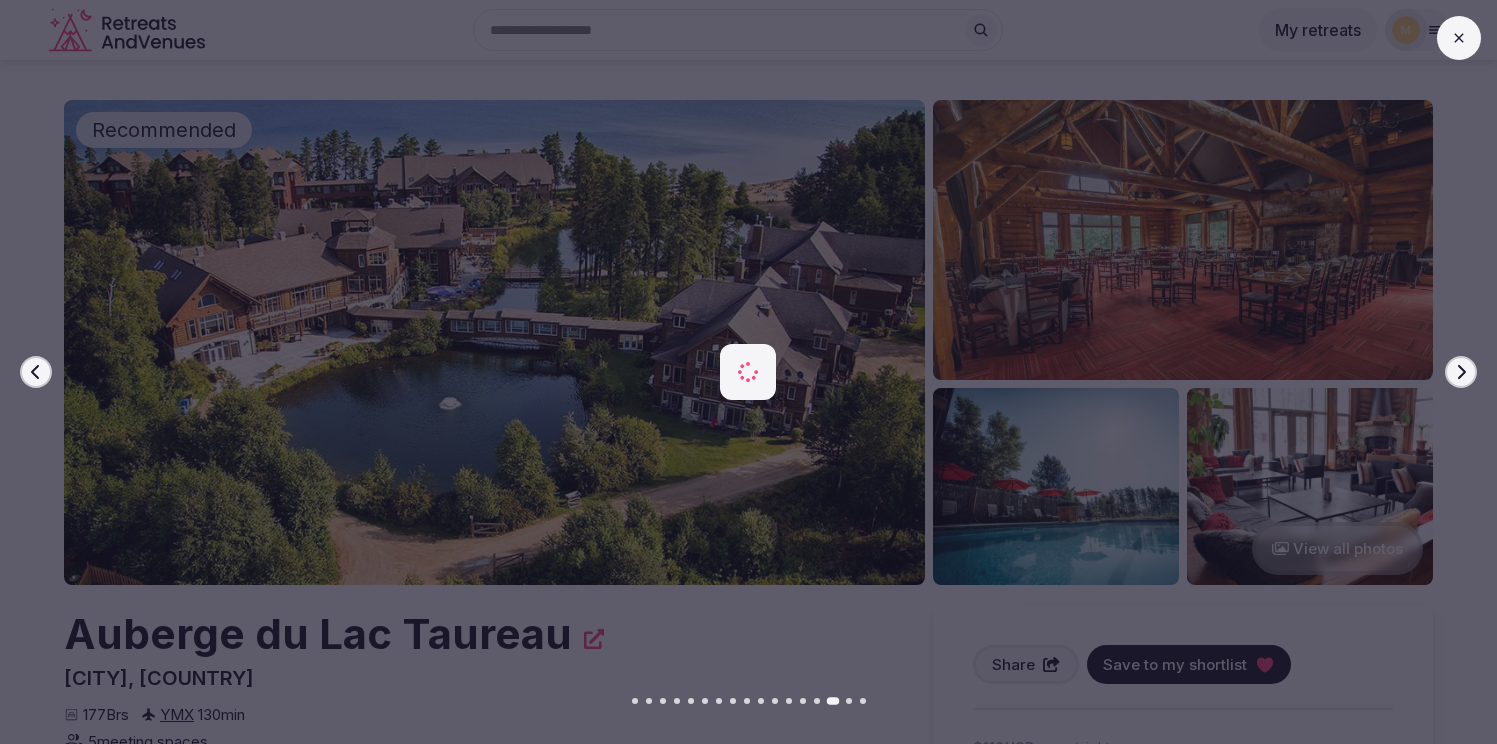 click on "Next slide" at bounding box center (1461, 372) 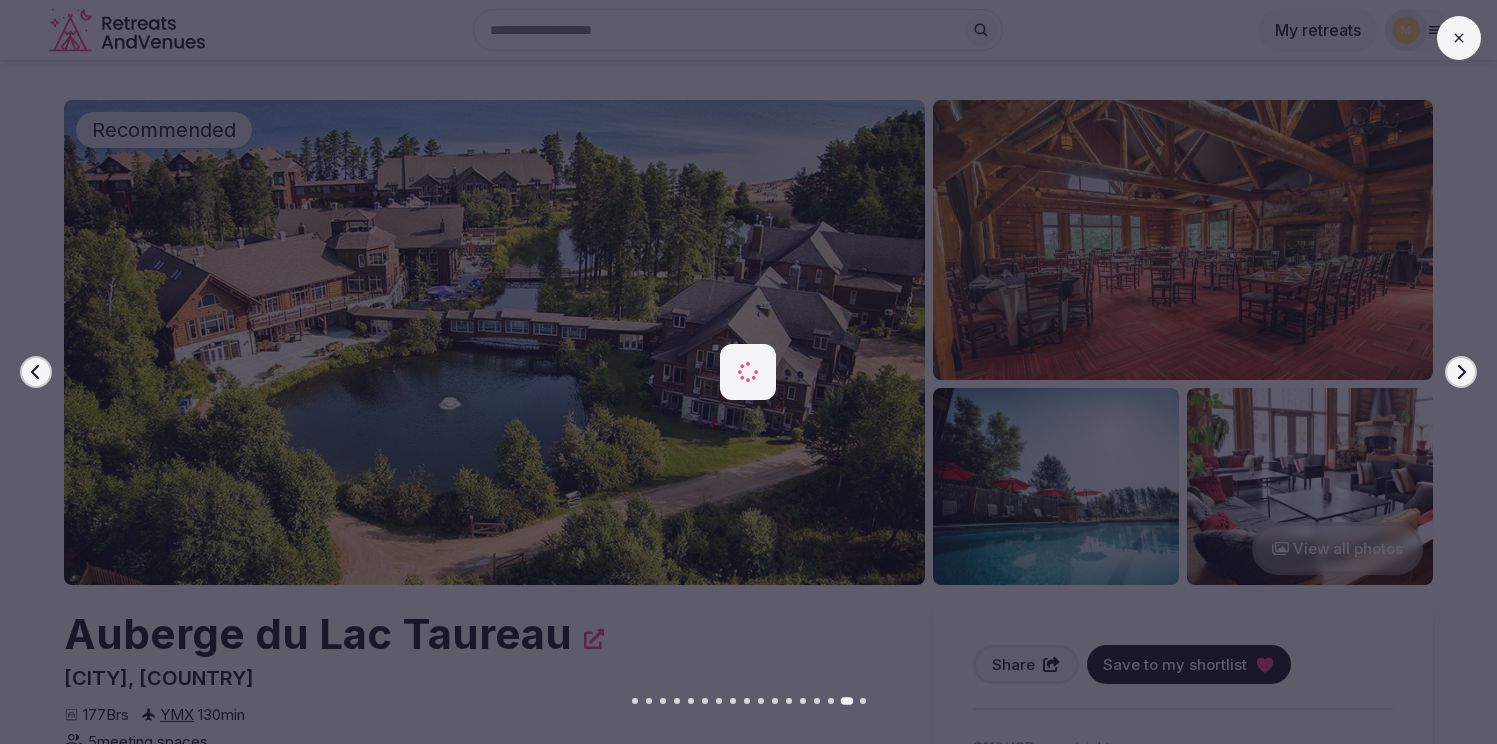 click on "Next slide" at bounding box center [1461, 372] 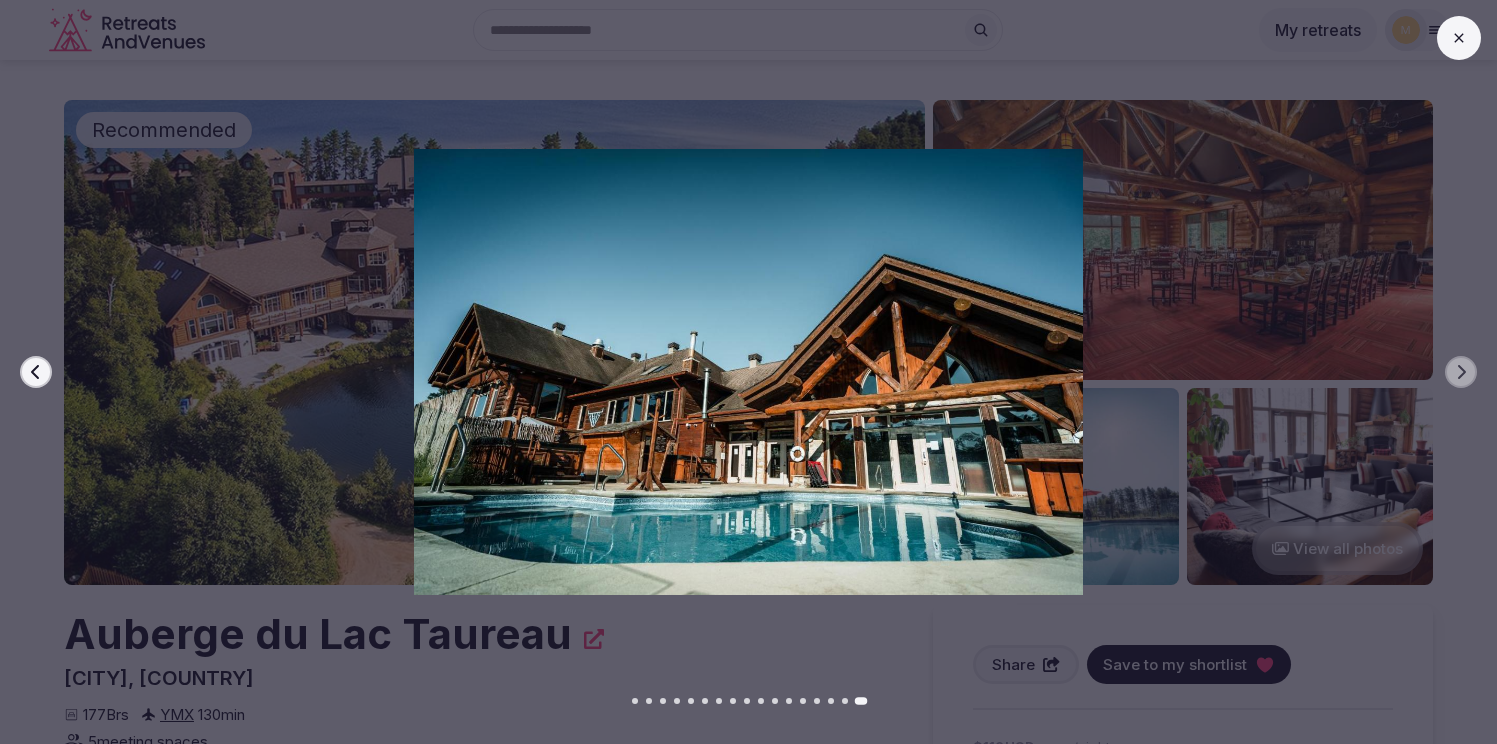 click 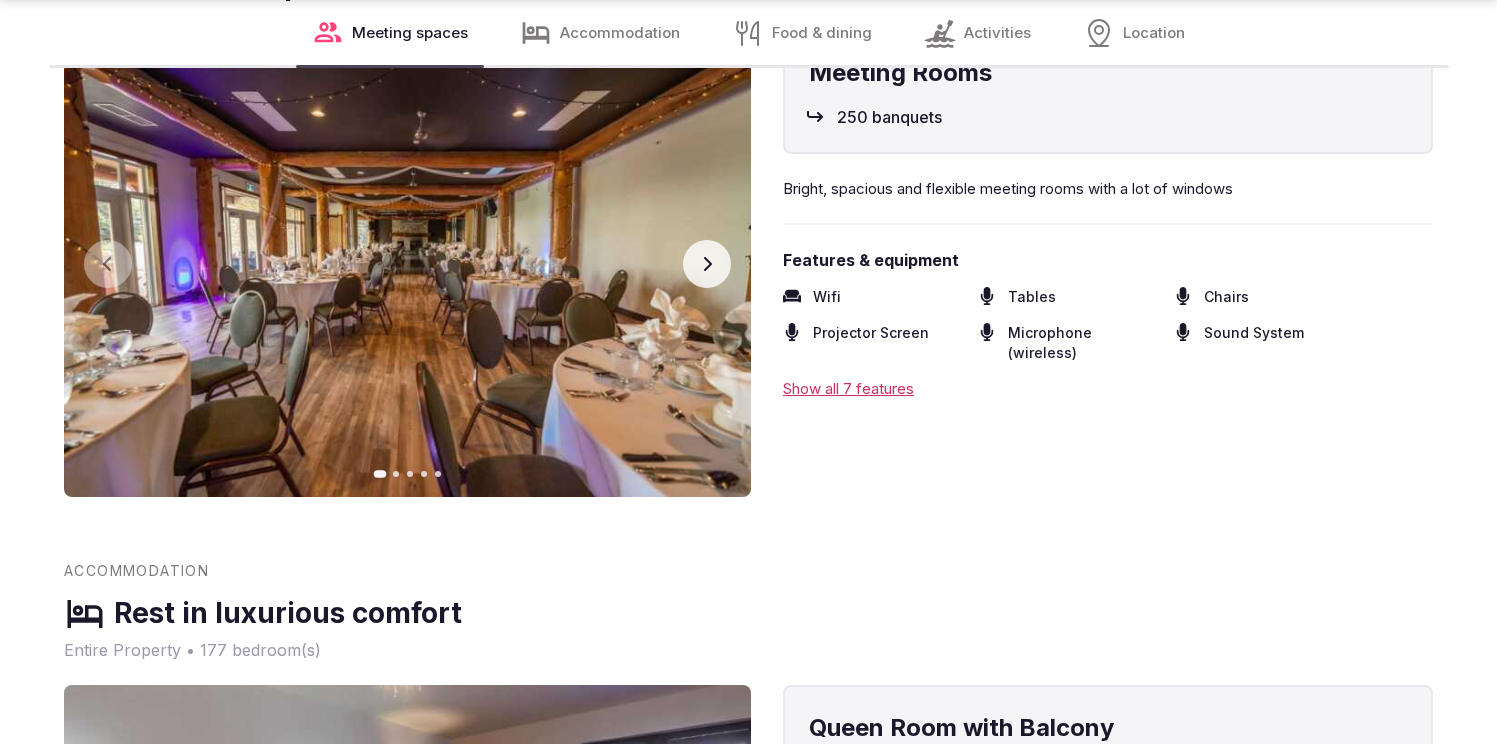 scroll, scrollTop: 2400, scrollLeft: 0, axis: vertical 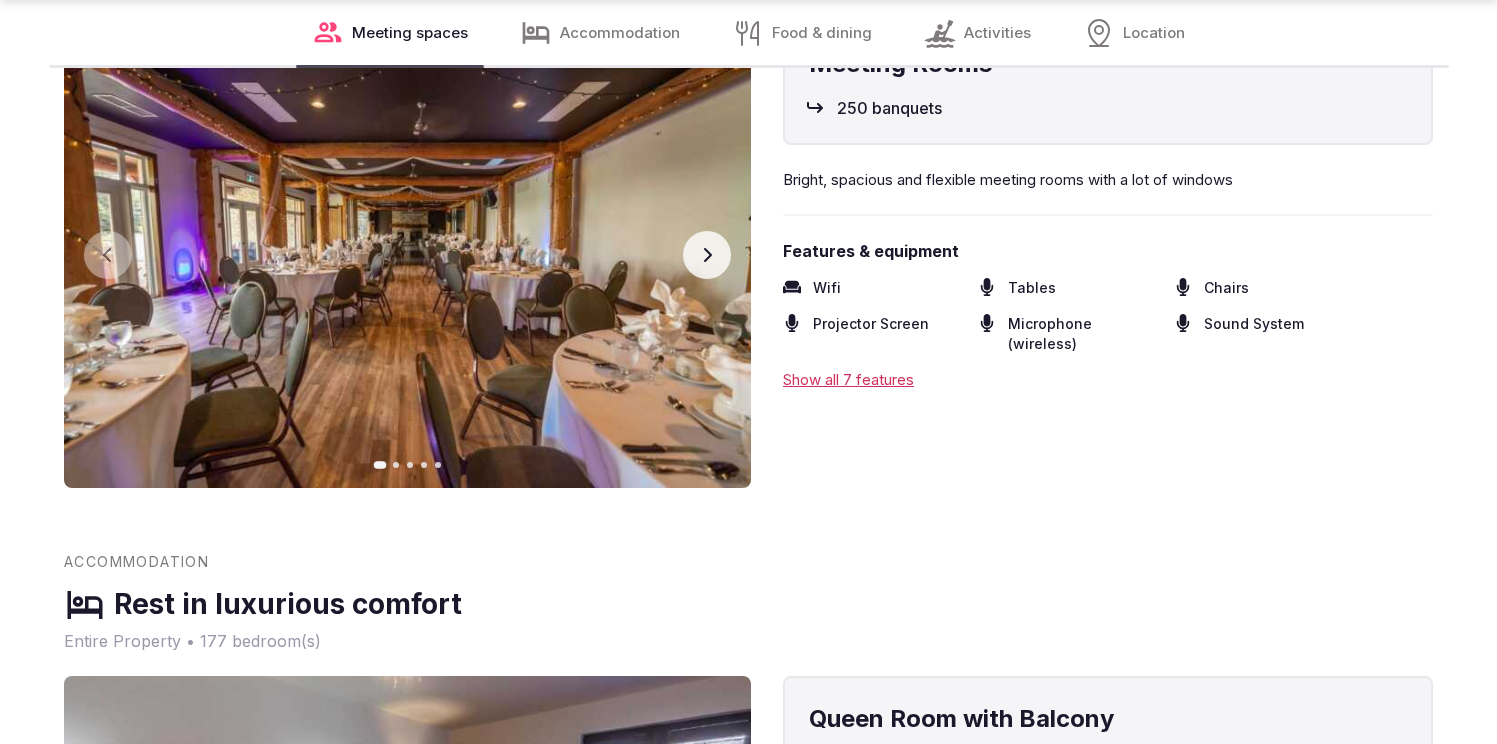 click 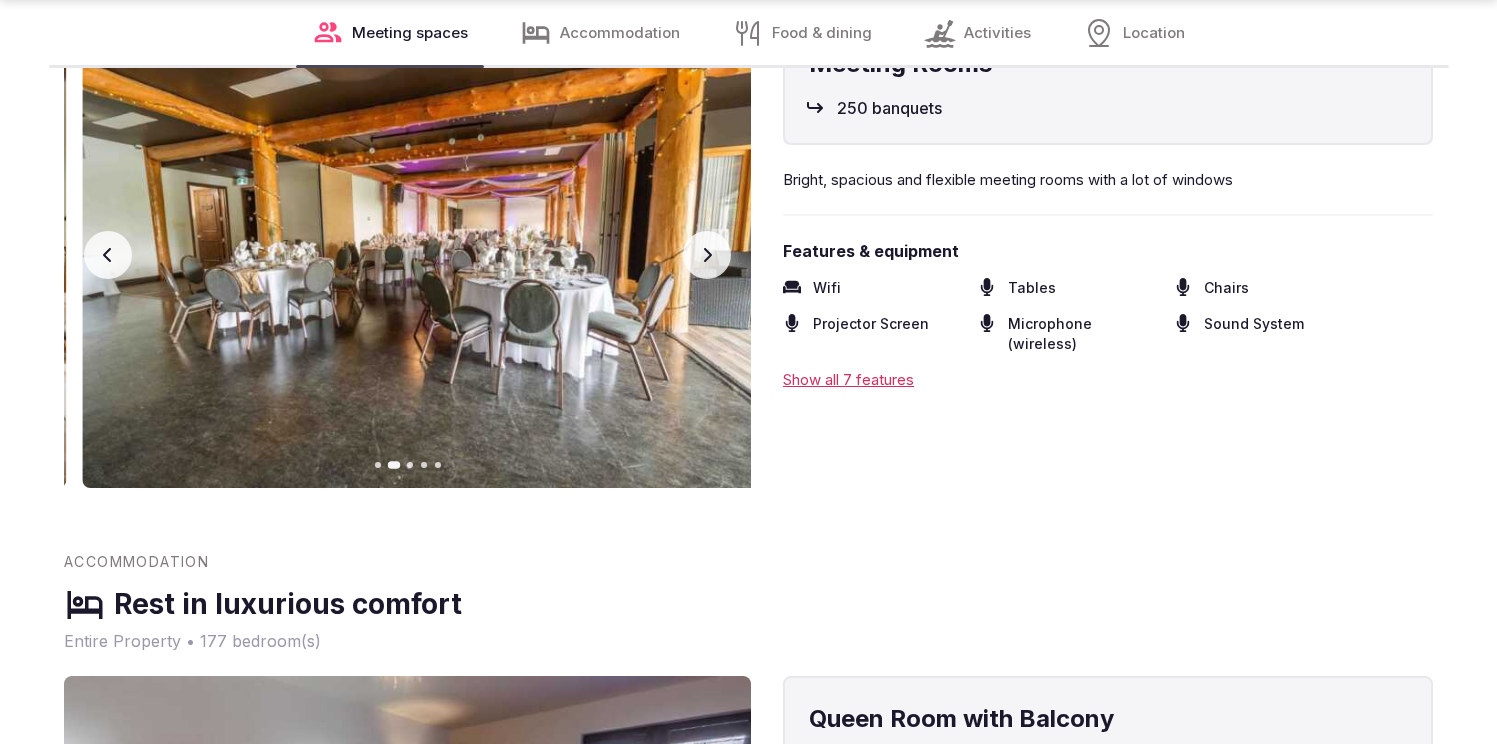 click 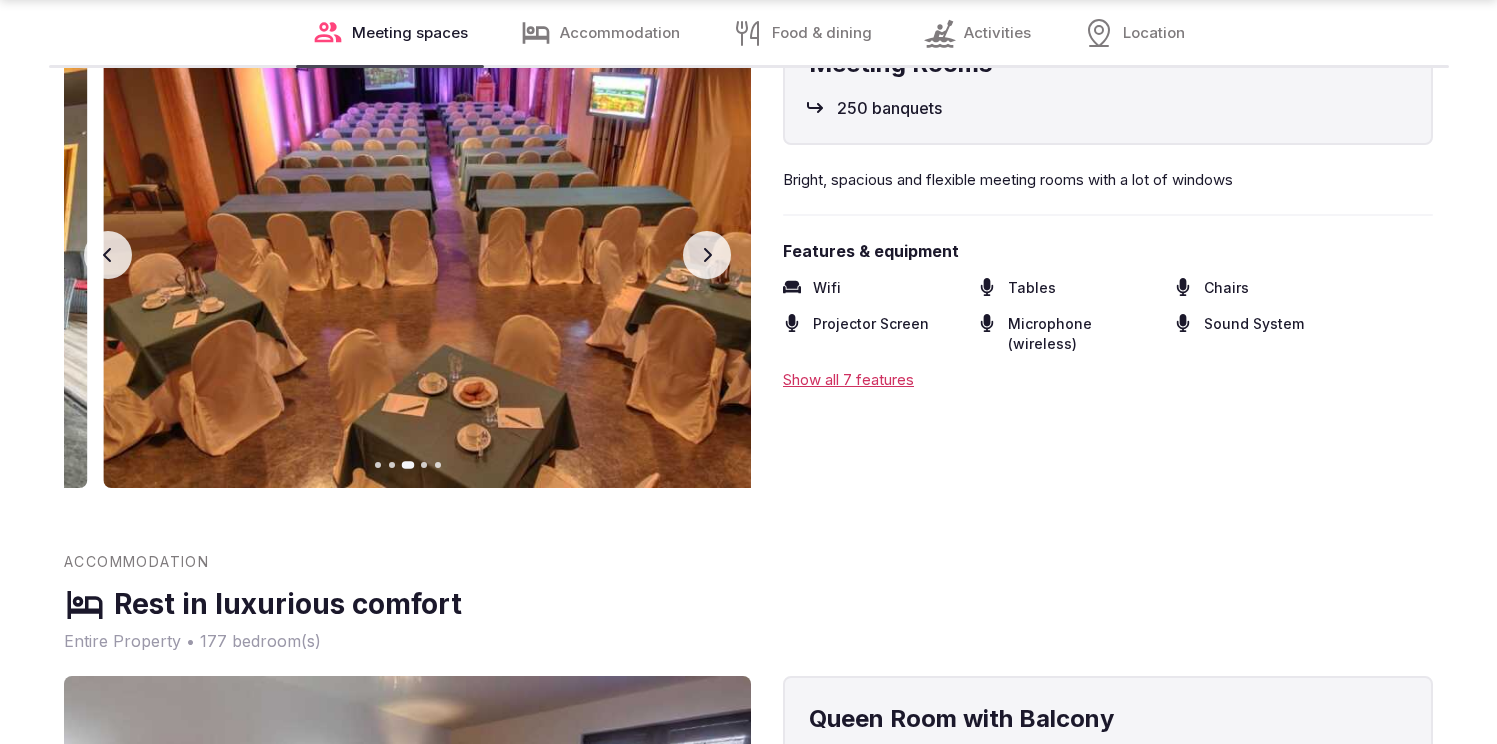 click 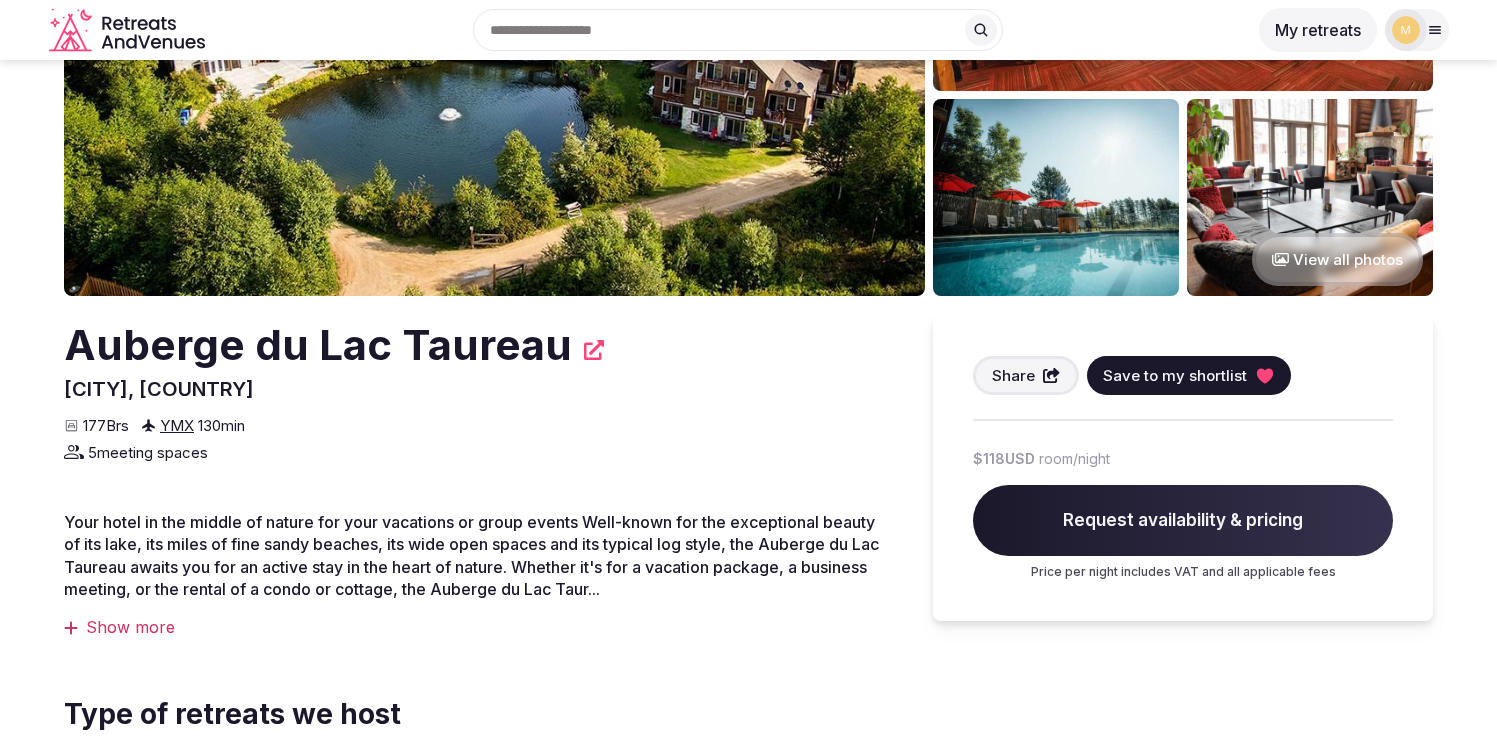 scroll, scrollTop: 0, scrollLeft: 0, axis: both 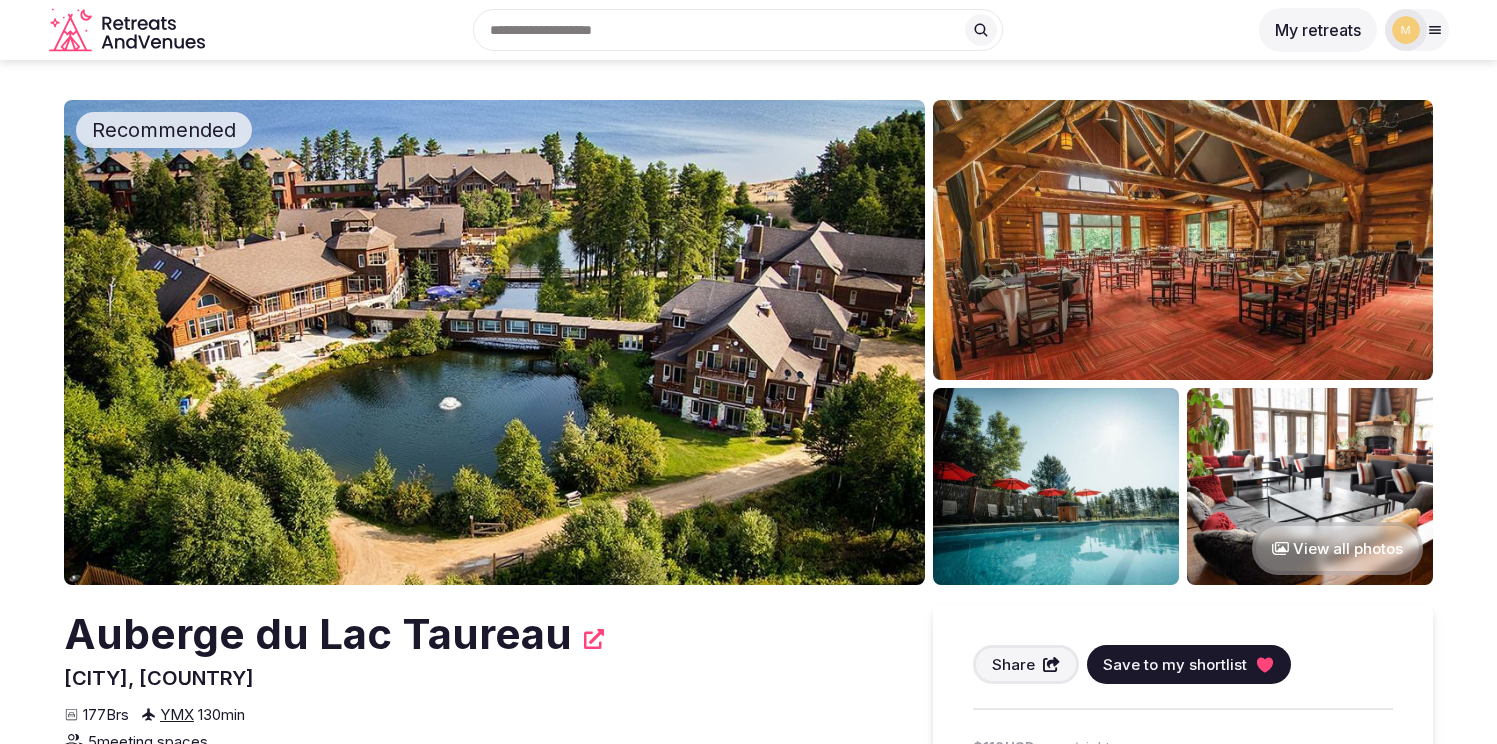 click at bounding box center (494, 342) 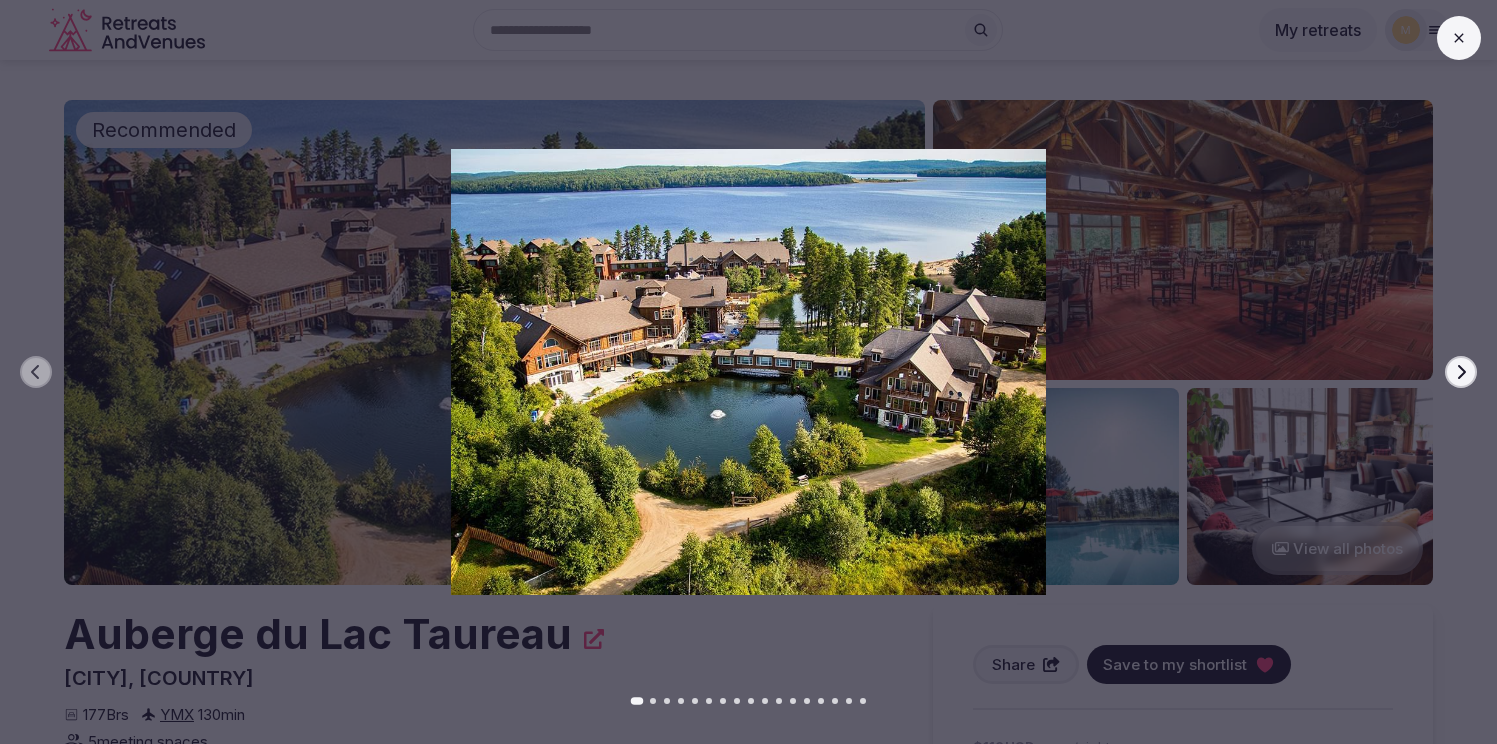click on "Next slide" at bounding box center (1461, 372) 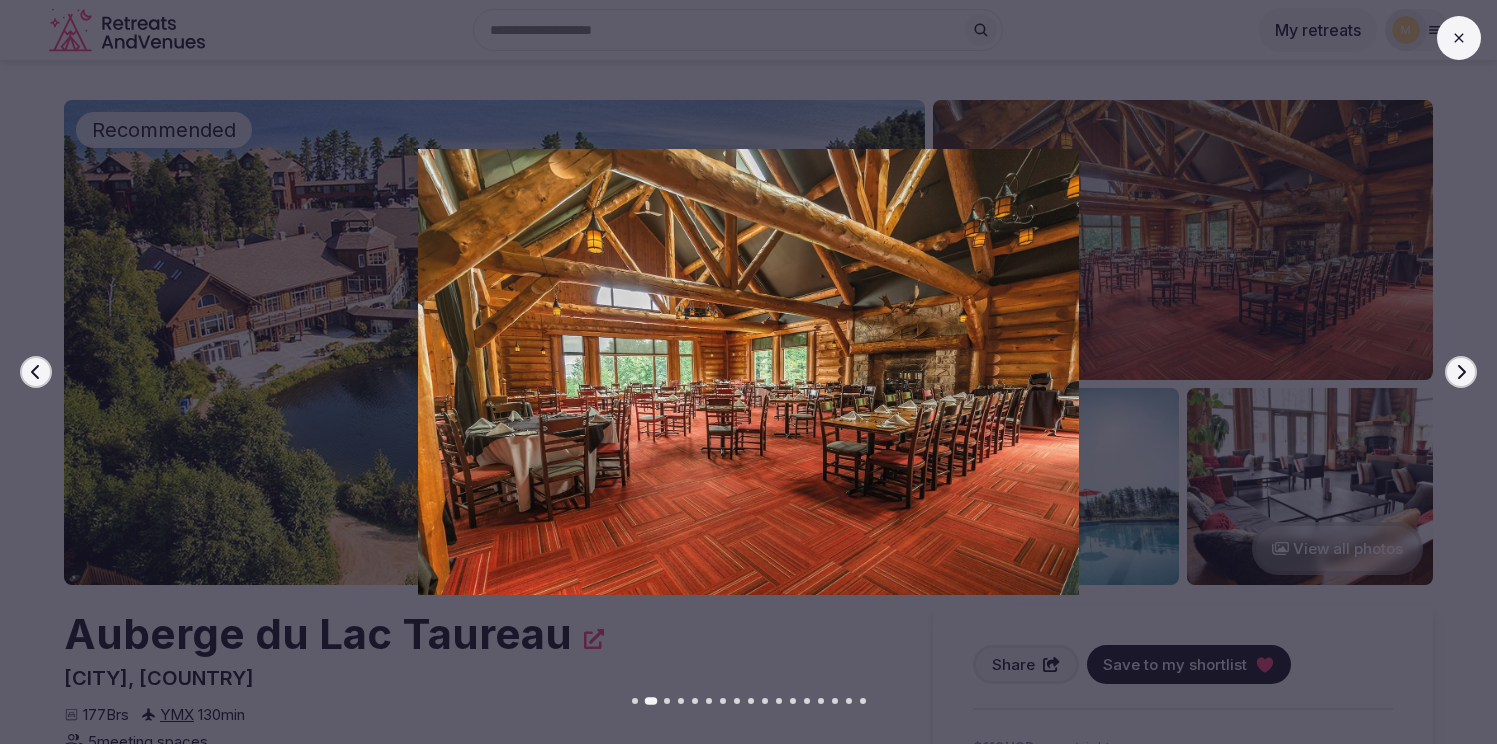click on "Next slide" at bounding box center [1461, 372] 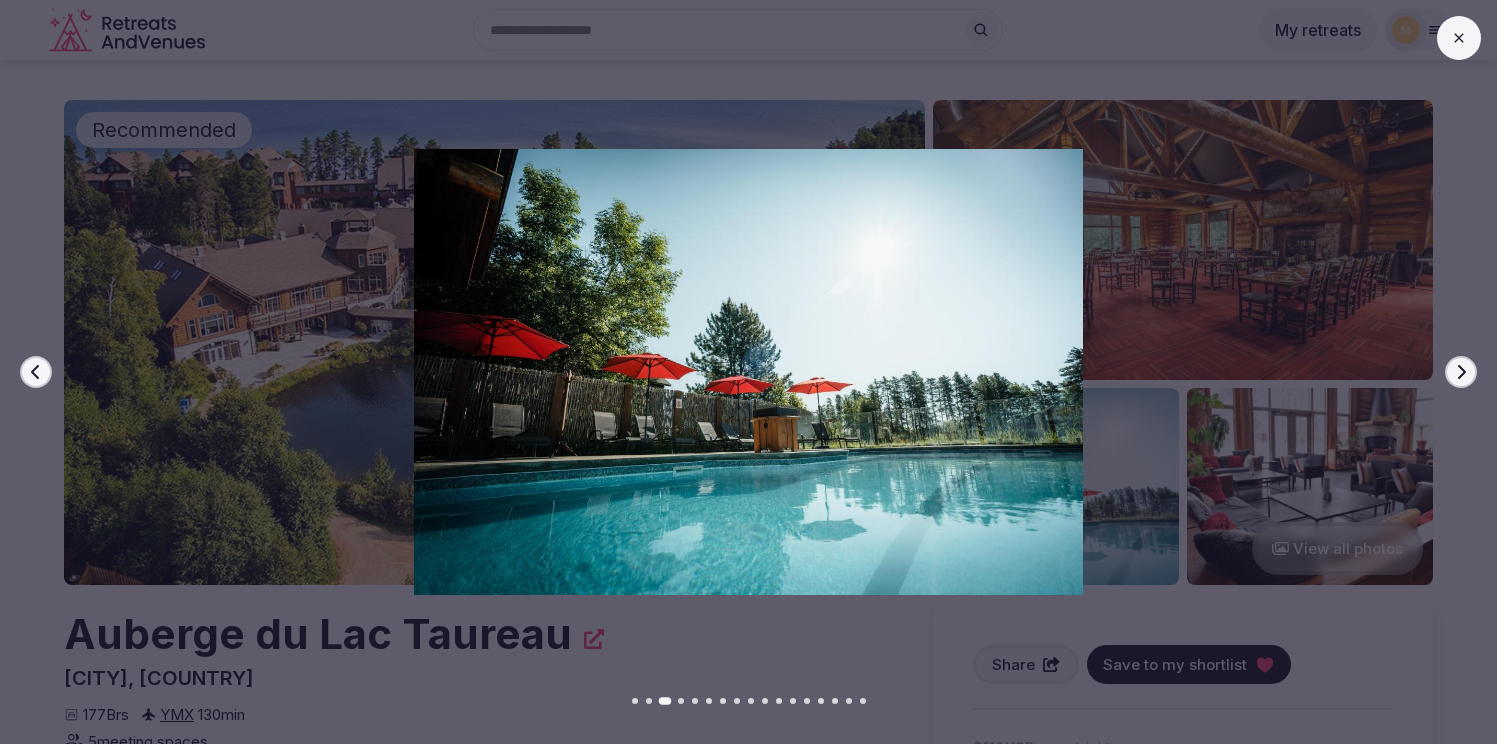 click on "Next slide" at bounding box center (1461, 372) 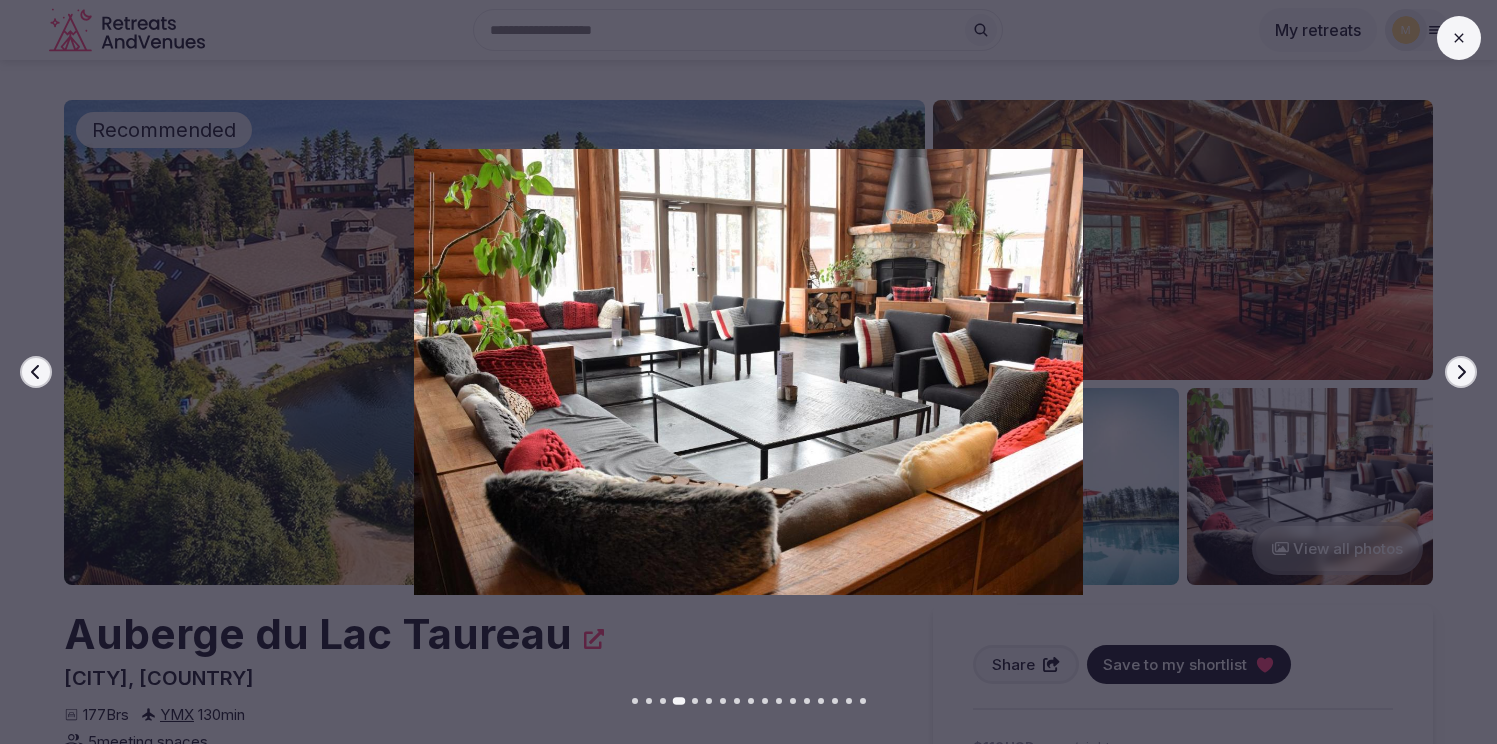click on "Next slide" at bounding box center (1461, 372) 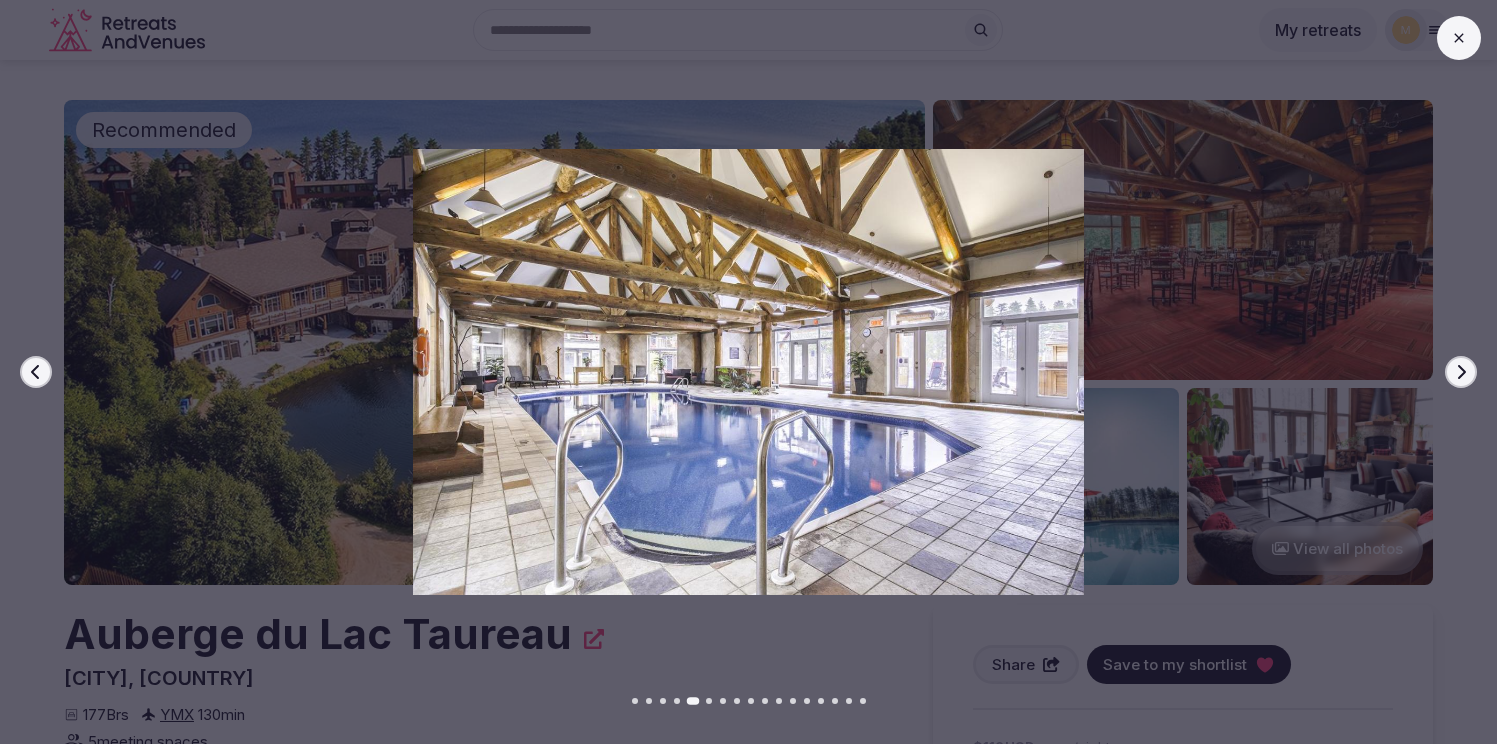 click on "Next slide" at bounding box center (1461, 372) 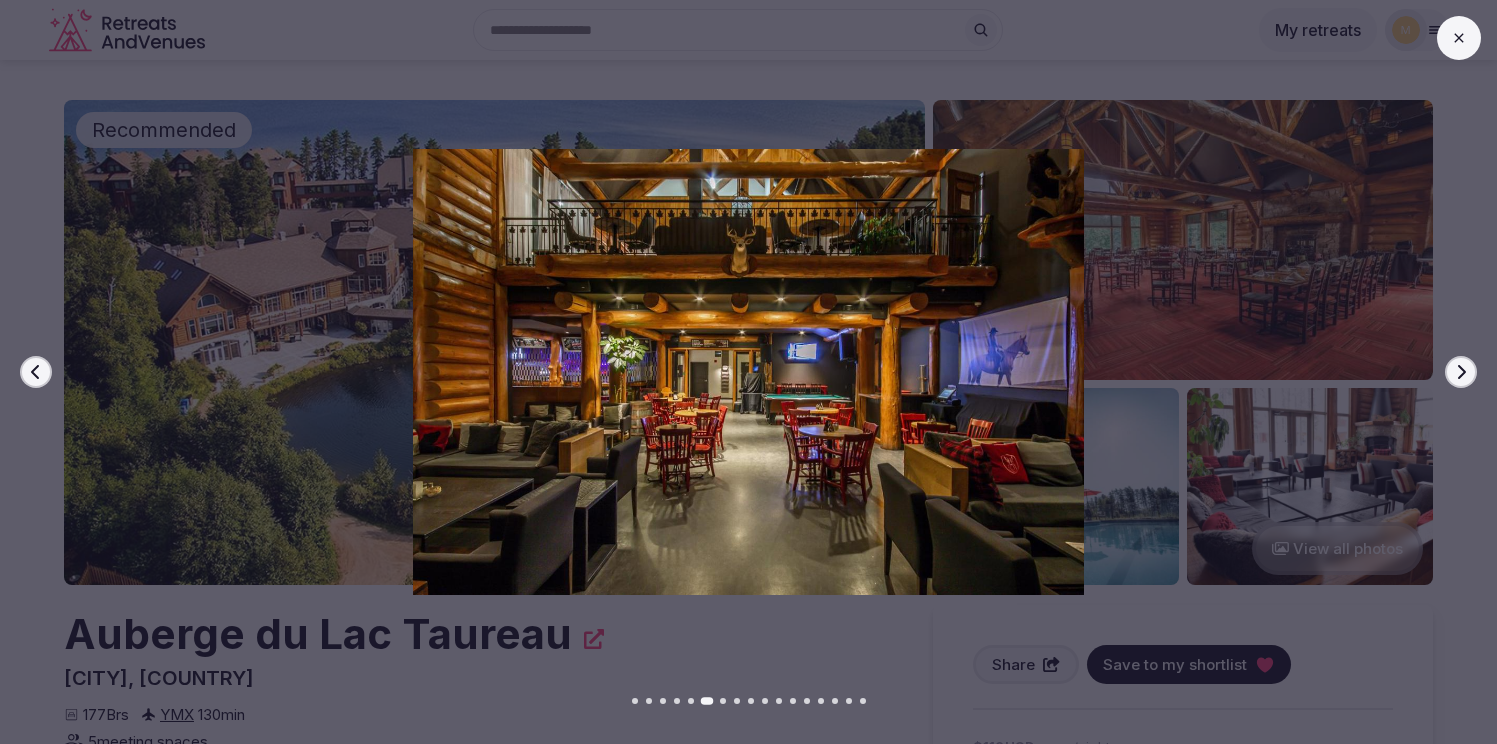click on "Next slide" at bounding box center [1461, 372] 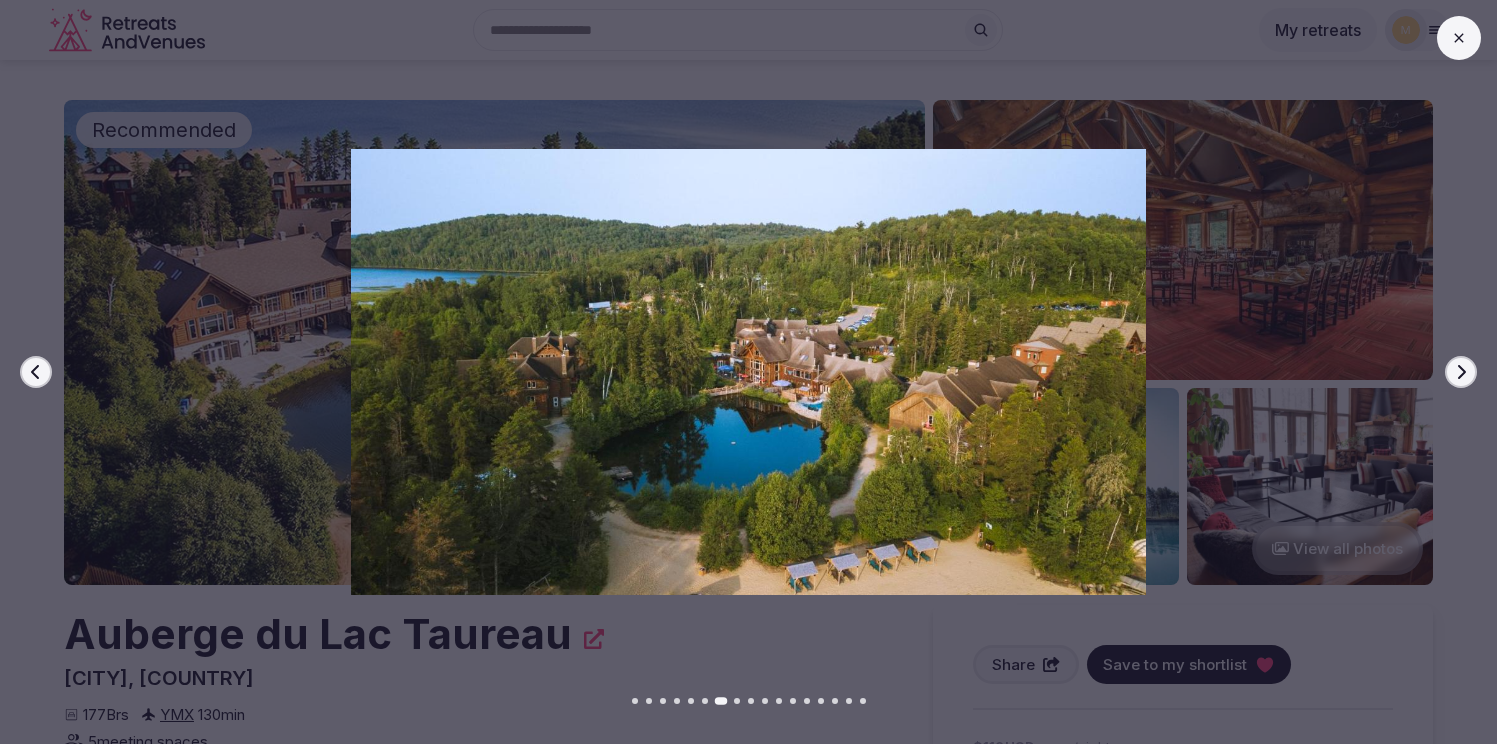 click on "Next slide" at bounding box center [1461, 372] 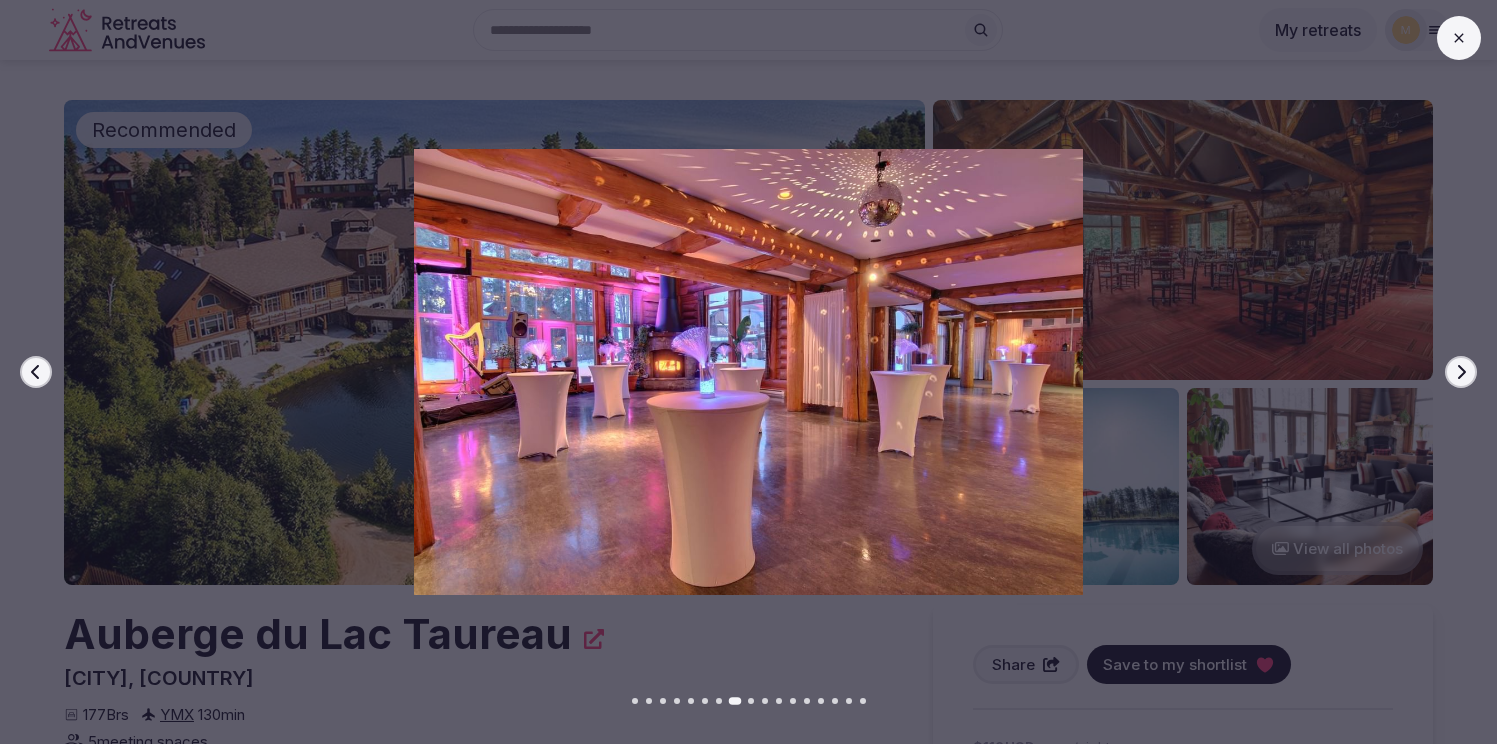 click on "Next slide" at bounding box center (1461, 372) 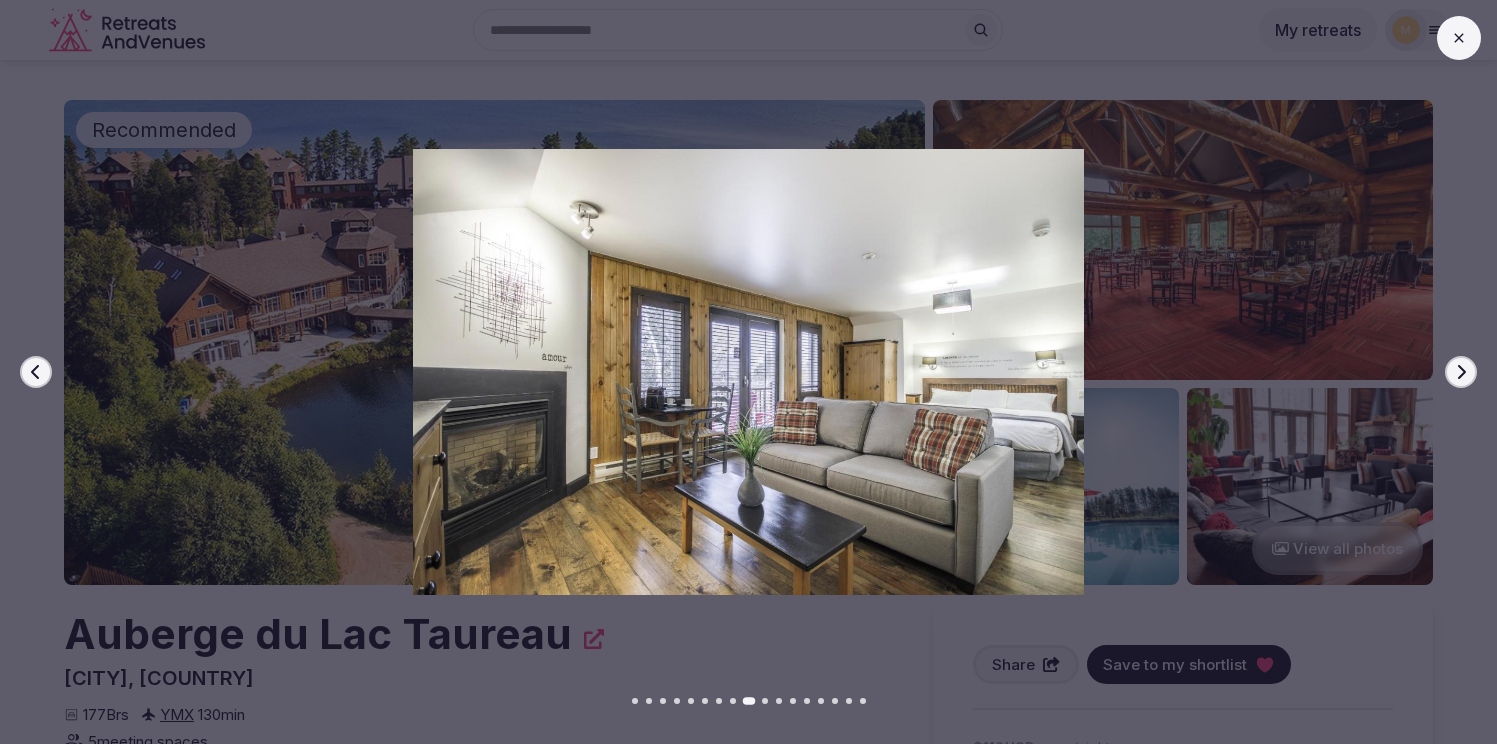 click on "Next slide" at bounding box center (1461, 372) 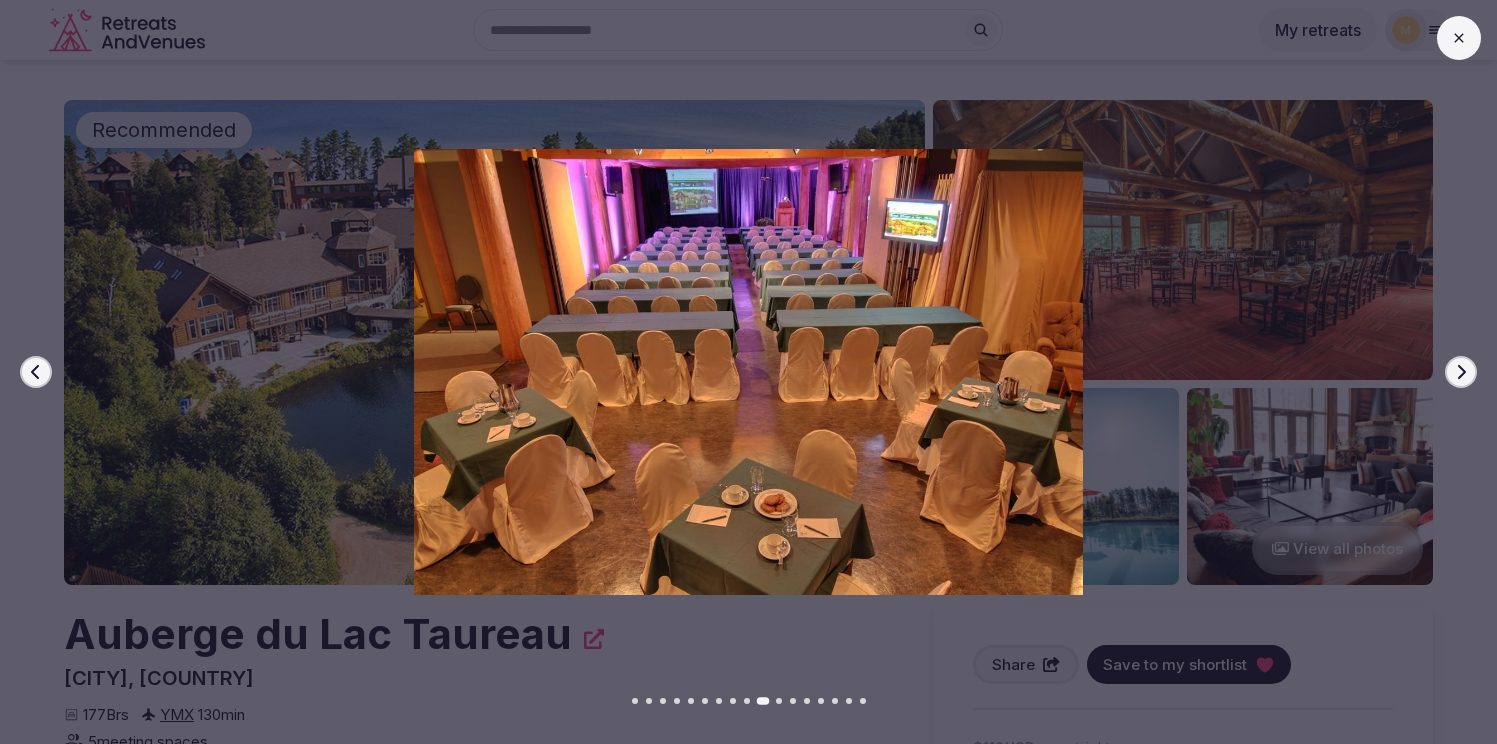 click on "Next slide" at bounding box center [1461, 372] 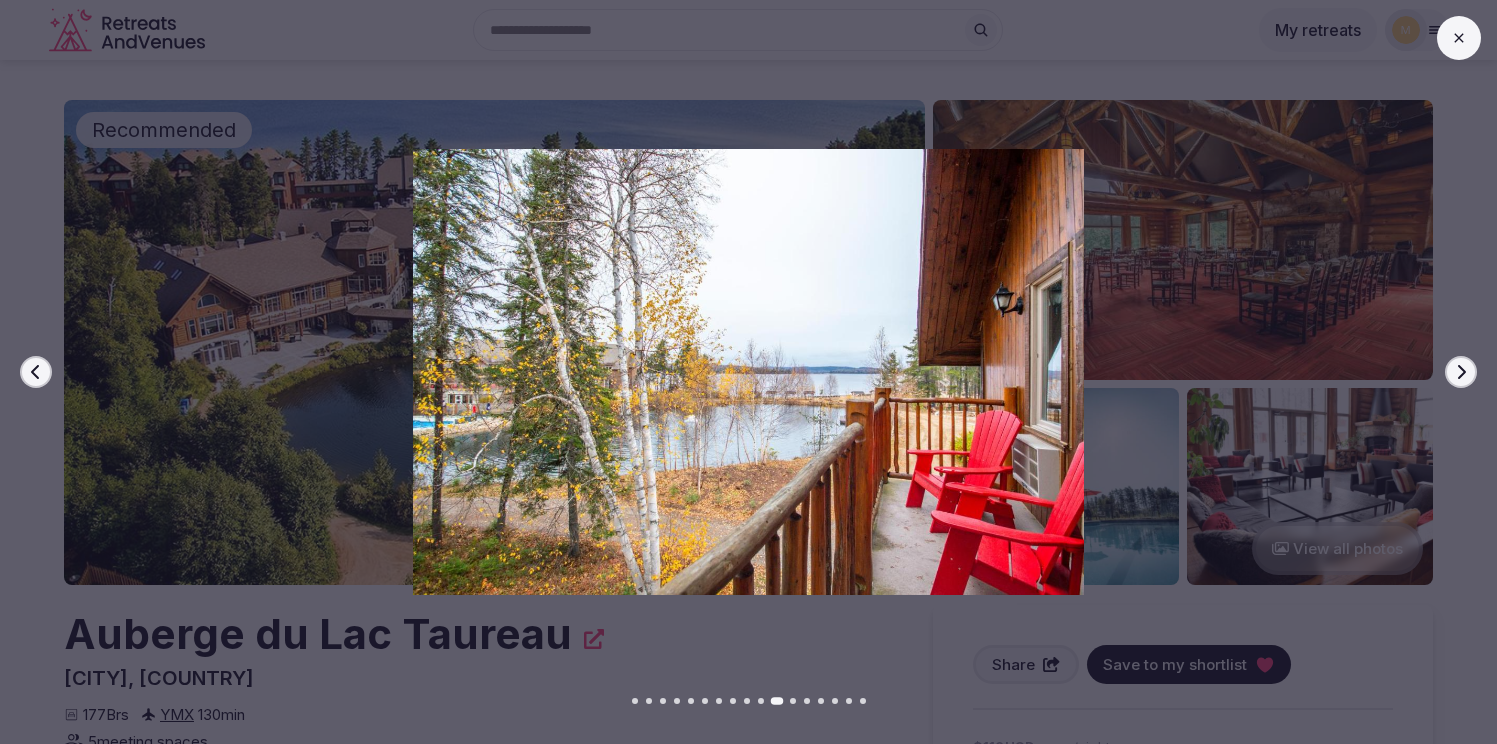 click on "Next slide" at bounding box center [1461, 372] 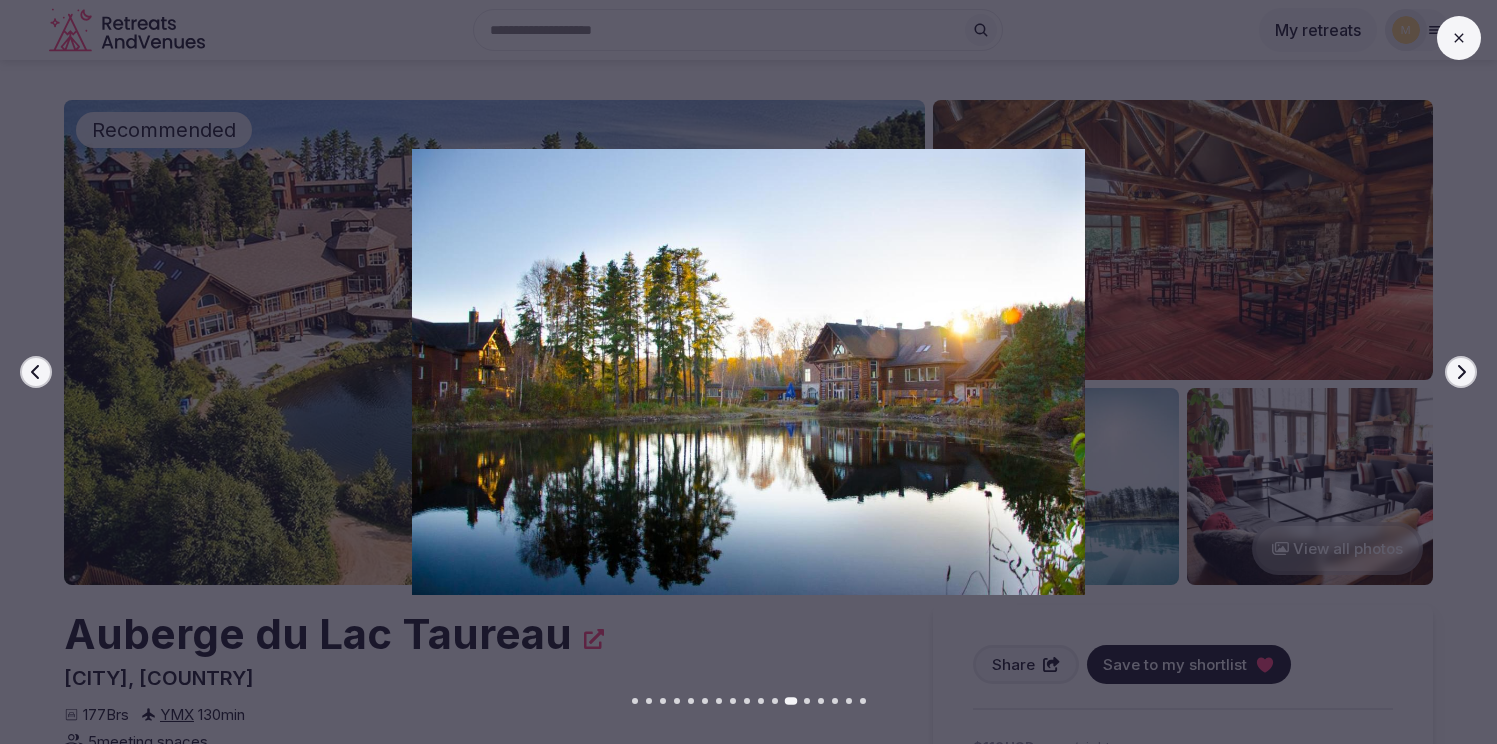 click on "Next slide" at bounding box center (1461, 372) 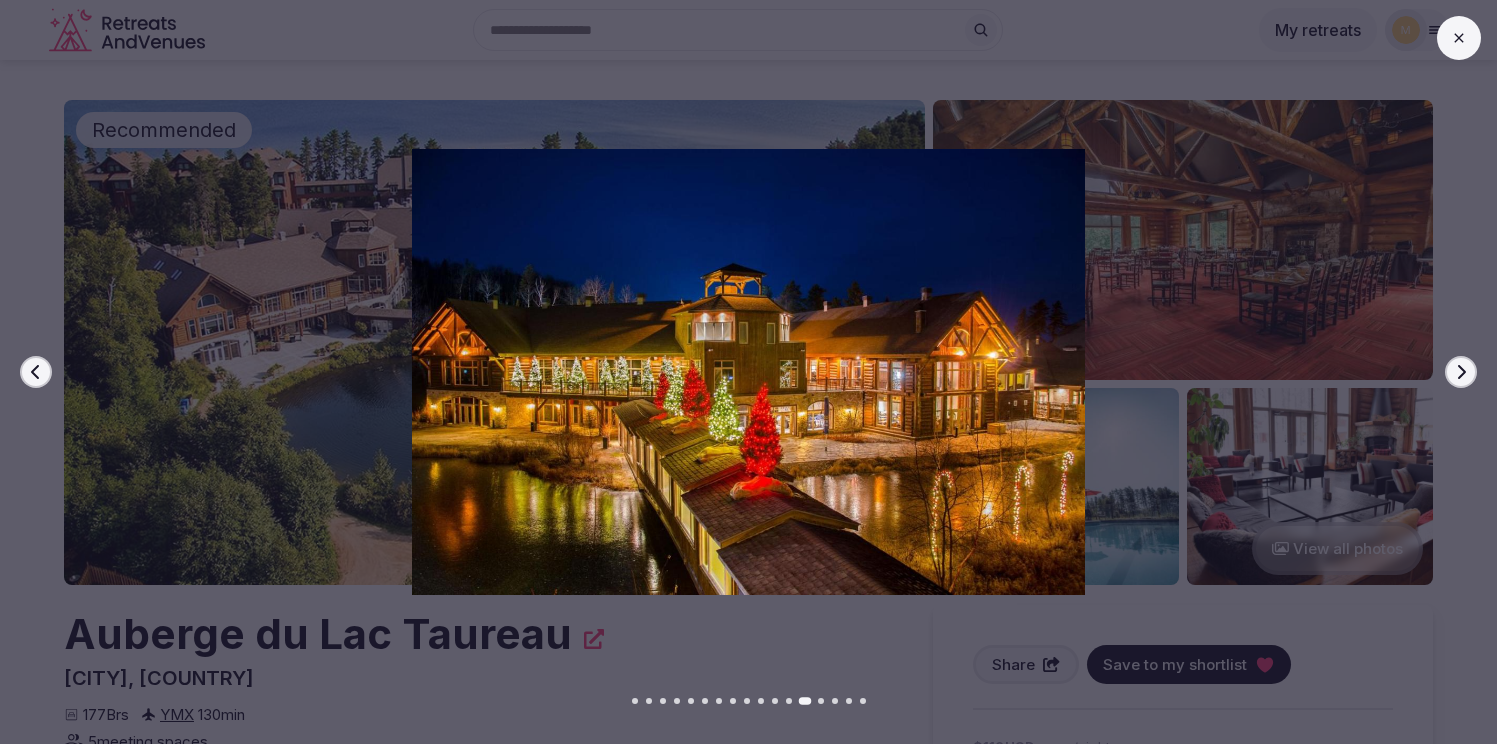 click on "Next slide" at bounding box center [1461, 372] 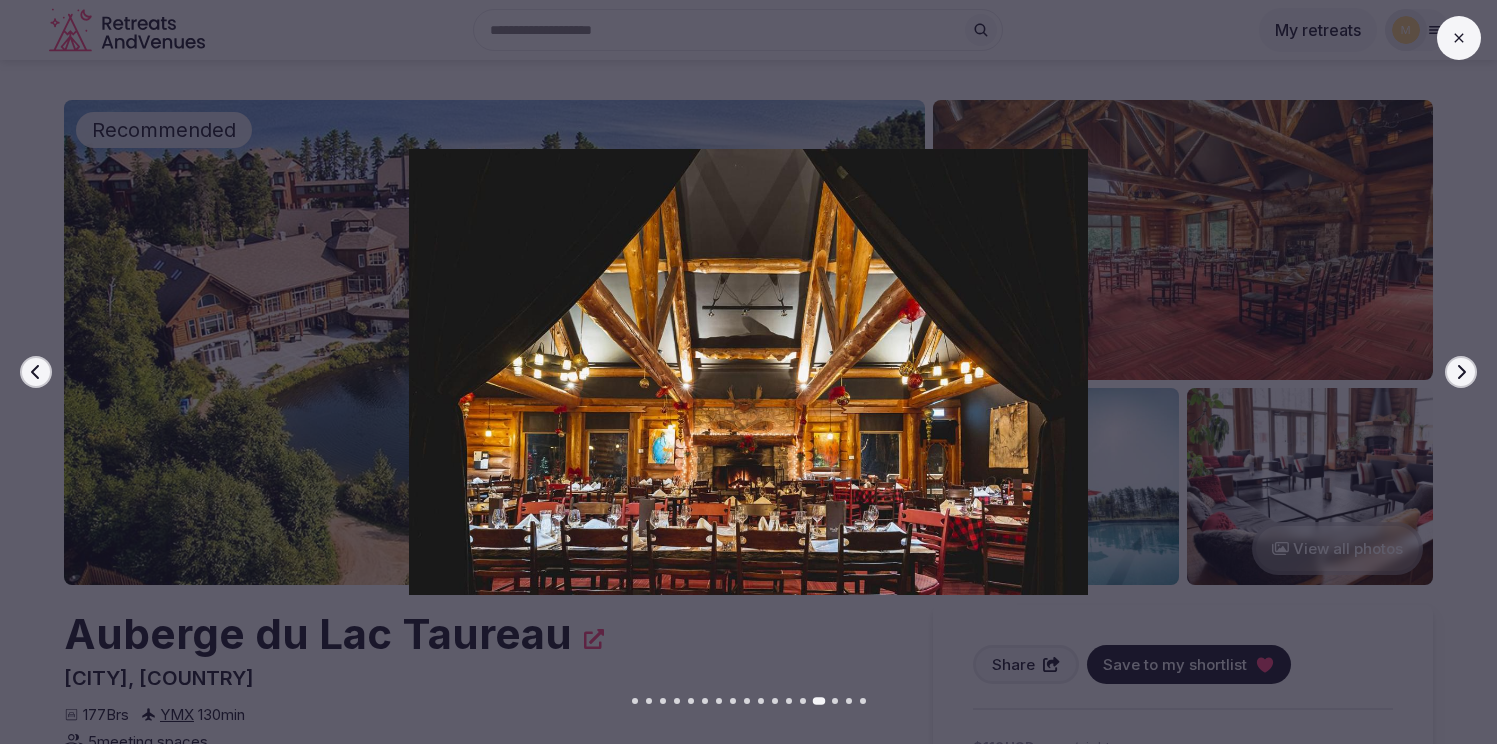 click on "Next slide" at bounding box center [1461, 372] 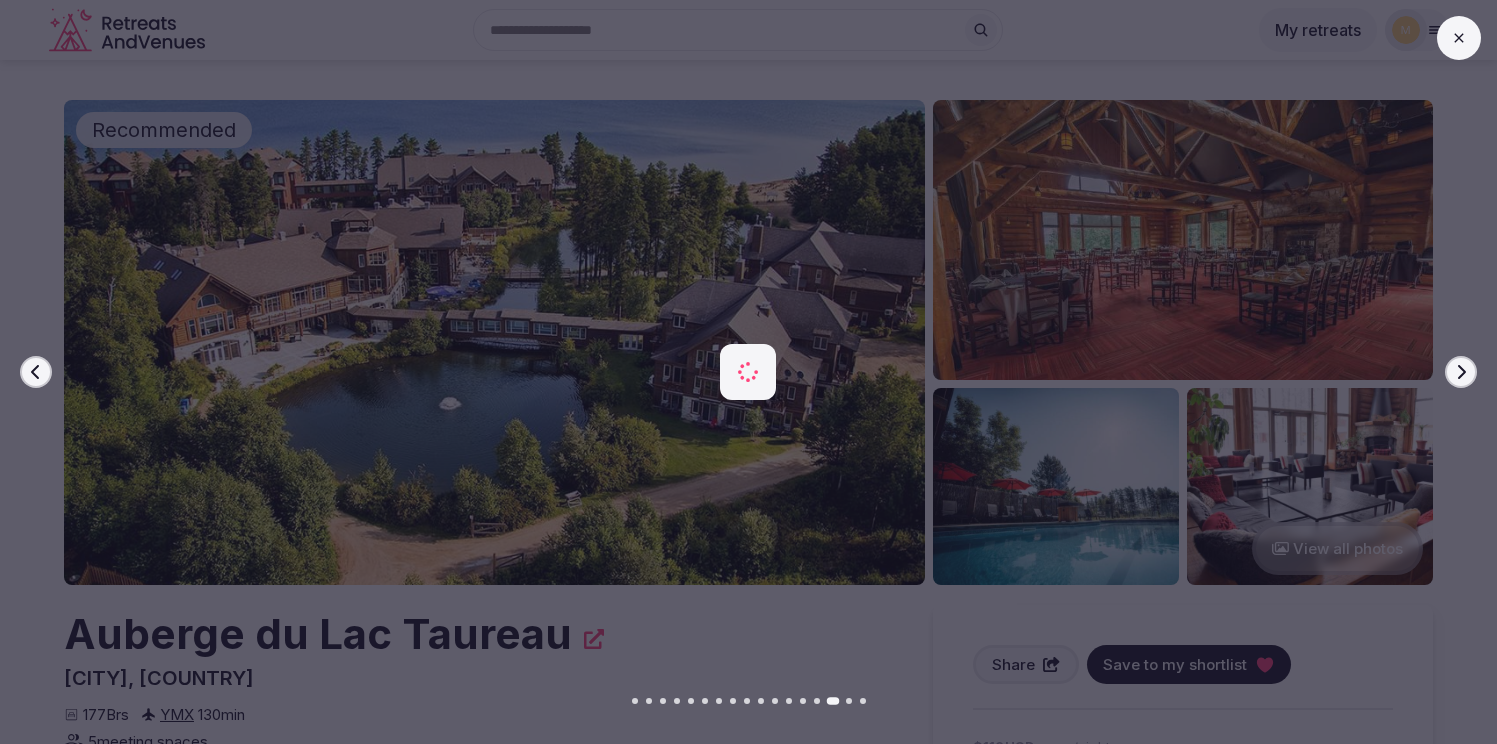 click on "Next slide" at bounding box center [1461, 372] 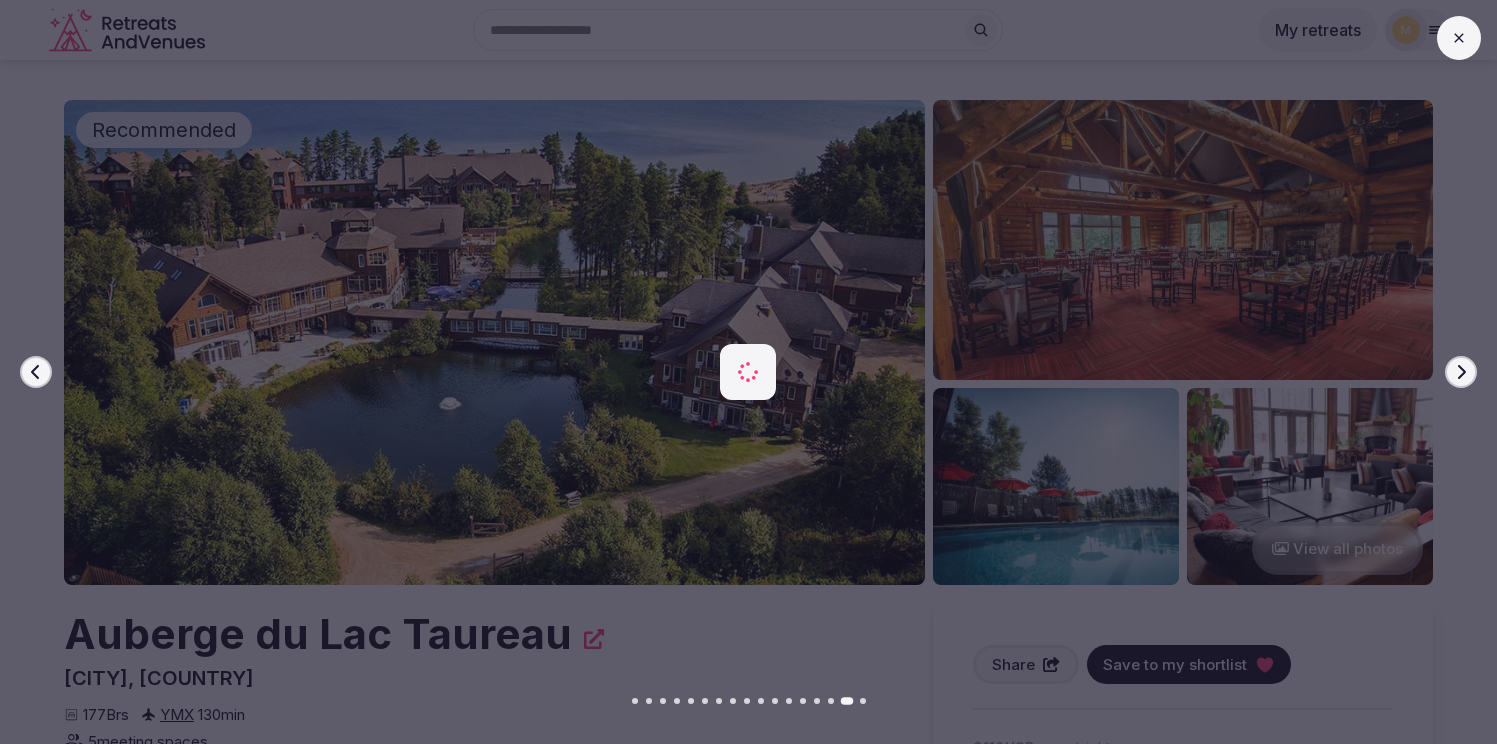 click on "Next slide" at bounding box center (1461, 372) 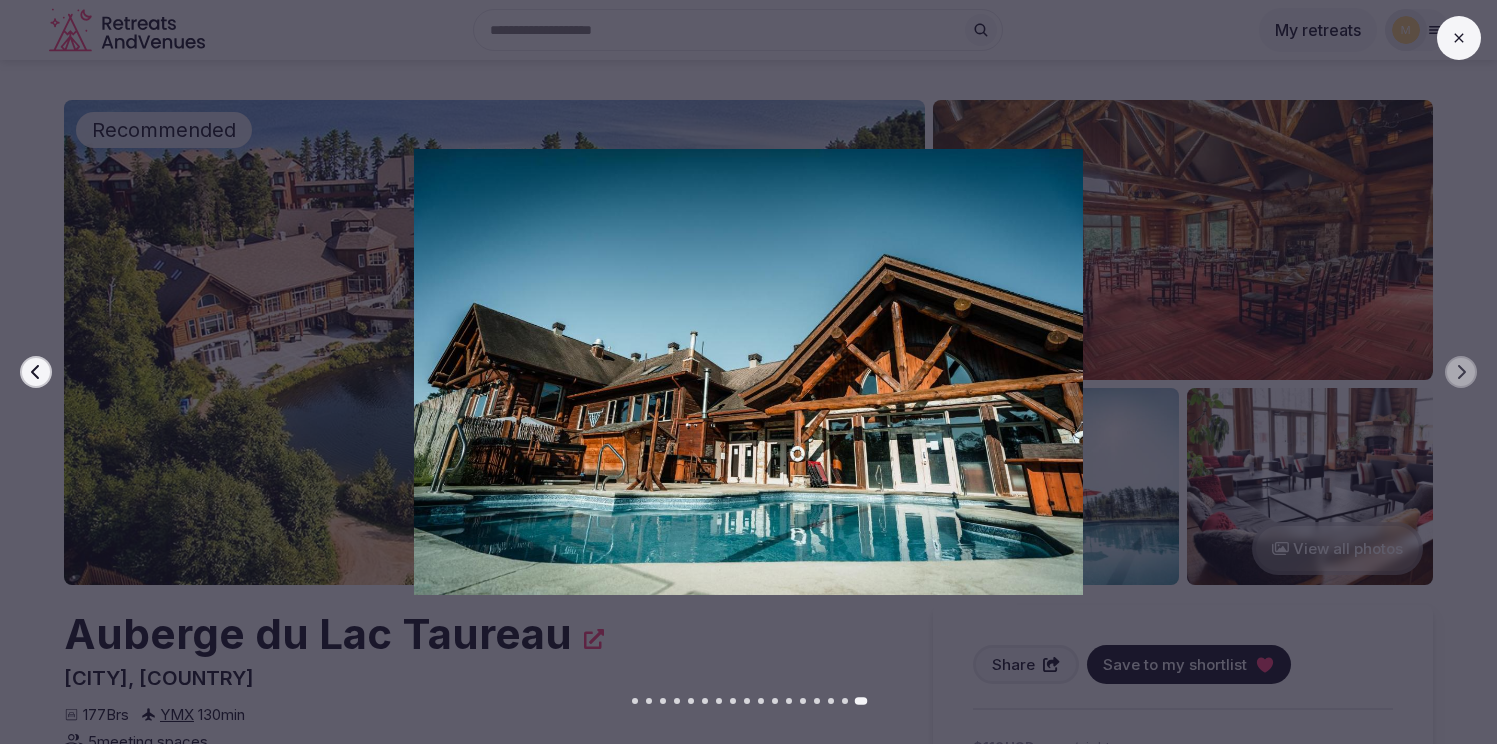 click 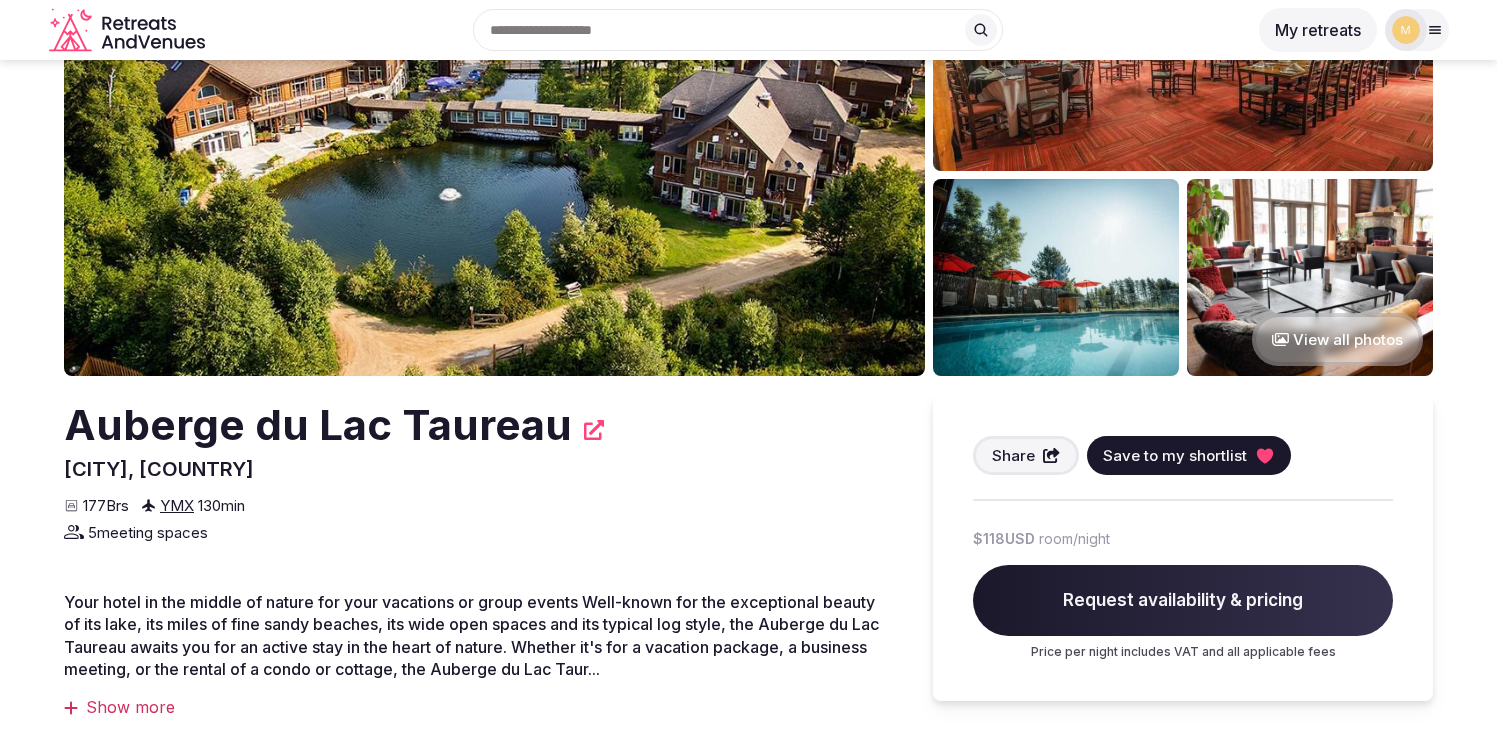 scroll, scrollTop: 0, scrollLeft: 0, axis: both 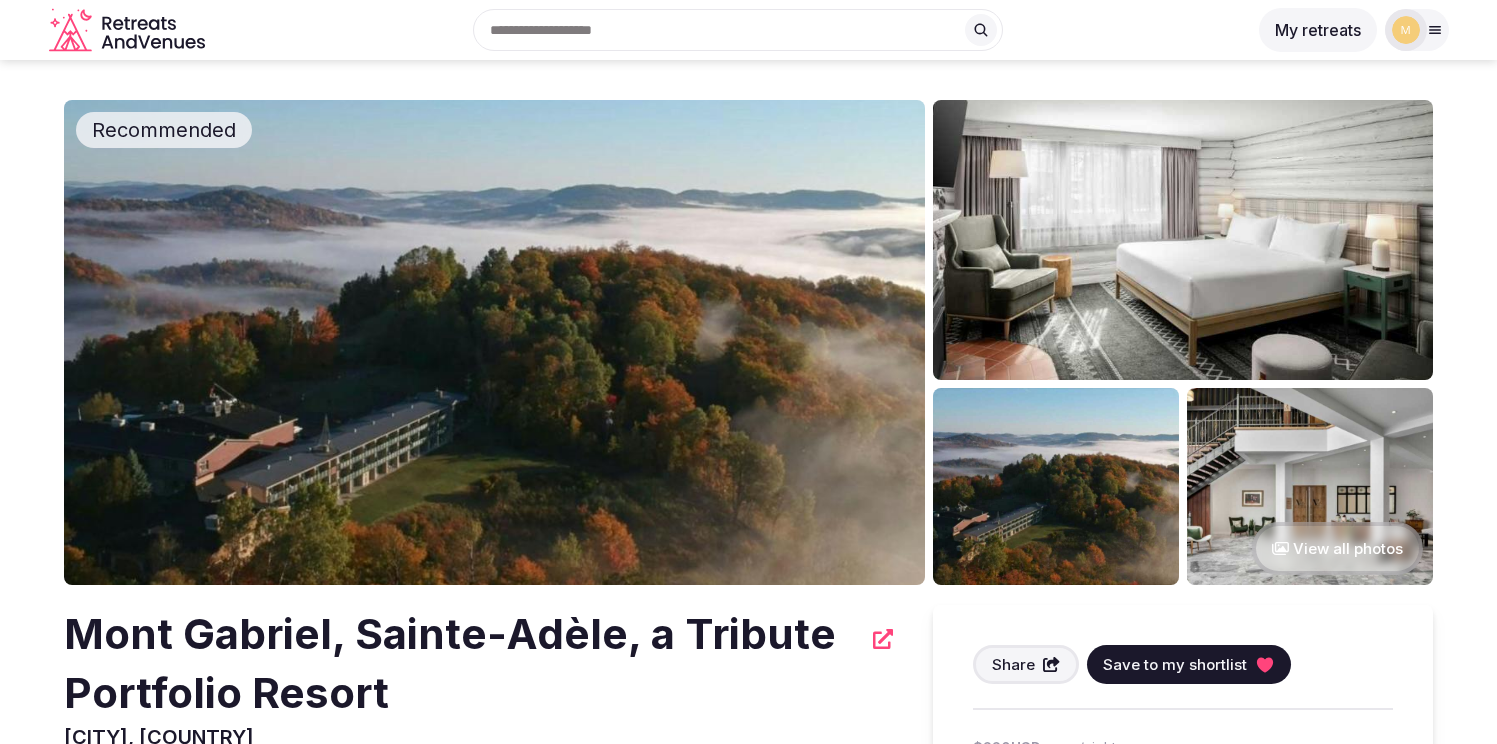 click at bounding box center [494, 342] 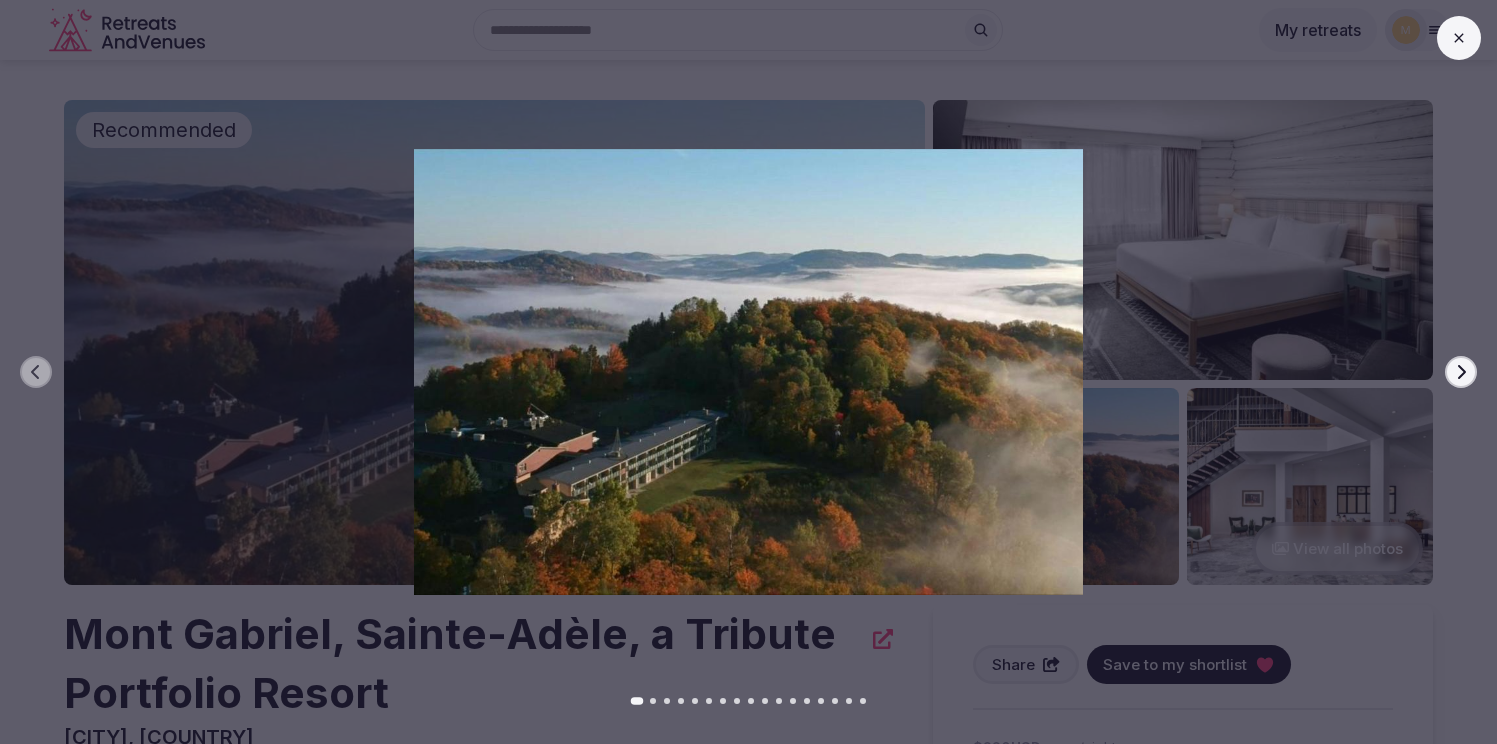 click 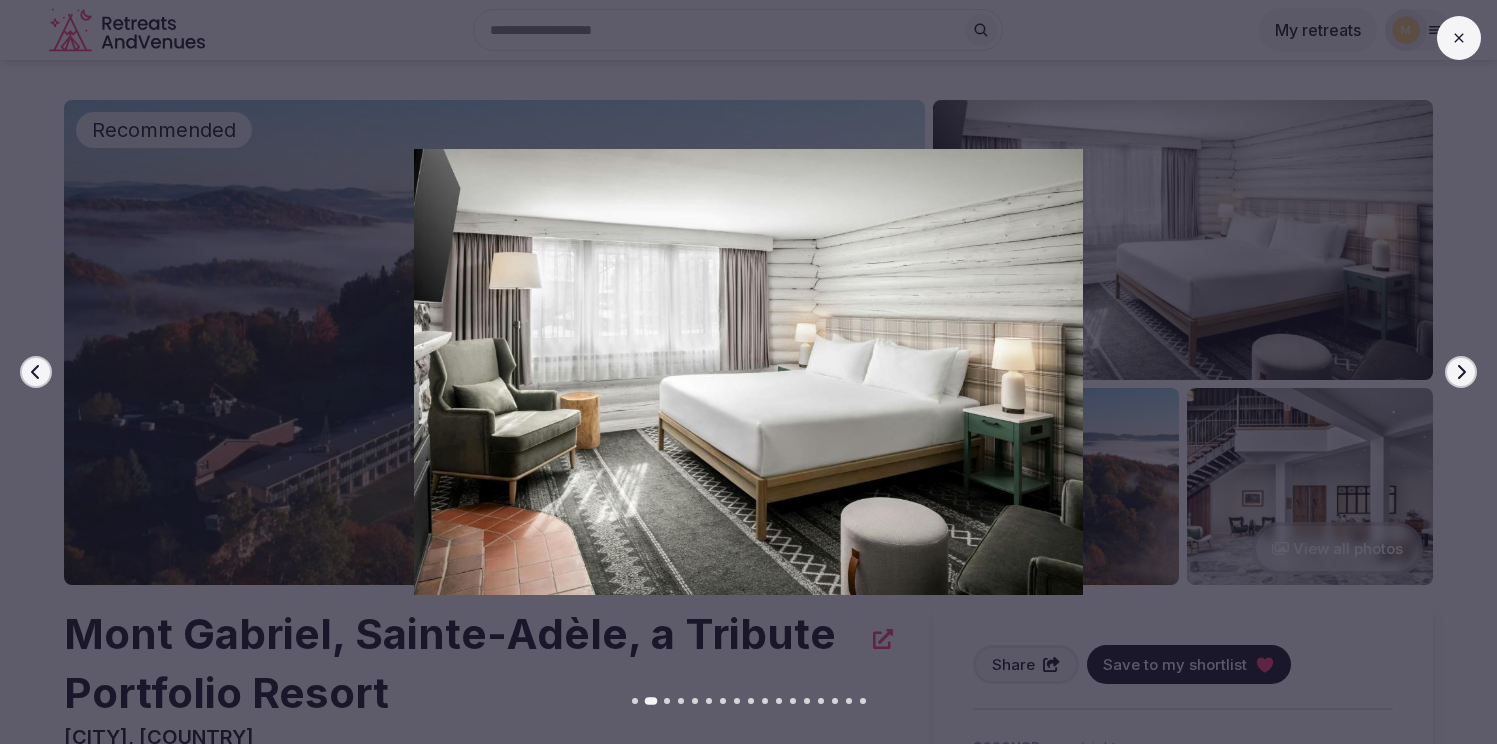 click 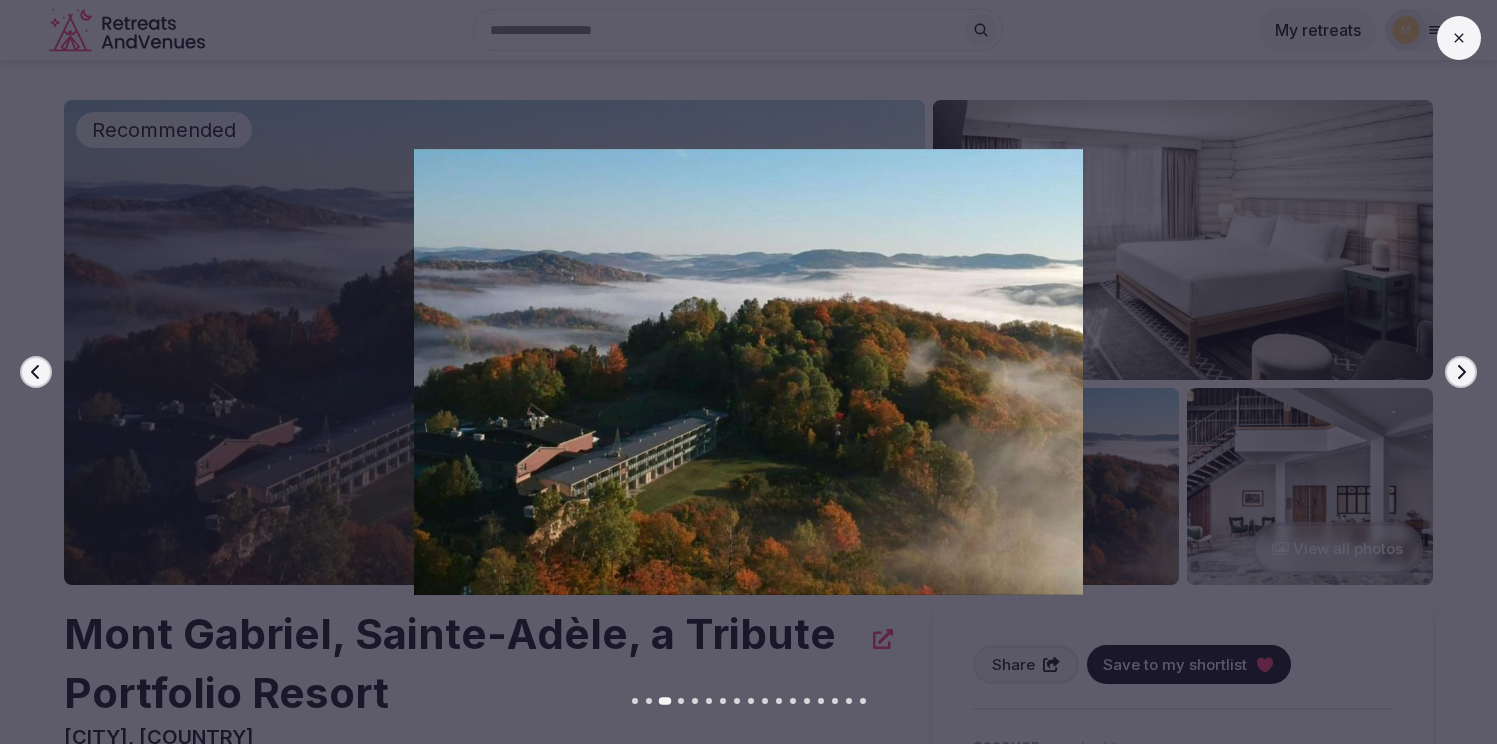 click 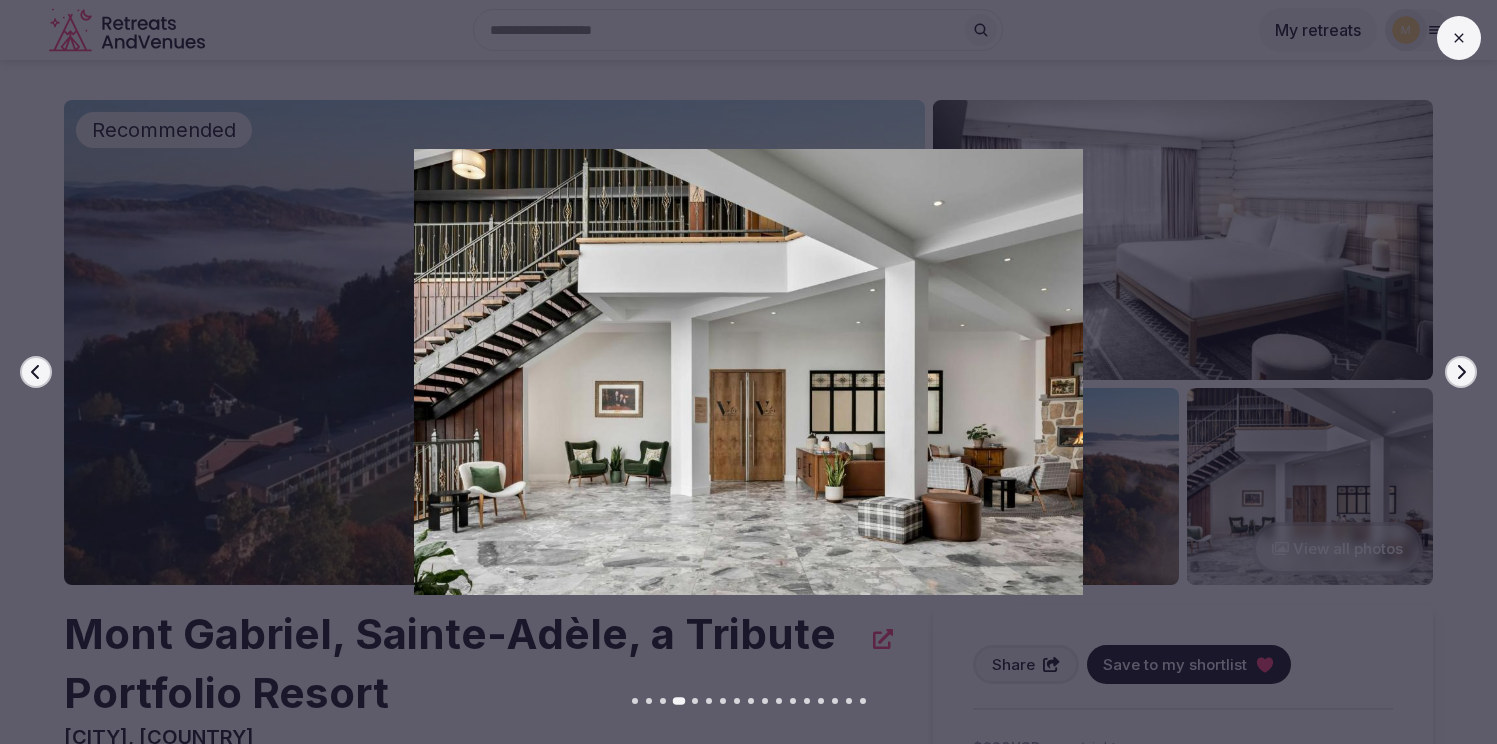 click 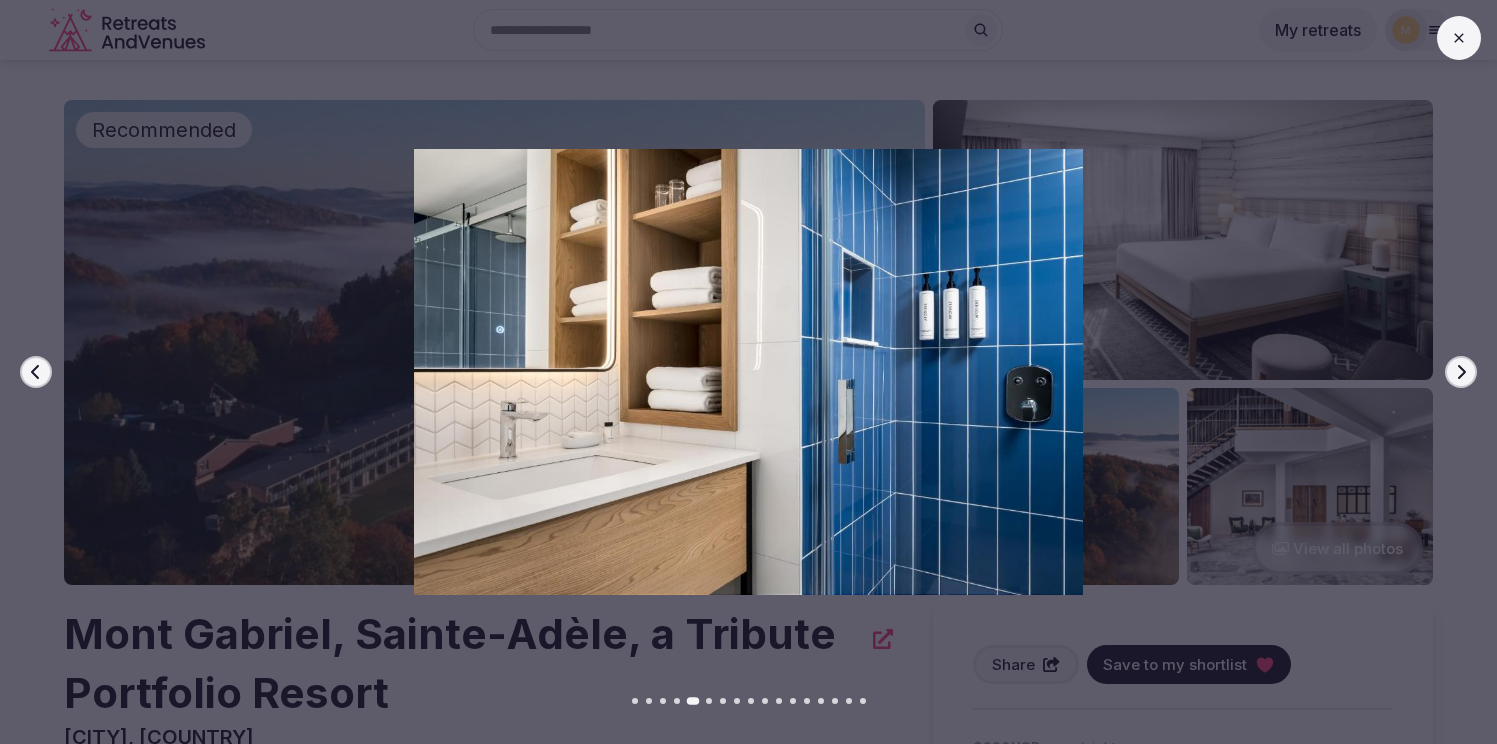 click 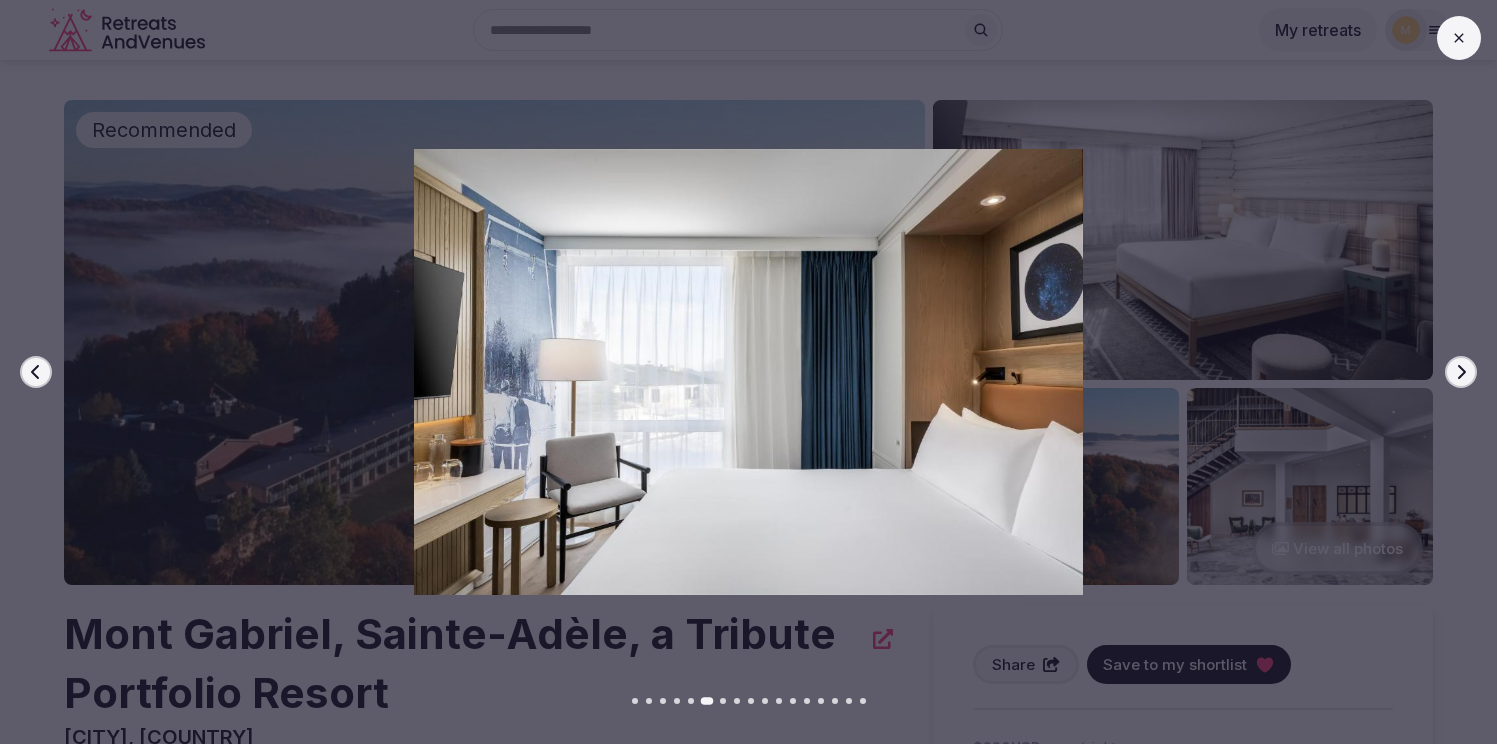 click 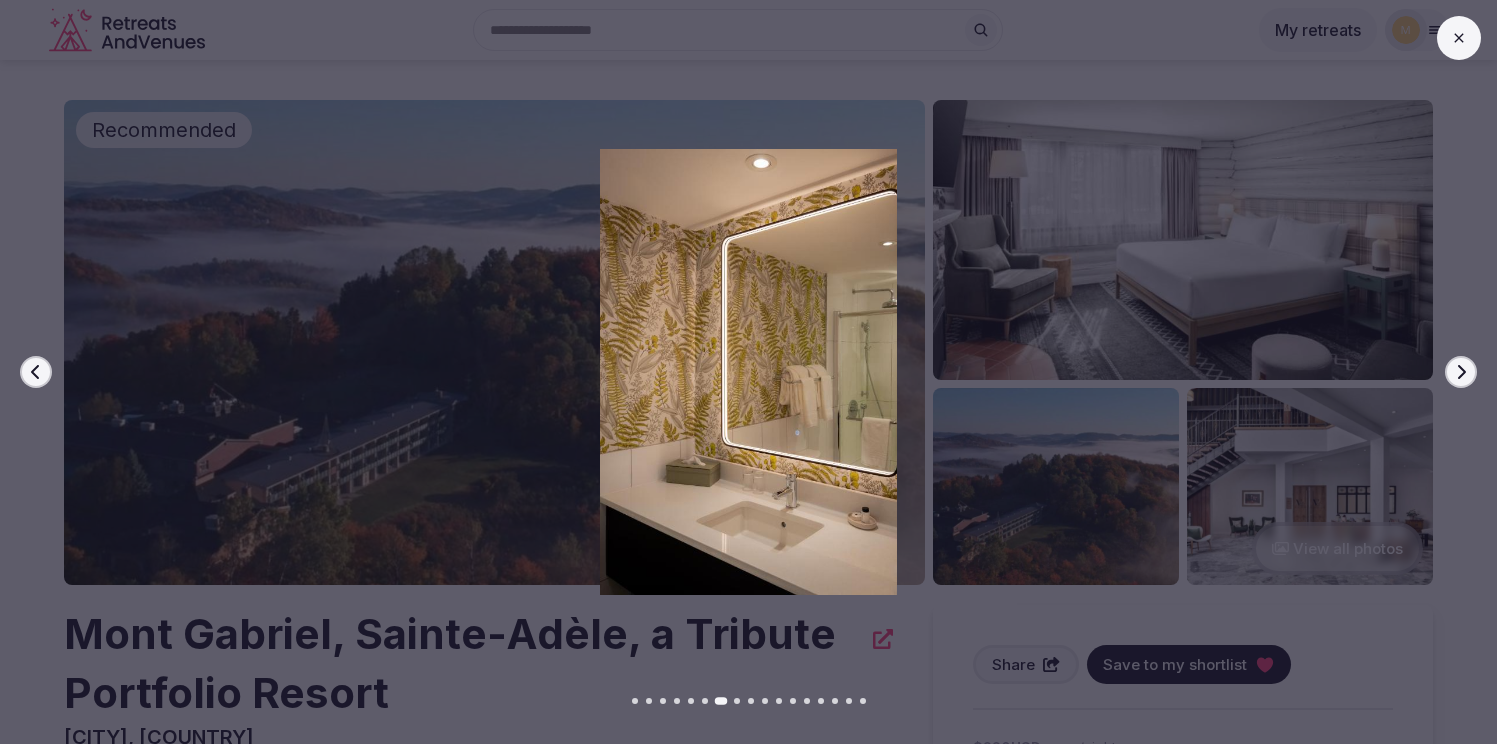 click 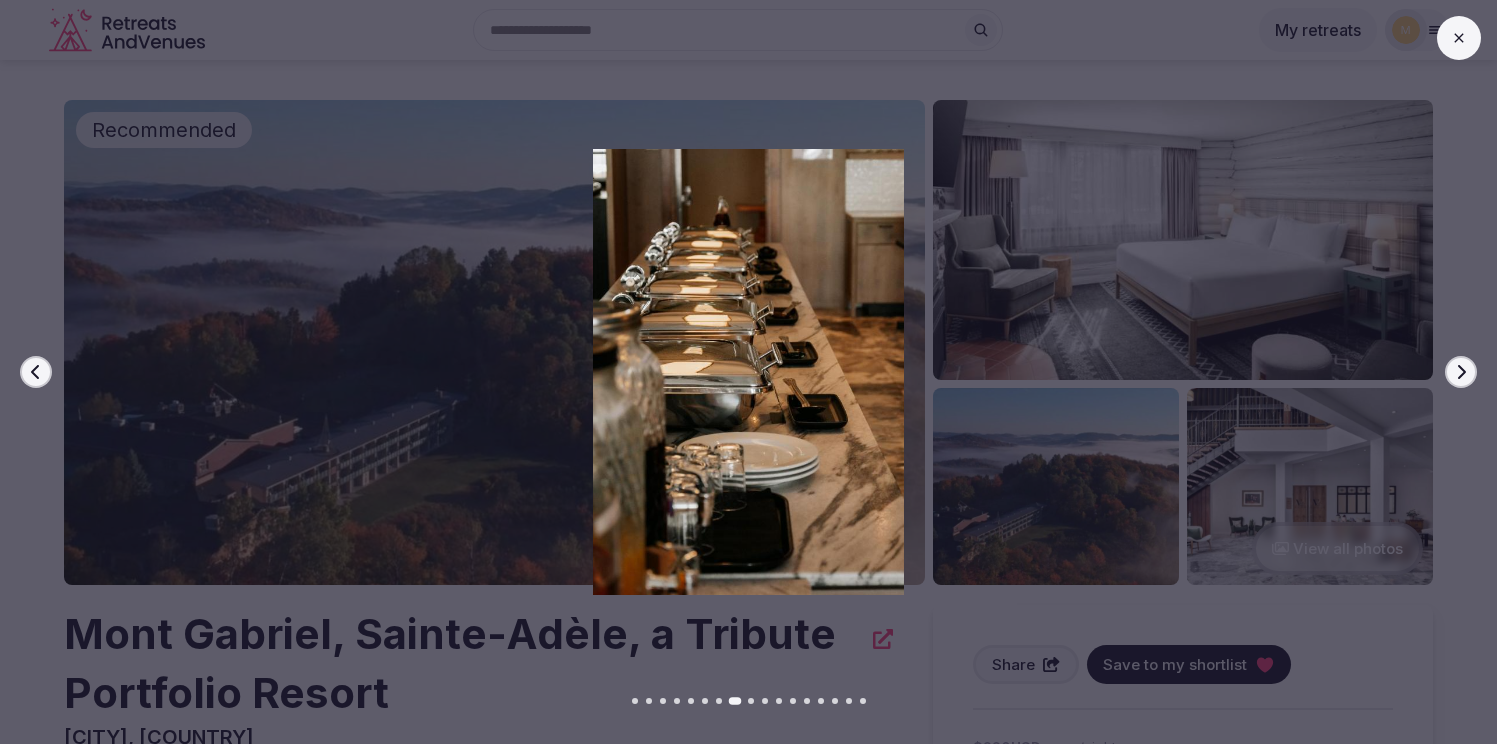 click 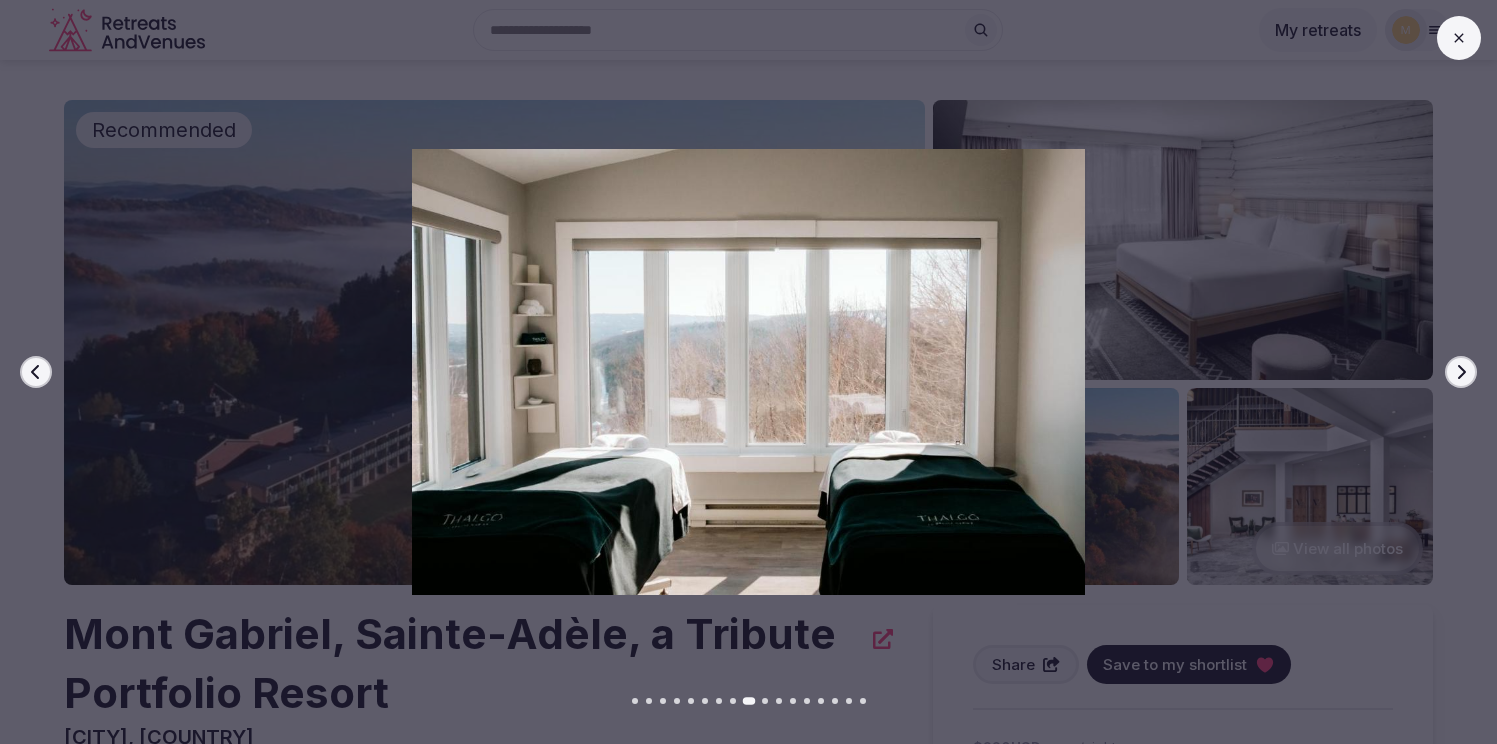 click 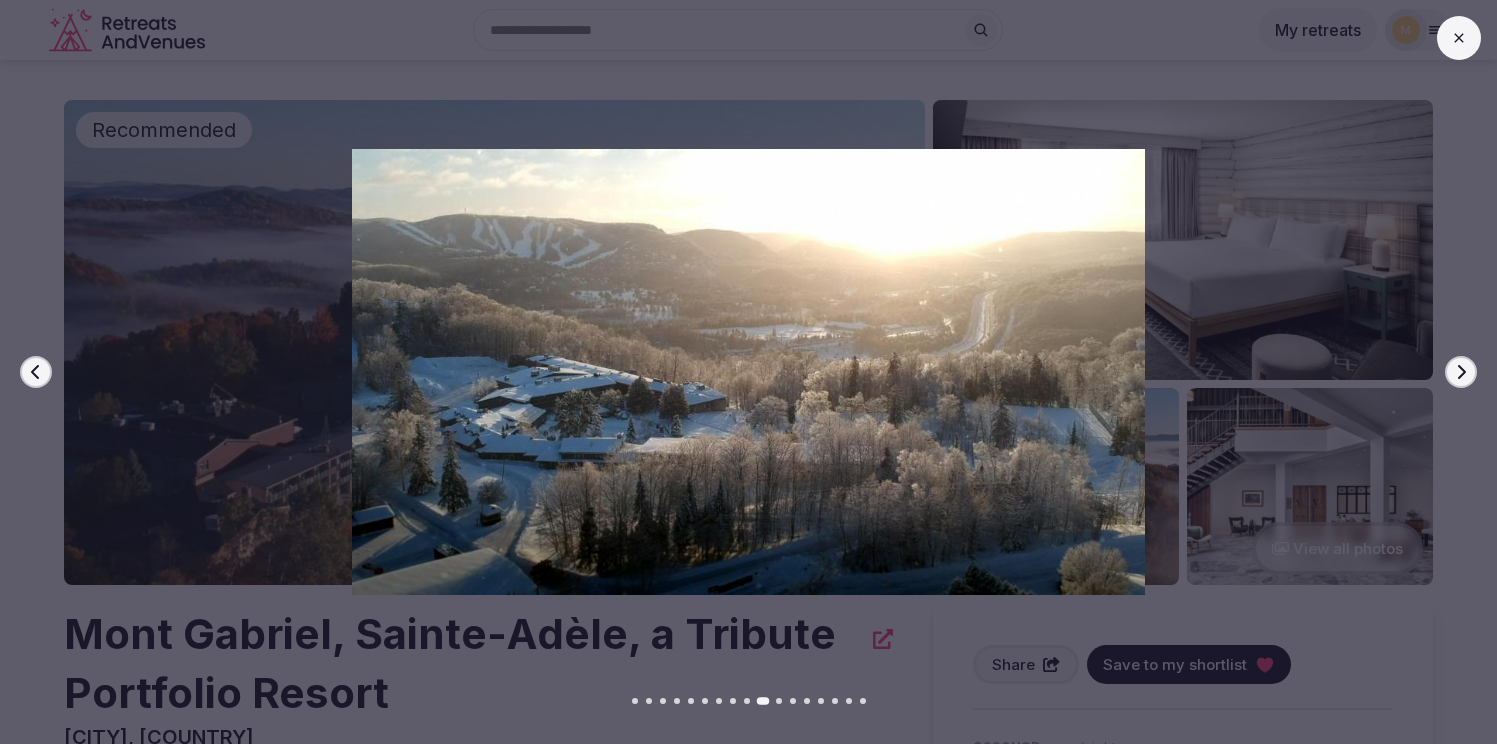 click 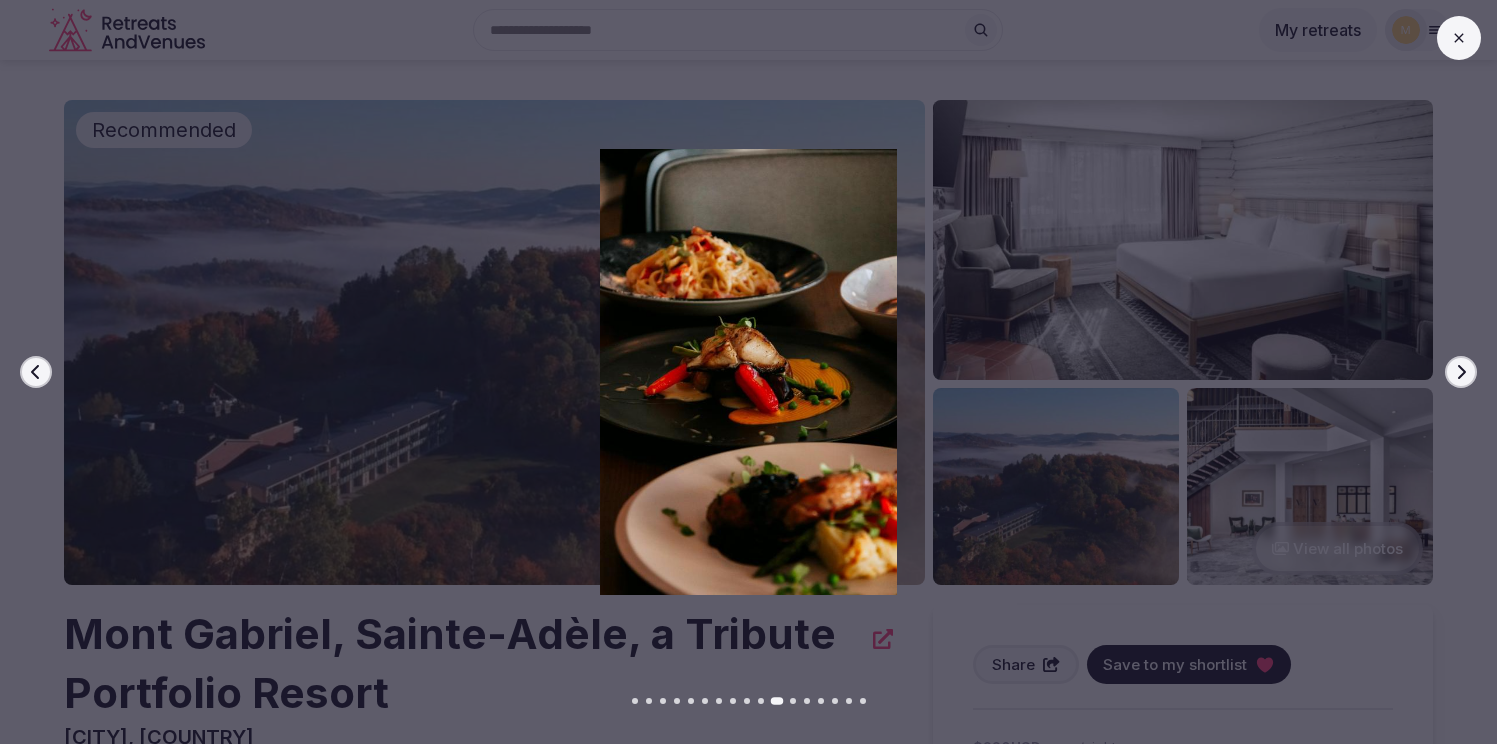 click 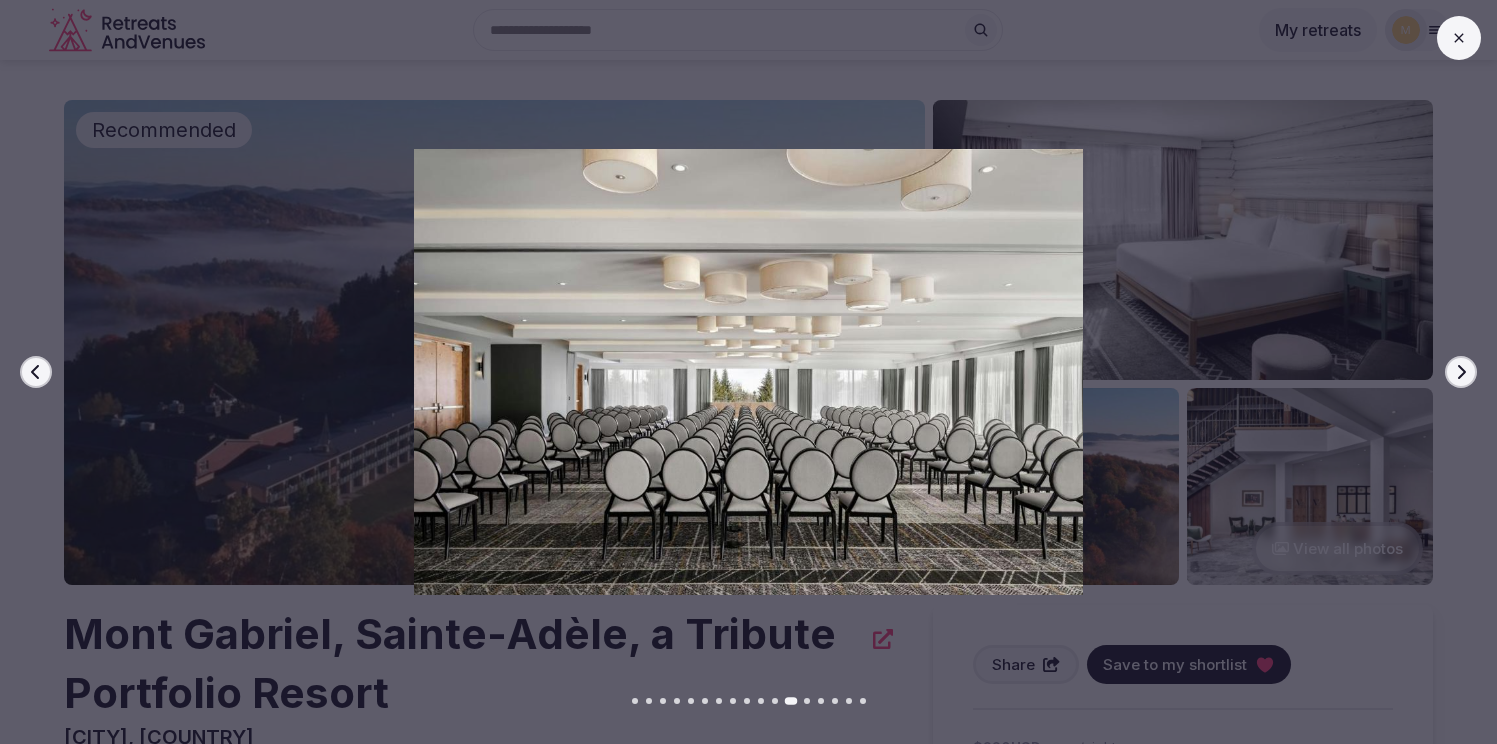 click 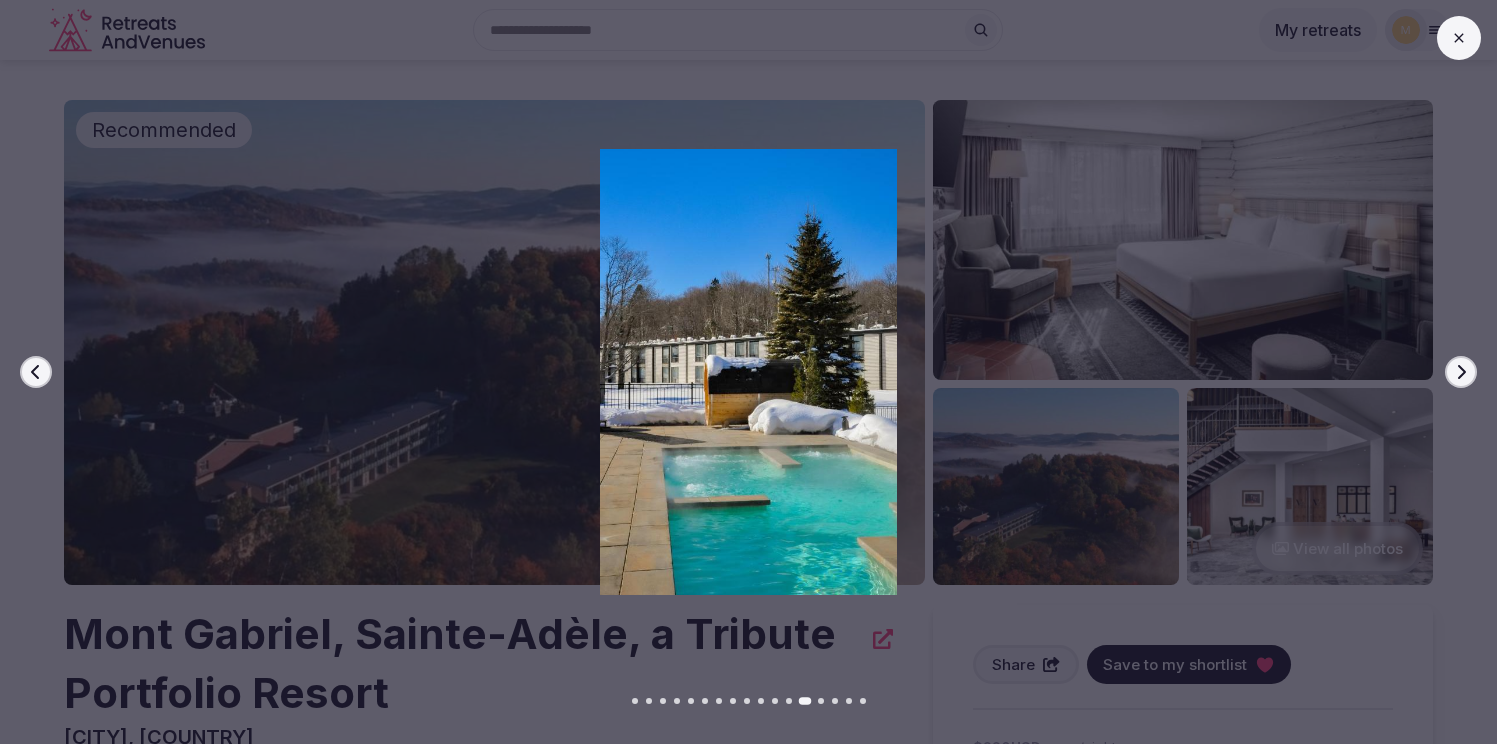 click 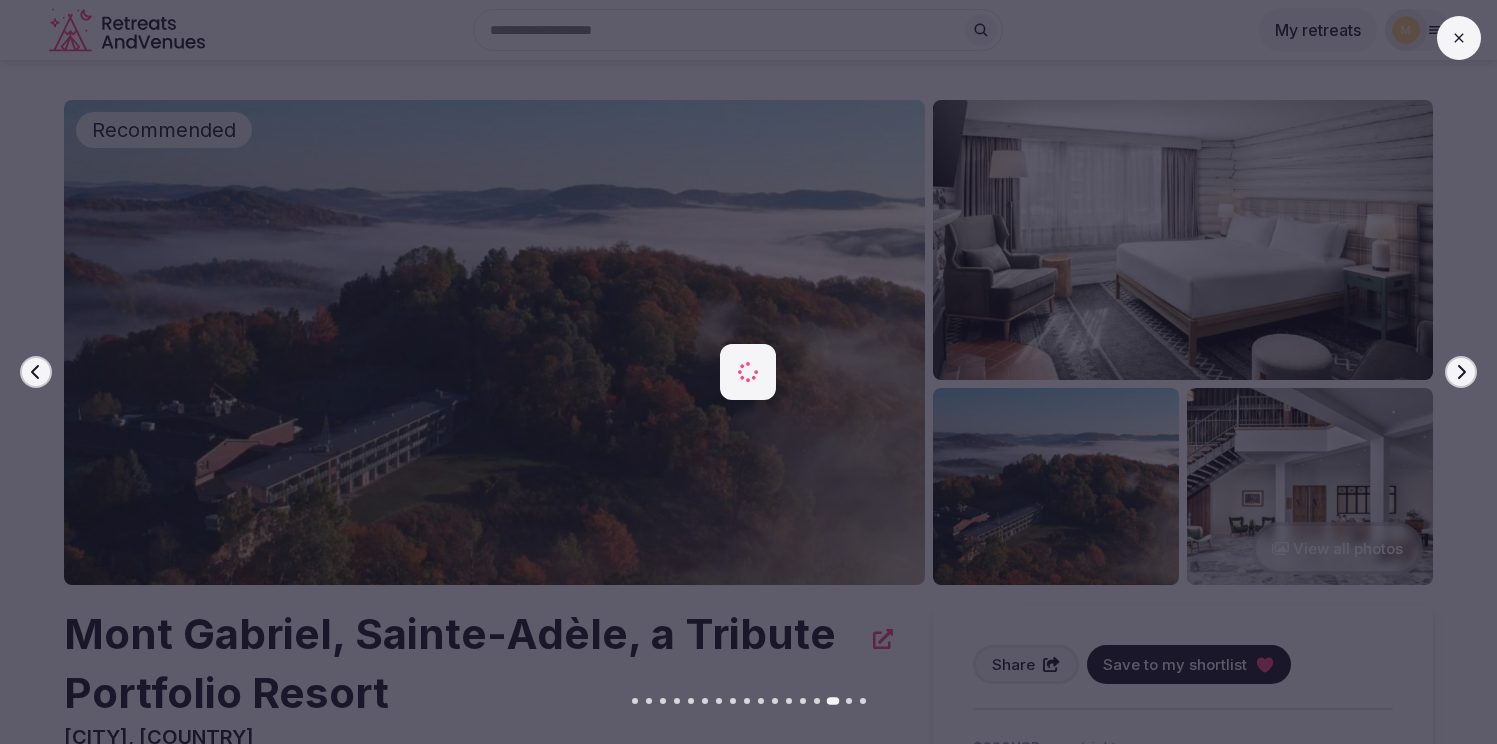 click 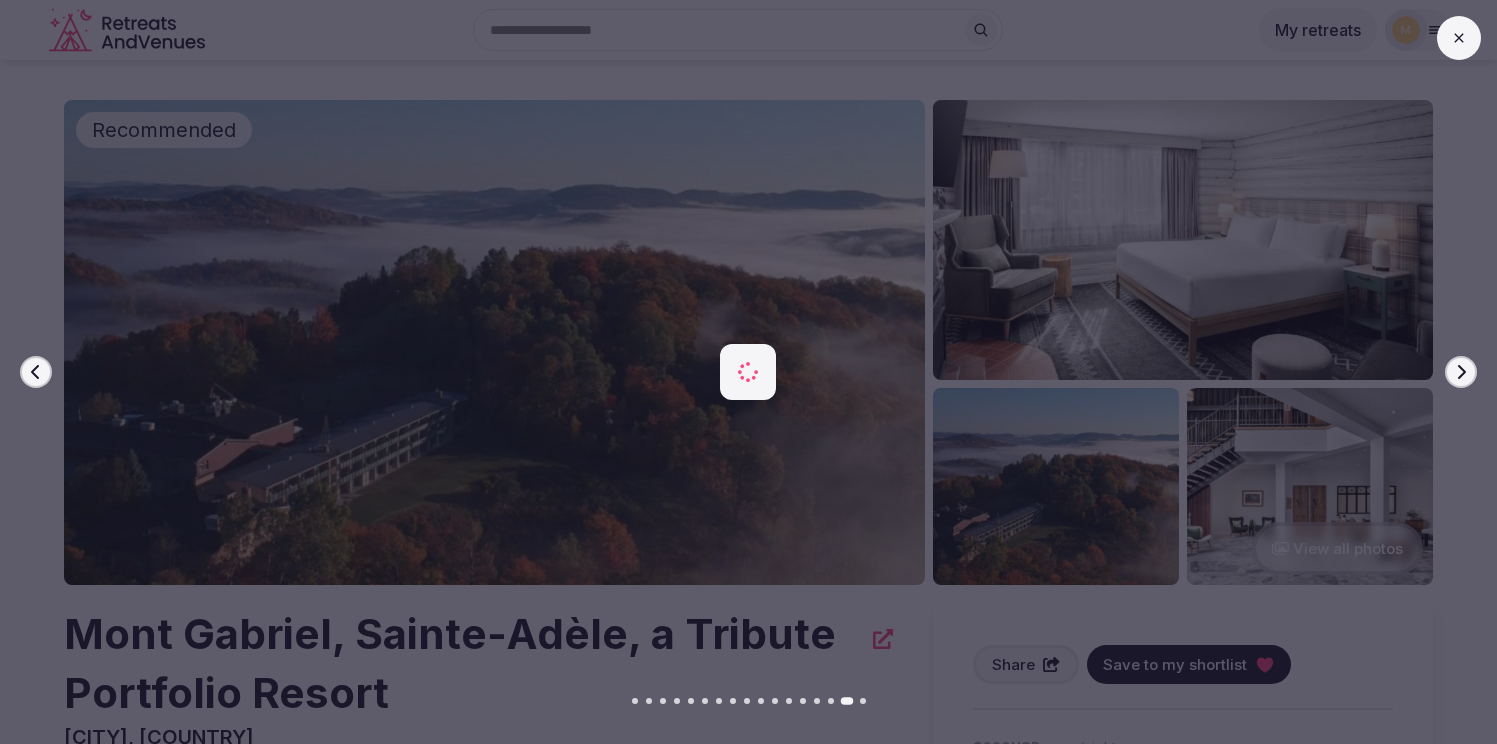 click 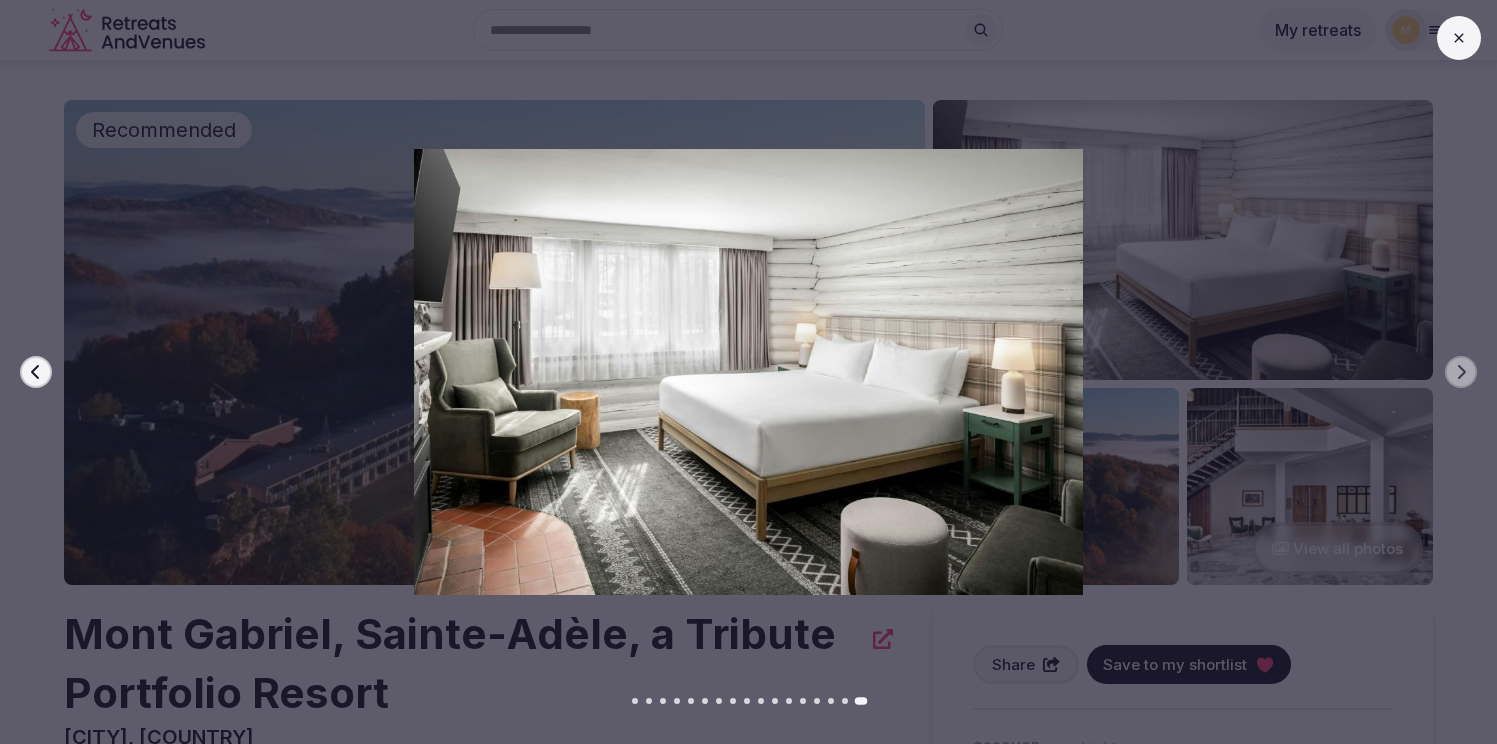 click 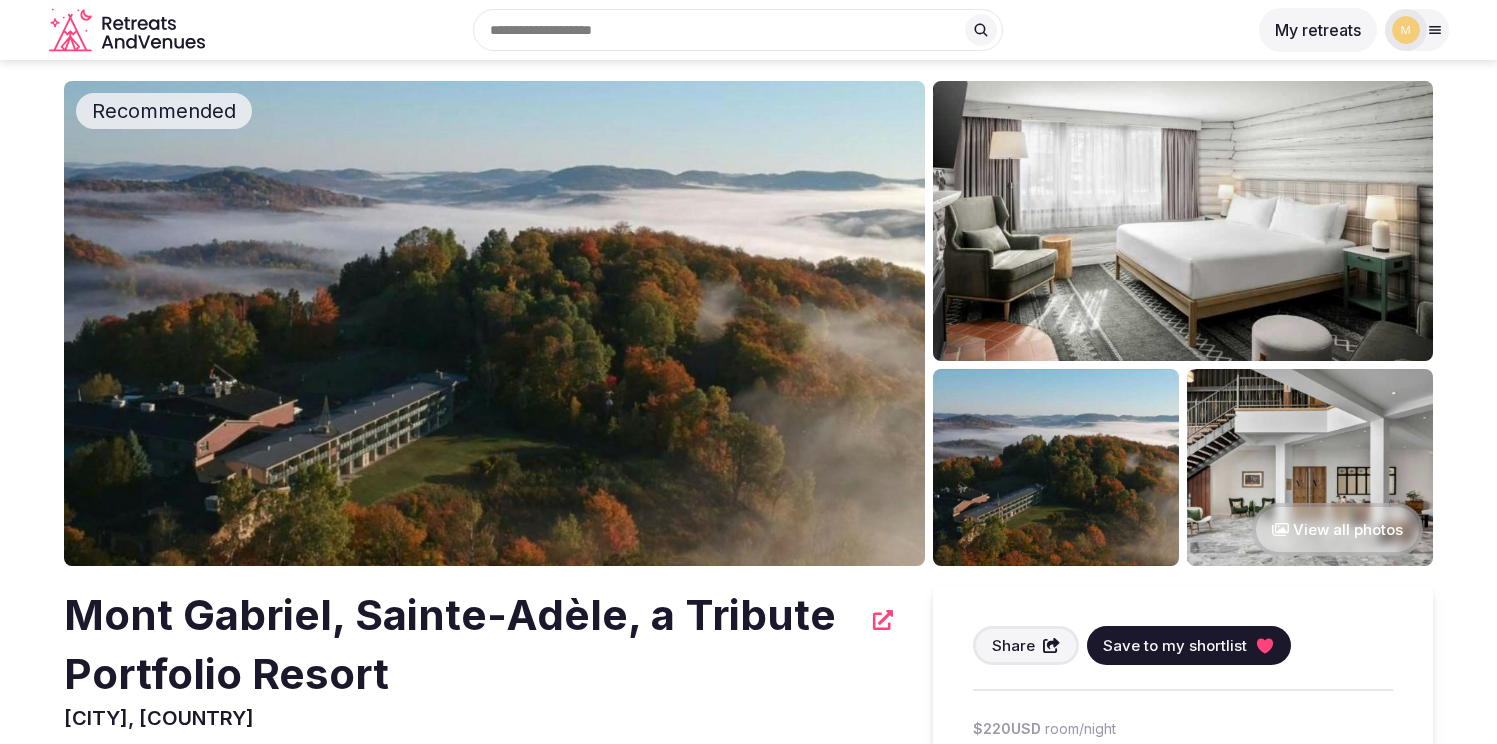 scroll, scrollTop: 11, scrollLeft: 0, axis: vertical 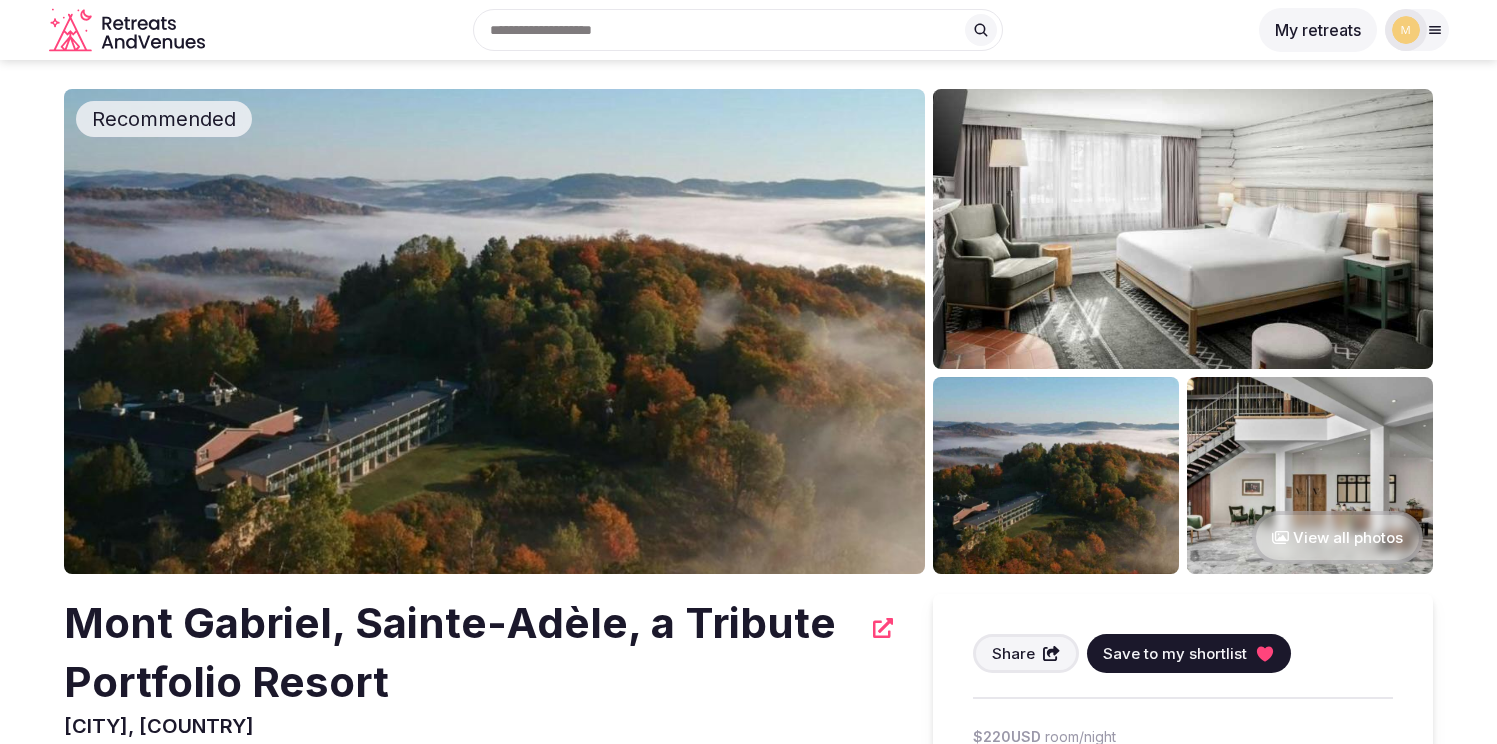 click at bounding box center [494, 331] 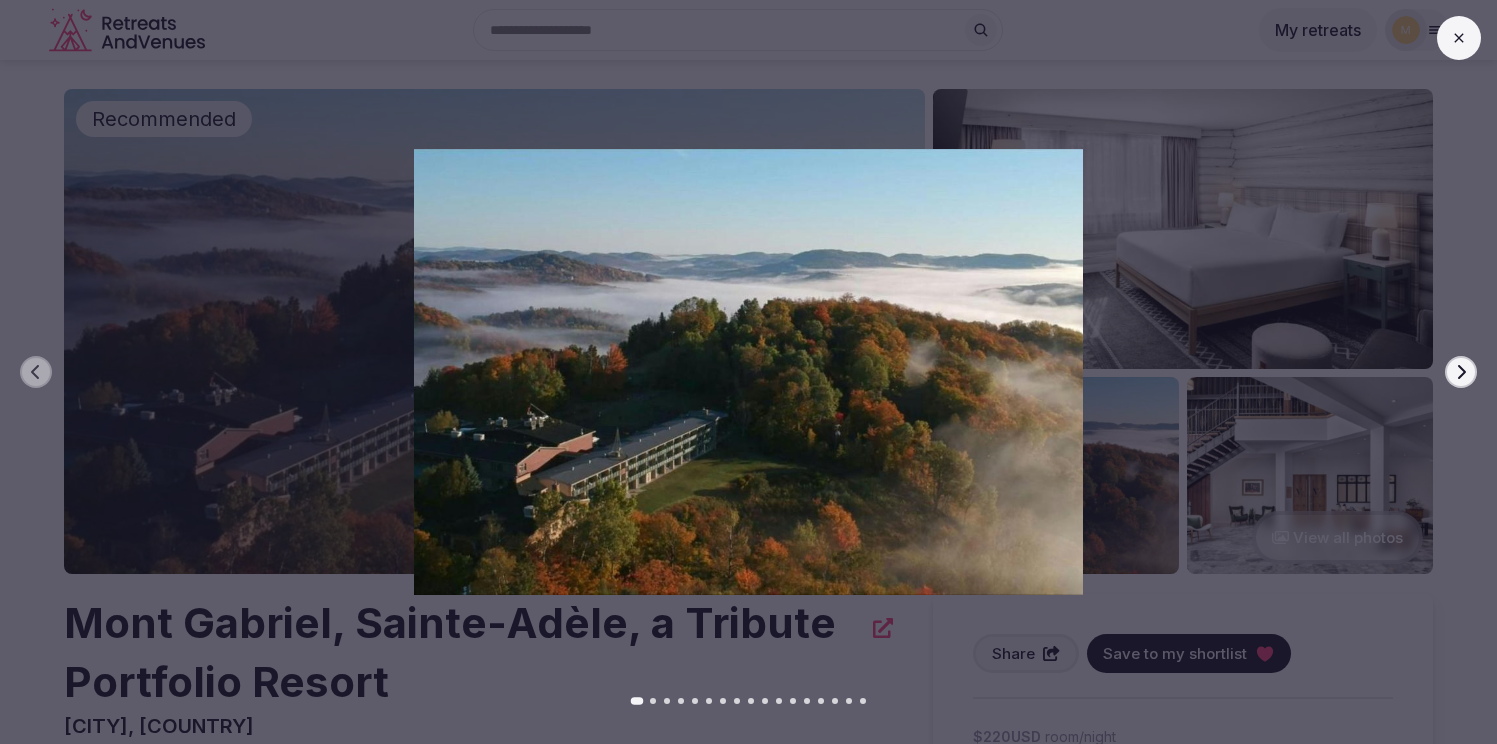 click on "Next slide" at bounding box center (1461, 372) 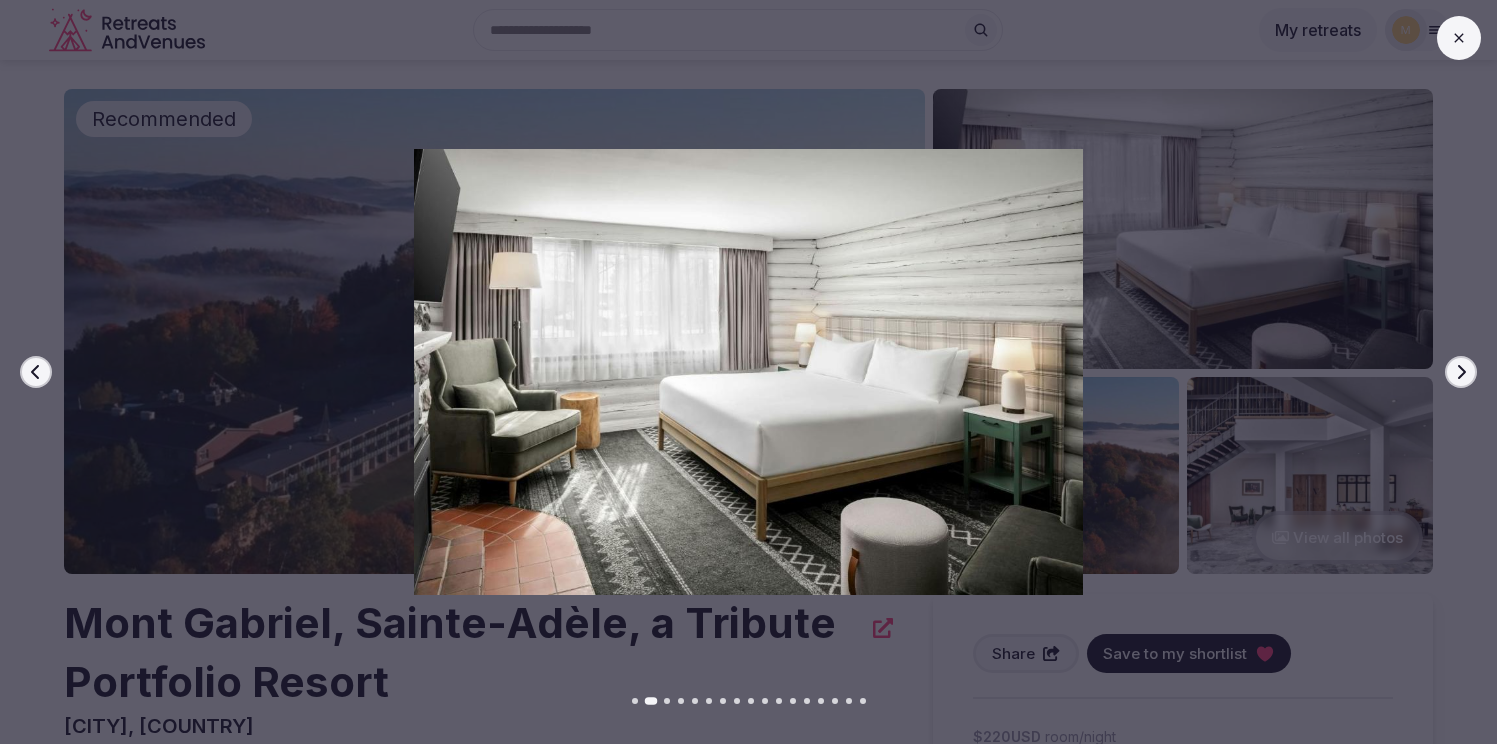 click on "Next slide" at bounding box center [1461, 372] 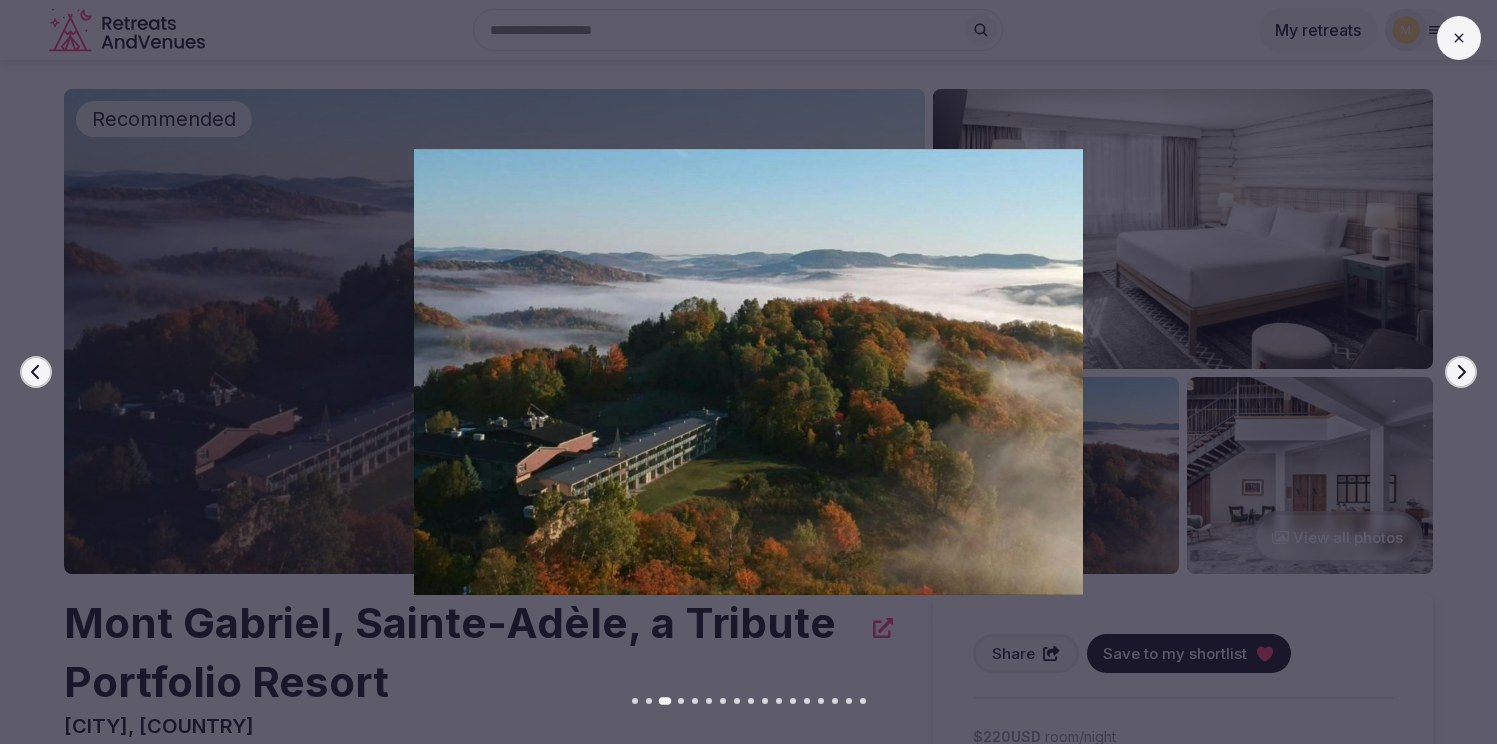click on "Next slide" at bounding box center (1461, 372) 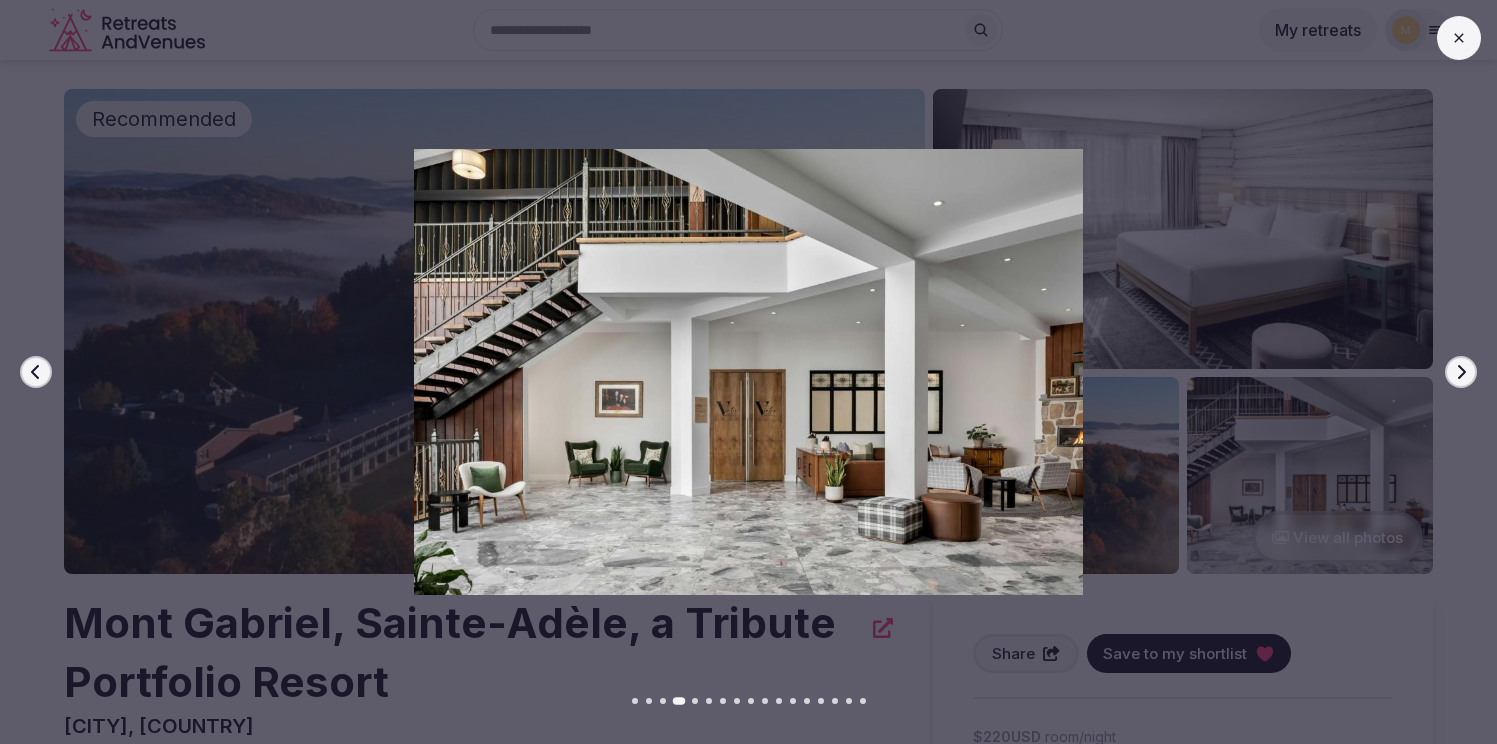 click on "Next slide" at bounding box center (1461, 372) 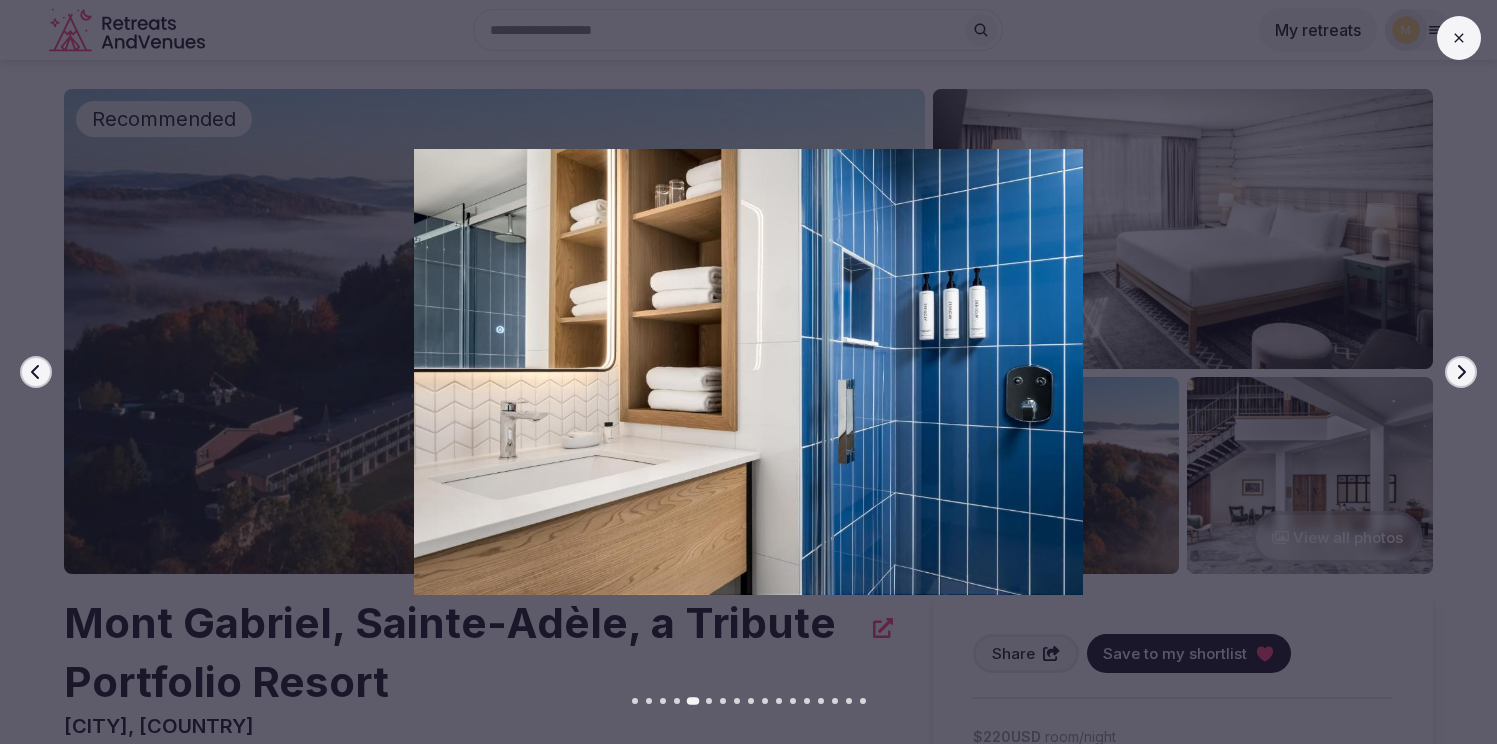click on "Next slide" at bounding box center (1461, 372) 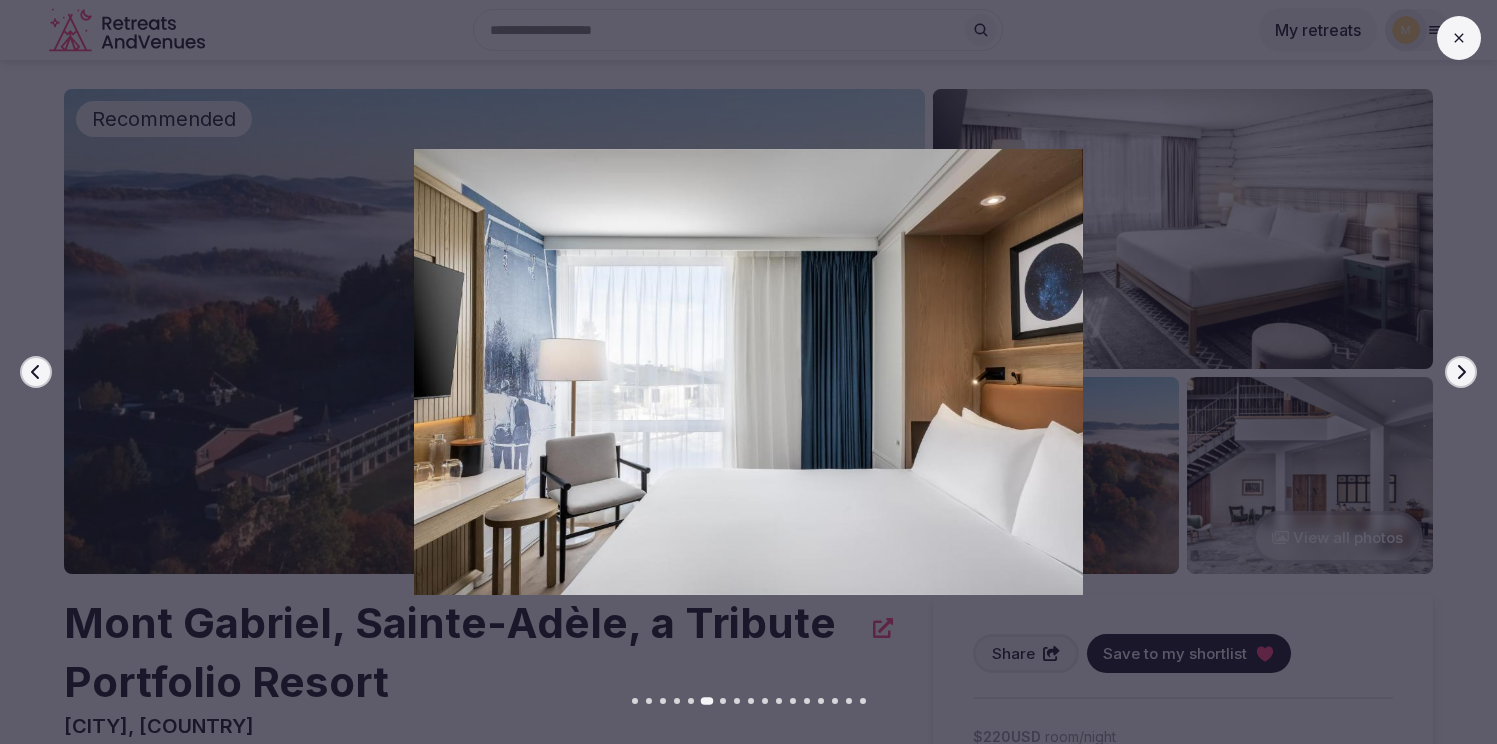 click on "Next slide" at bounding box center (1461, 372) 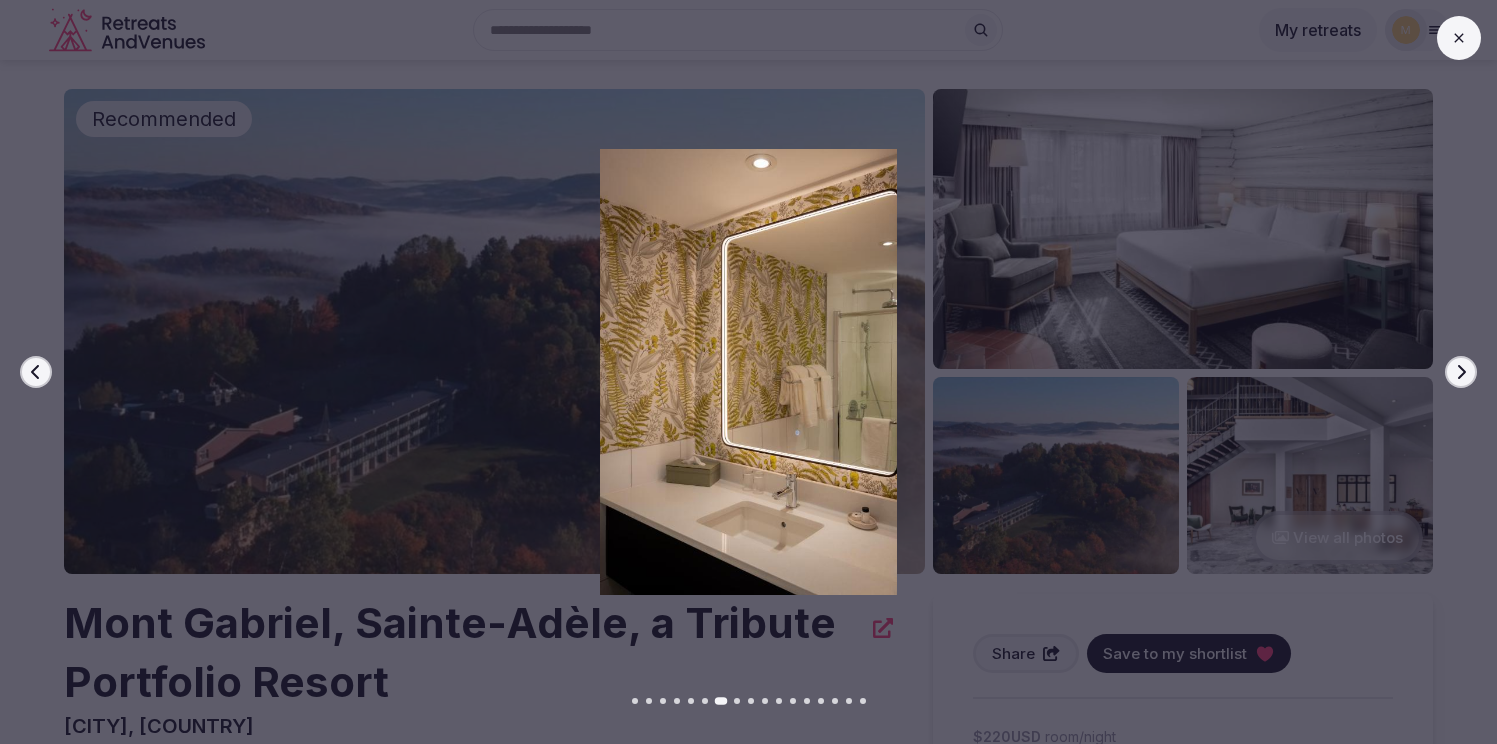 click on "Next slide" at bounding box center (1461, 372) 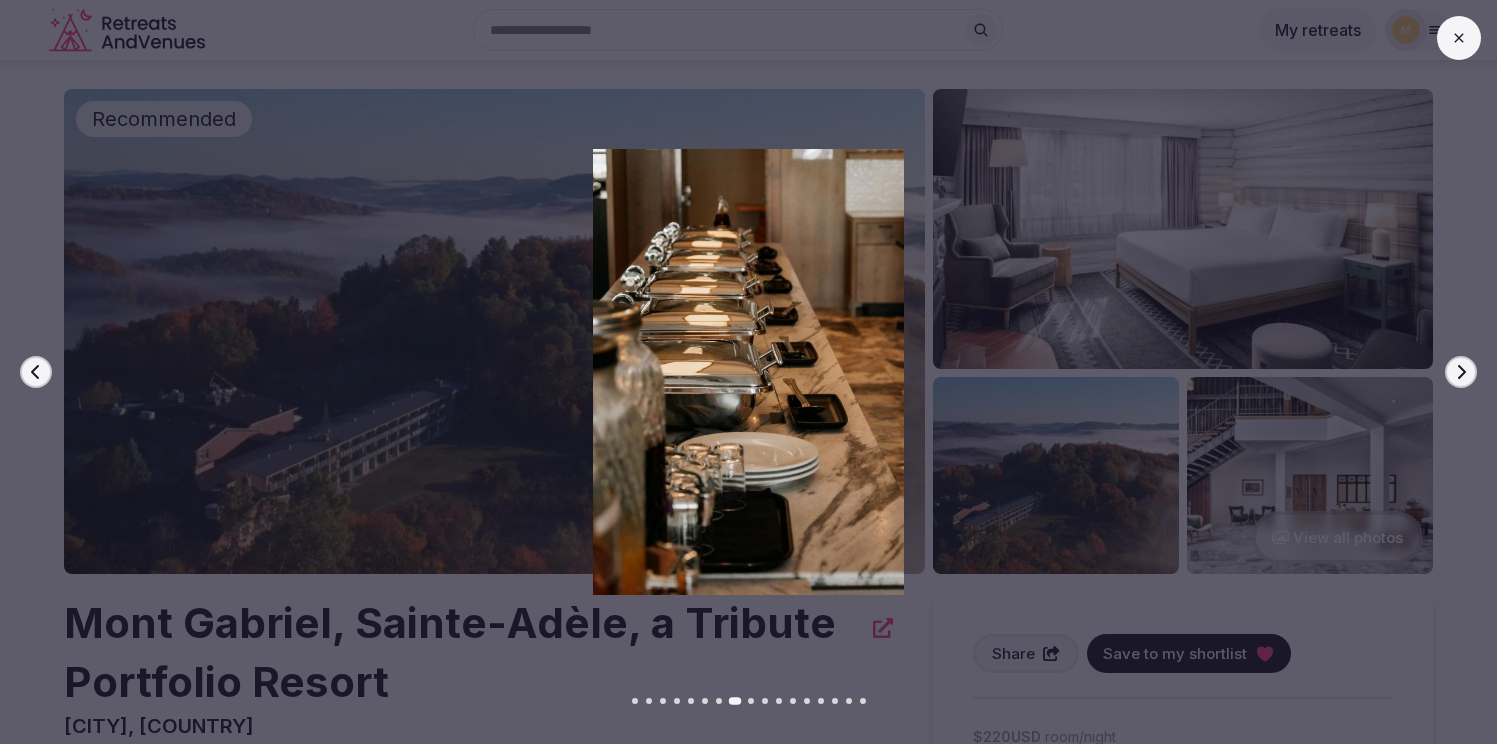 click on "Next slide" at bounding box center (1461, 372) 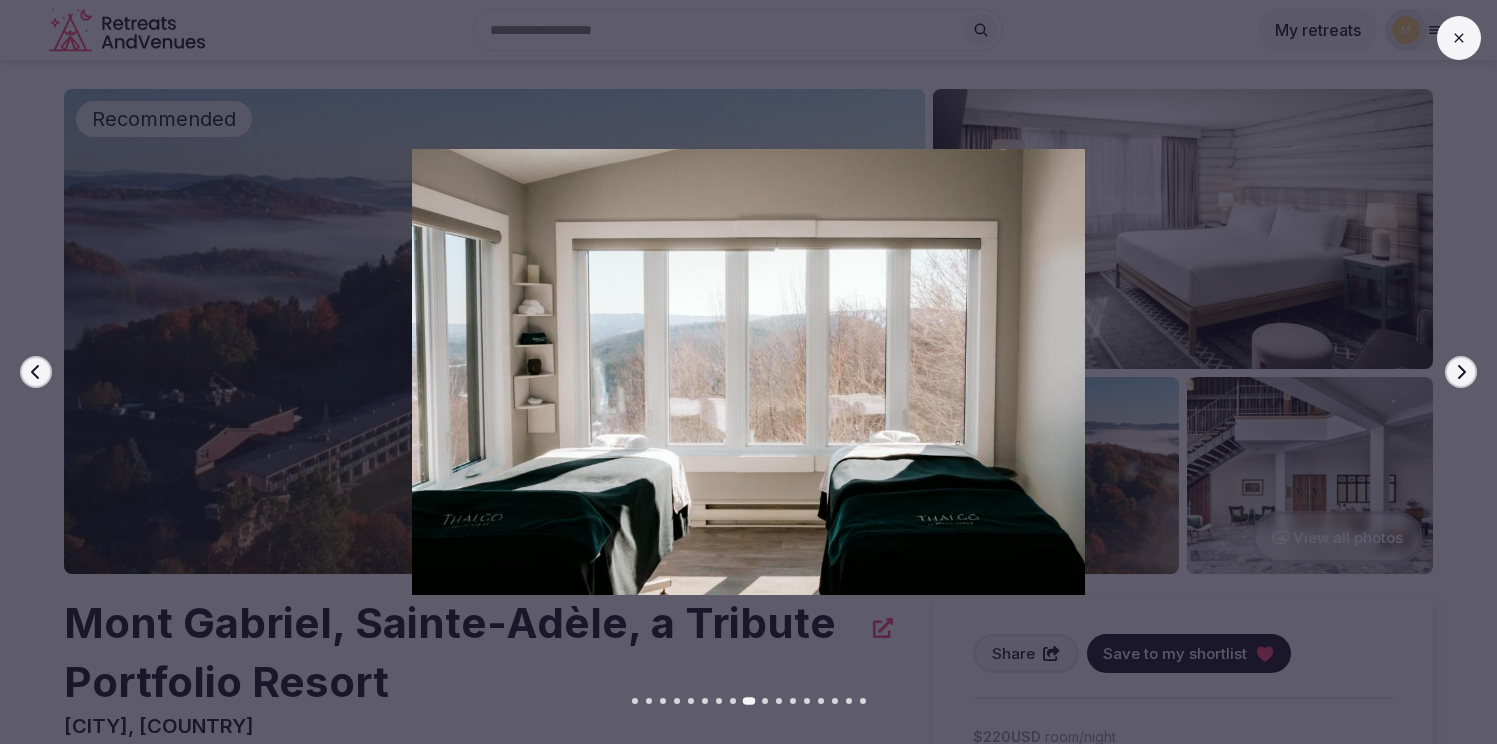 click on "Next slide" at bounding box center [1461, 372] 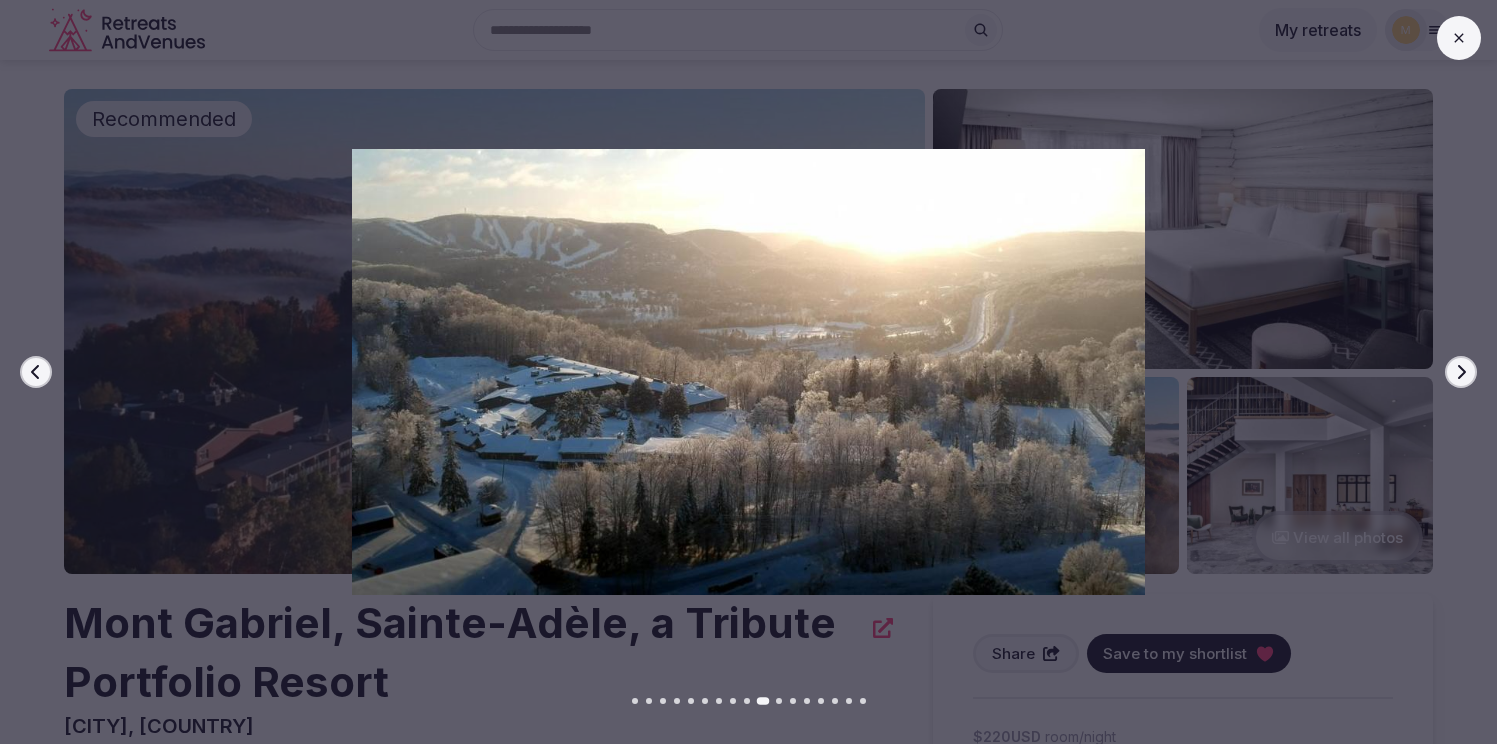click on "Next slide" at bounding box center [1461, 372] 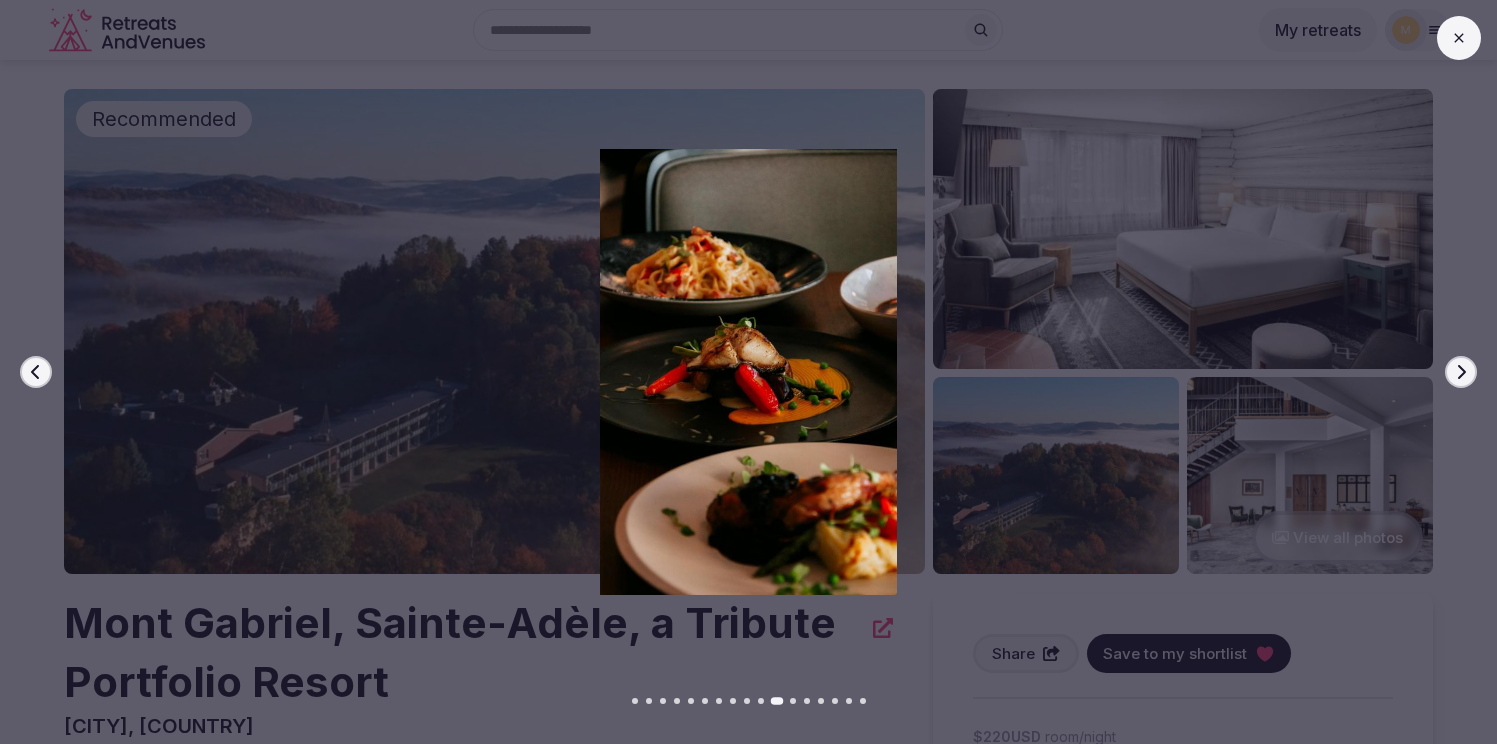 click on "Next slide" at bounding box center [1461, 372] 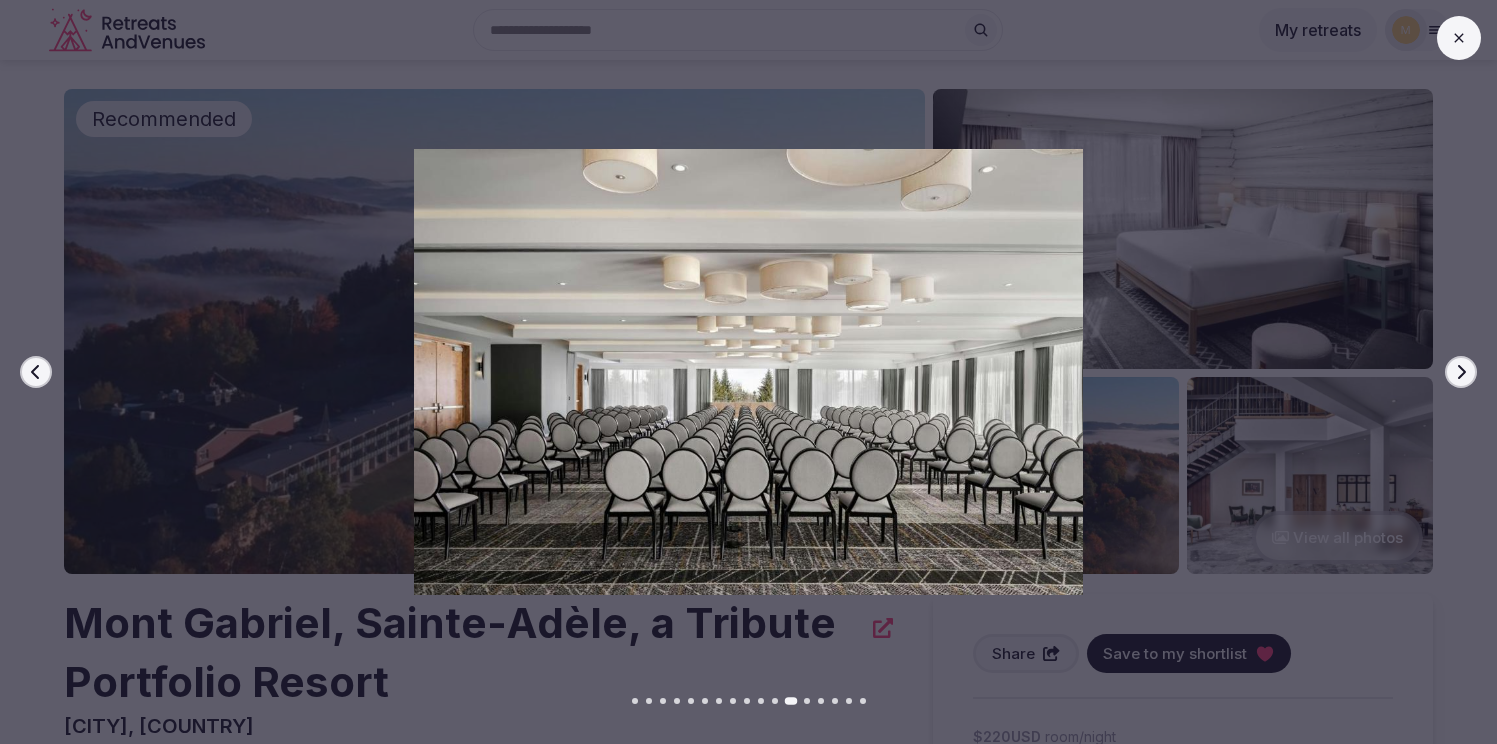 click on "Next slide" at bounding box center [1461, 372] 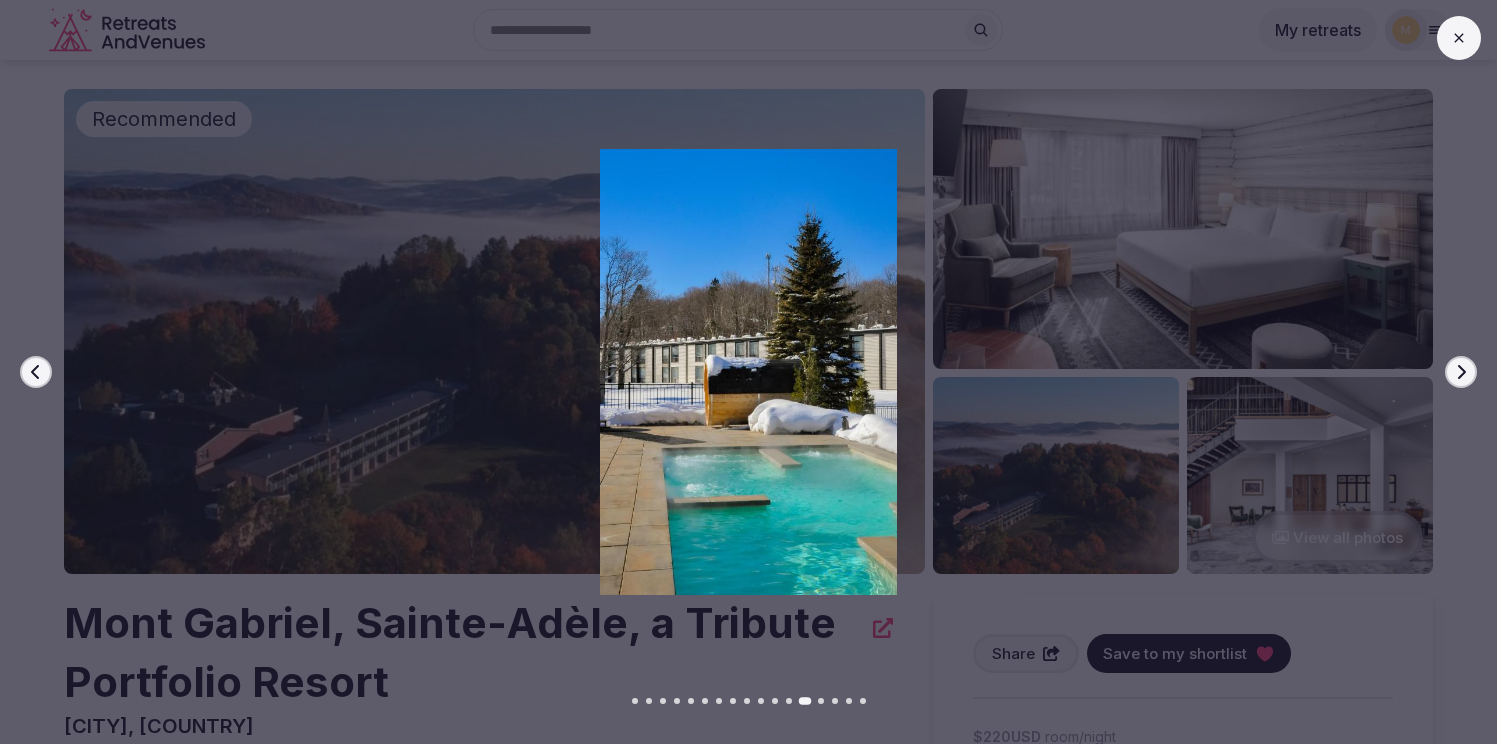 click on "Next slide" at bounding box center [1461, 372] 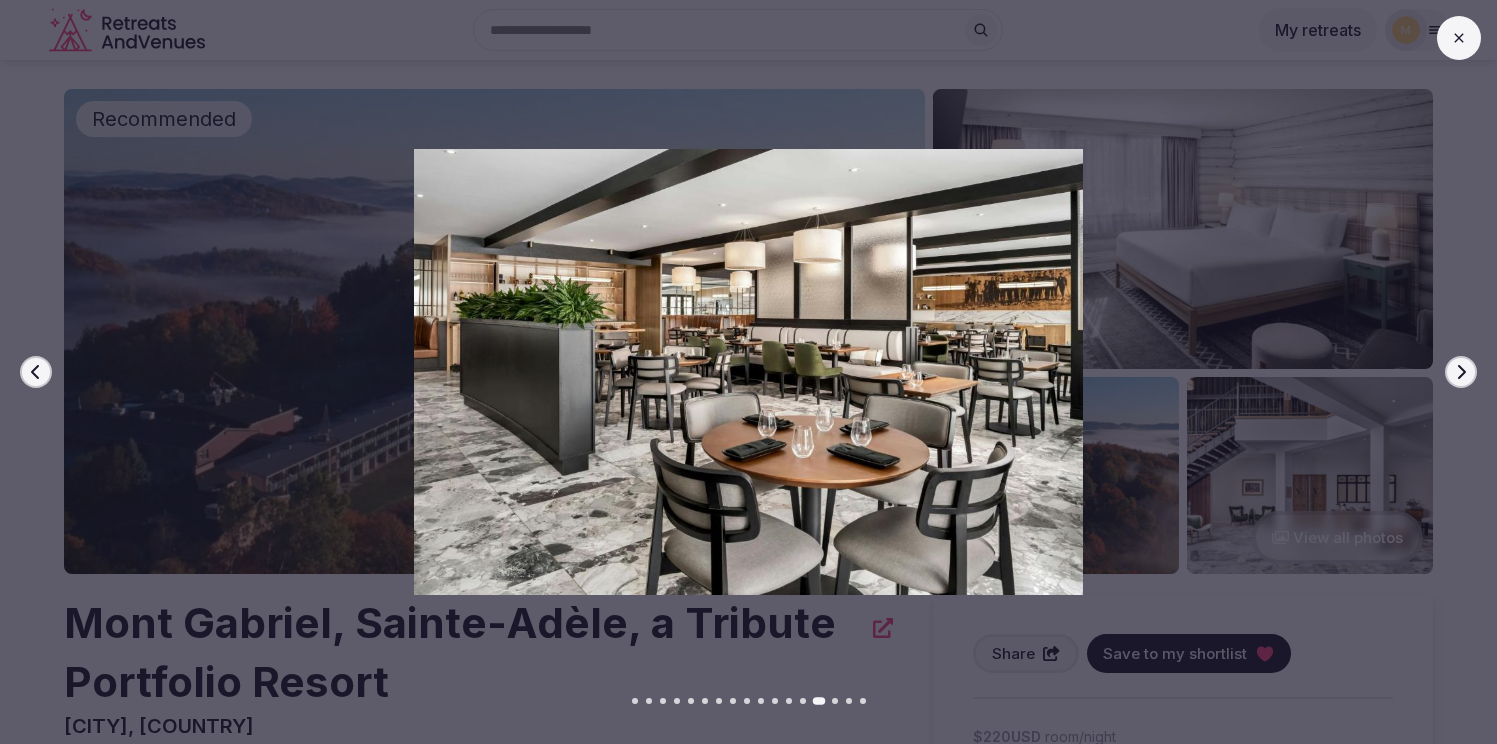 click on "Next slide" at bounding box center [1461, 372] 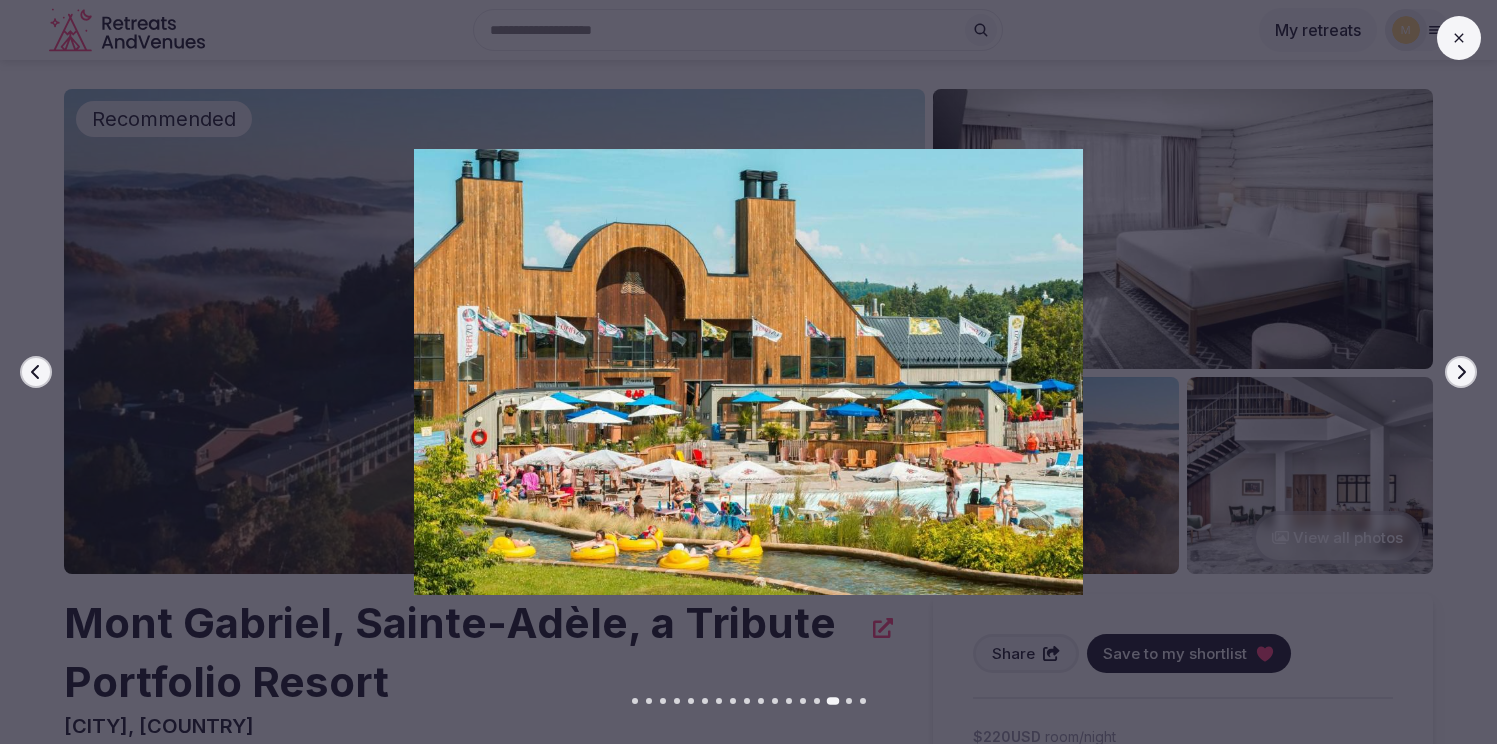 click on "Next slide" at bounding box center (1461, 372) 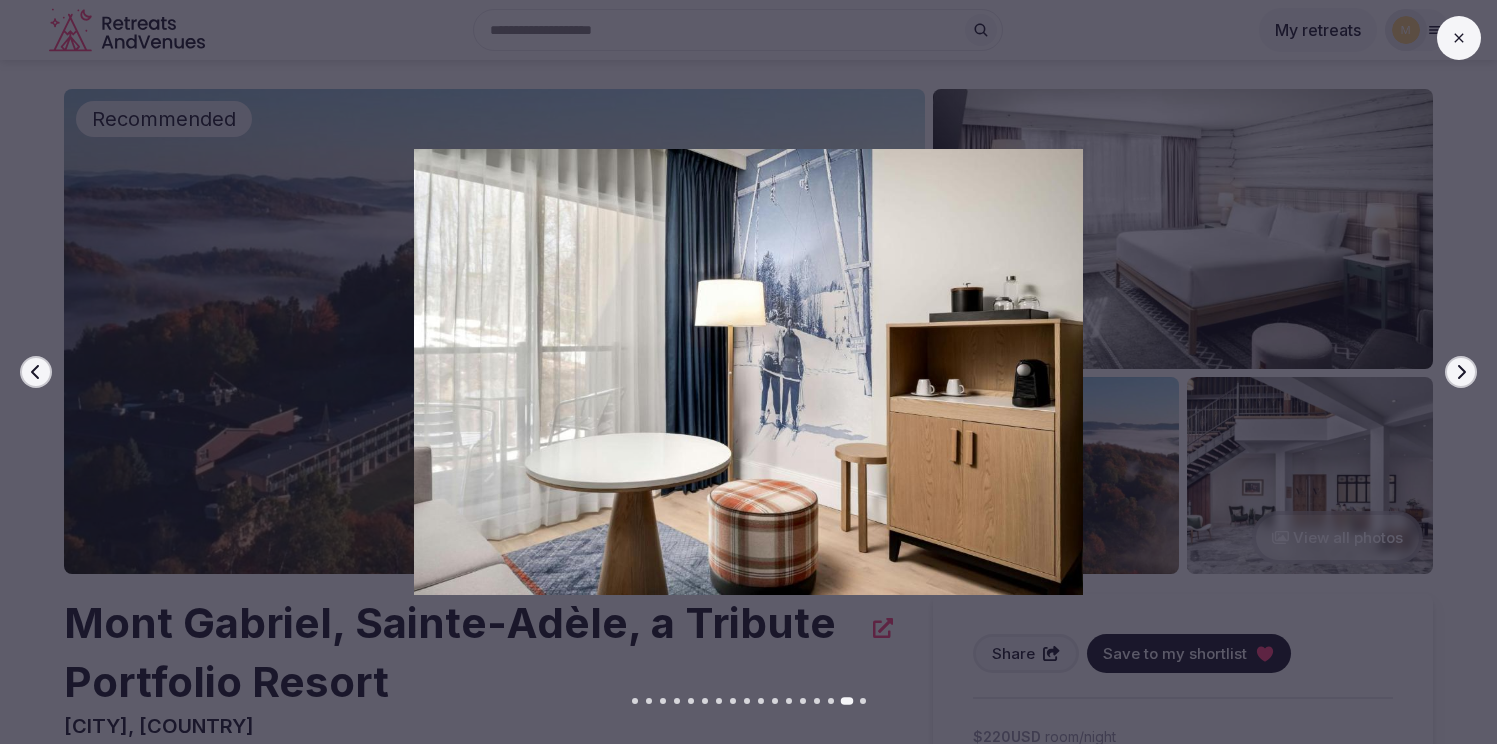 click on "Next slide" at bounding box center (1461, 372) 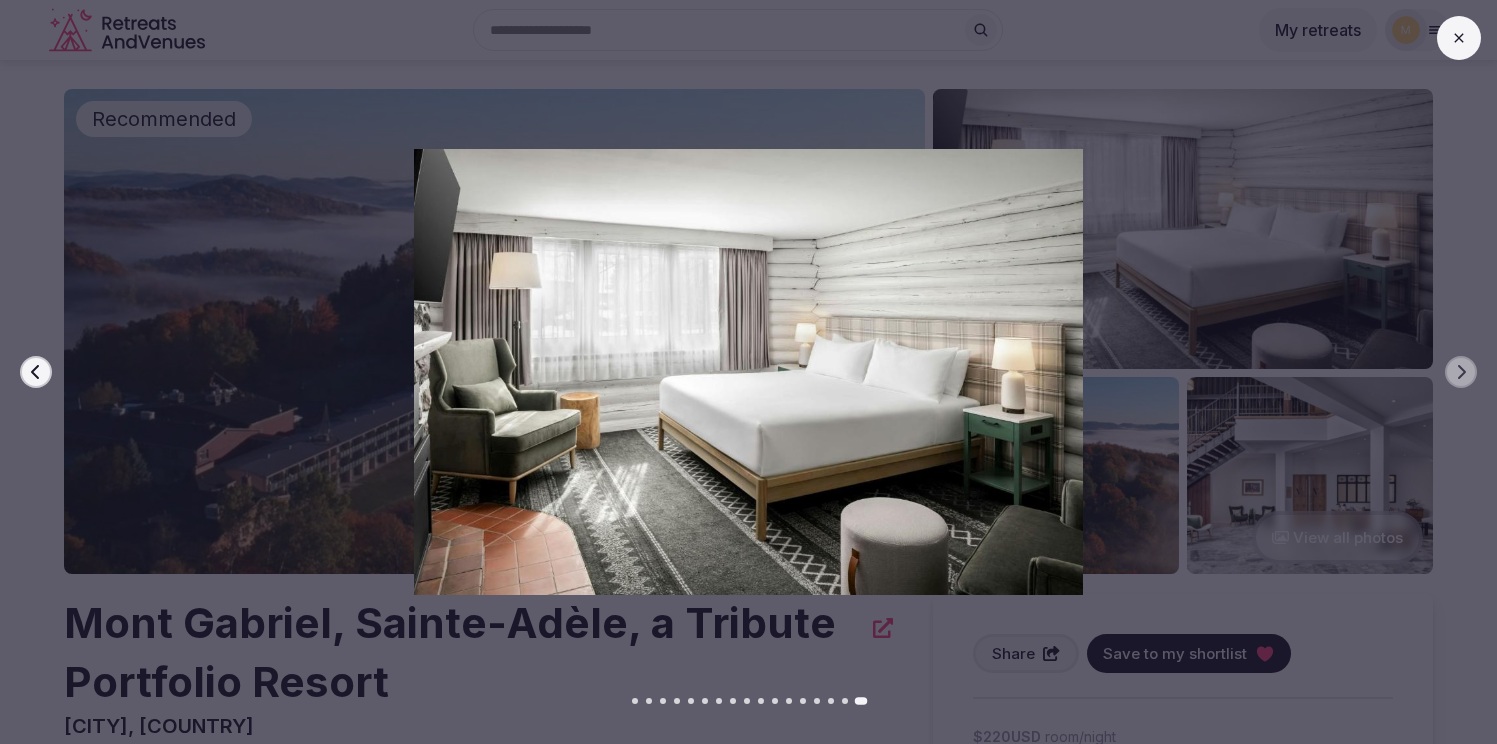 click 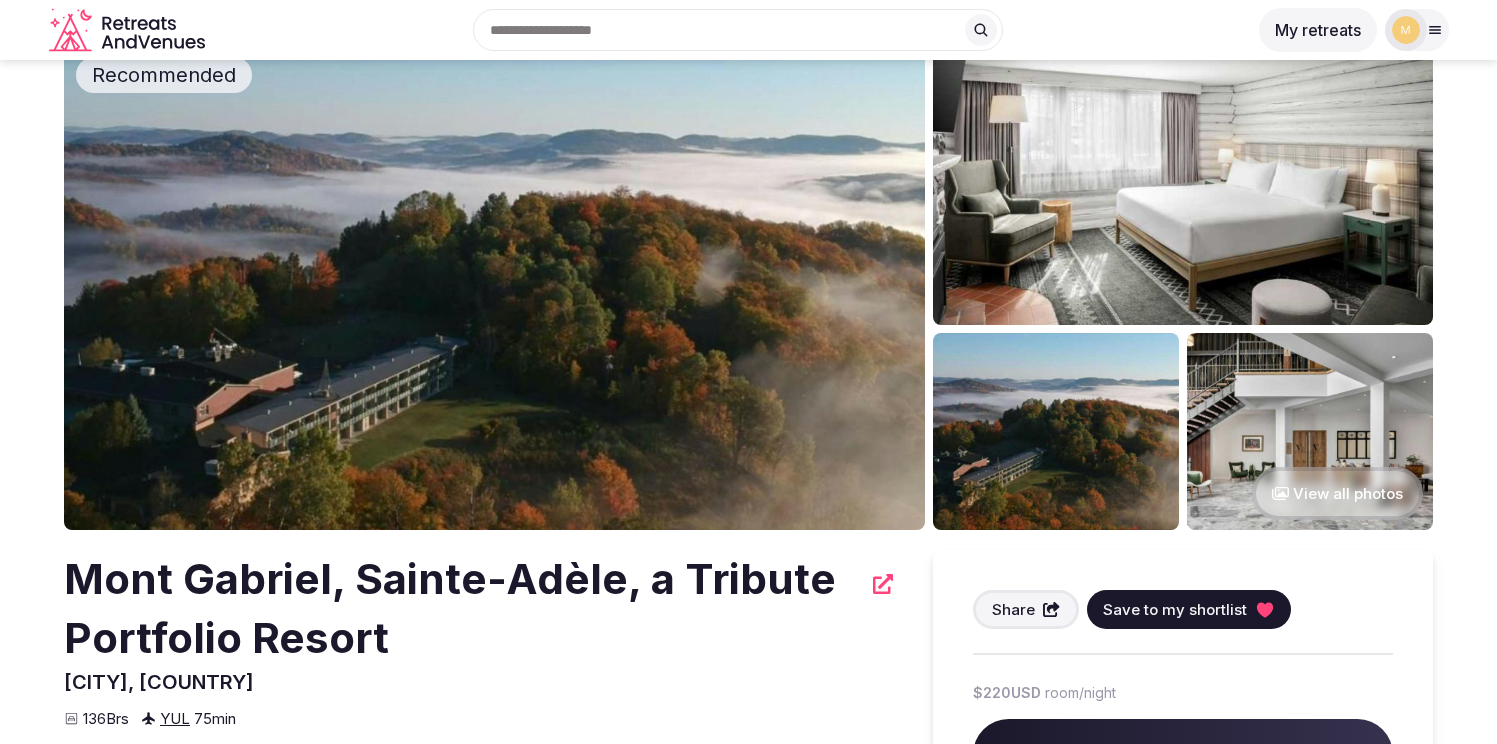 scroll, scrollTop: 35, scrollLeft: 0, axis: vertical 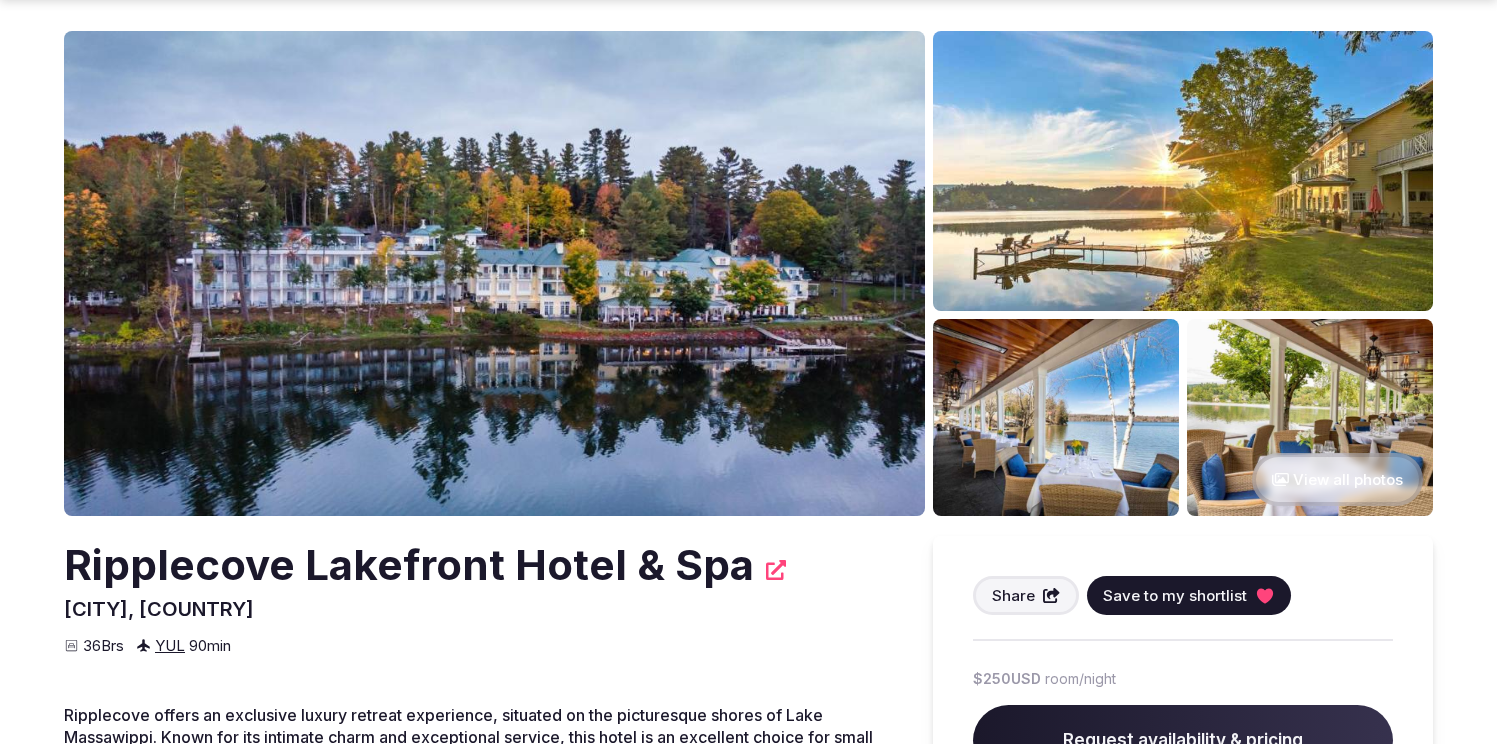 click at bounding box center (494, 273) 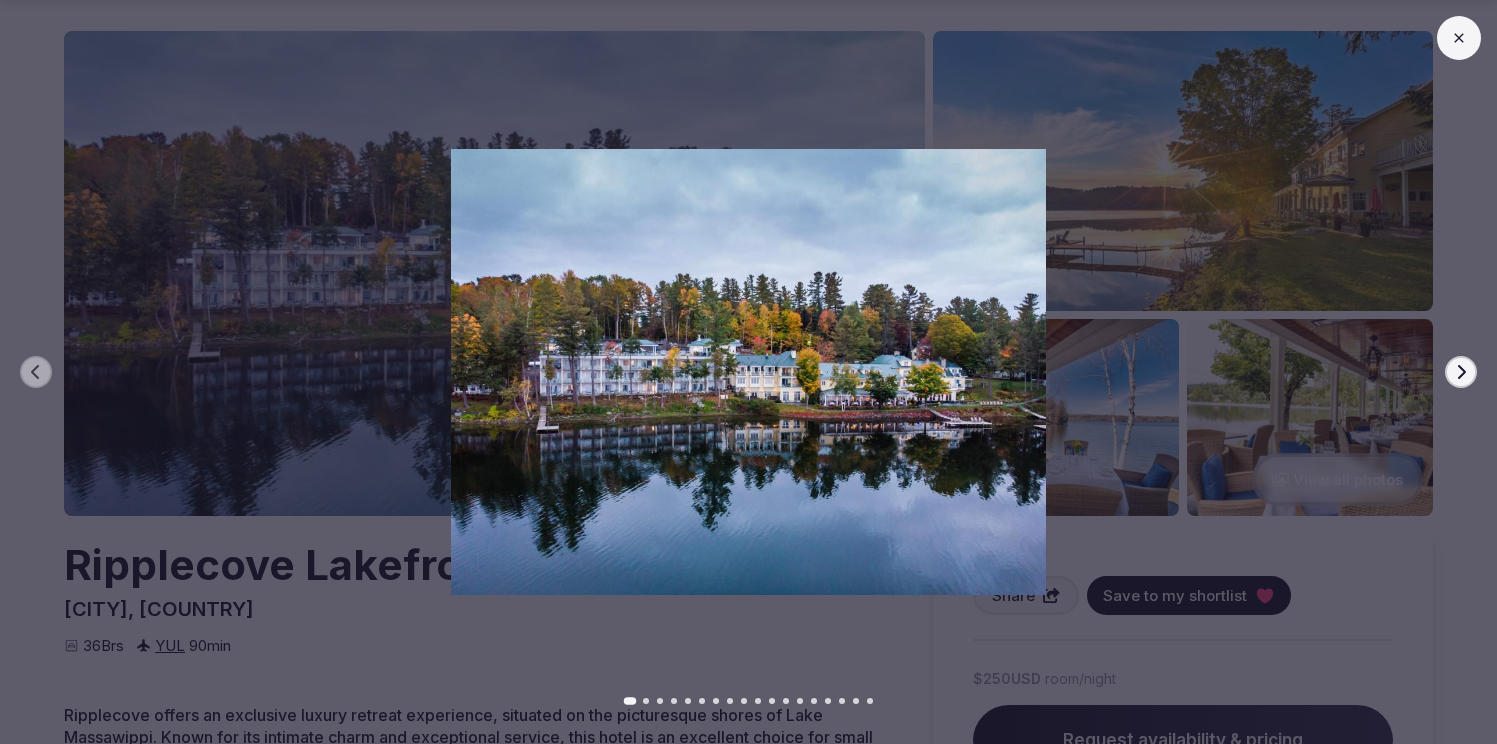 click 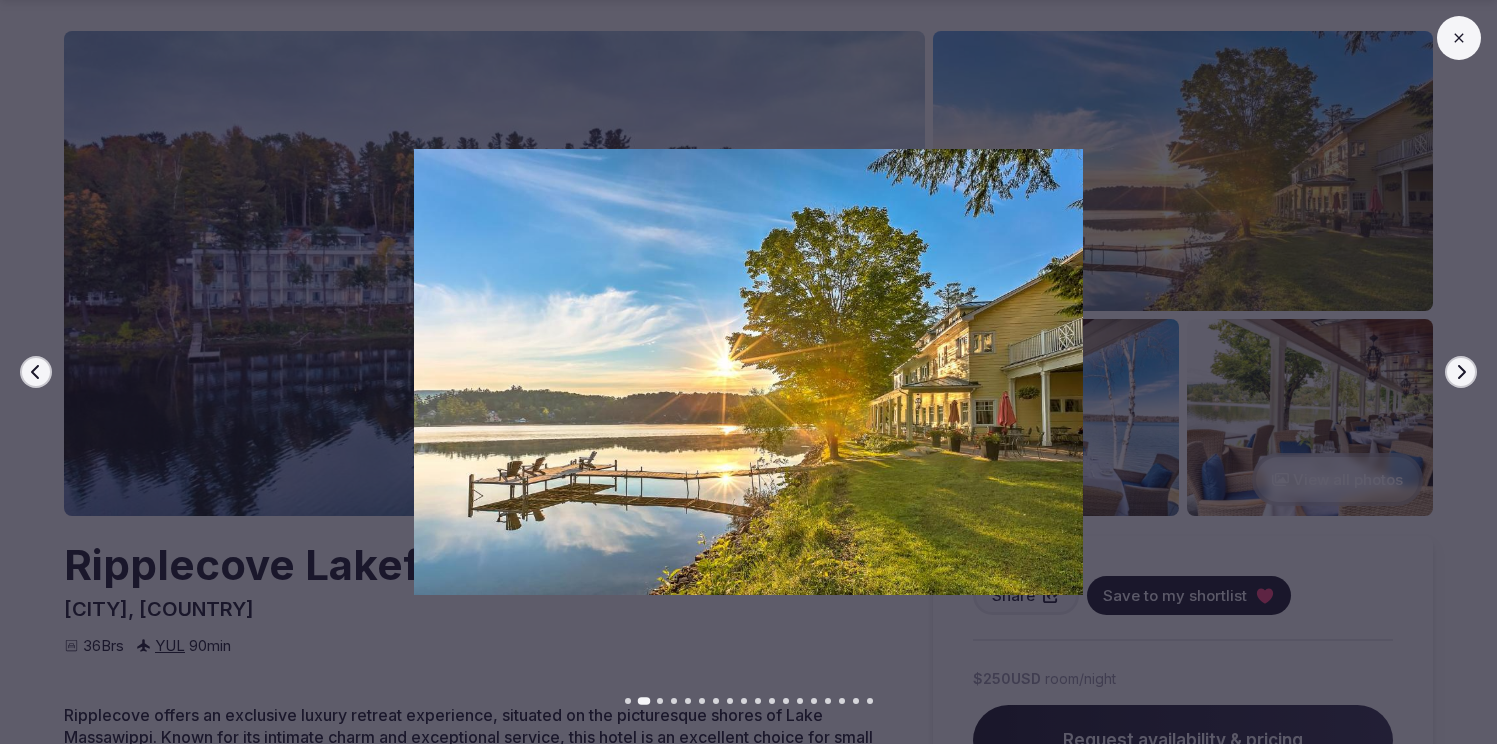 click 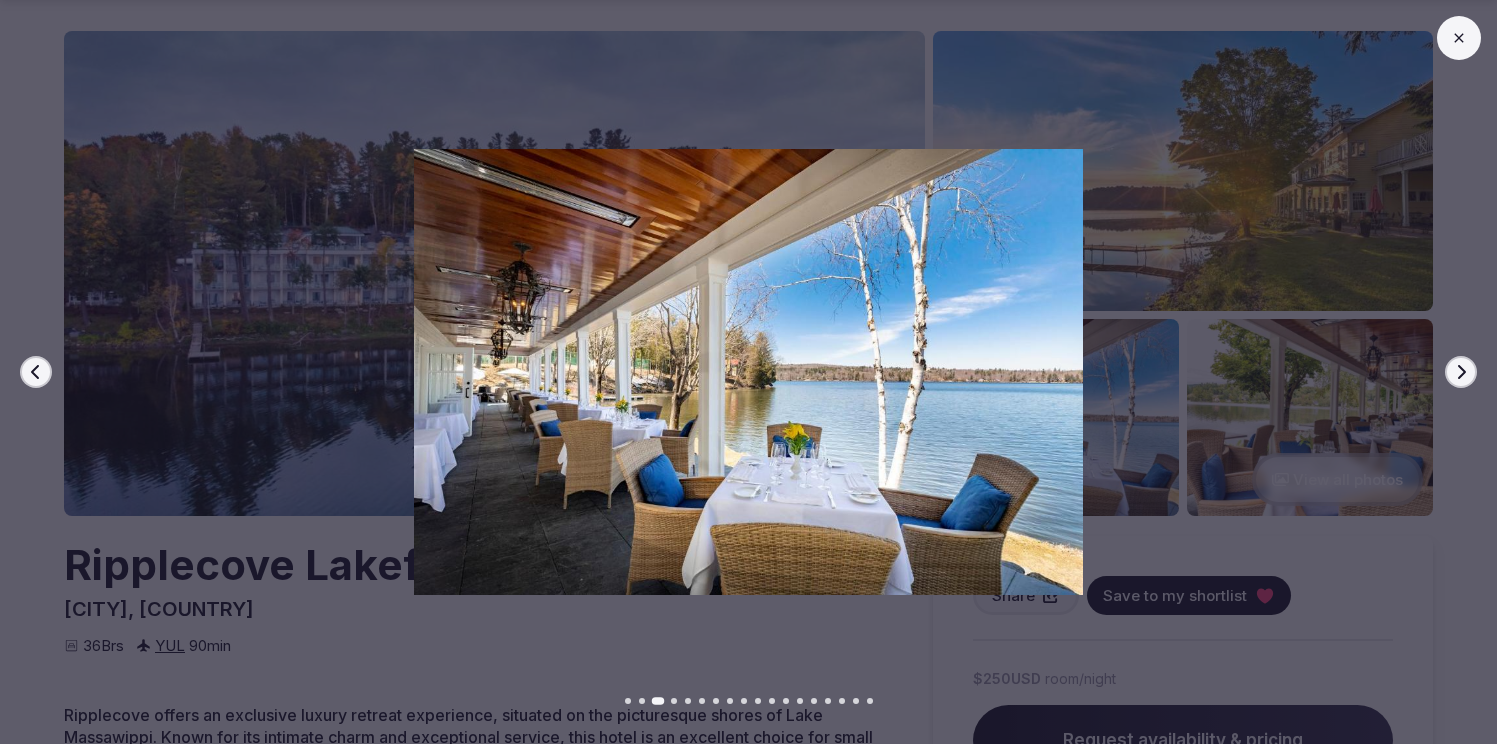 click 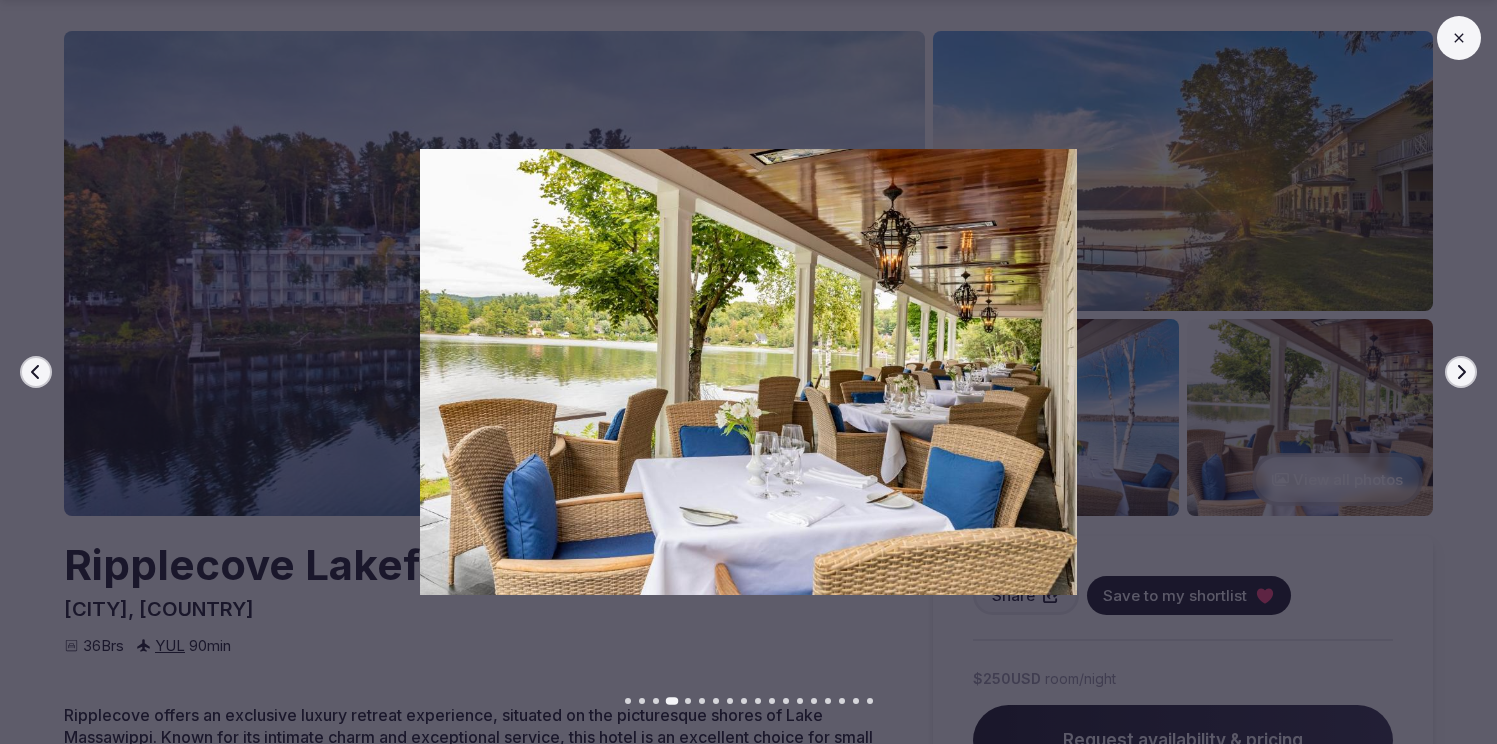 click 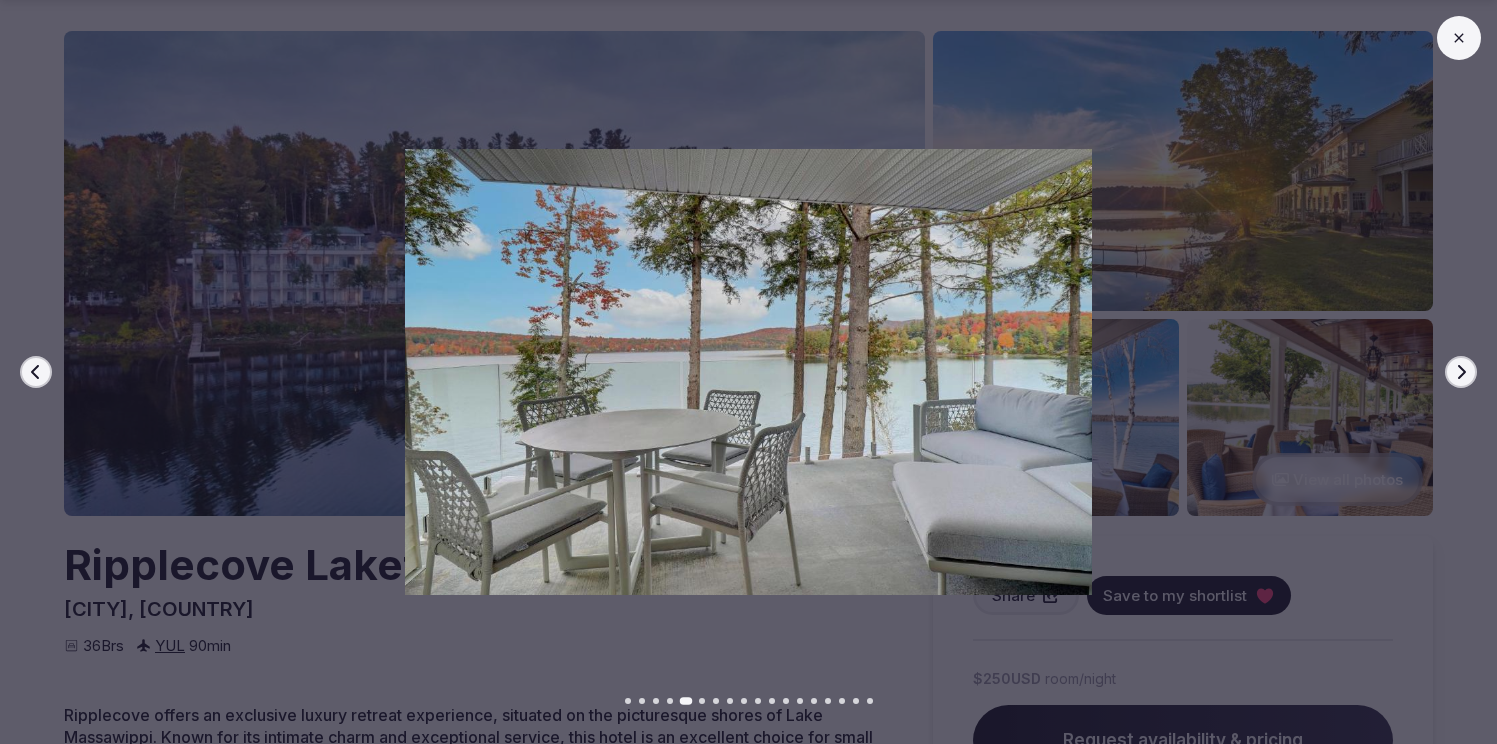 click 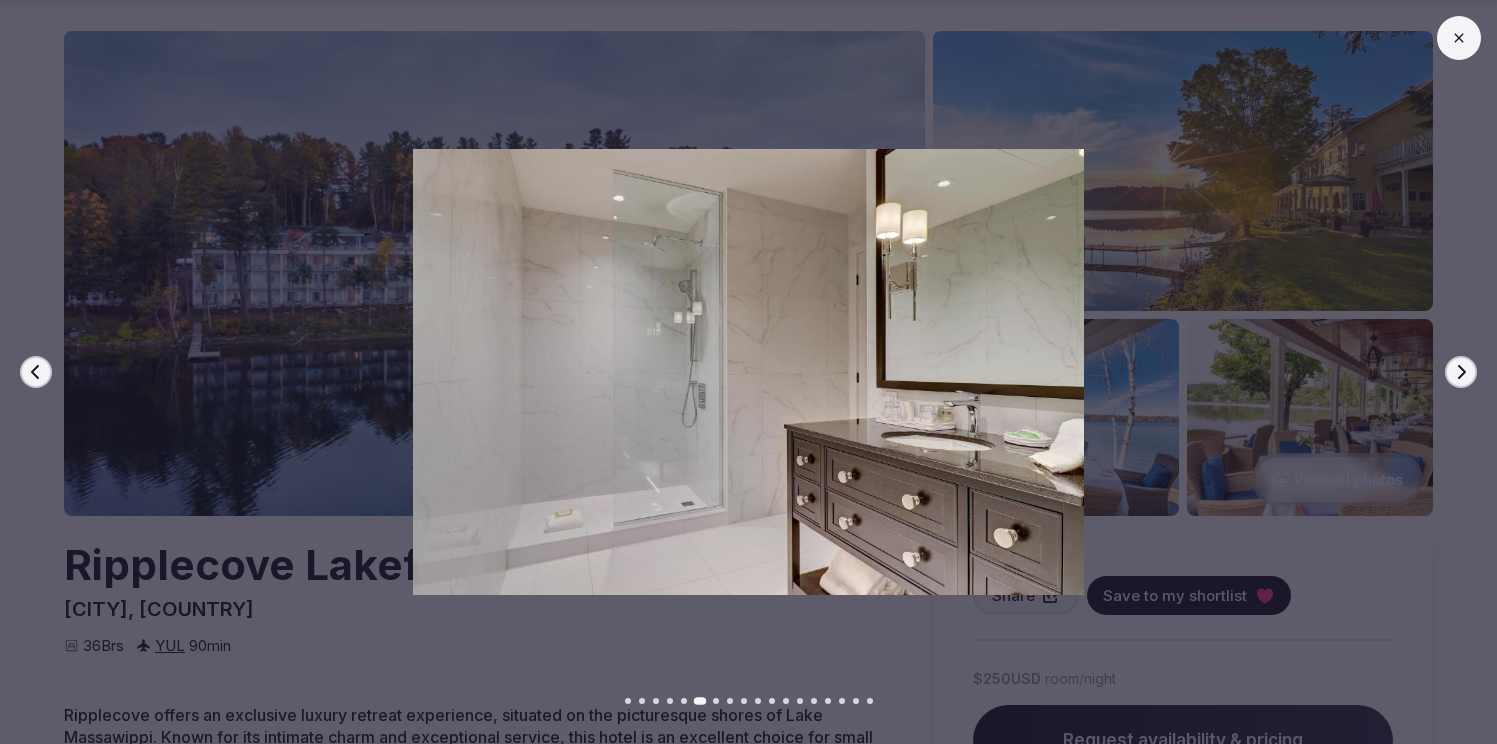 click 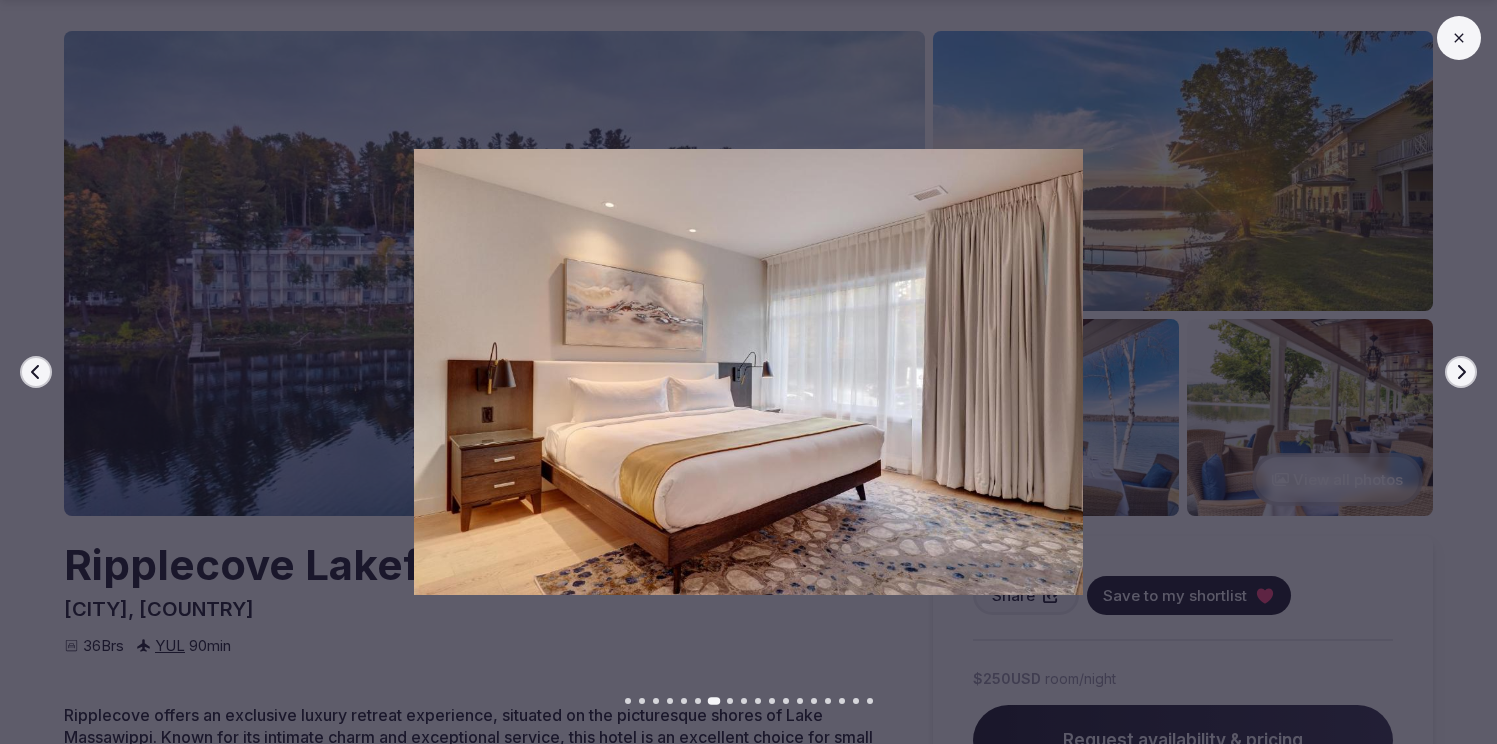 click 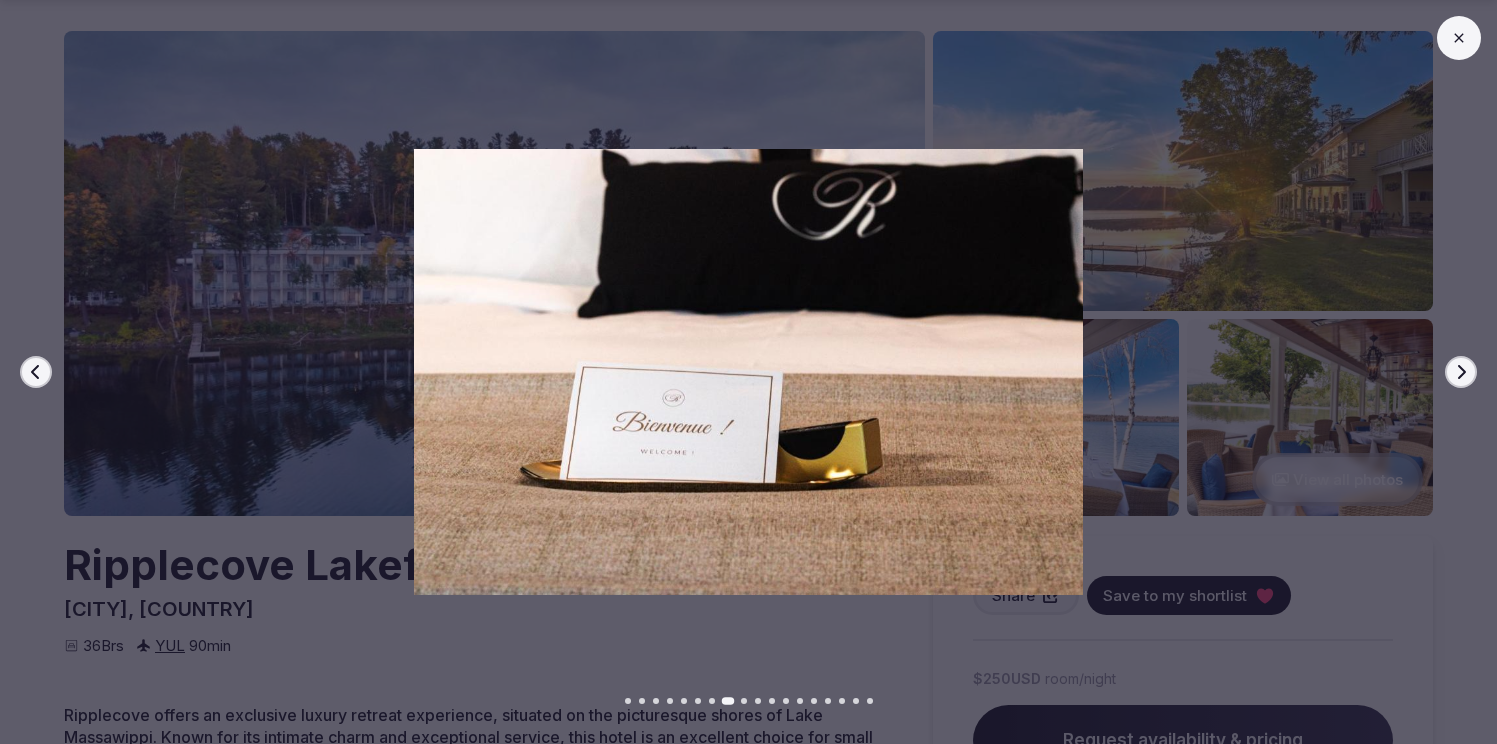 click 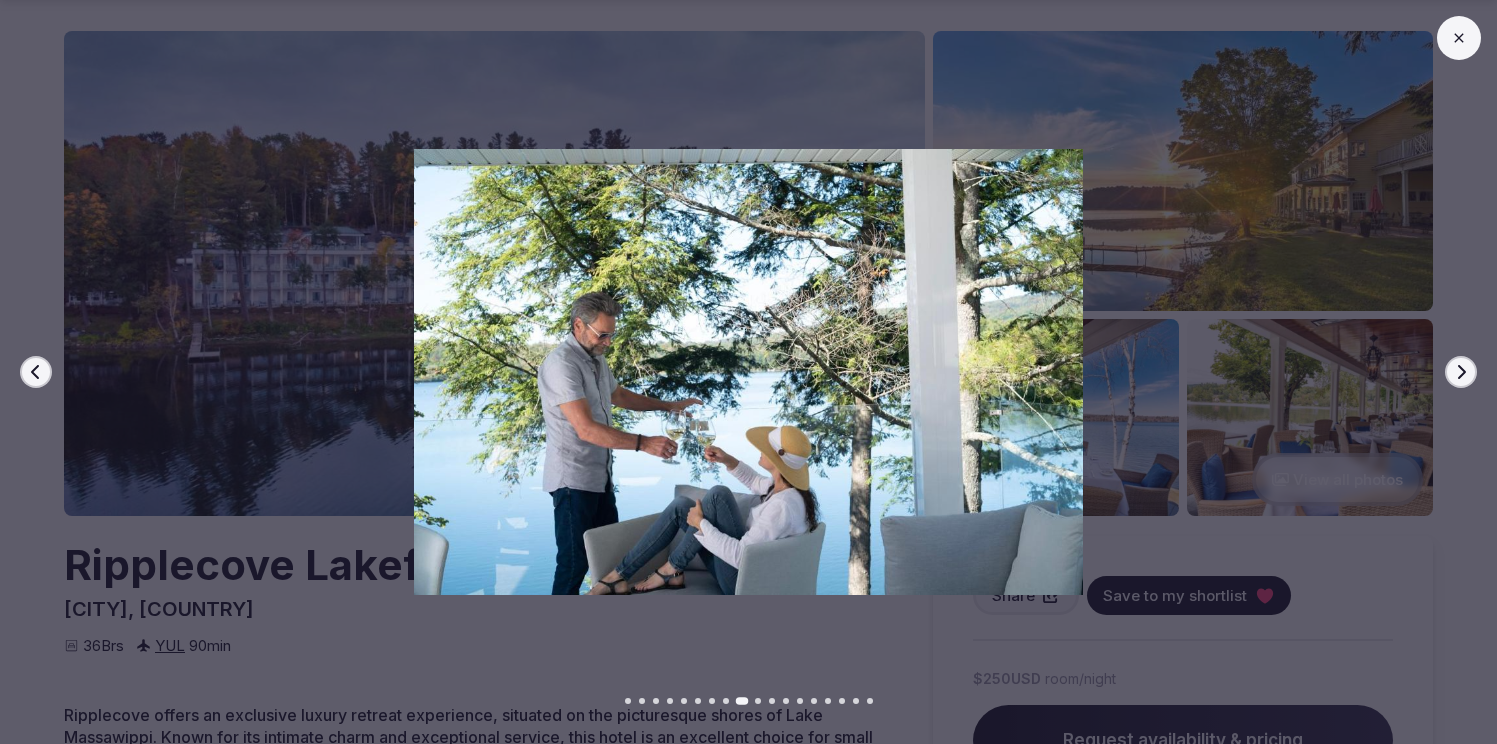 click 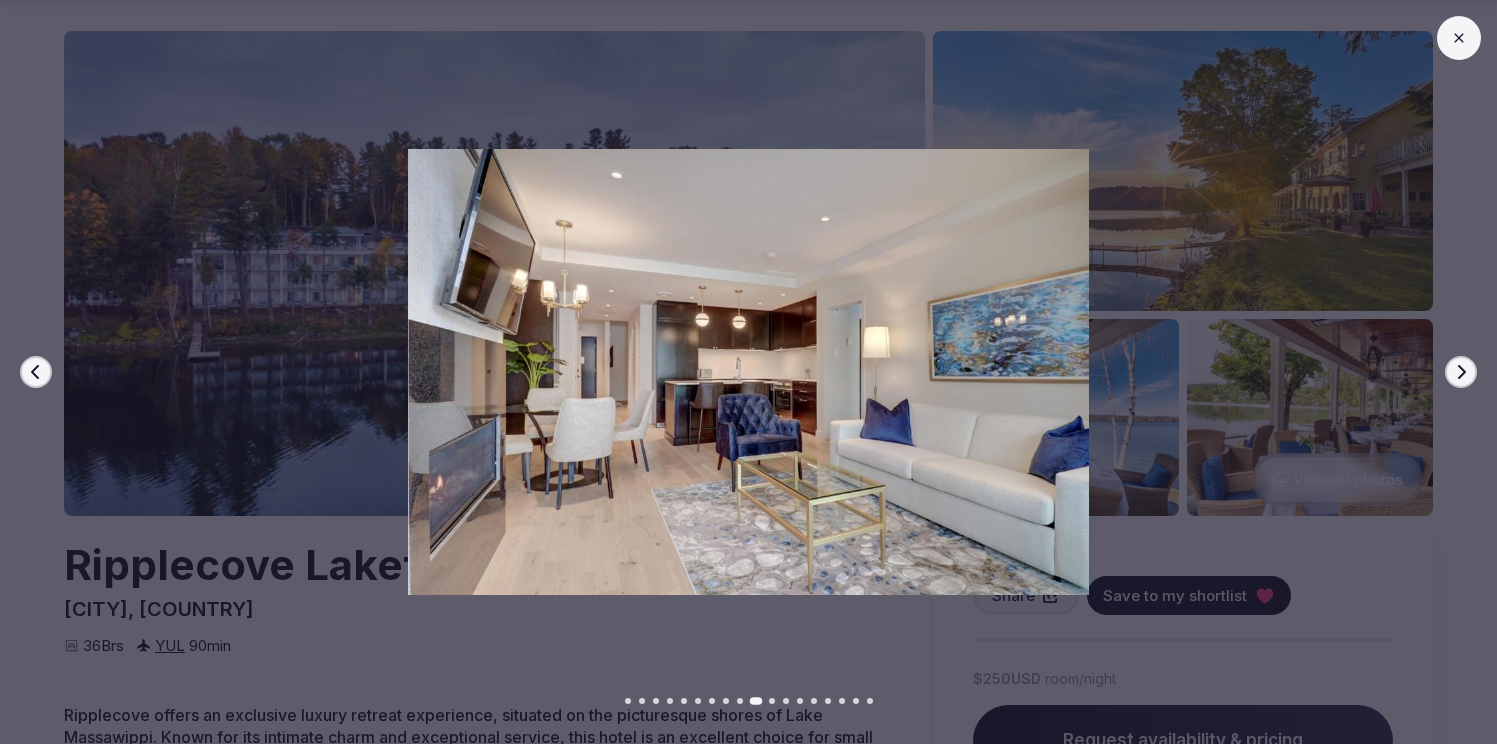 click 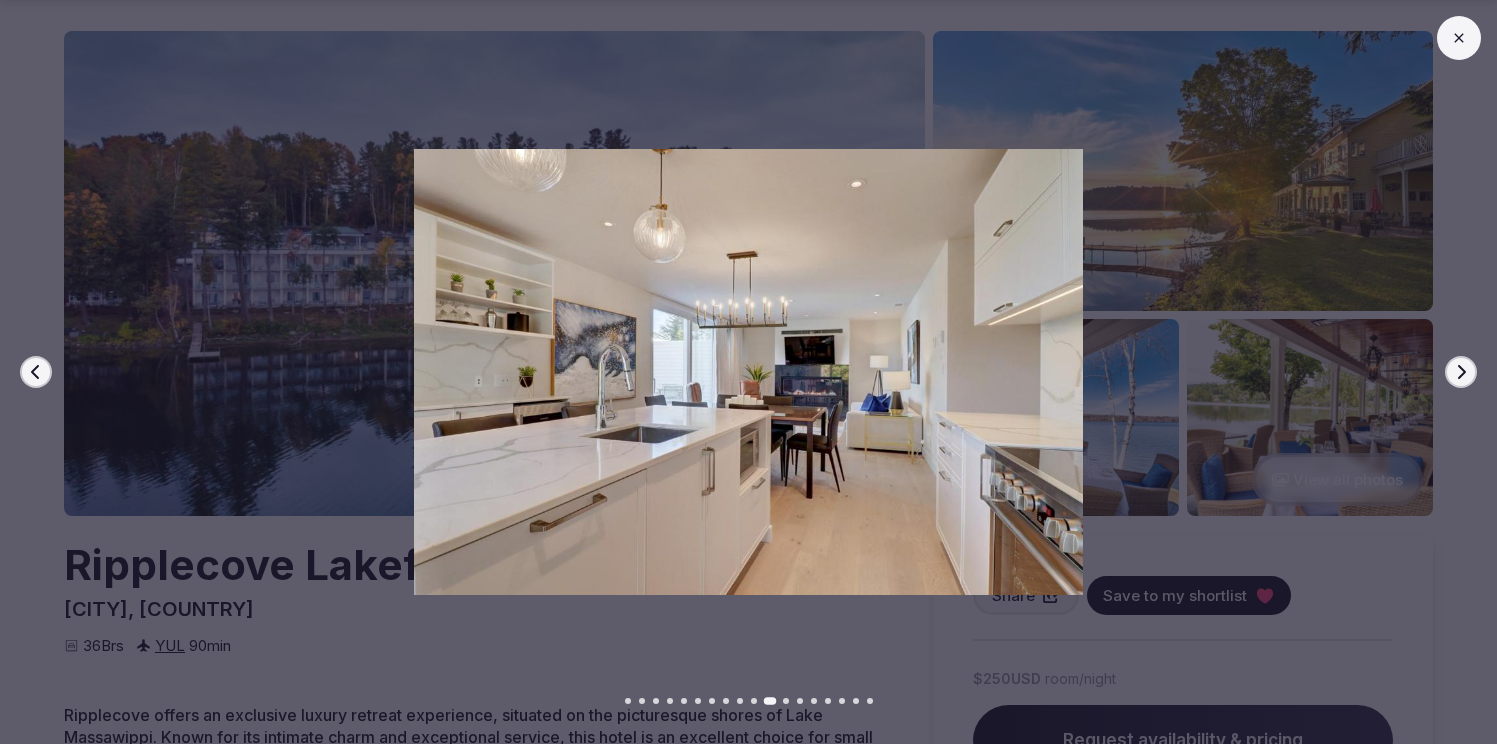 click 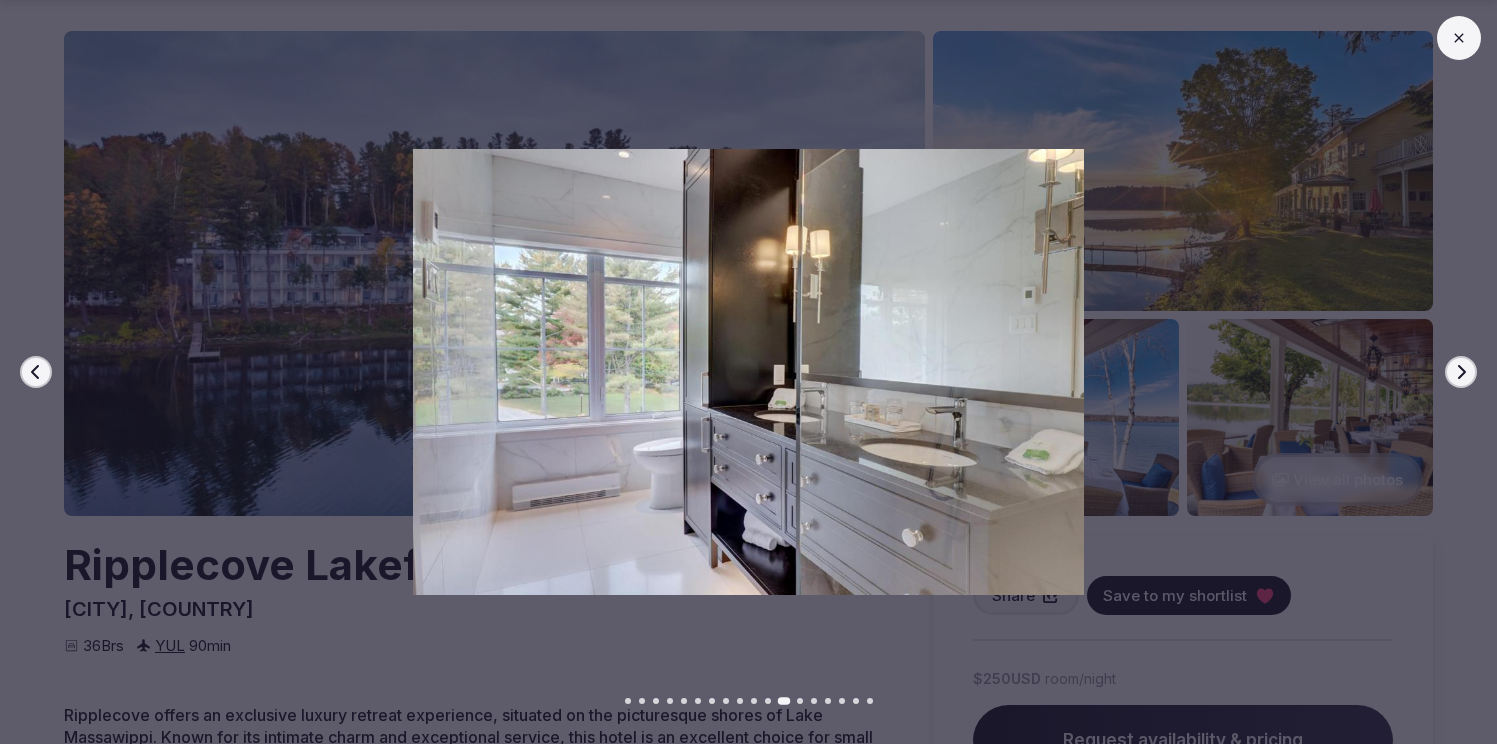 click 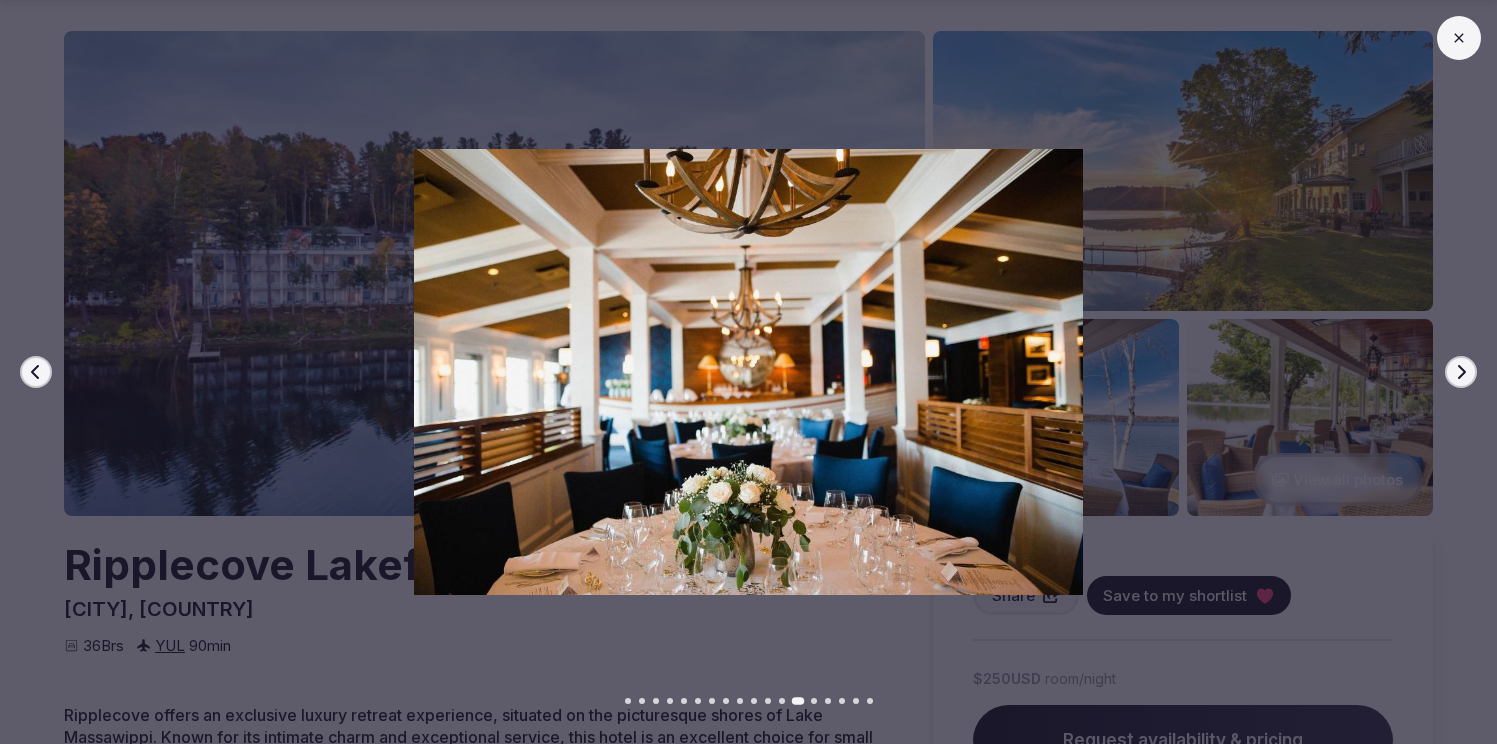 click 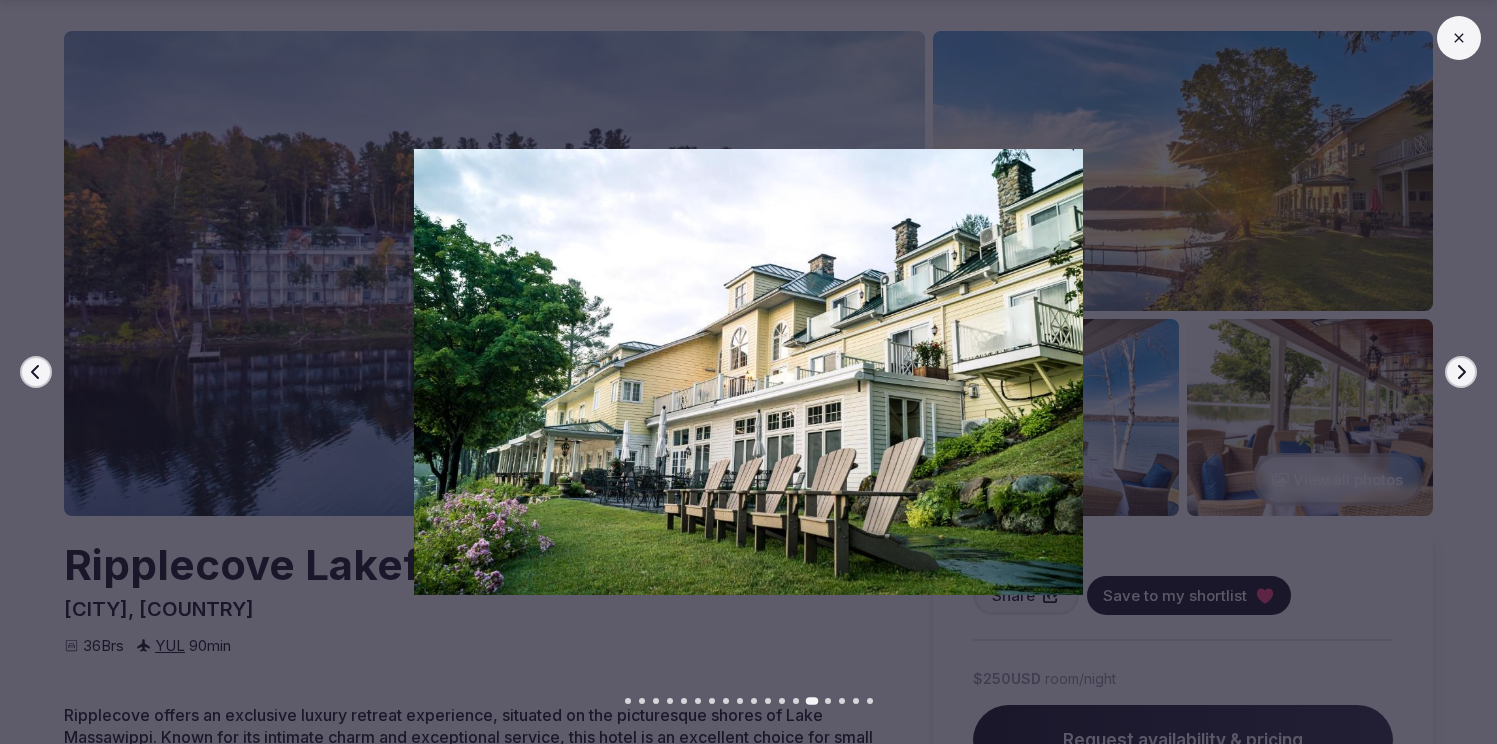 click 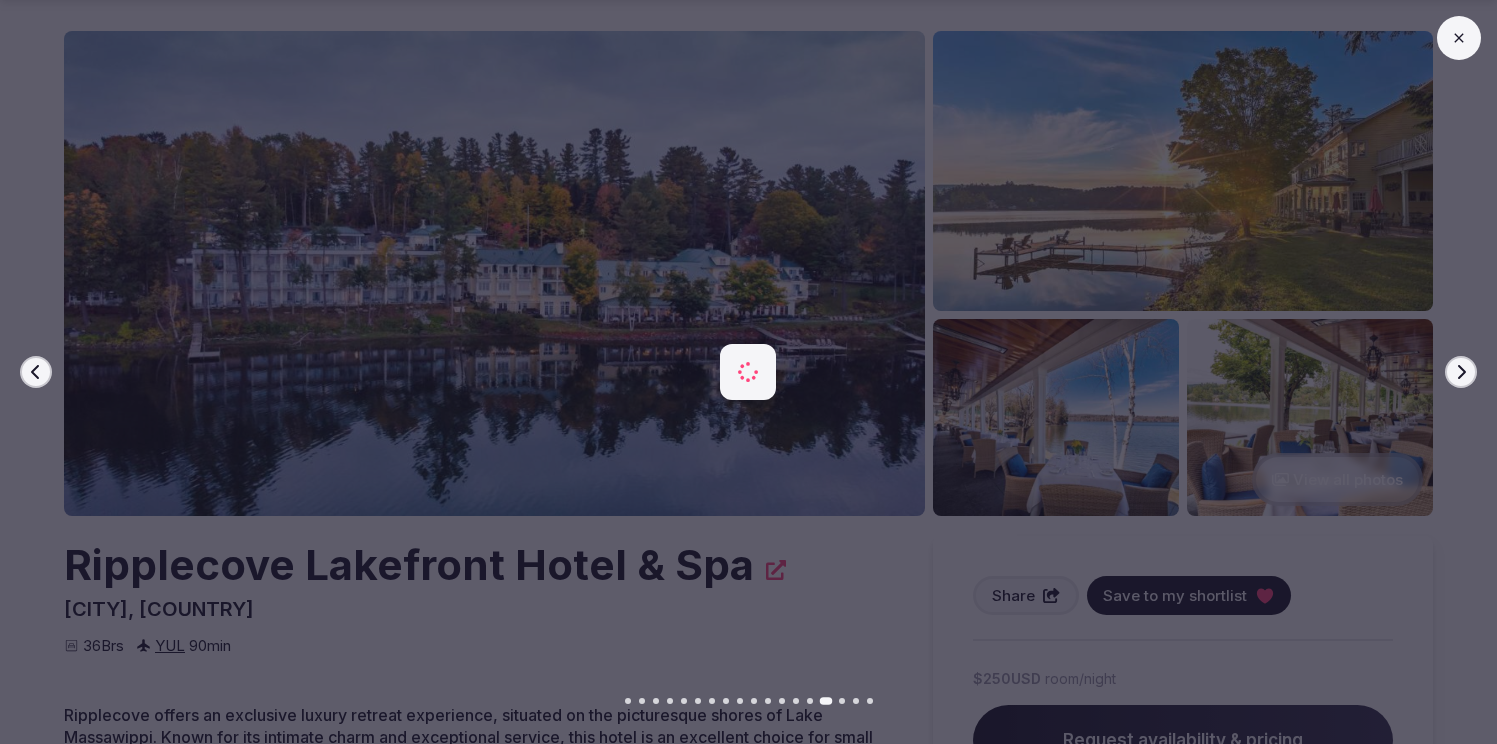 click 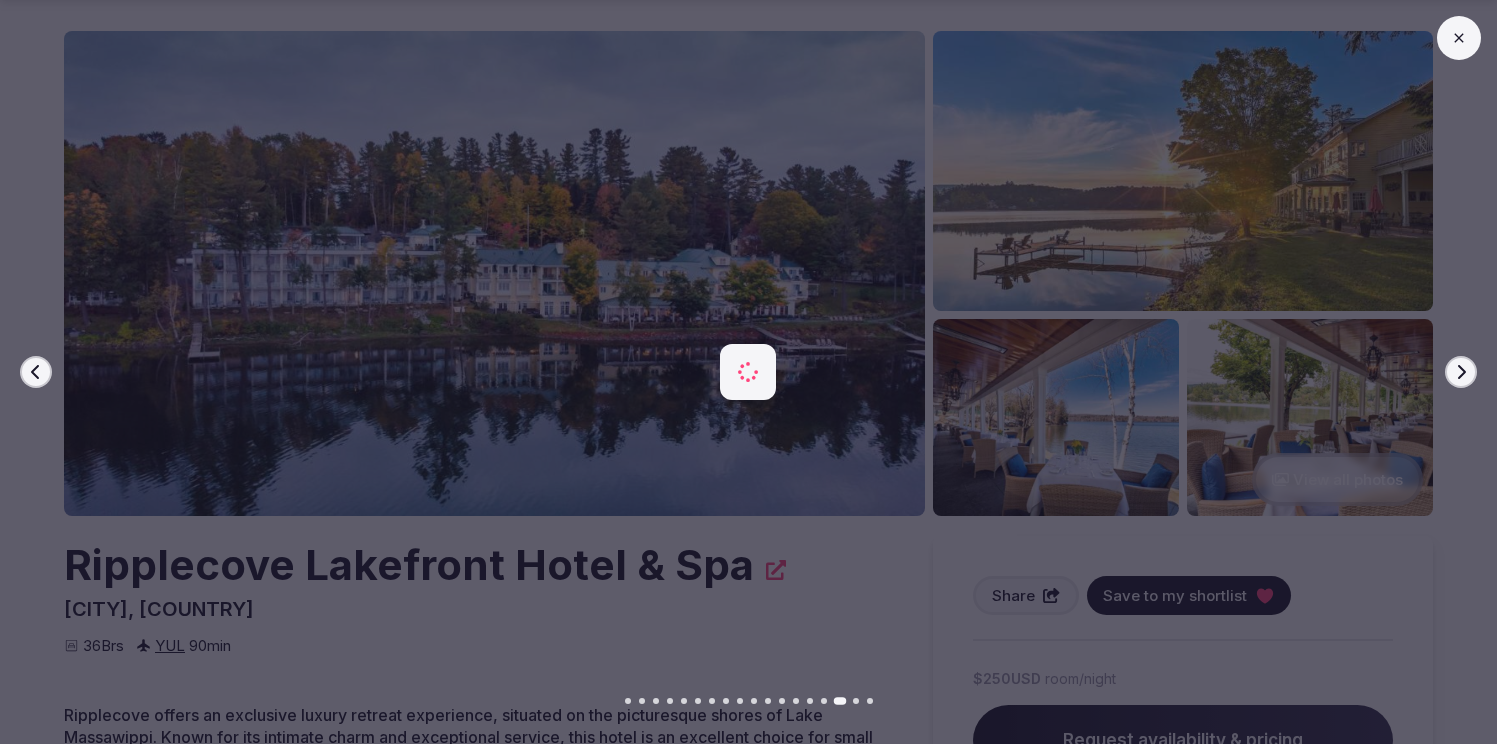 click 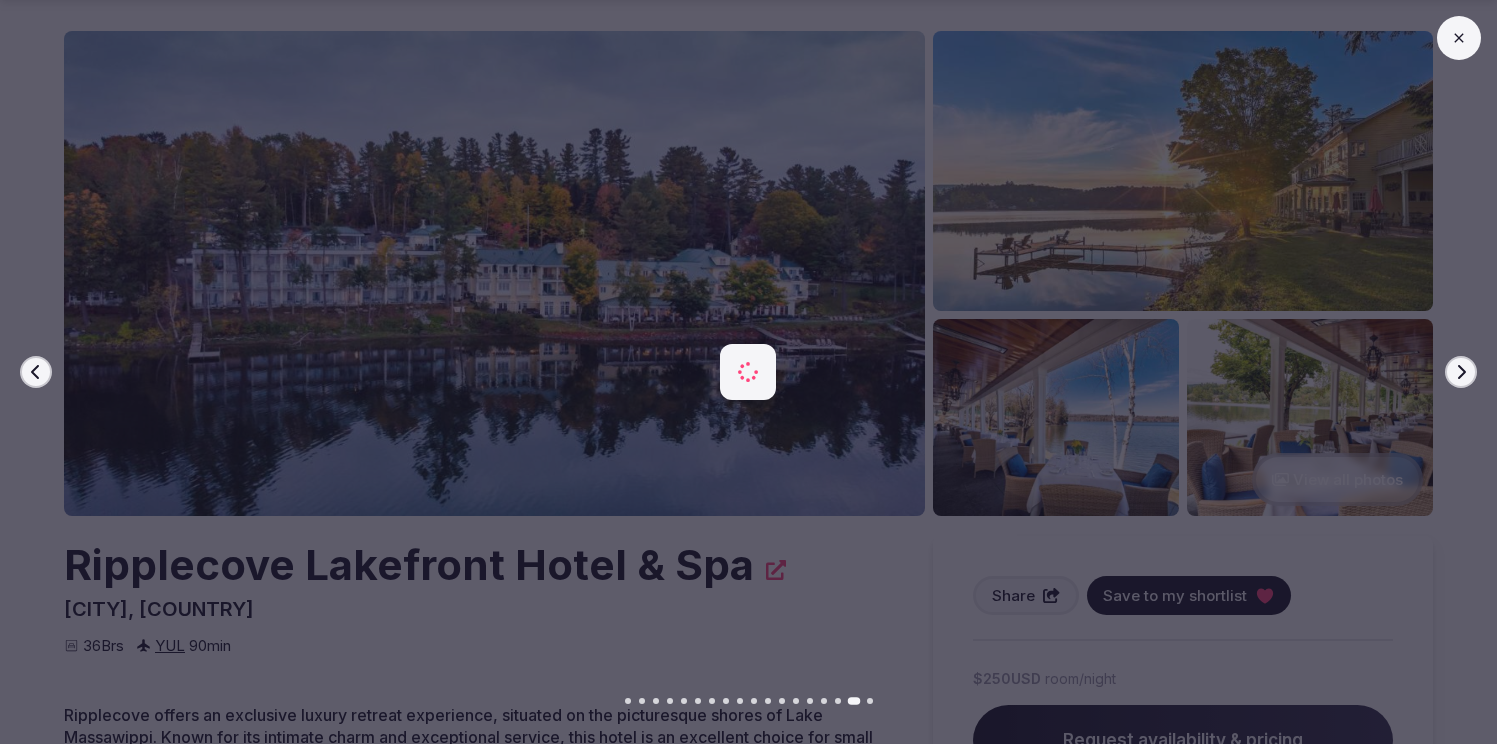 click 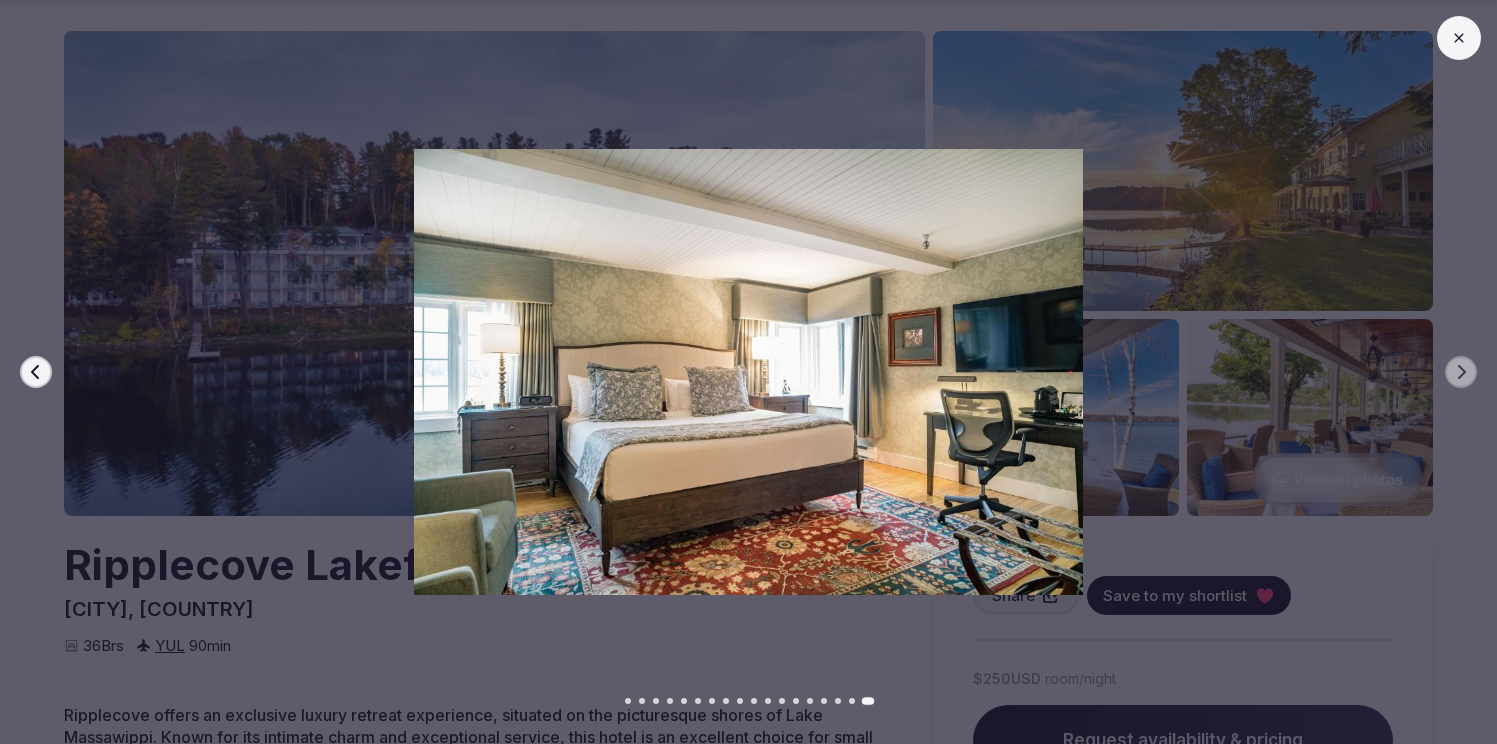click 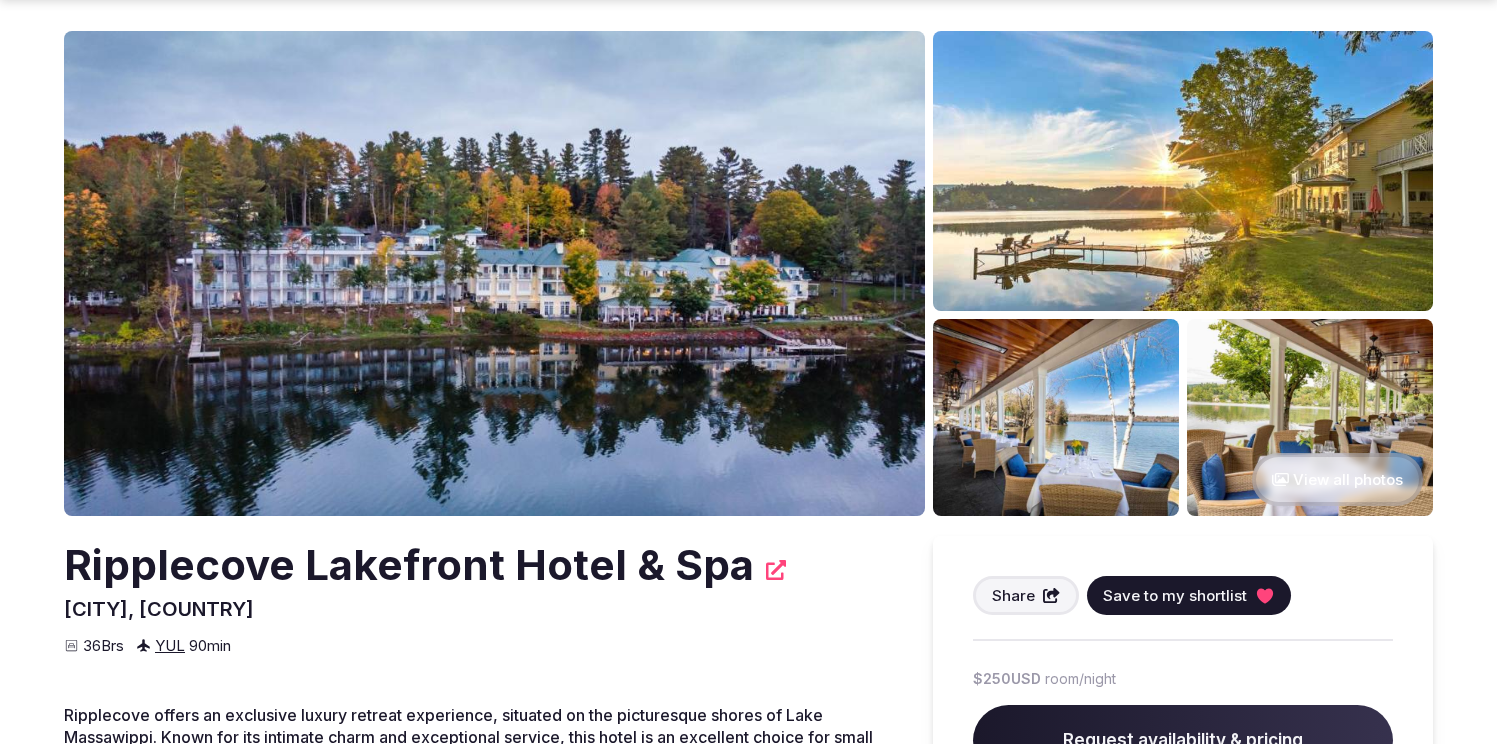 click at bounding box center [494, 273] 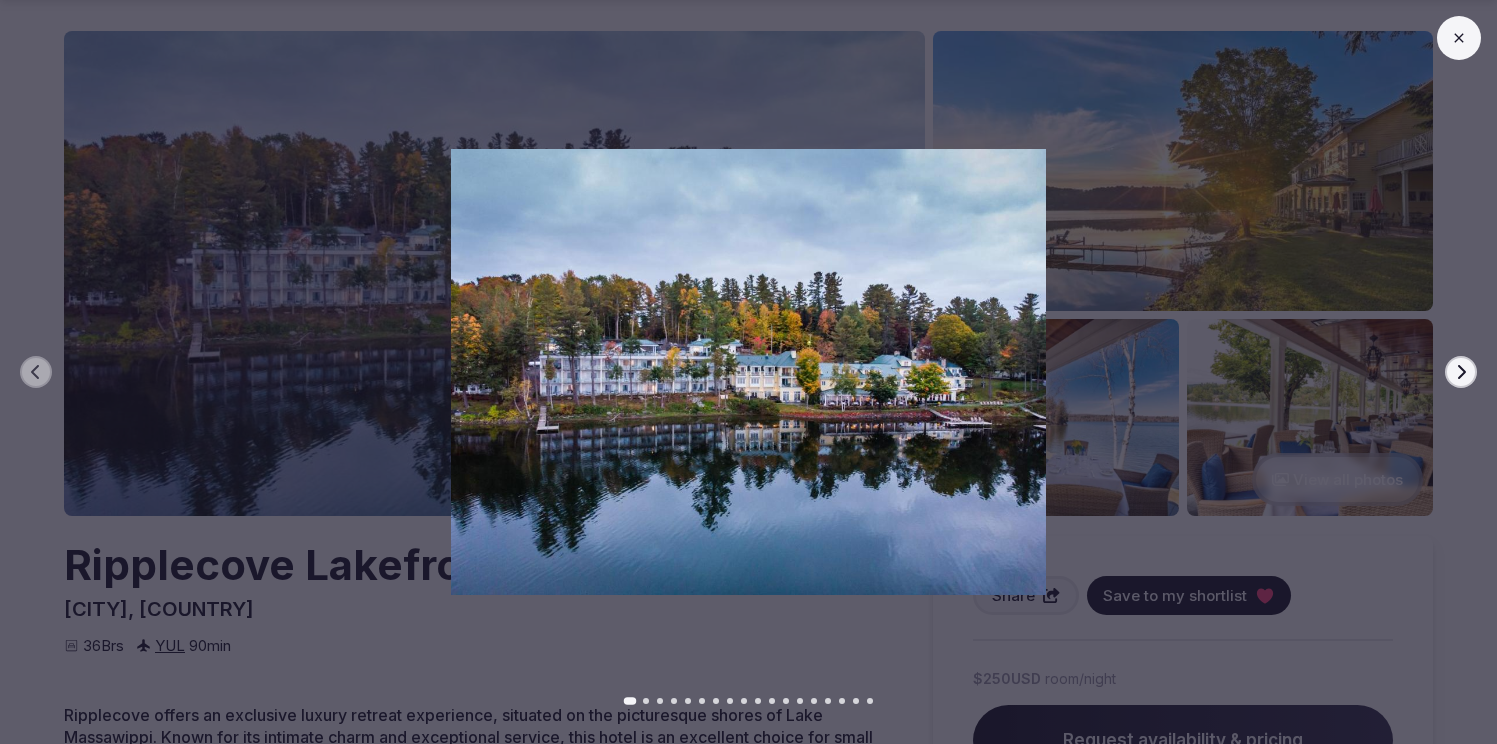 click 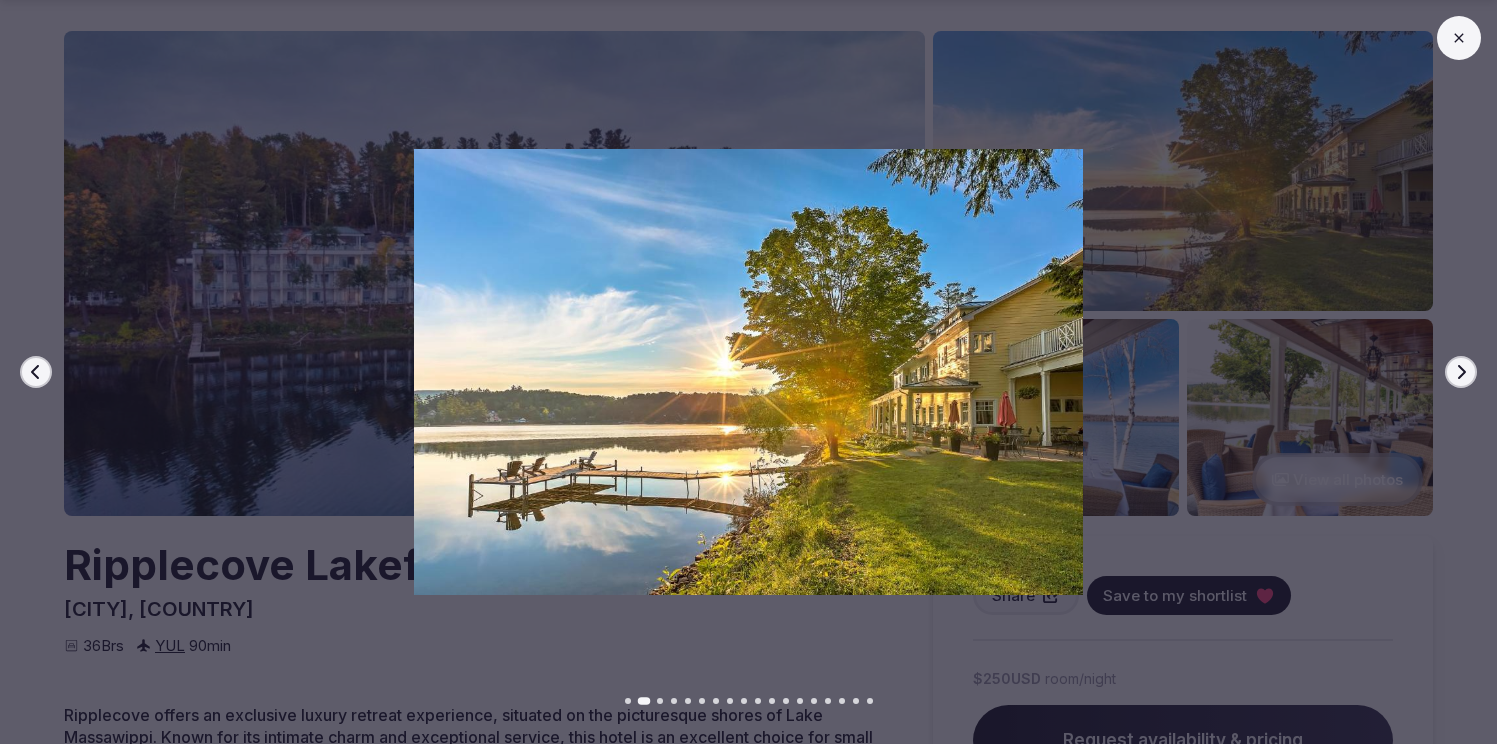 click 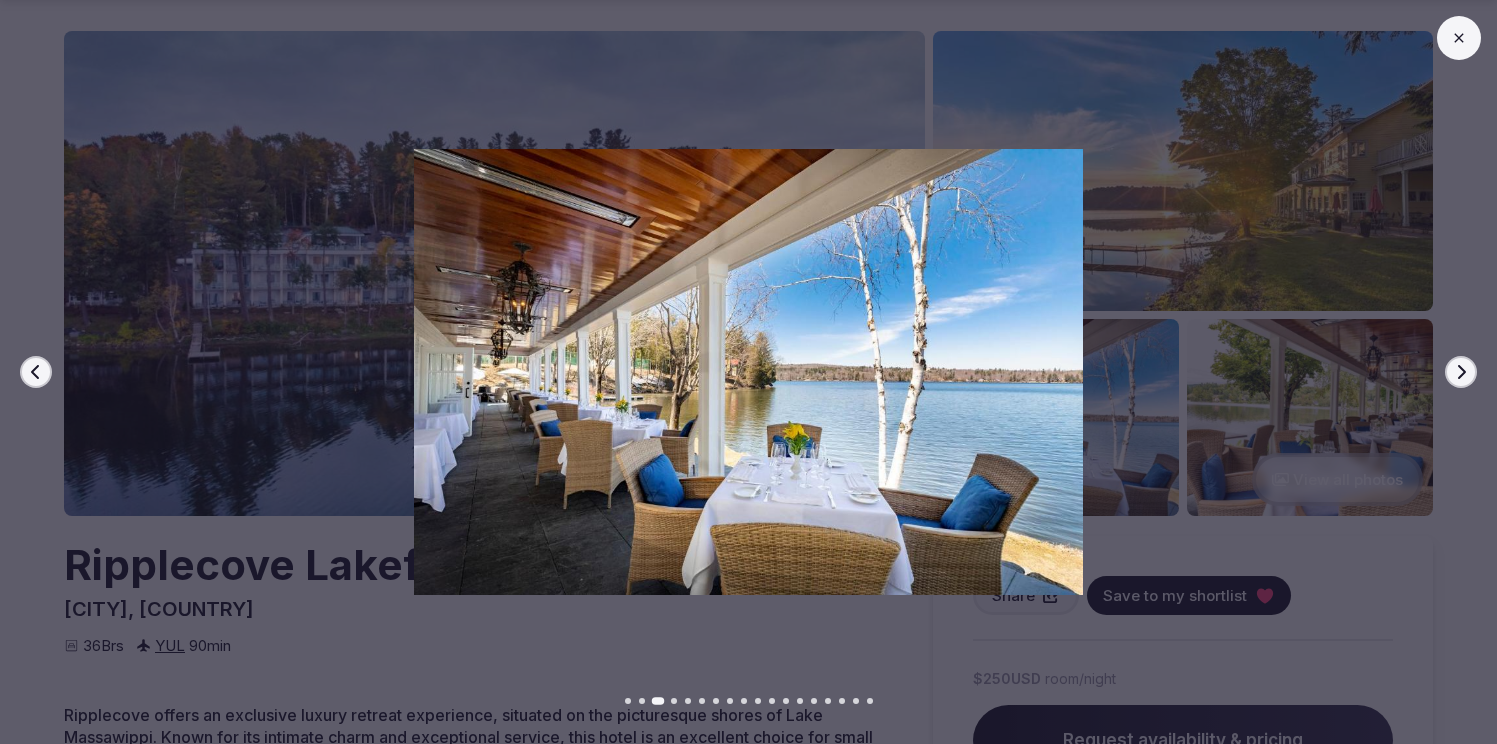 click 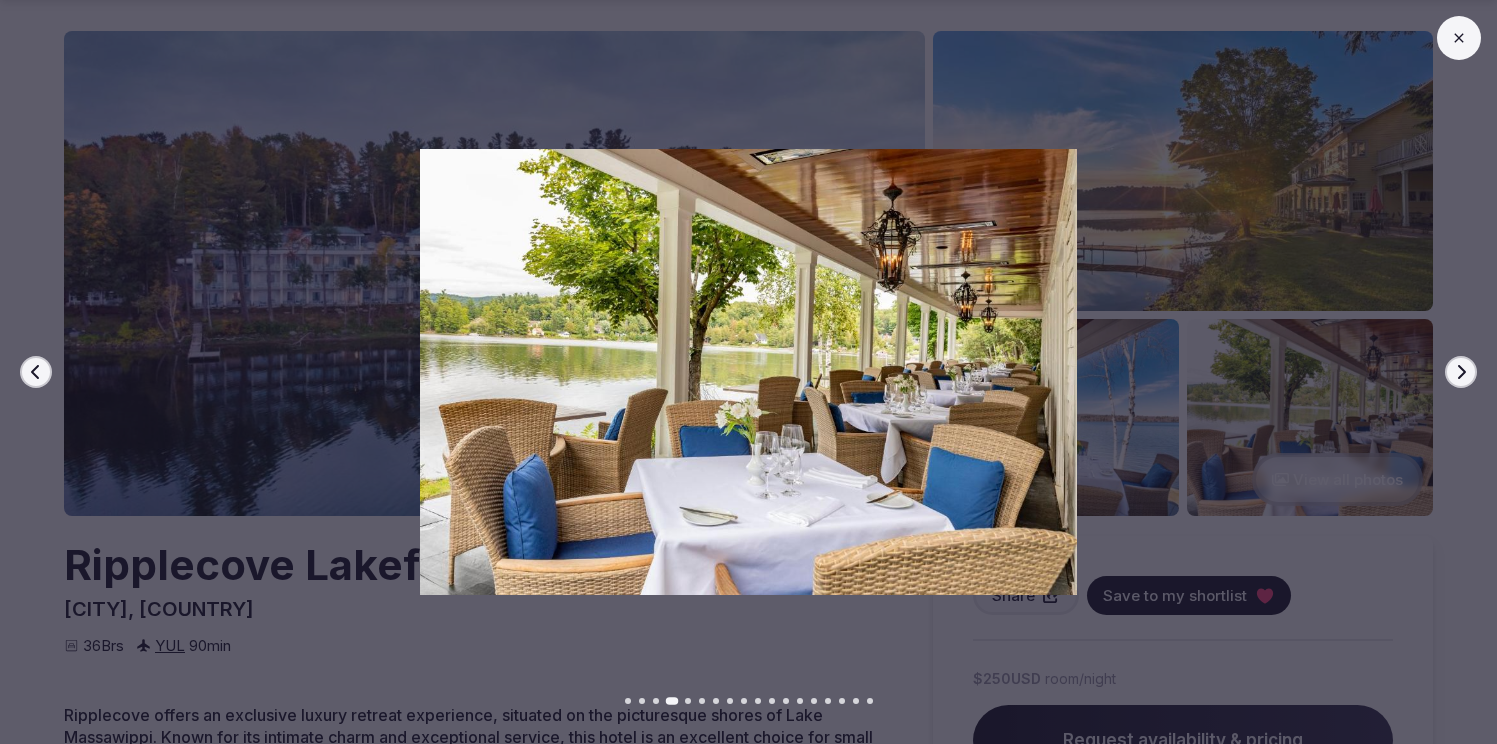 click 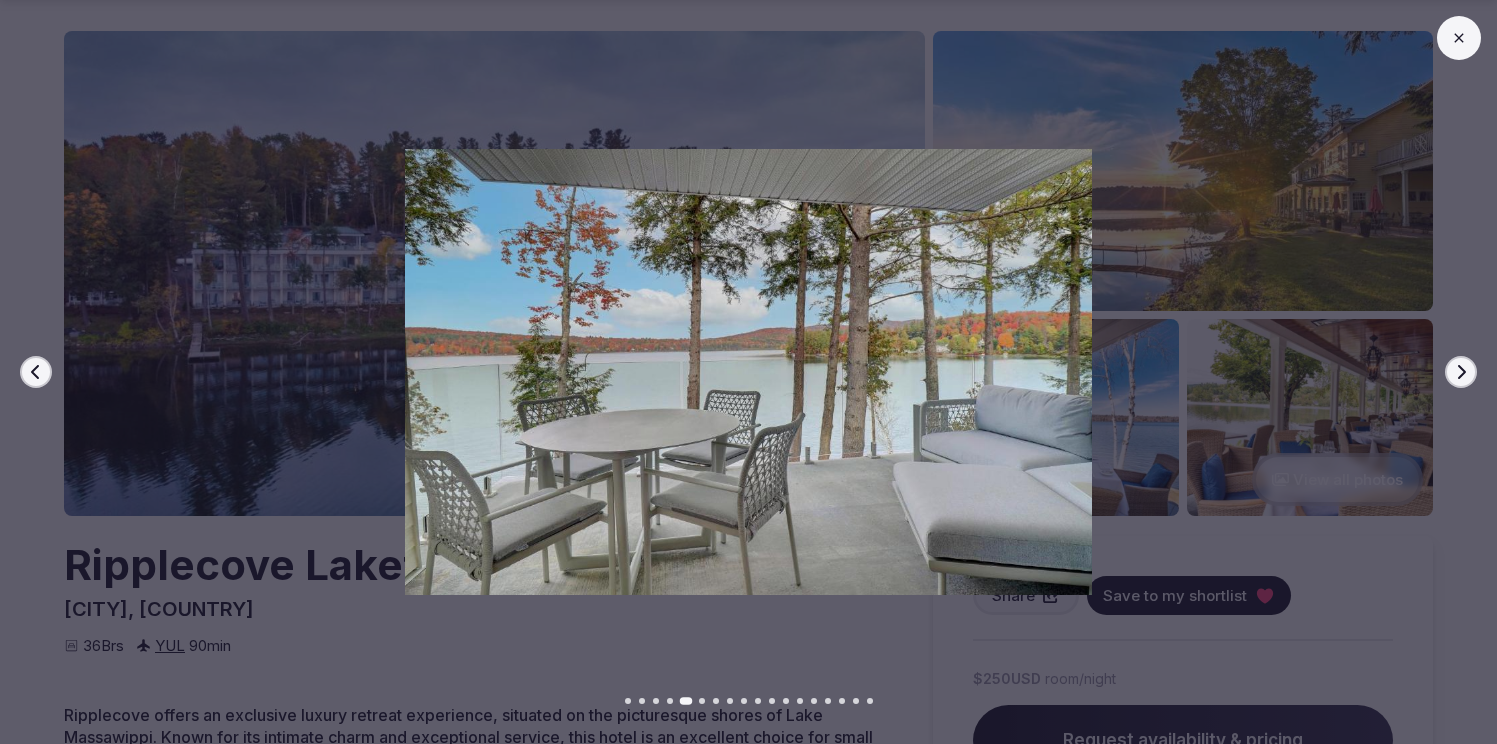 click 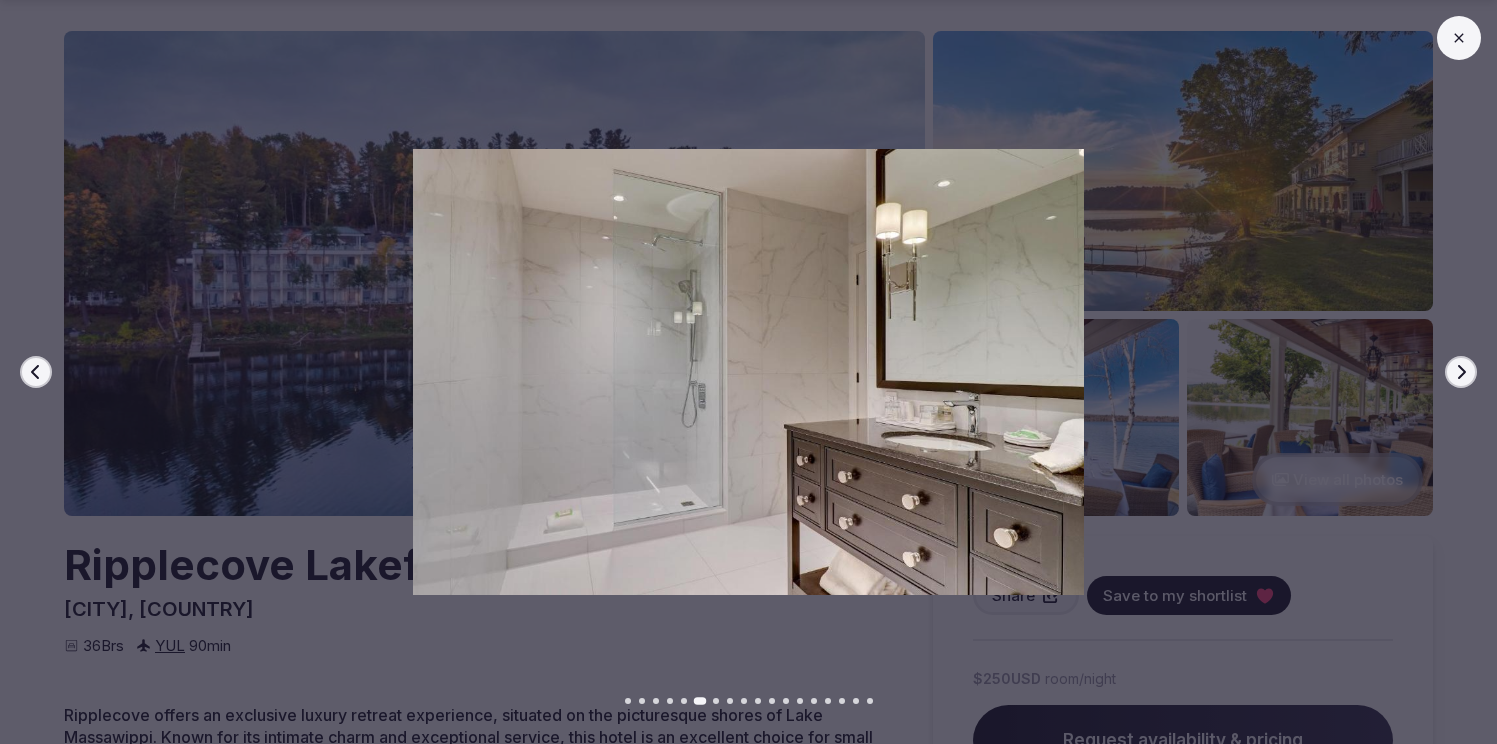 click 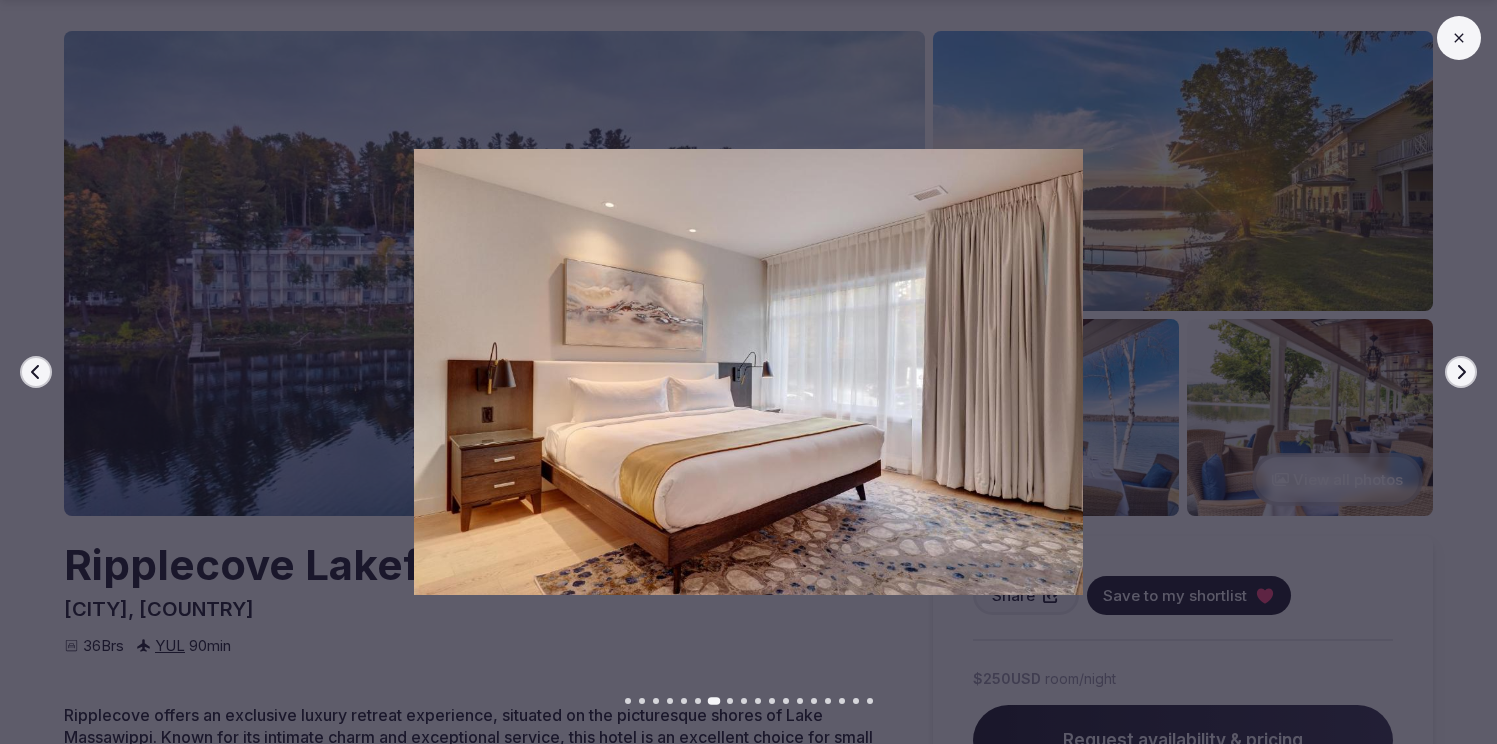 click 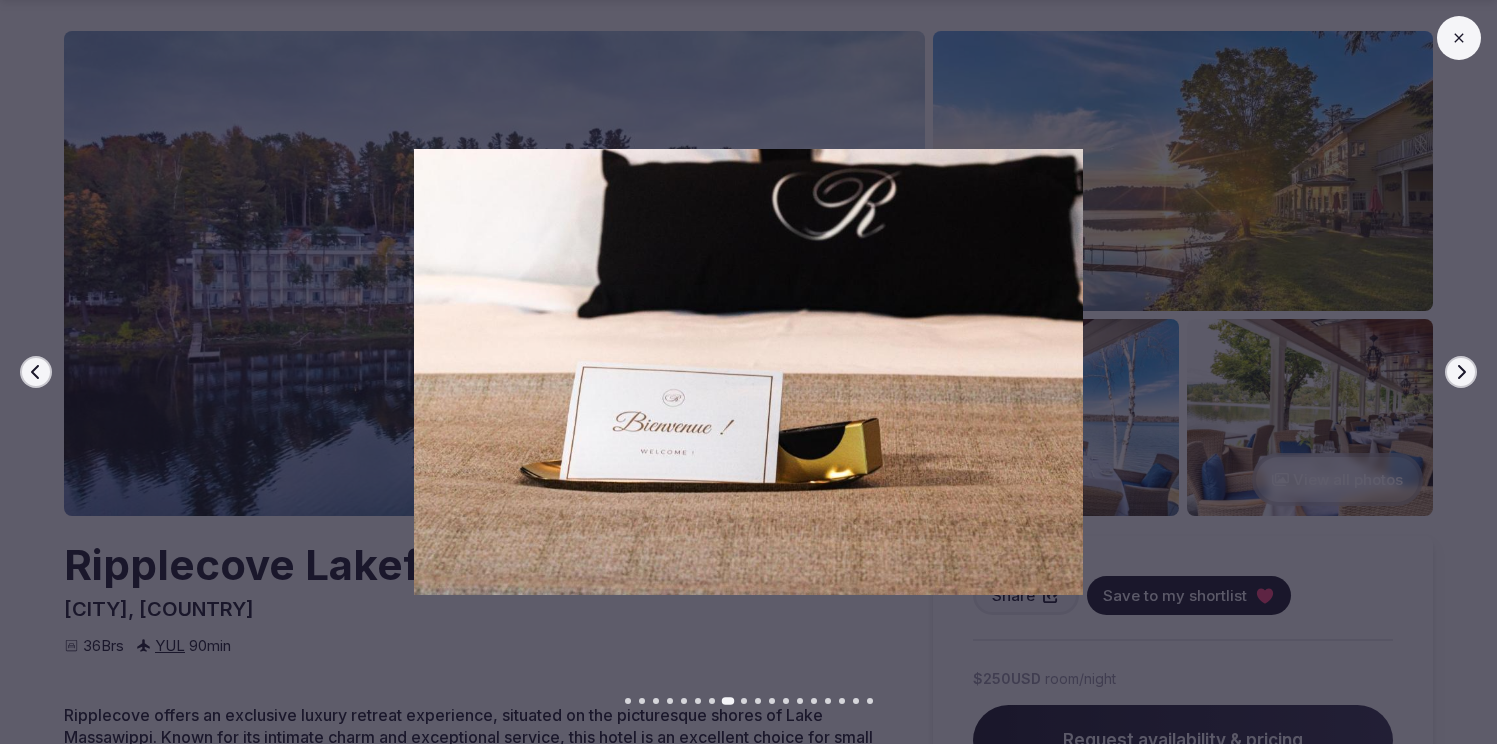 click 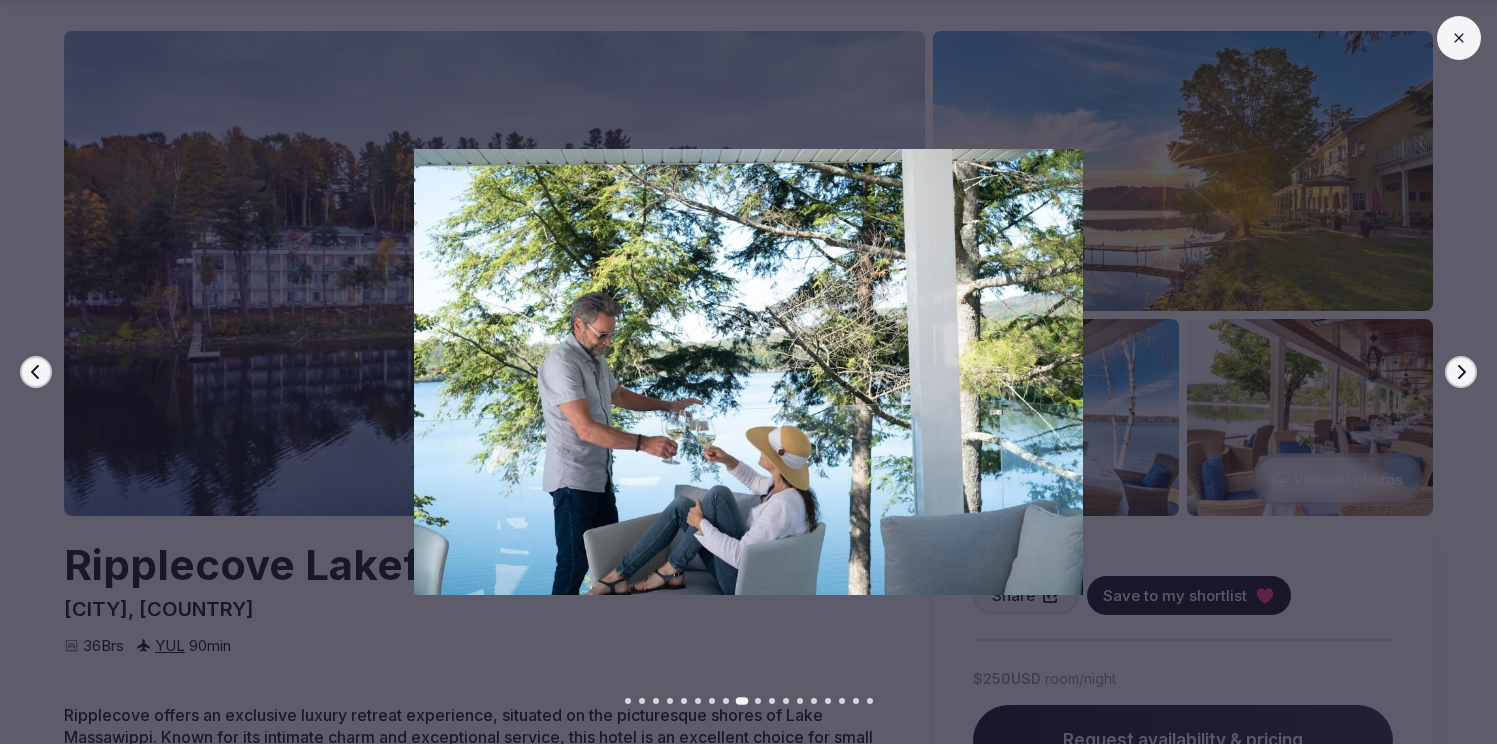 click 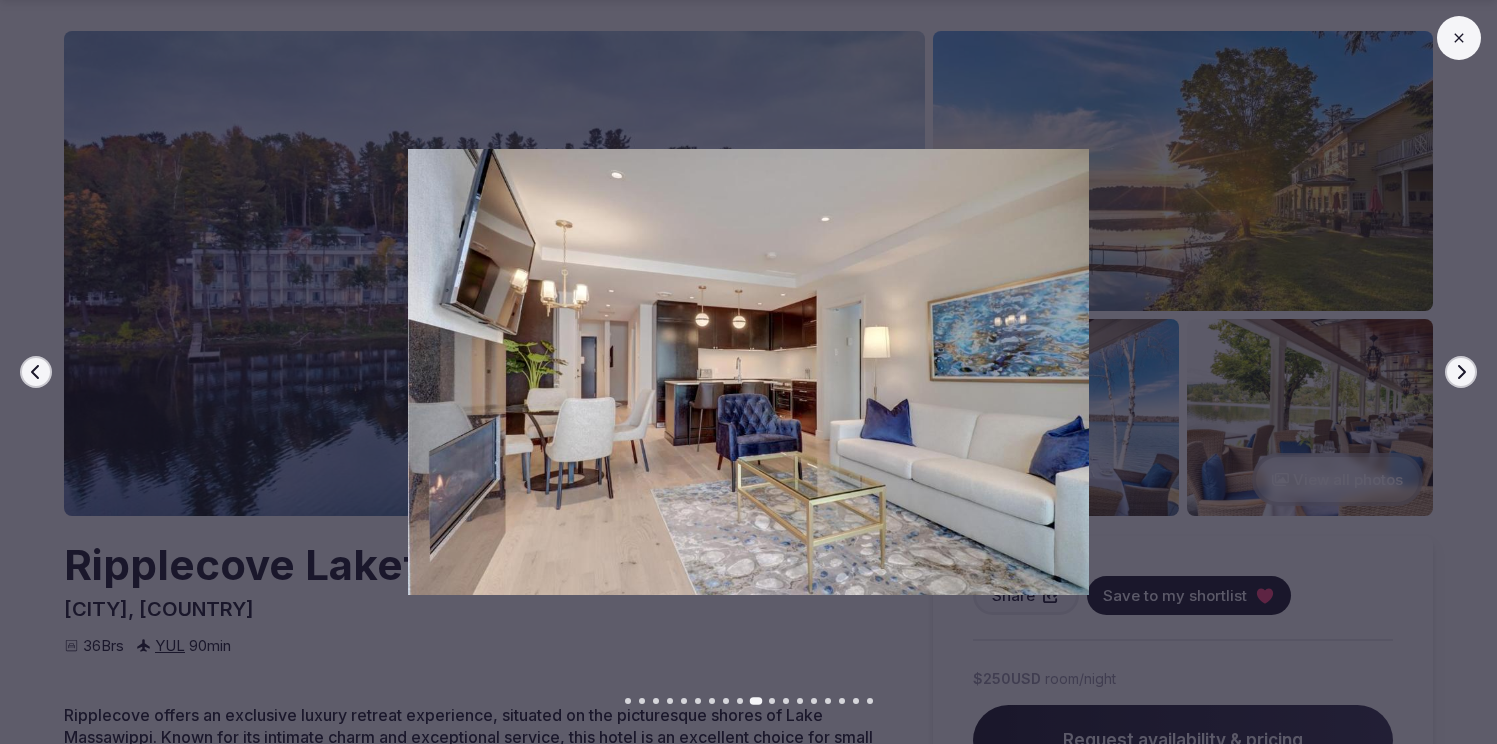click 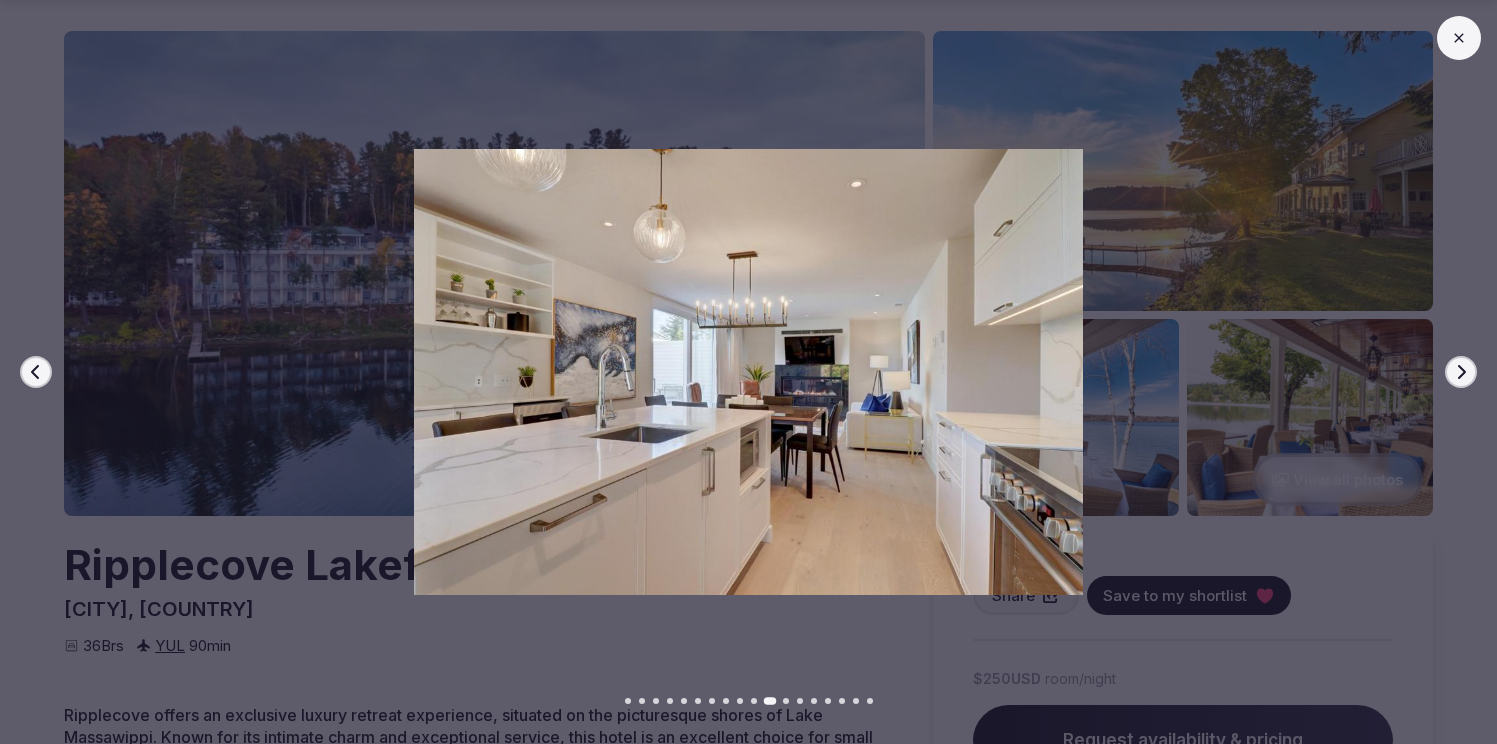 click 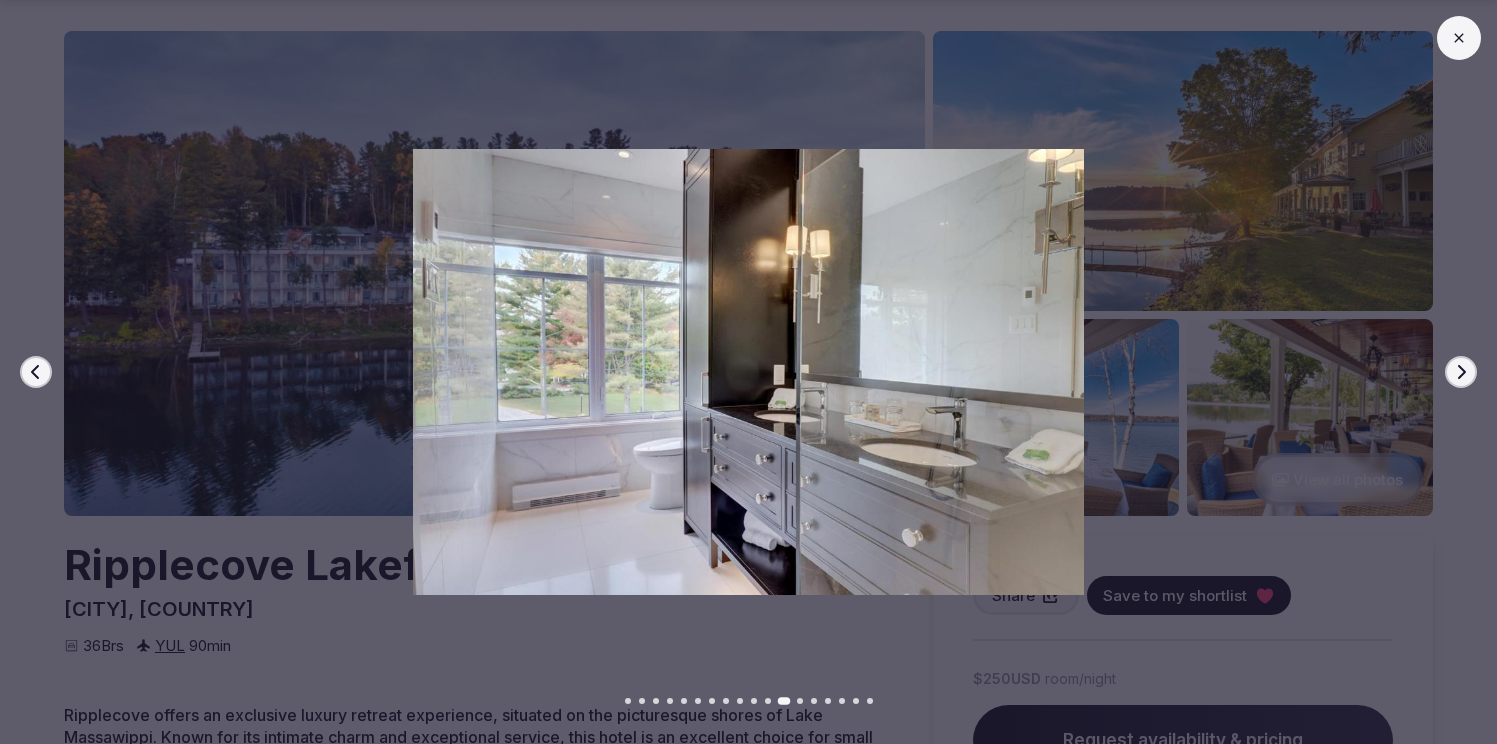 click 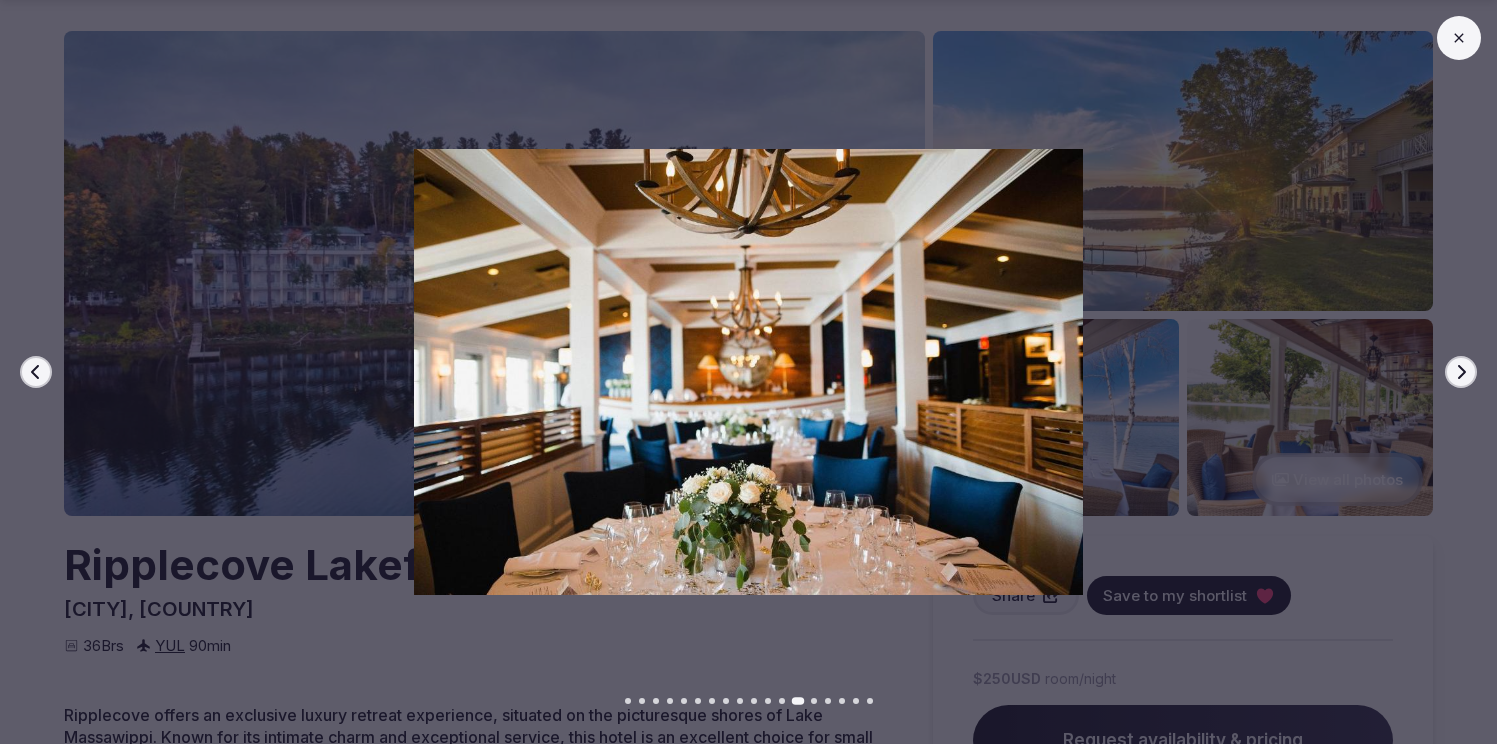click 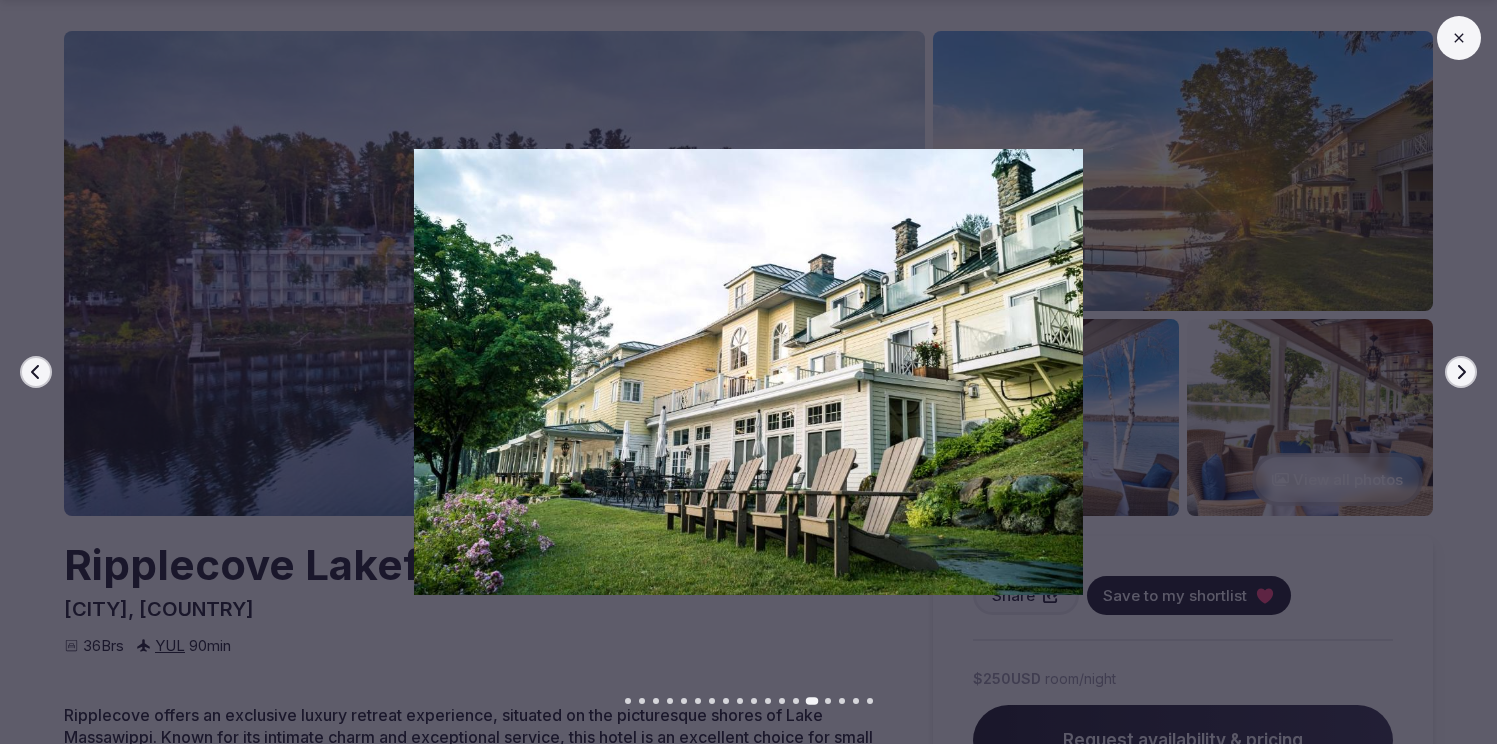 click 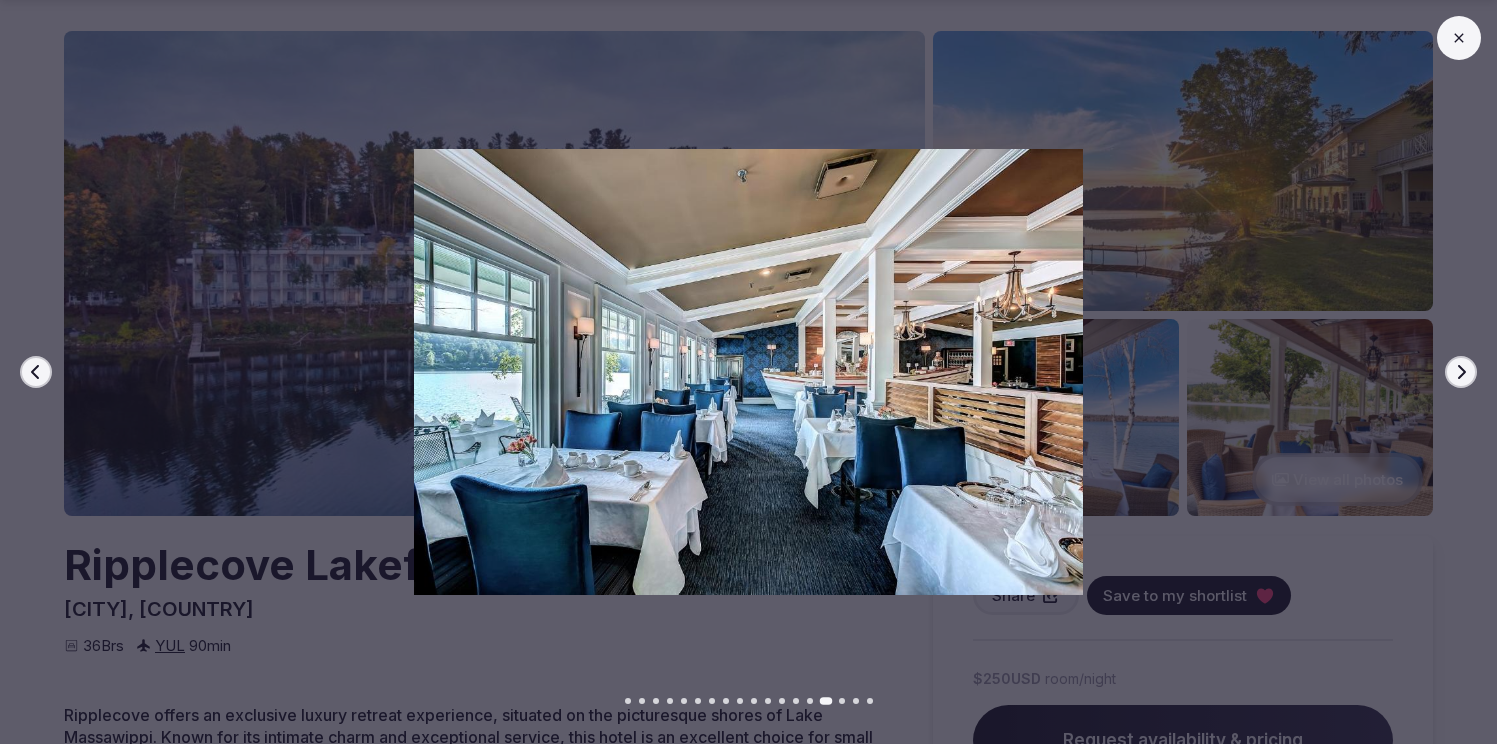 click 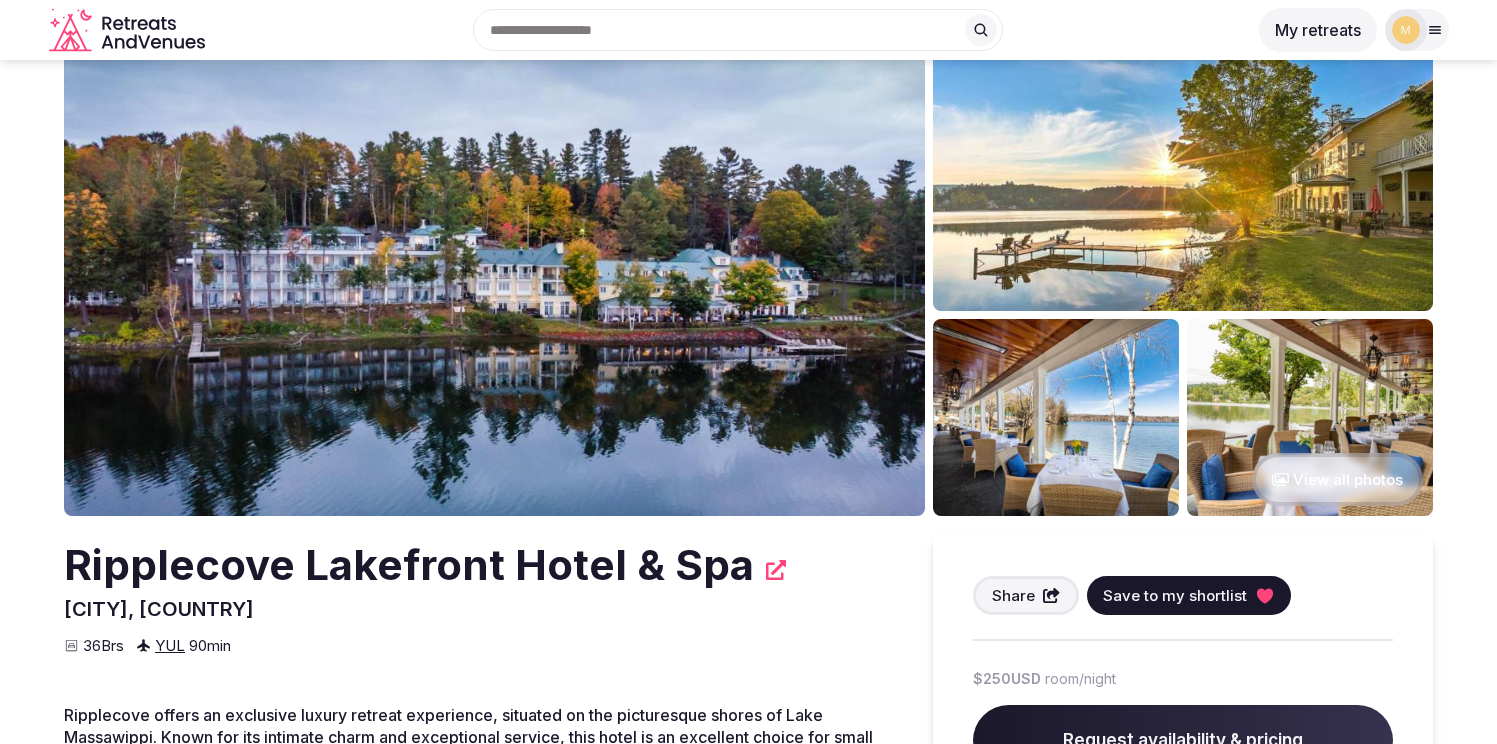 scroll, scrollTop: 0, scrollLeft: 0, axis: both 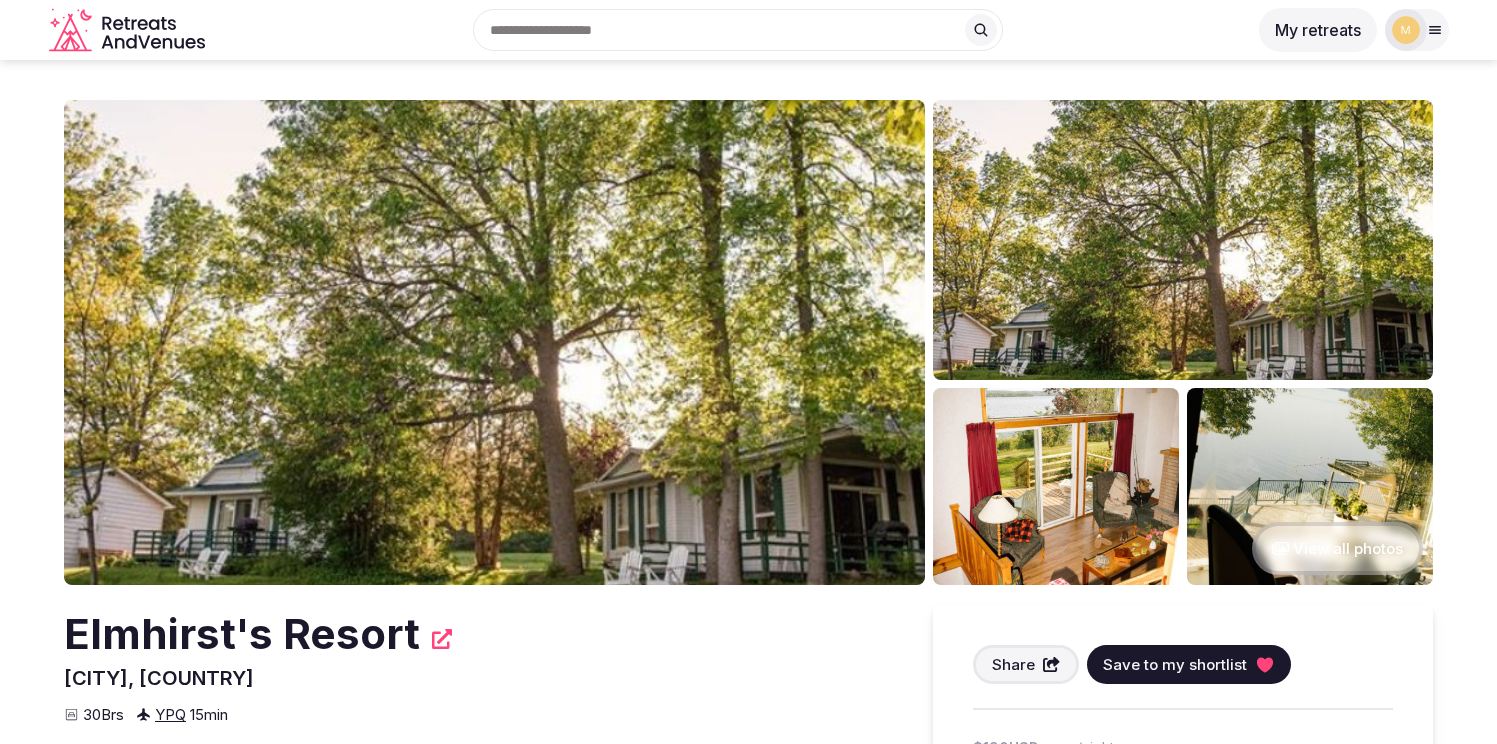 click at bounding box center [494, 342] 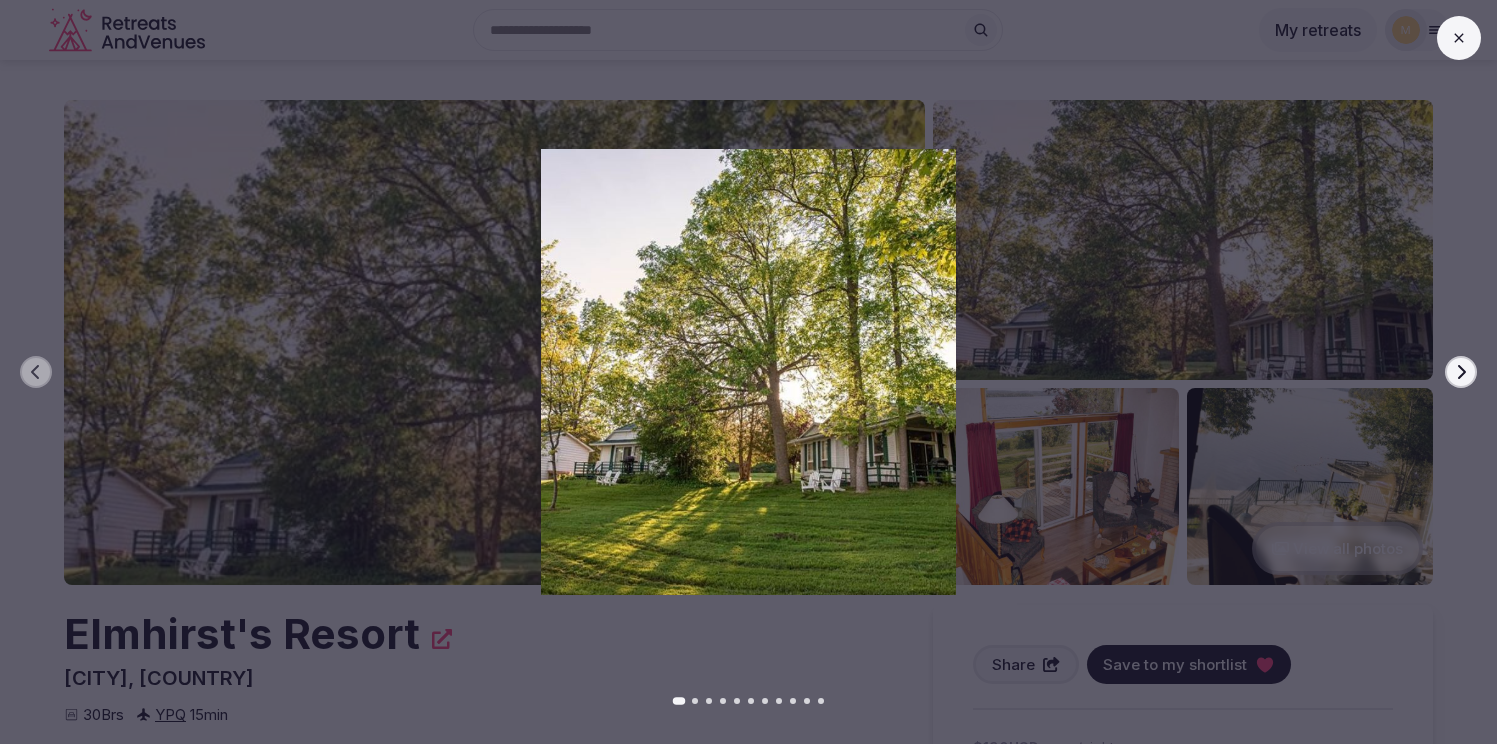 click 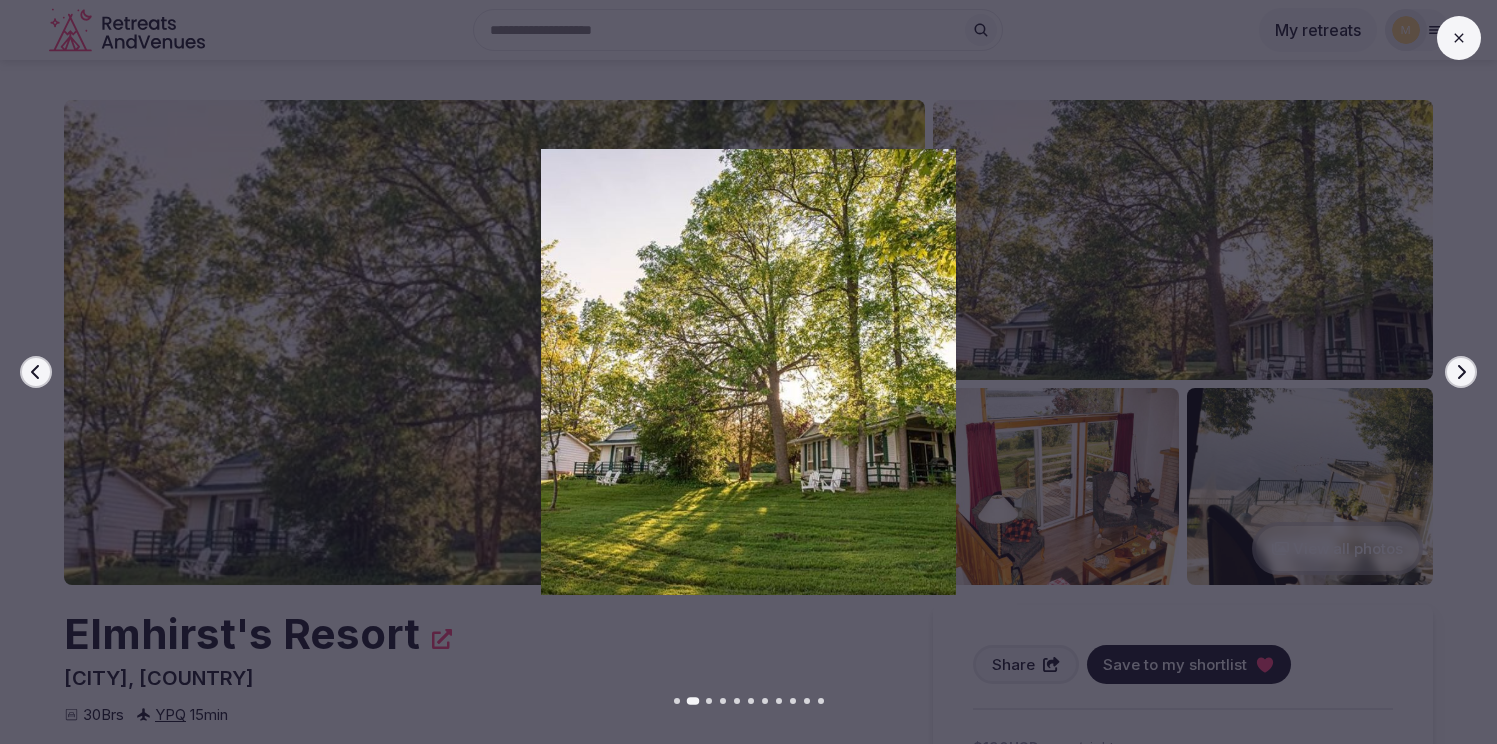 click 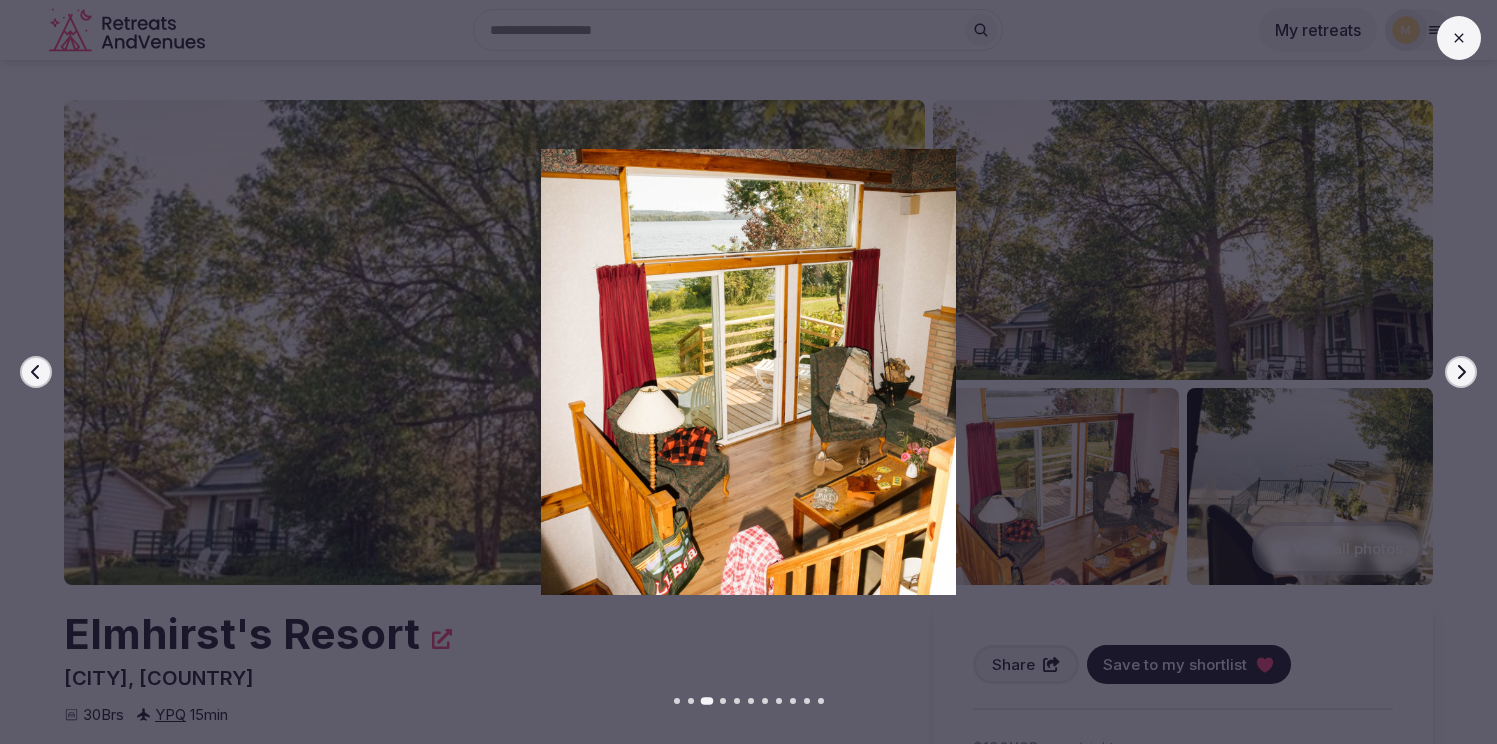 click 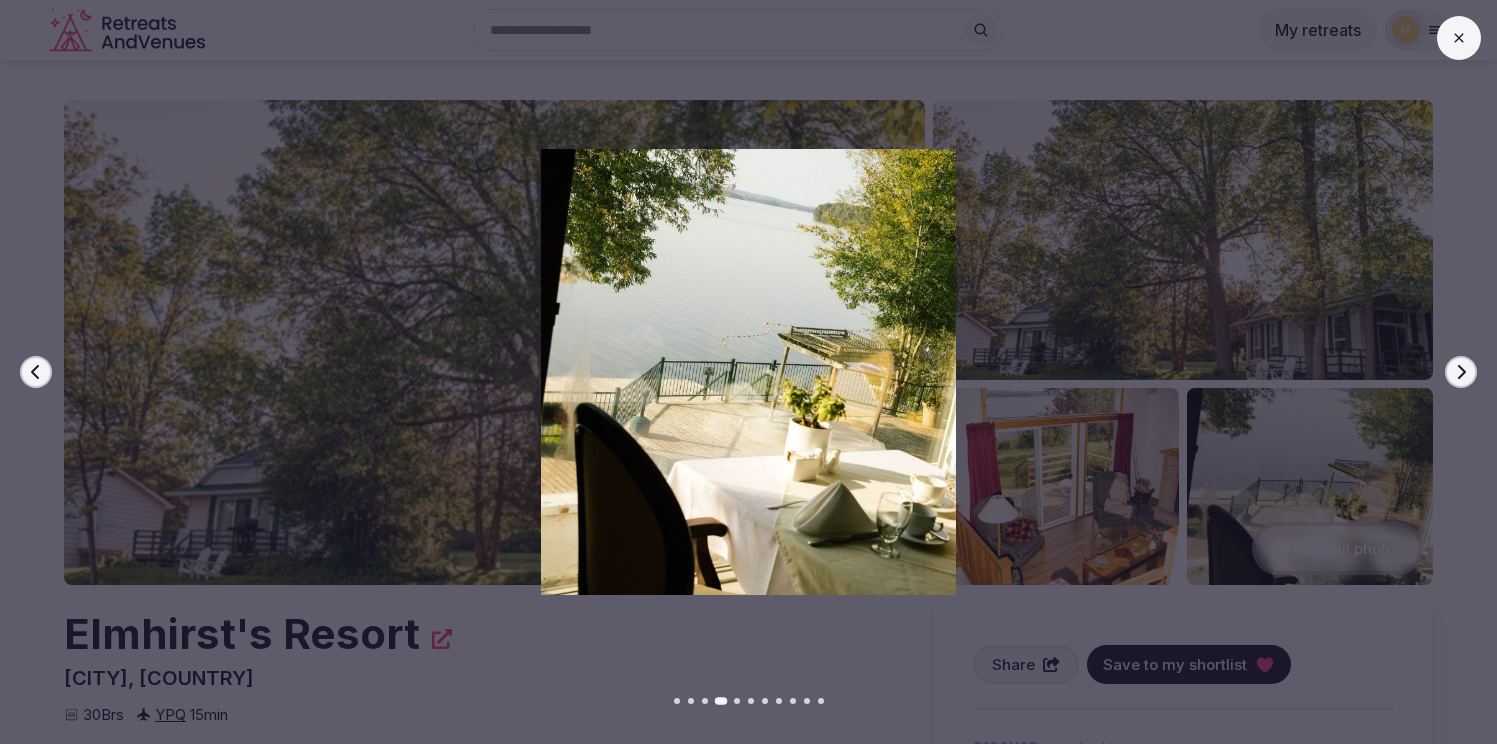 click 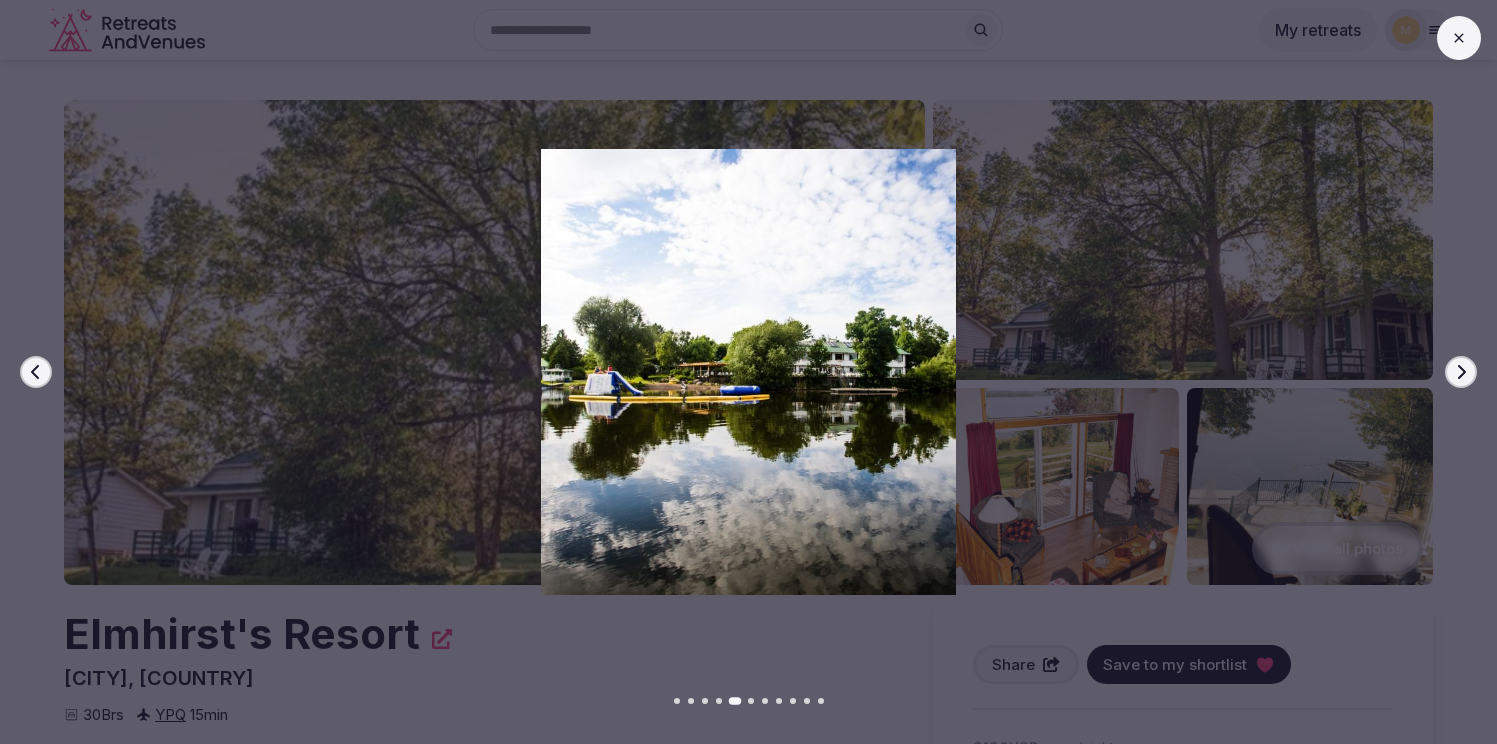 click 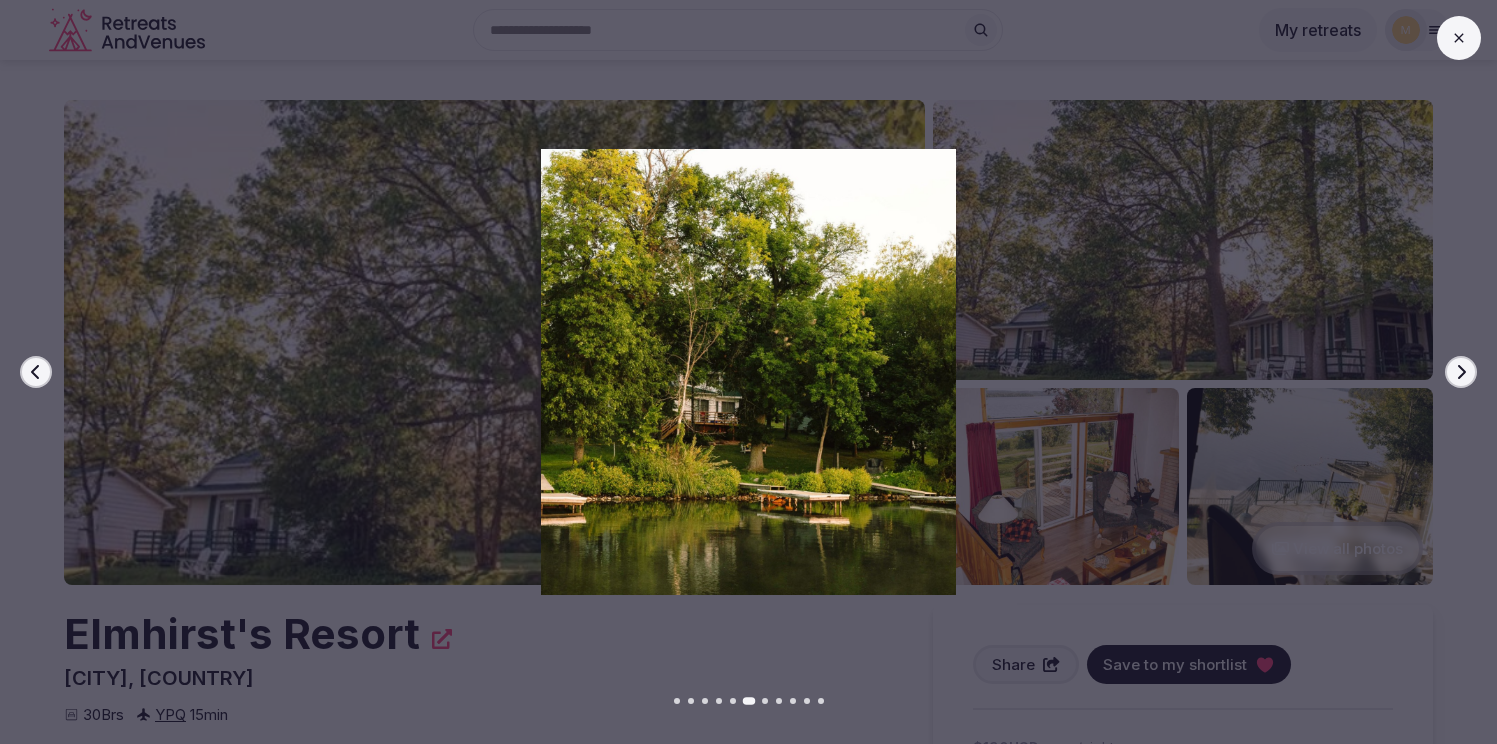 click 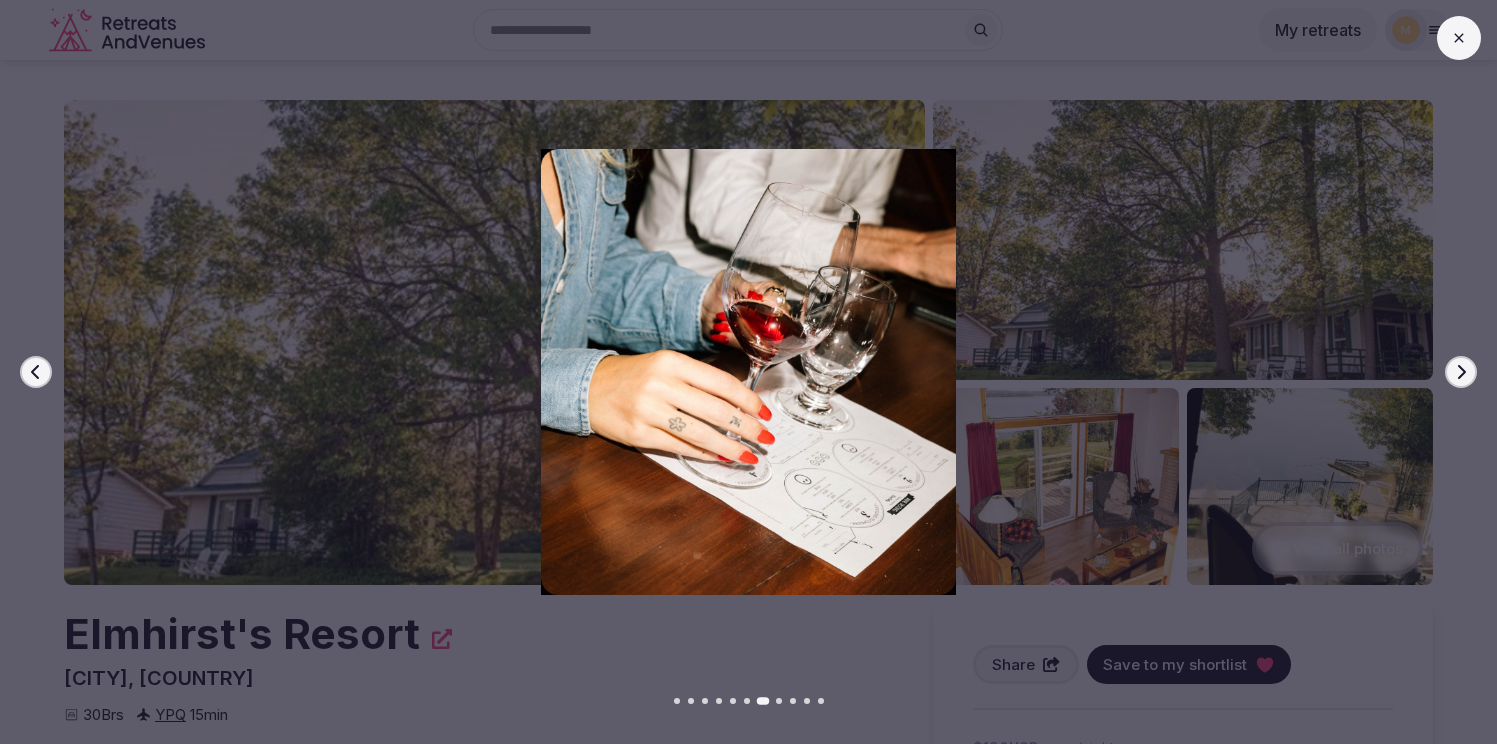 click 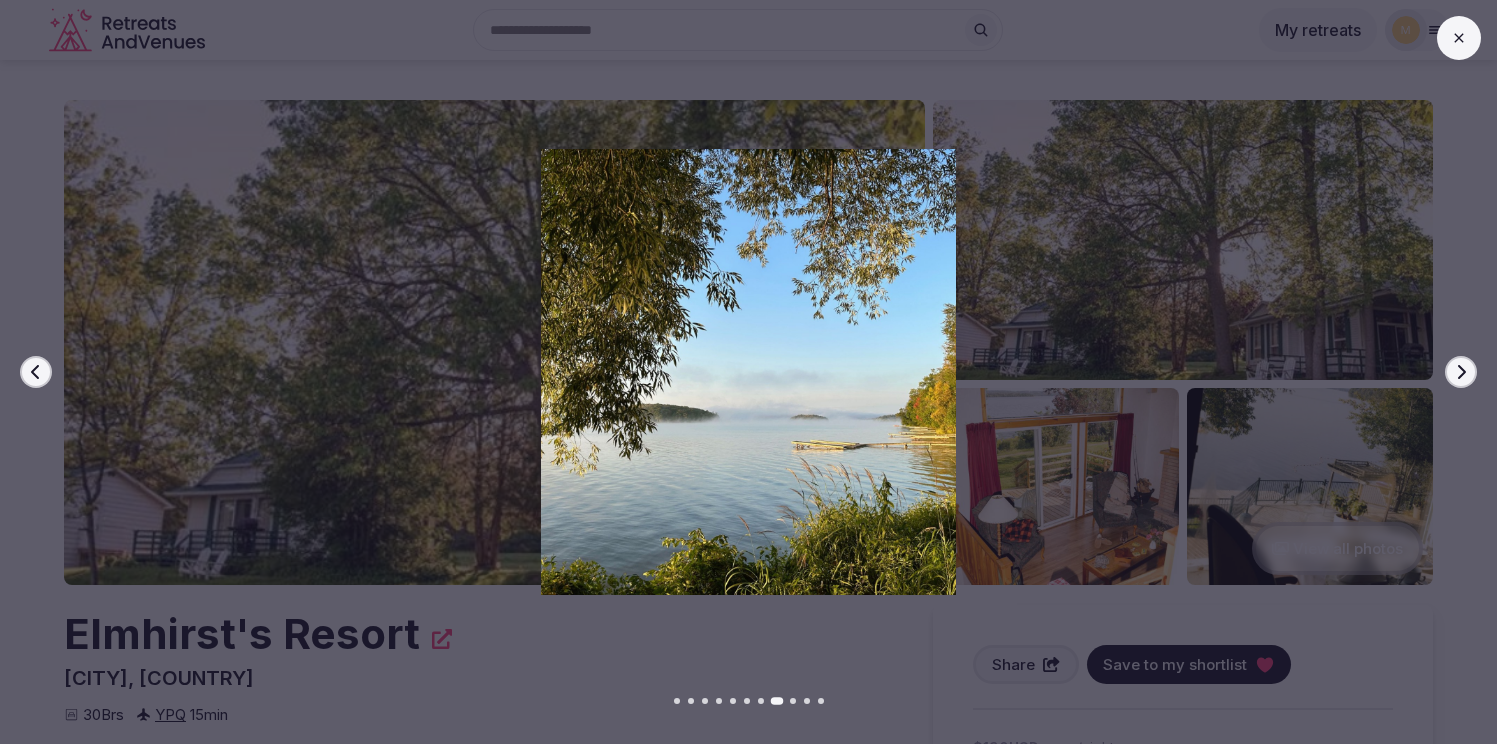 click 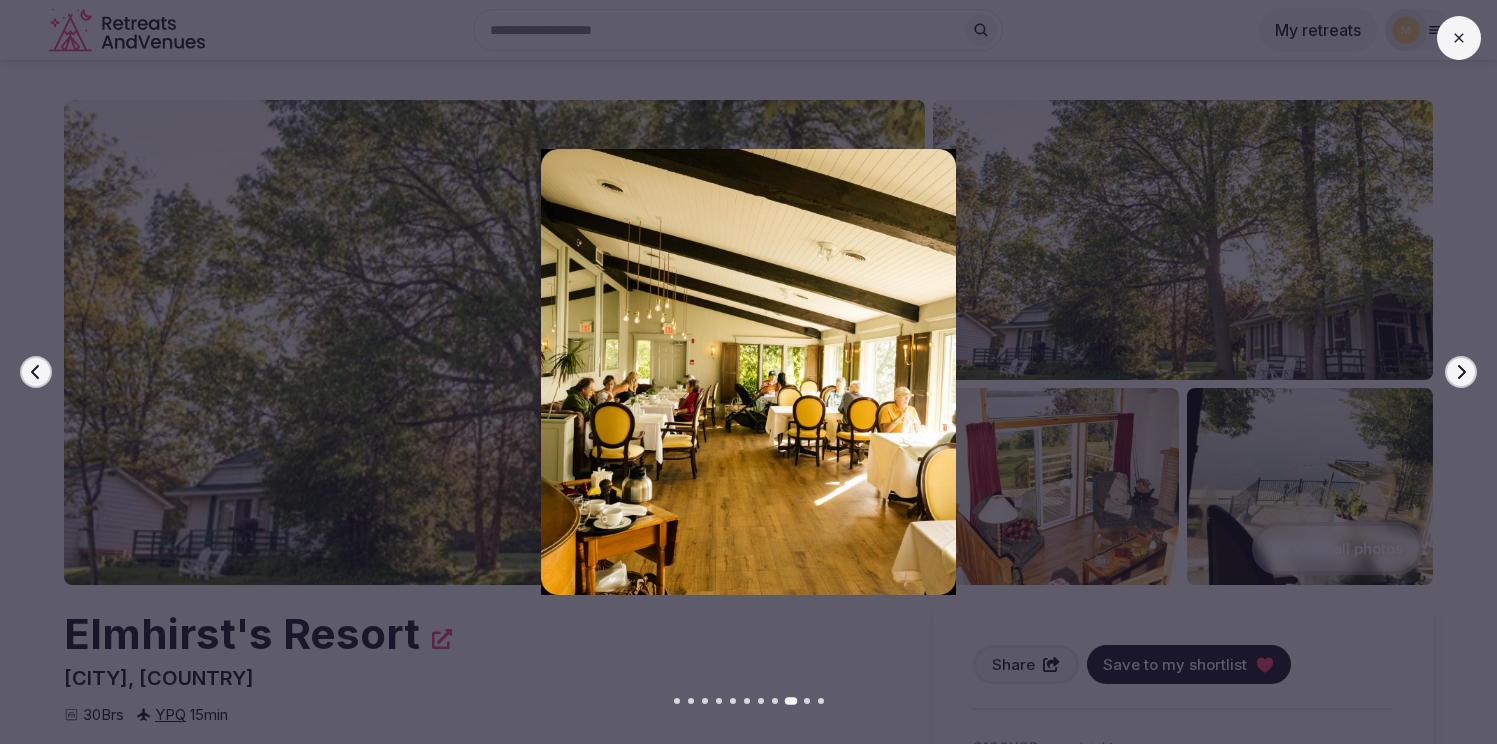 click 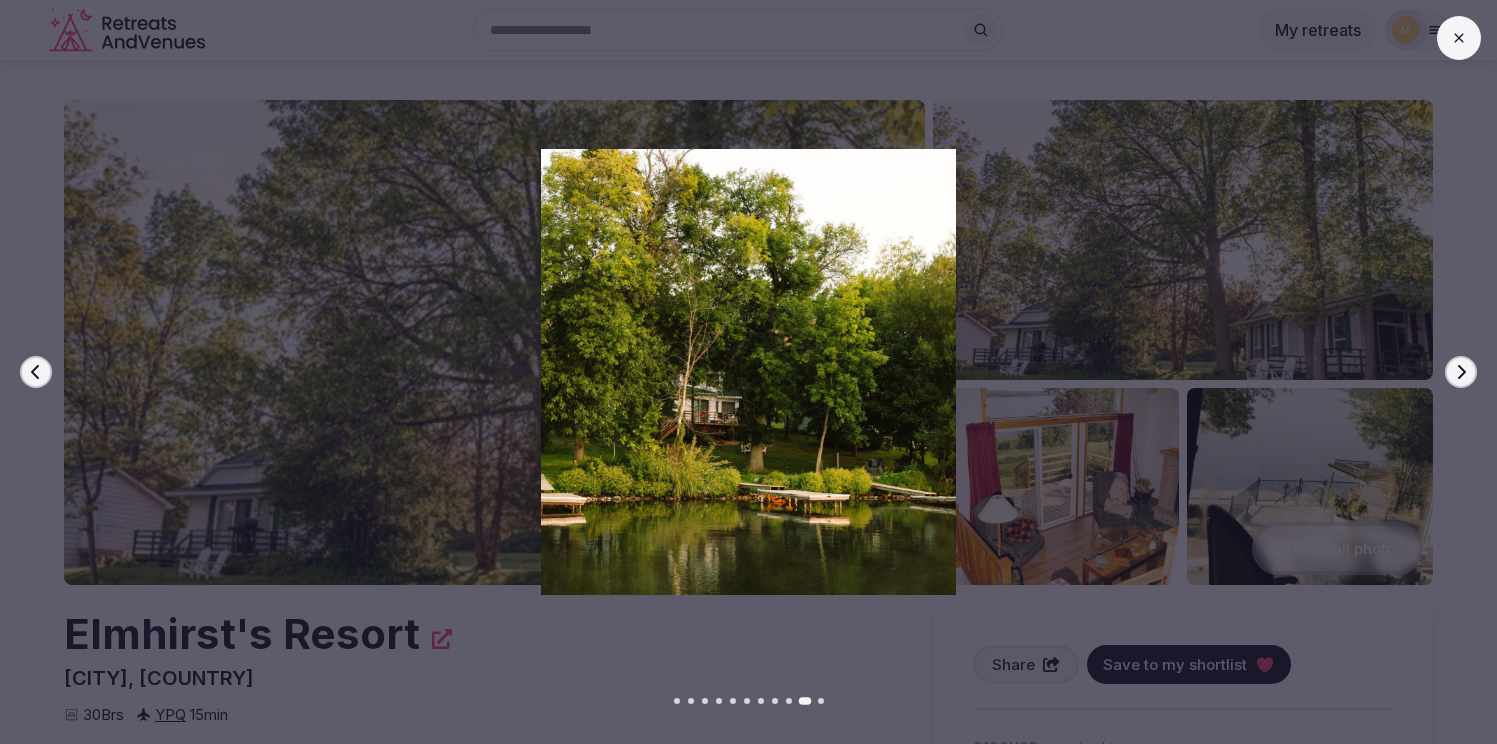click 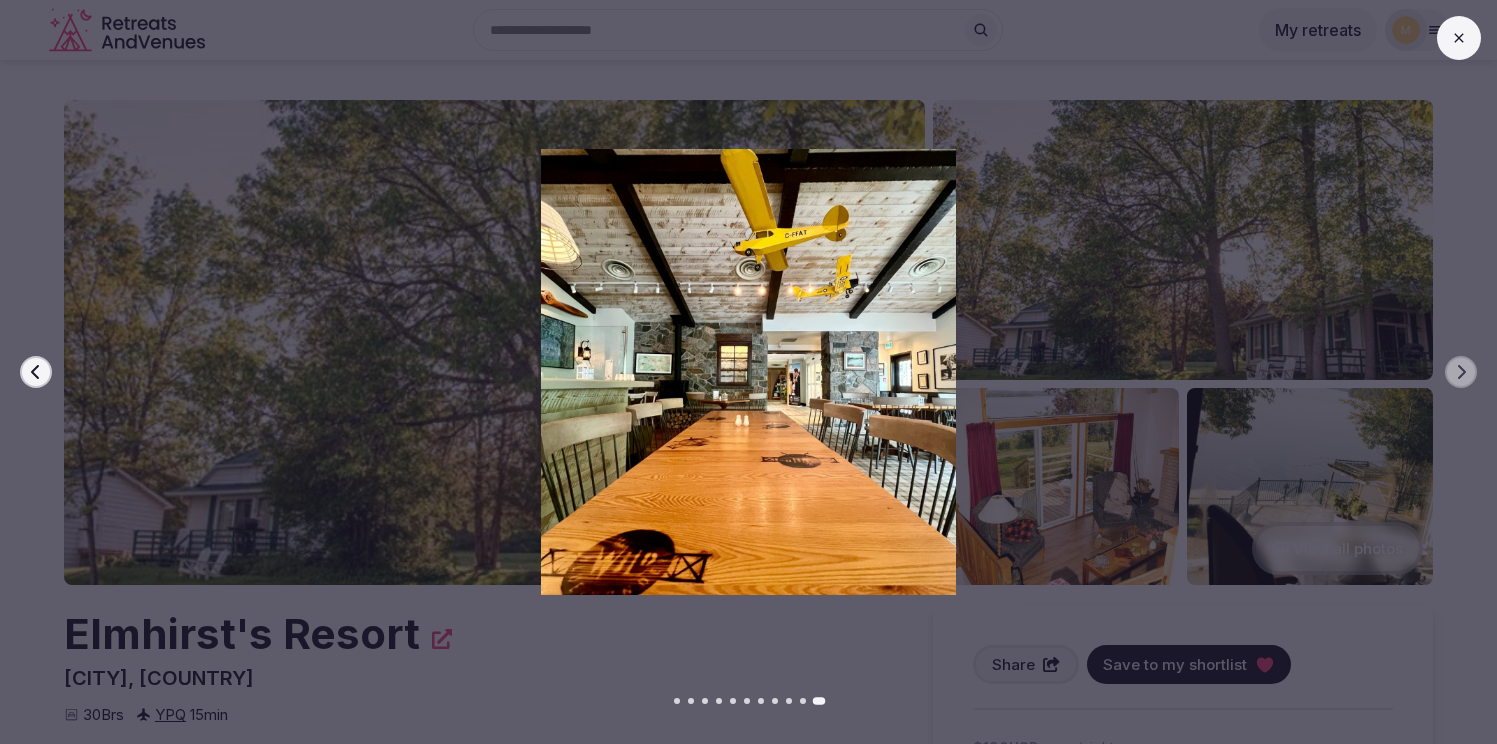 click 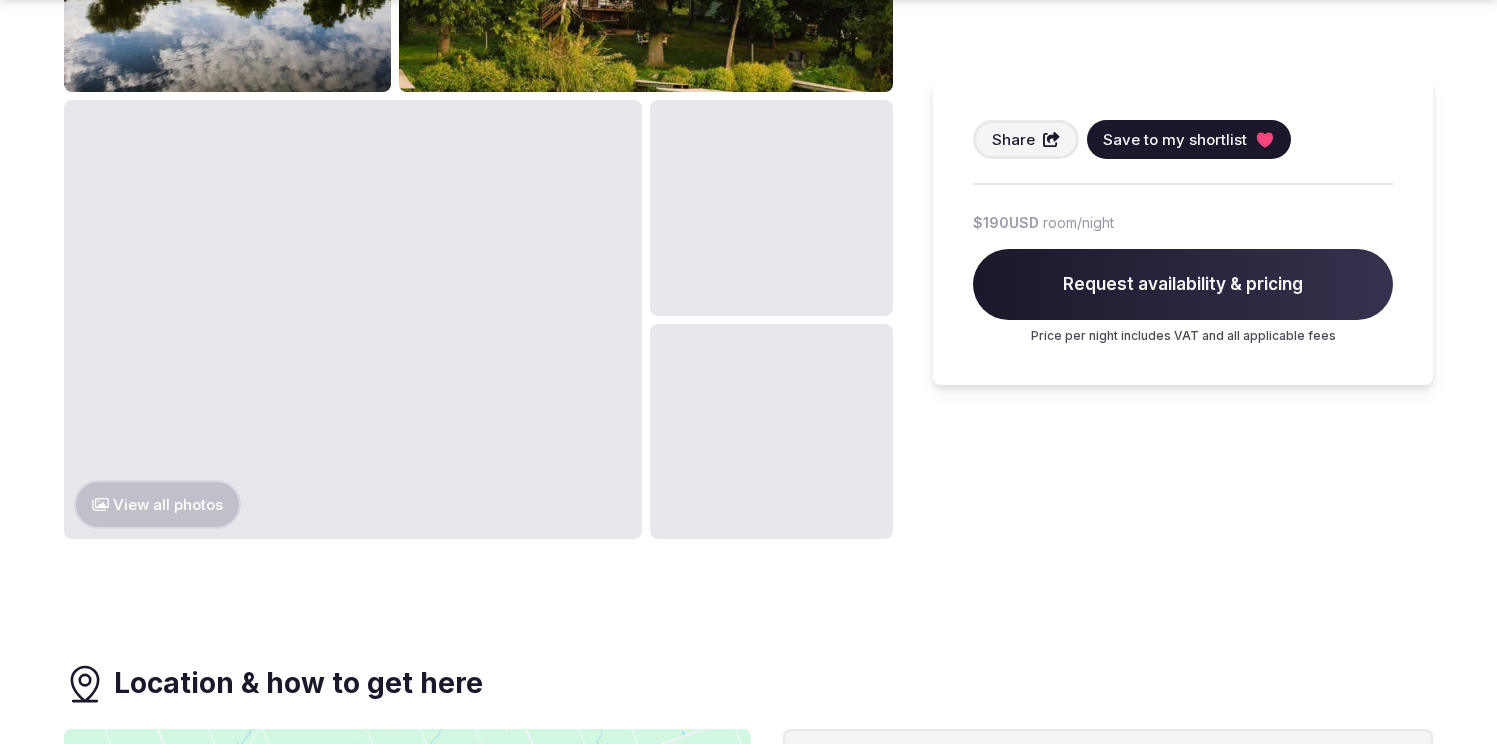 scroll, scrollTop: 1165, scrollLeft: 0, axis: vertical 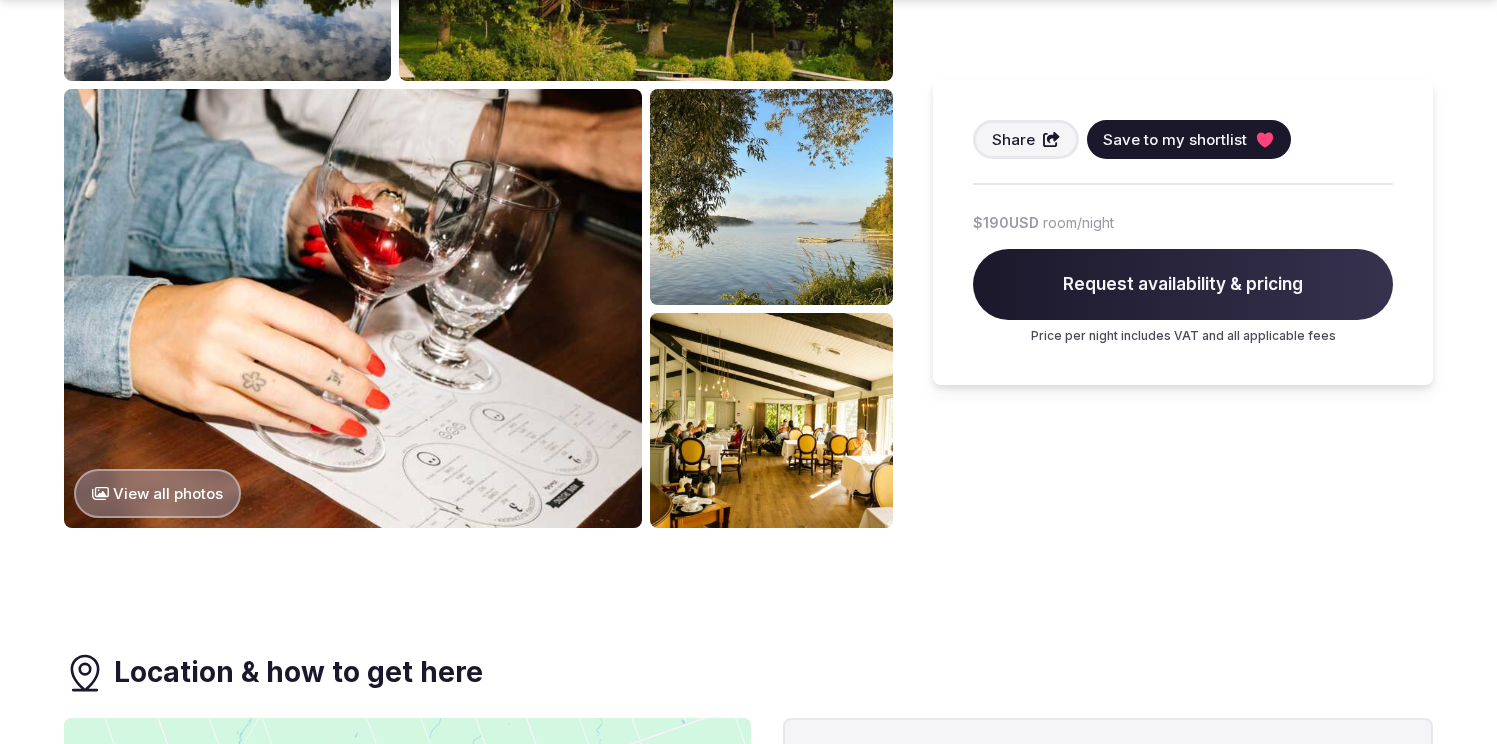 click on "View all photos" at bounding box center (157, 493) 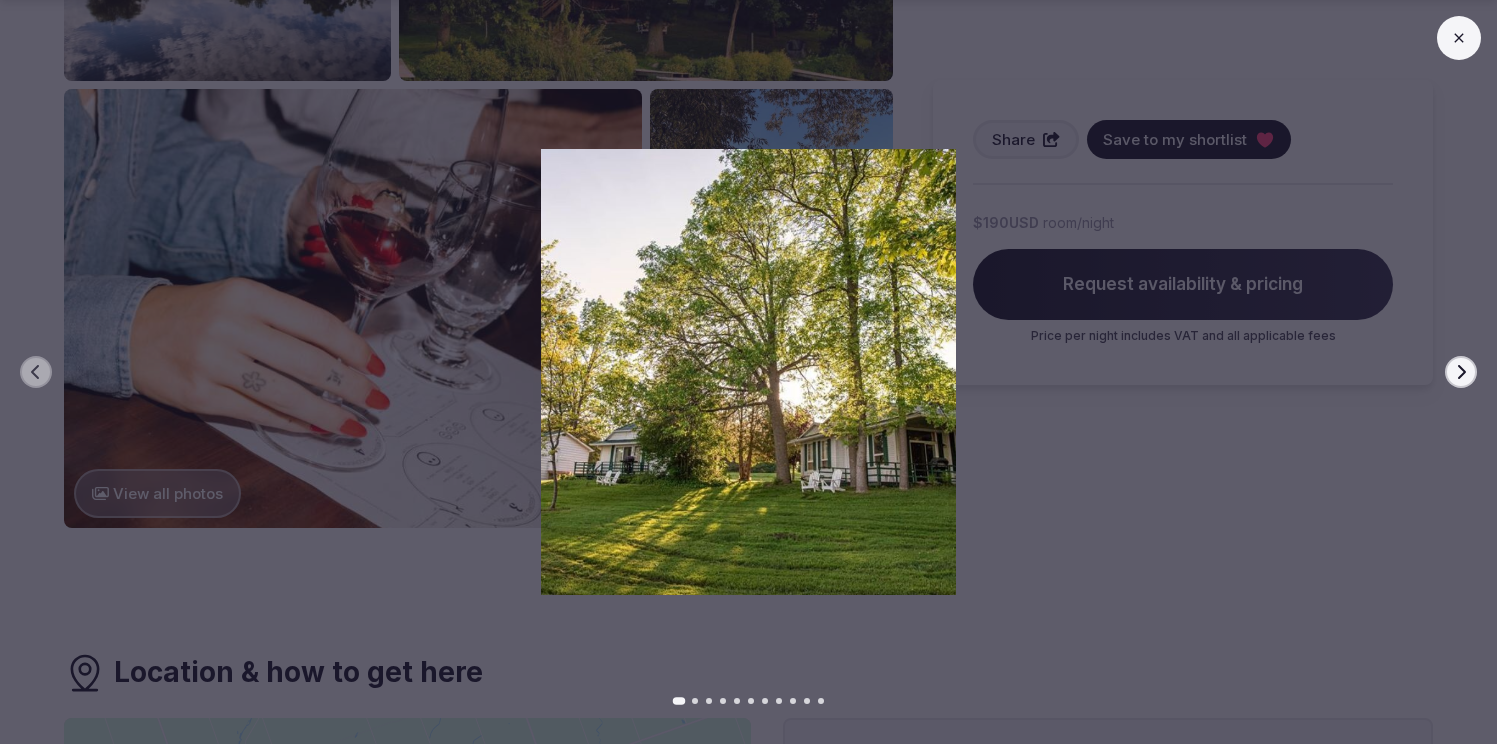 click on "Next slide" at bounding box center (1461, 372) 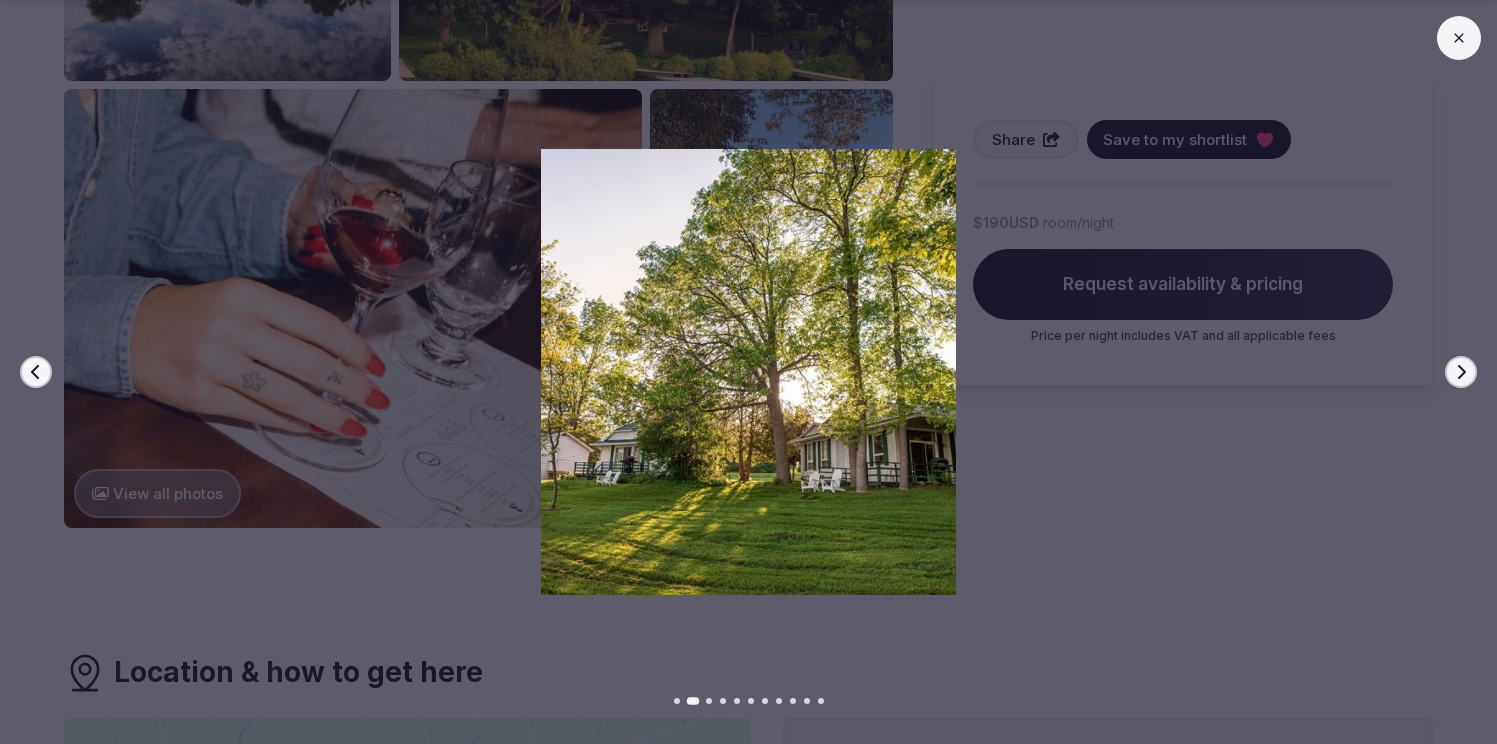 click on "Next slide" at bounding box center (1461, 372) 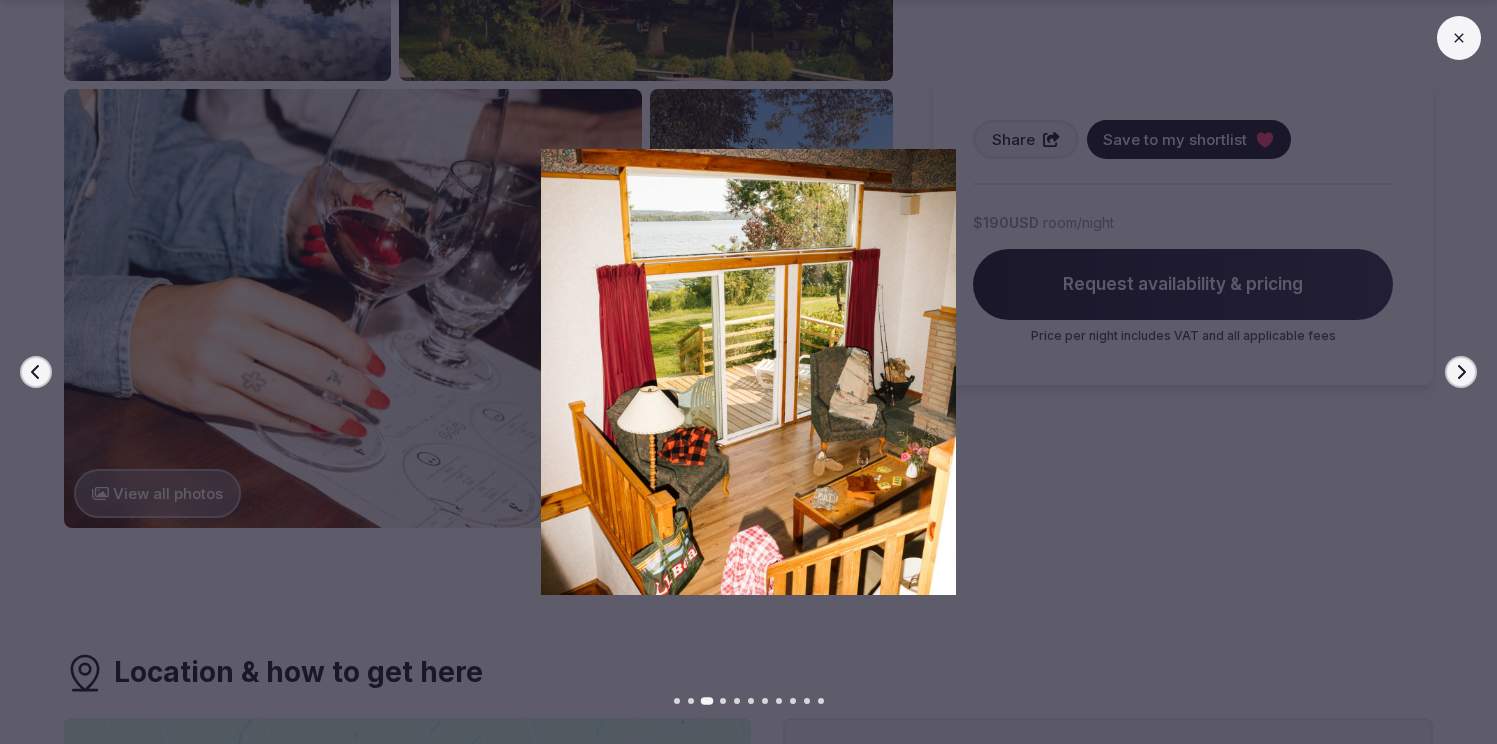 click on "Next slide" at bounding box center (1461, 372) 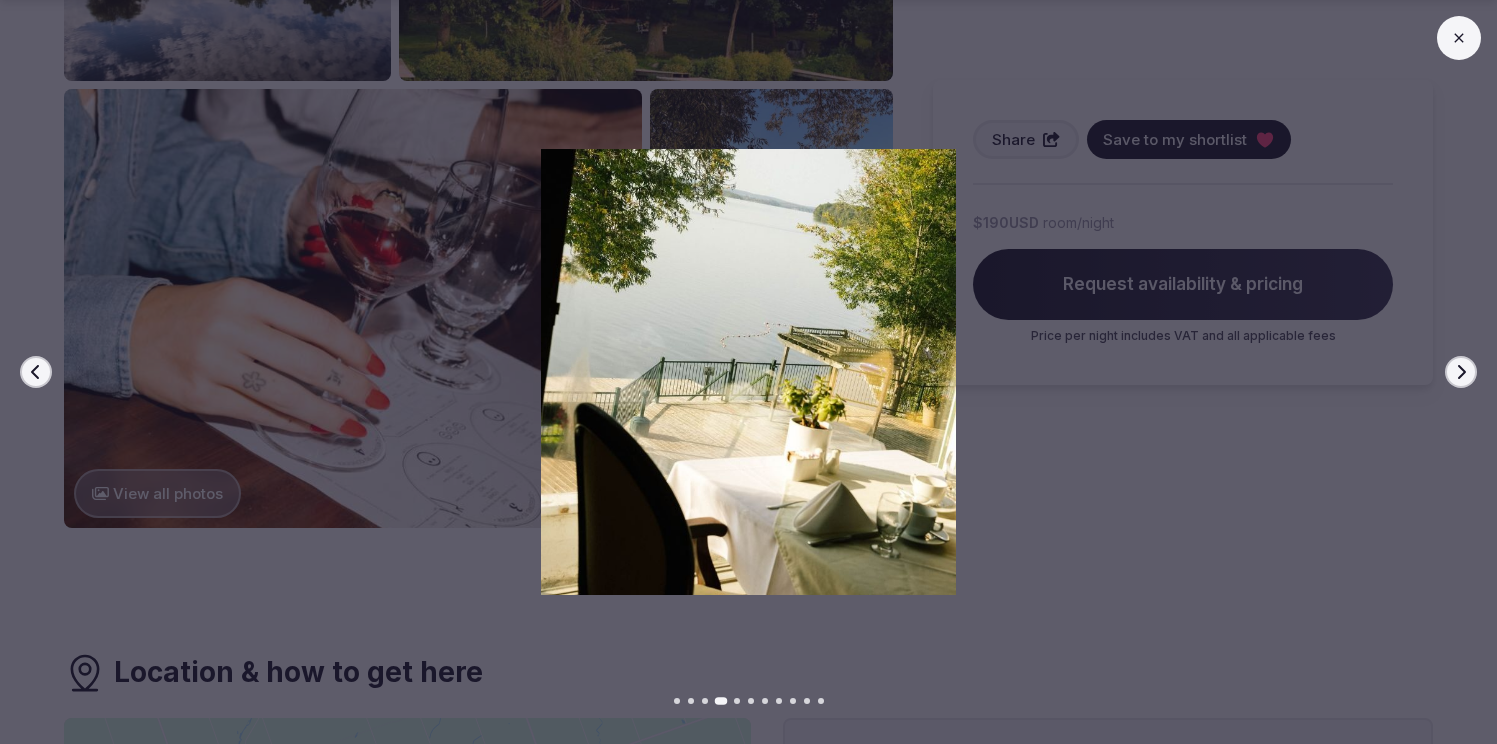 click on "Next slide" at bounding box center [1461, 372] 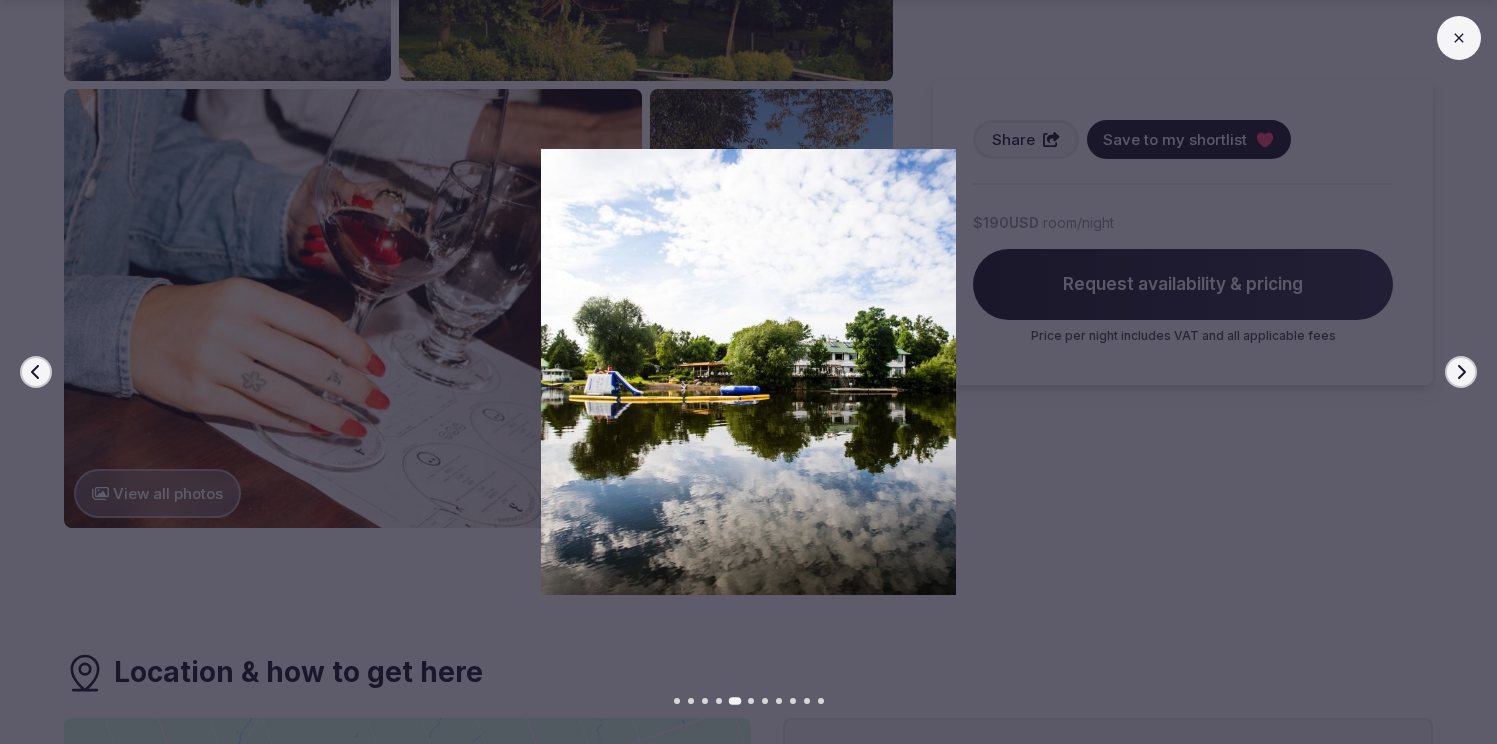 click on "Next slide" at bounding box center [1461, 372] 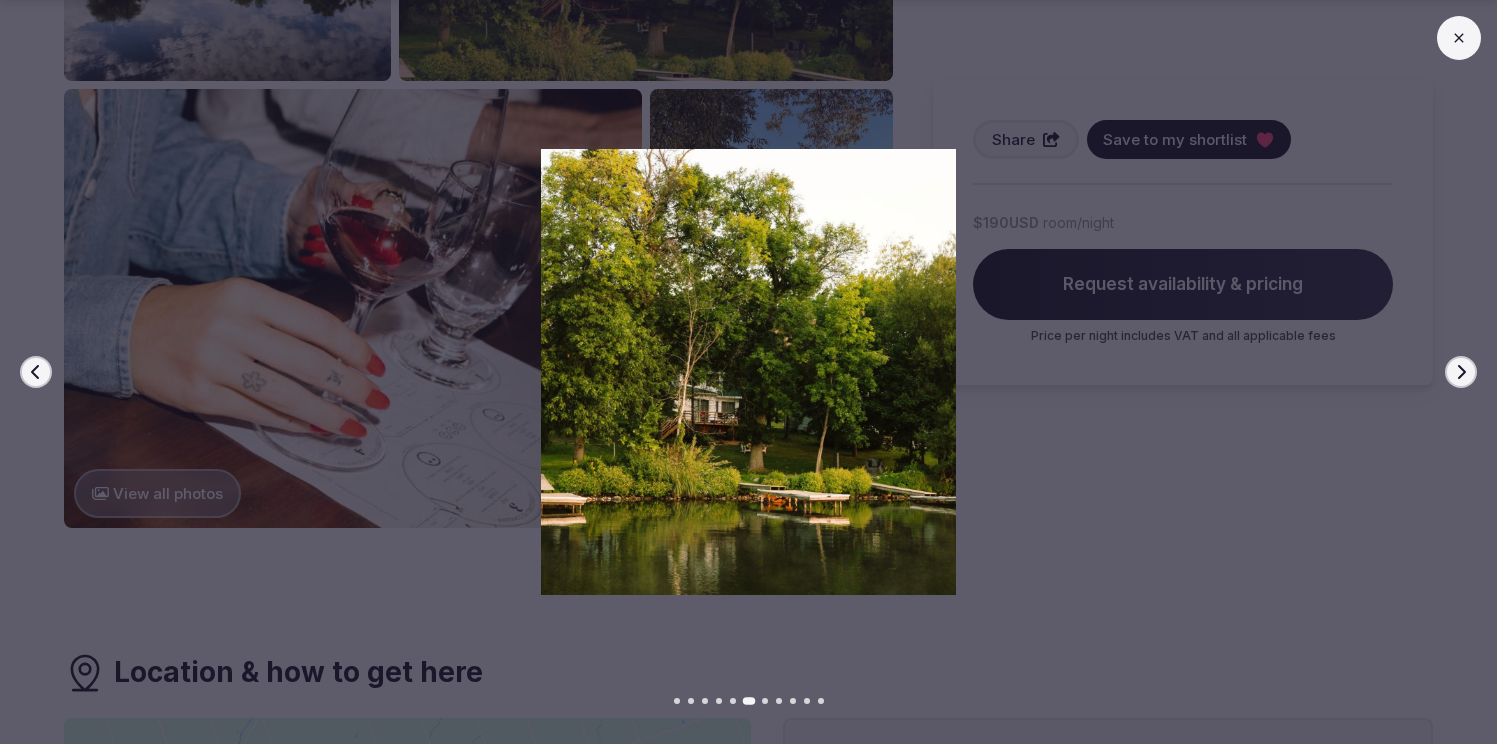 click on "Next slide" at bounding box center (1461, 372) 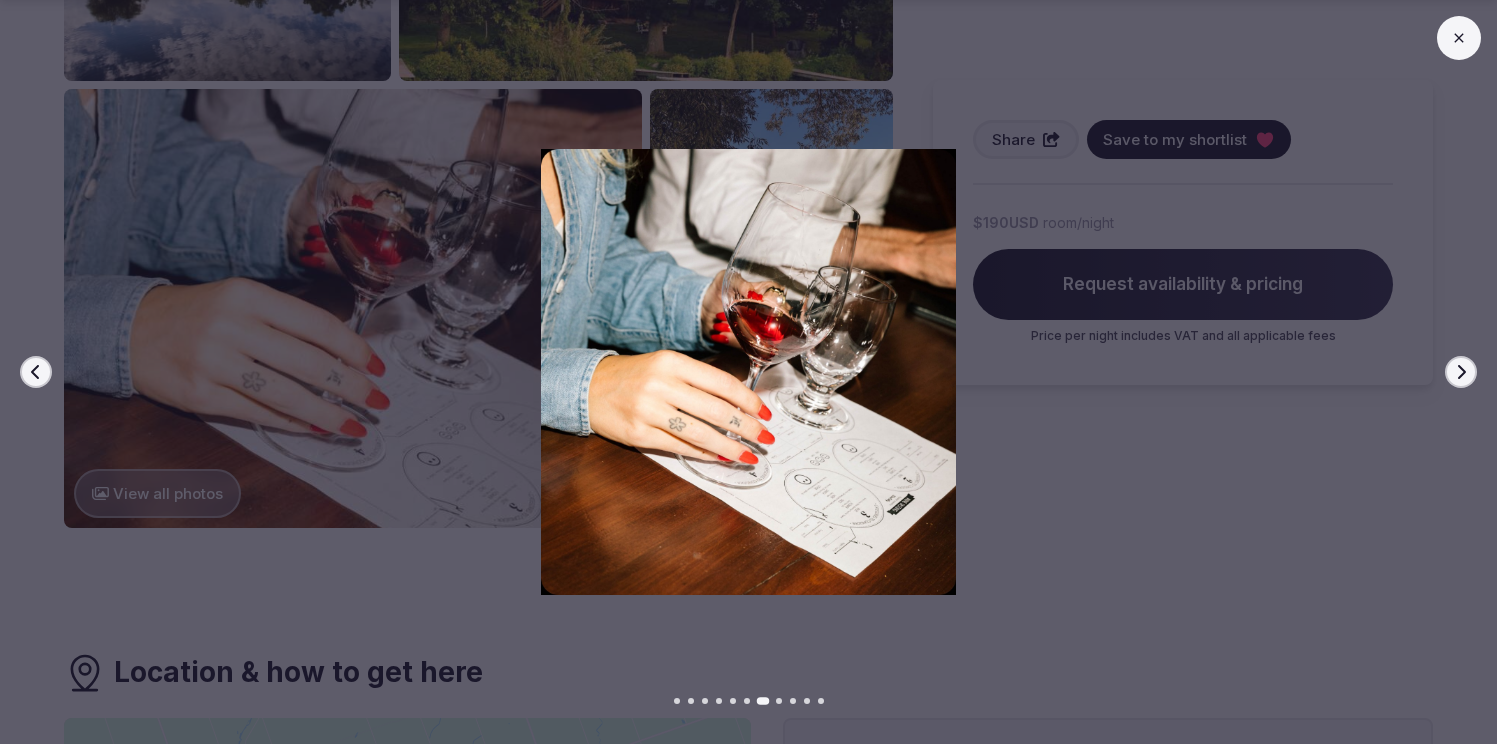 click on "Next slide" at bounding box center [1461, 372] 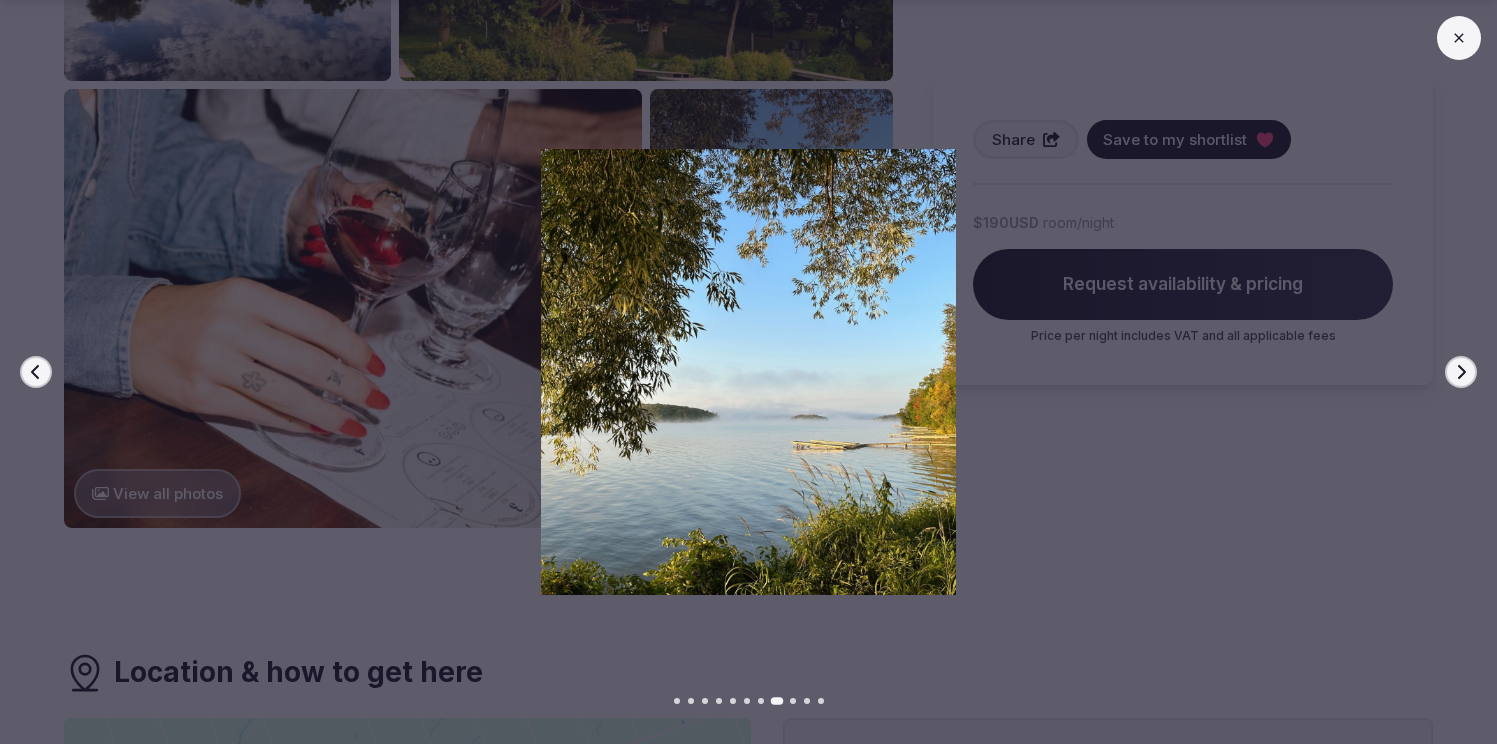 click on "Next slide" at bounding box center (1461, 372) 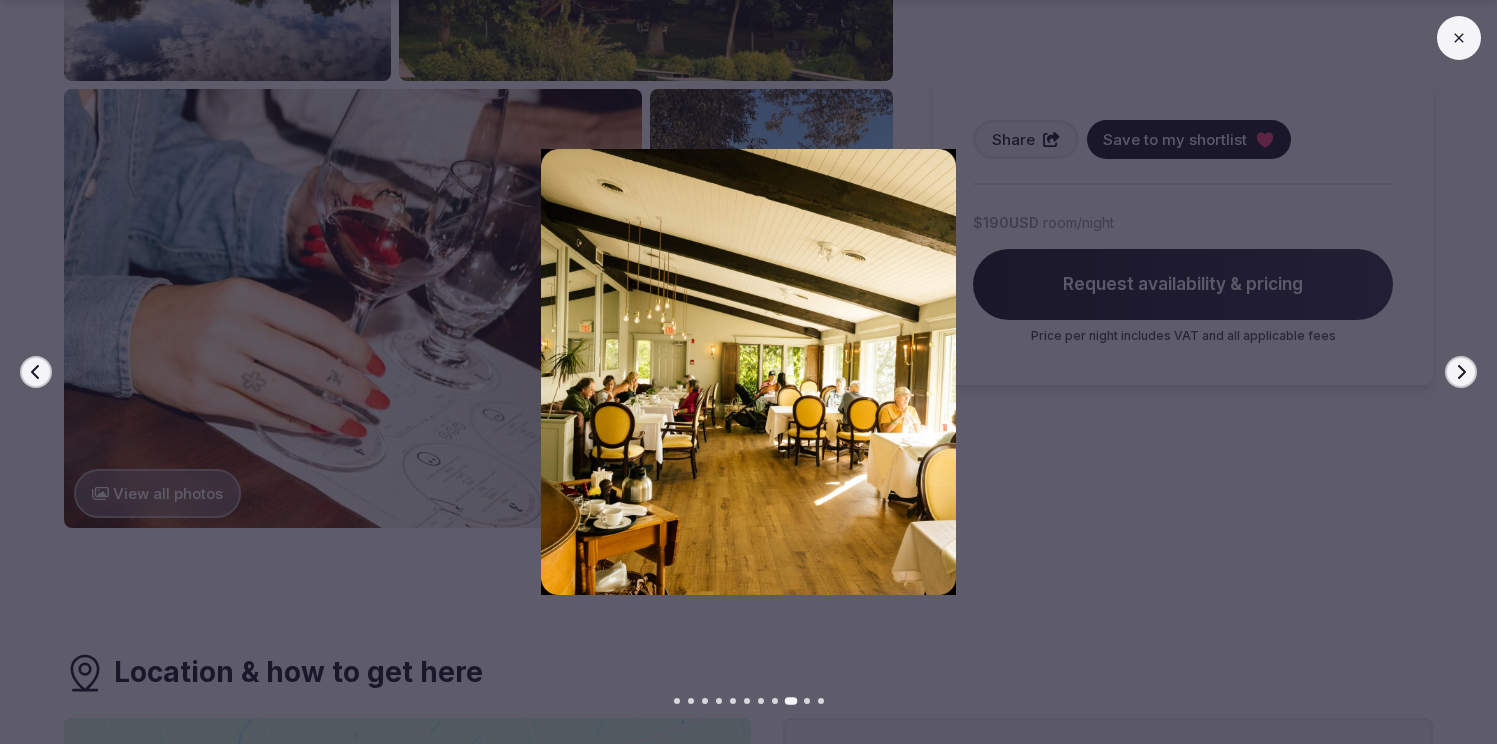 click on "Next slide" at bounding box center [1461, 372] 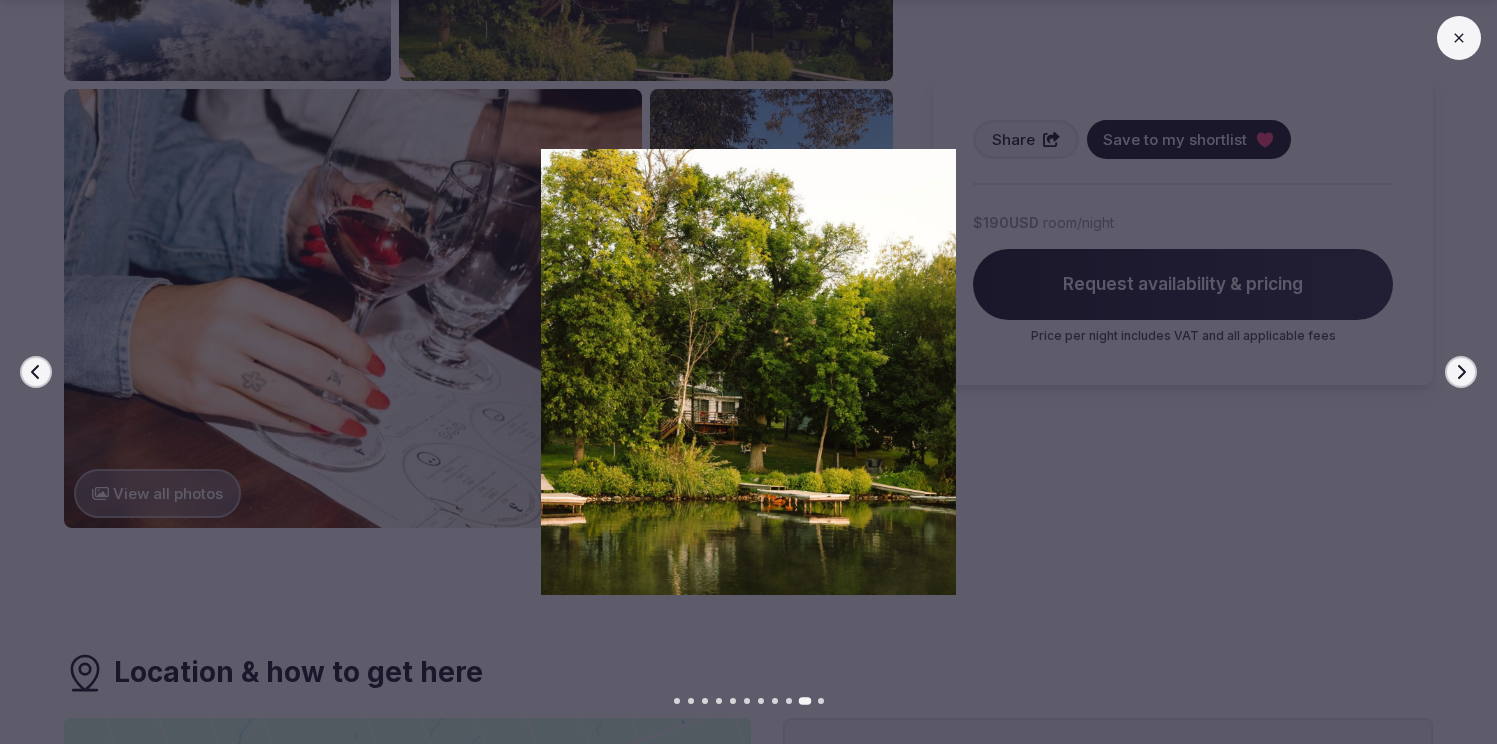 click 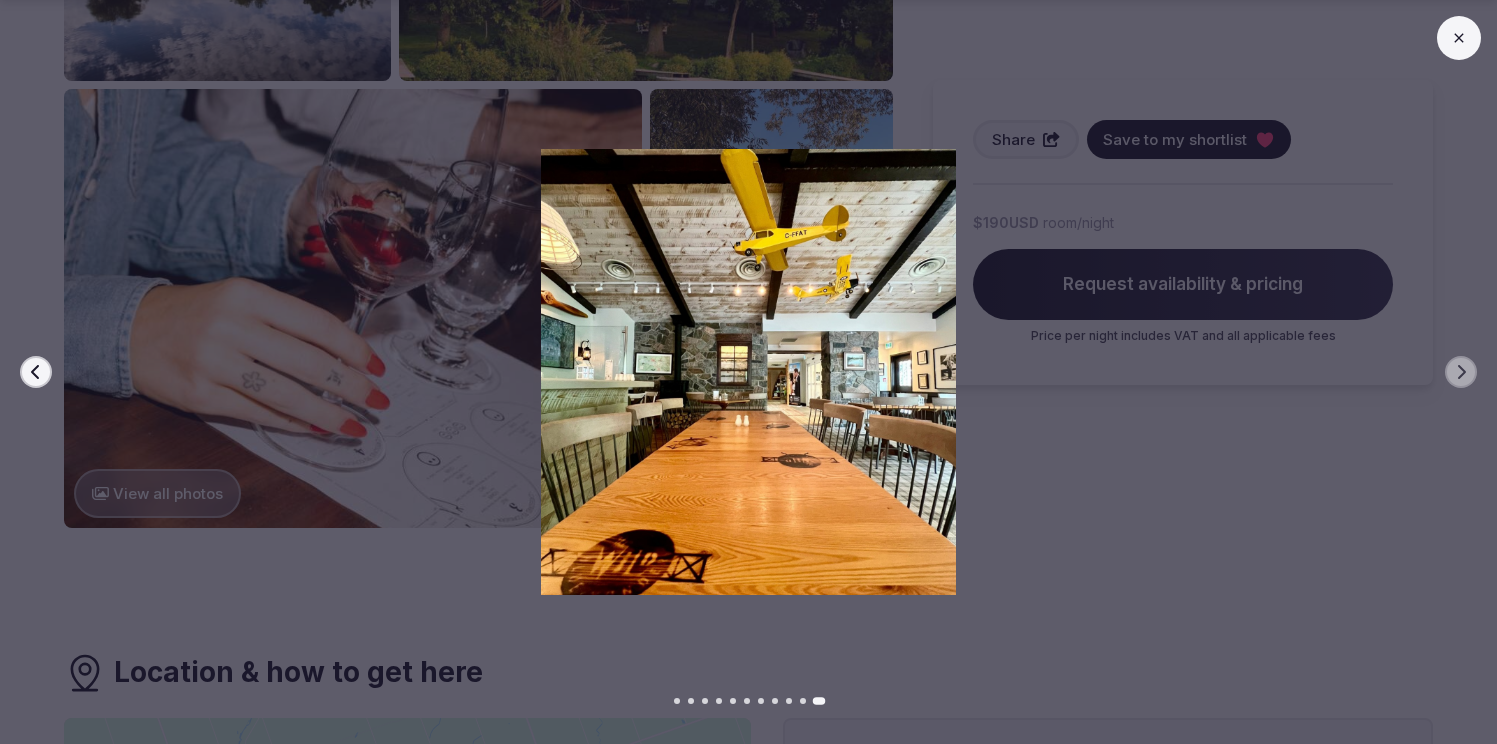 click 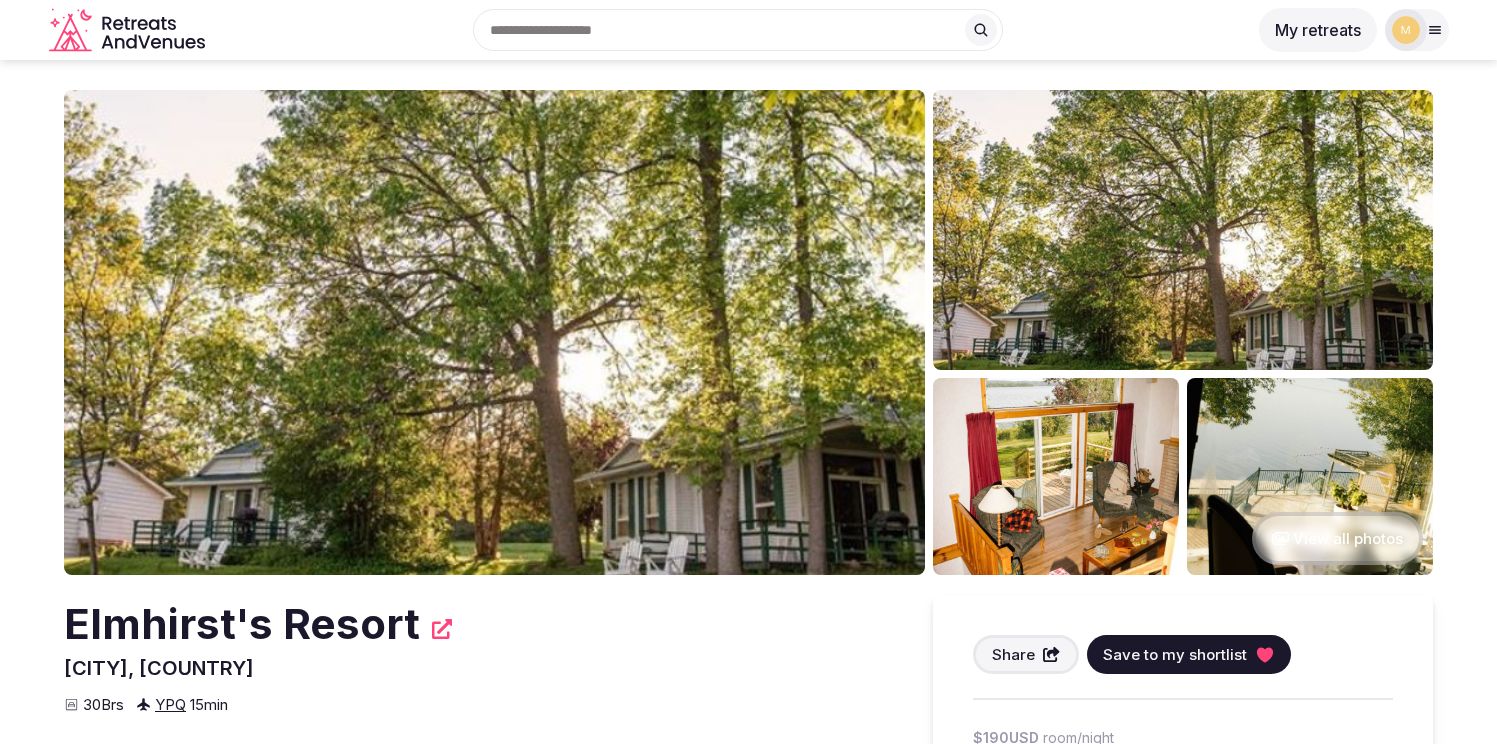 scroll, scrollTop: 0, scrollLeft: 0, axis: both 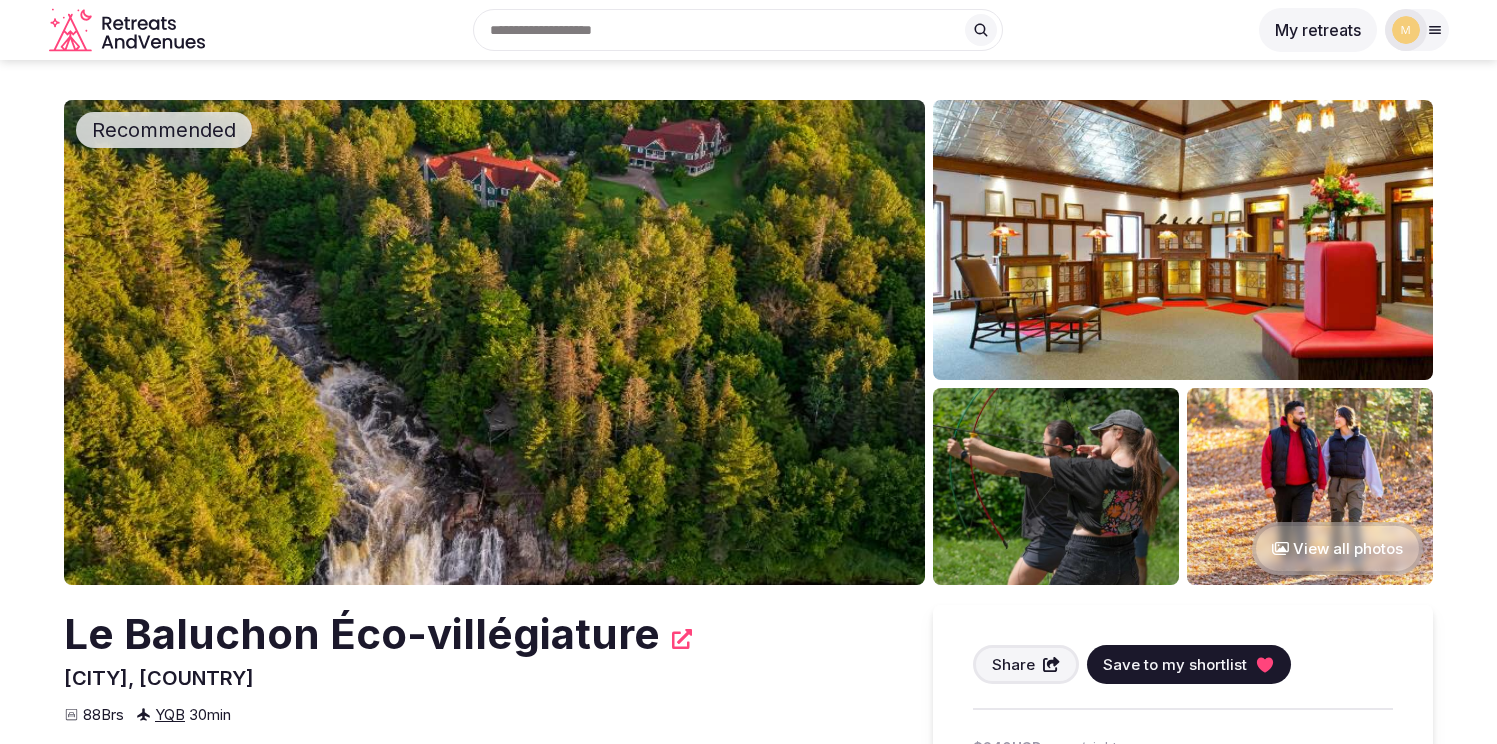 click at bounding box center [494, 342] 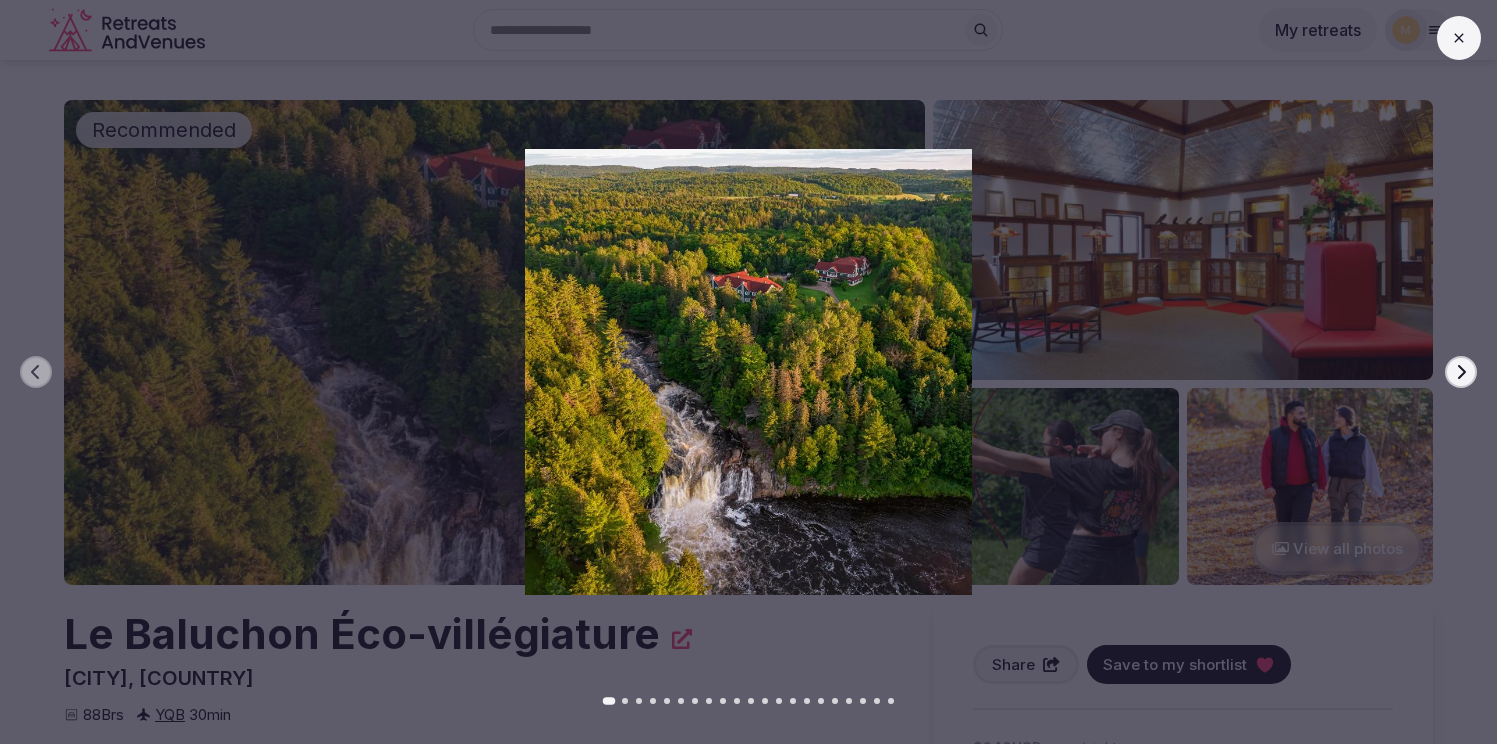click 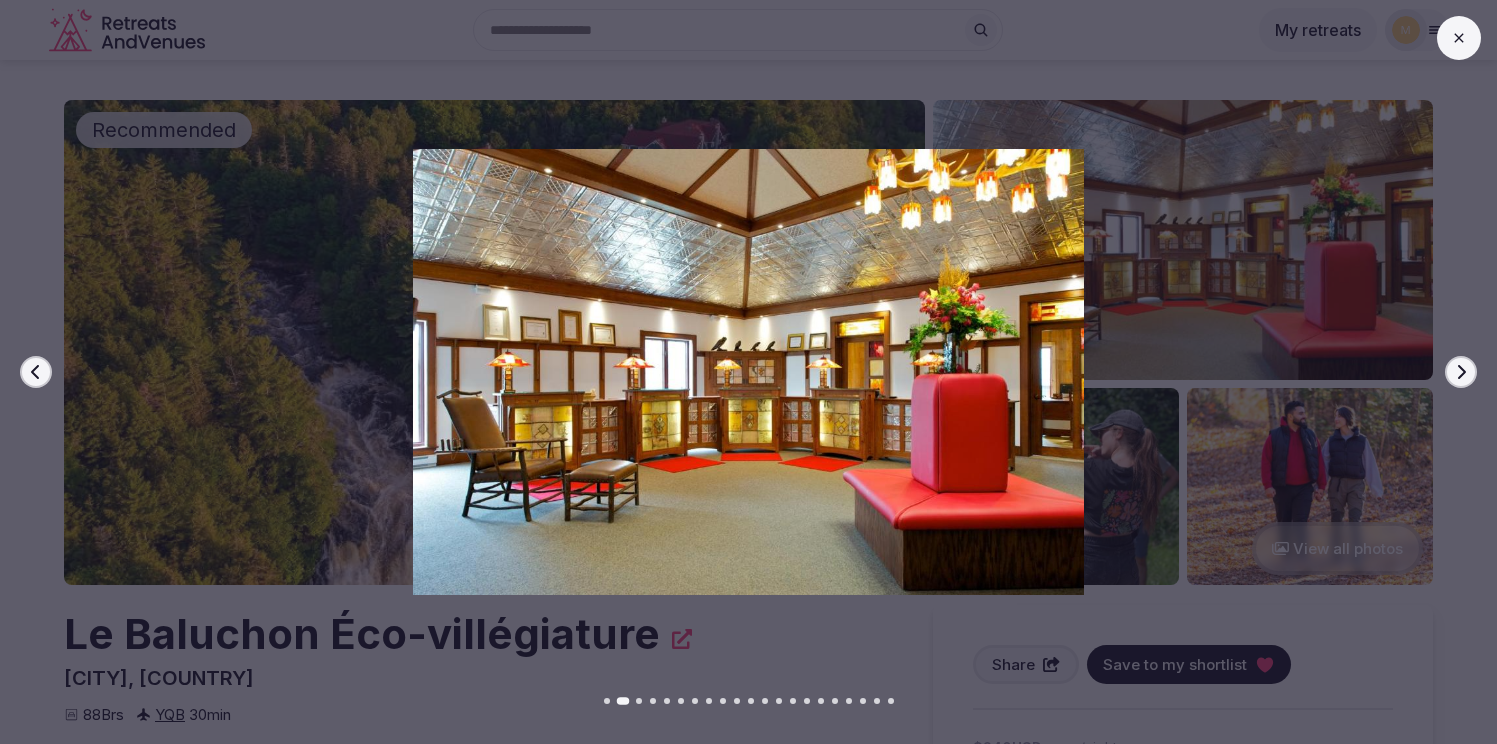 click 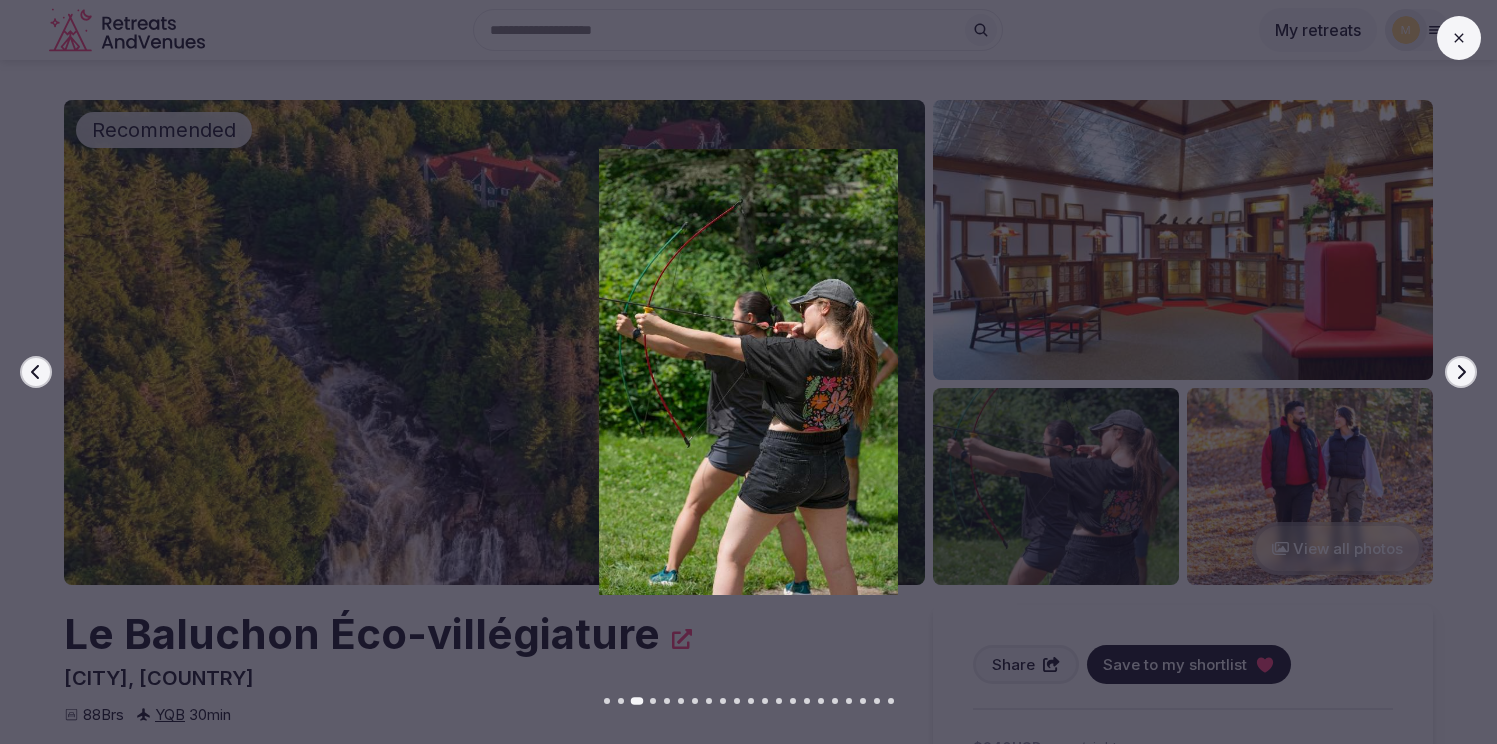 click 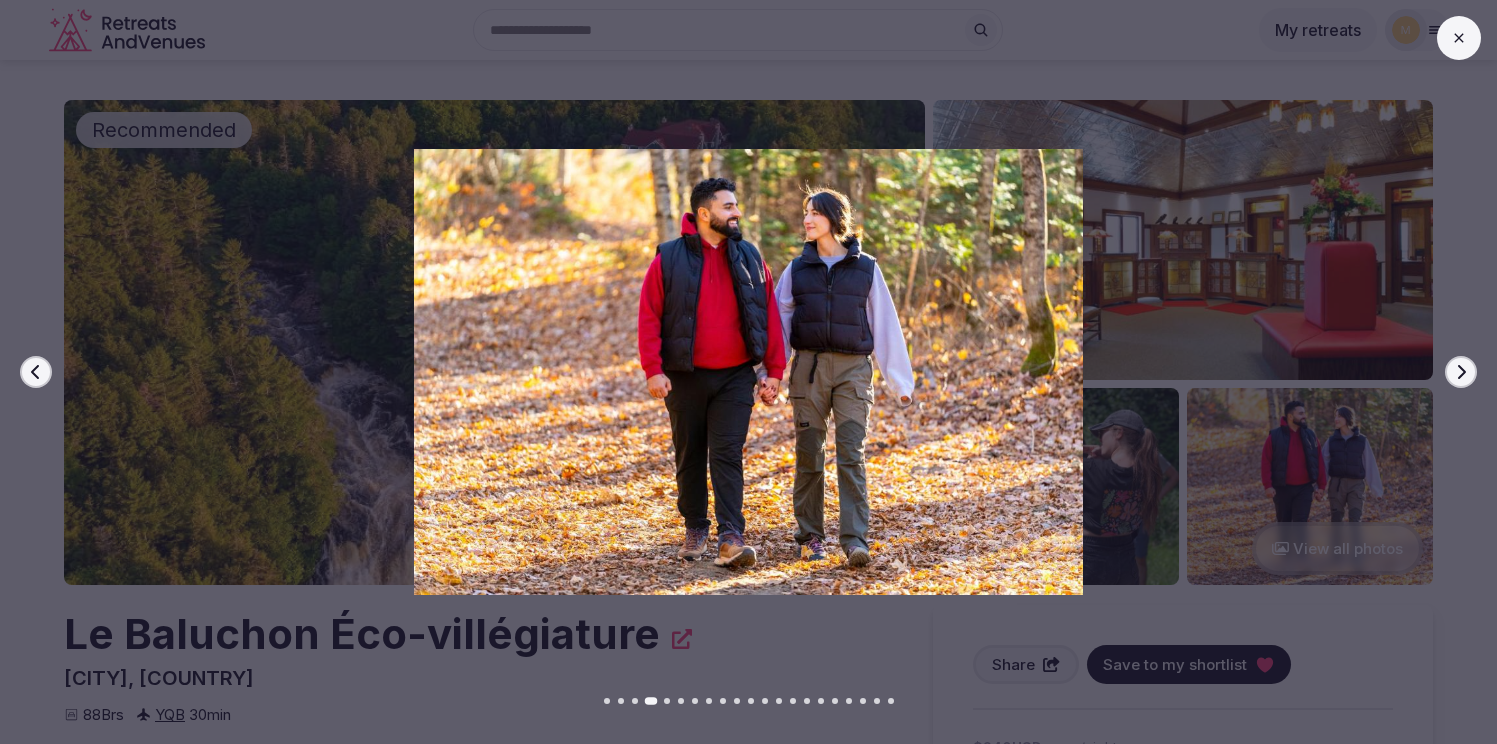 click 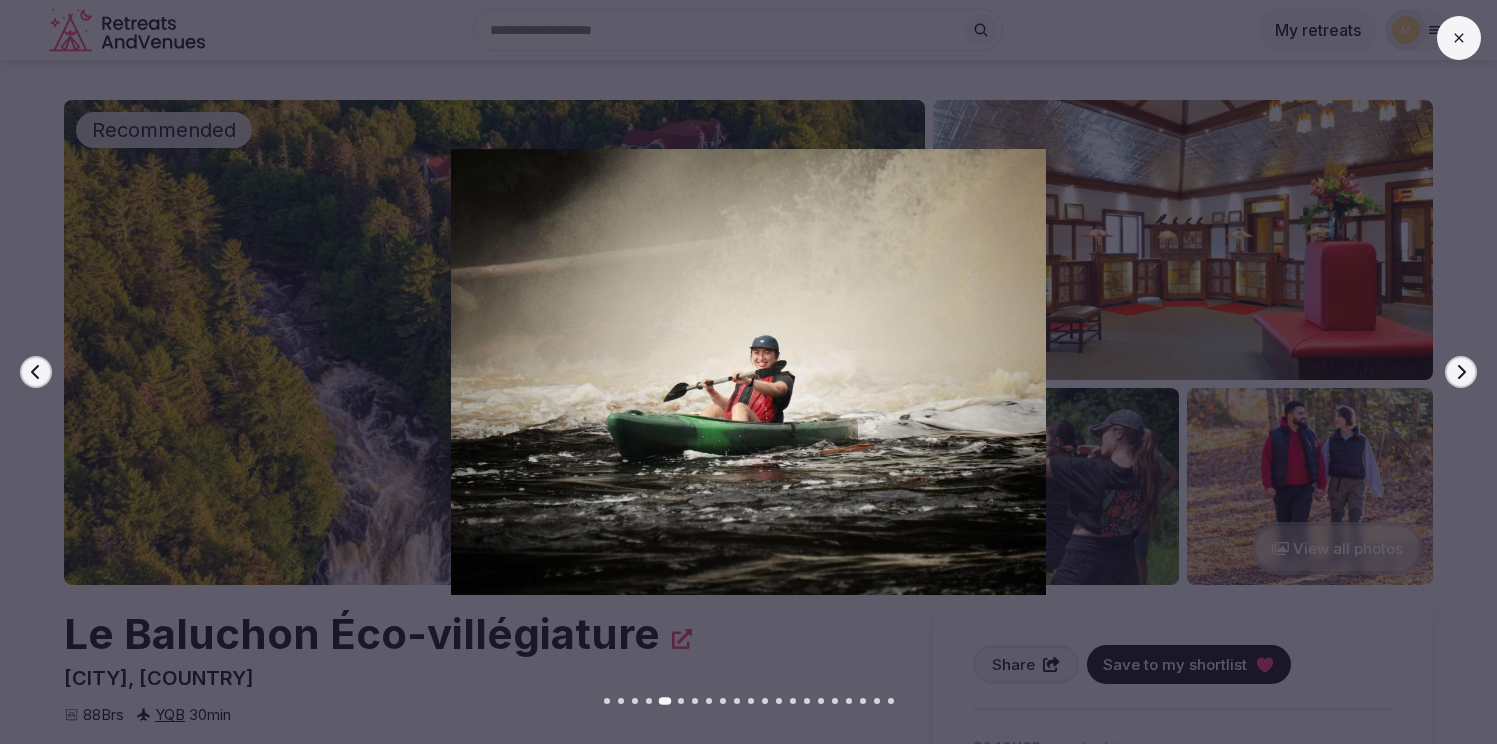 click 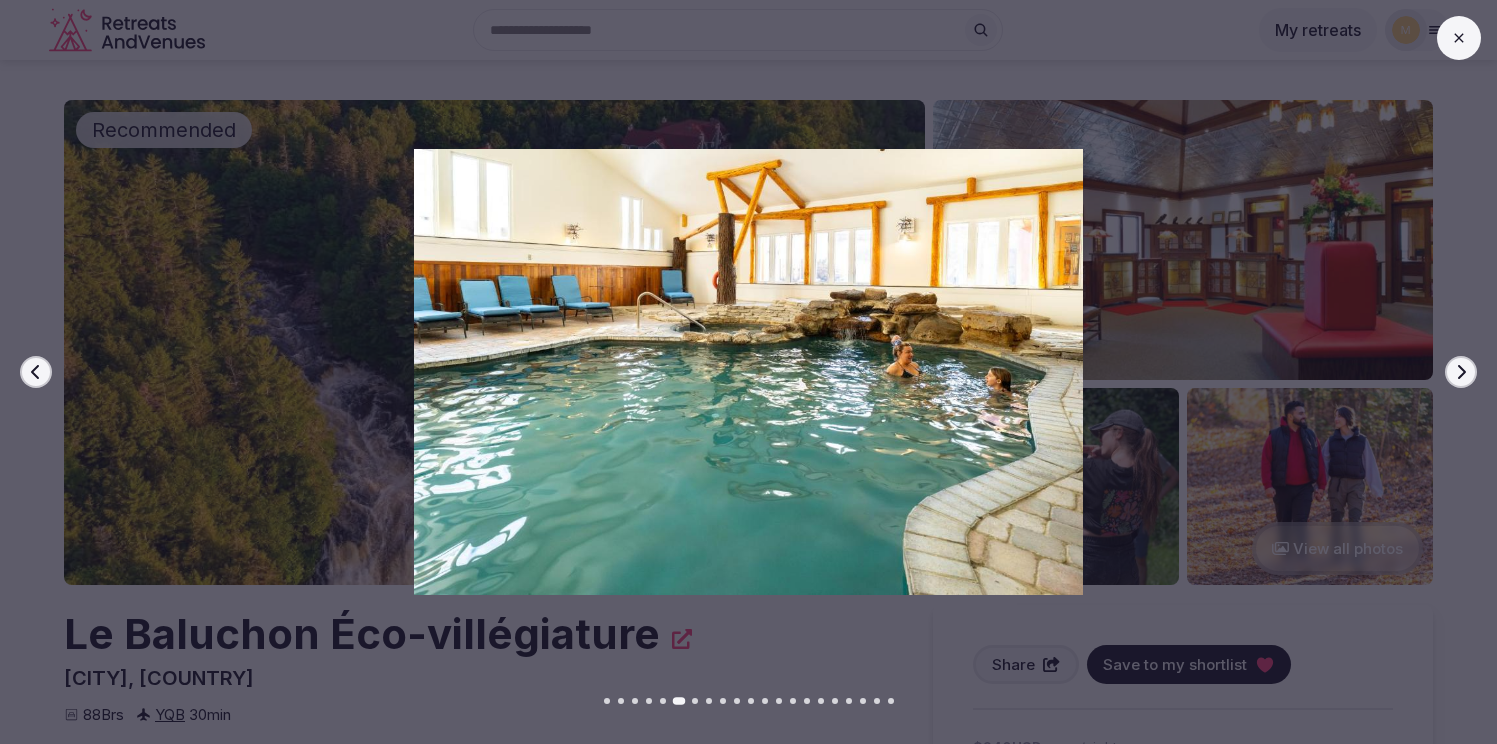 click 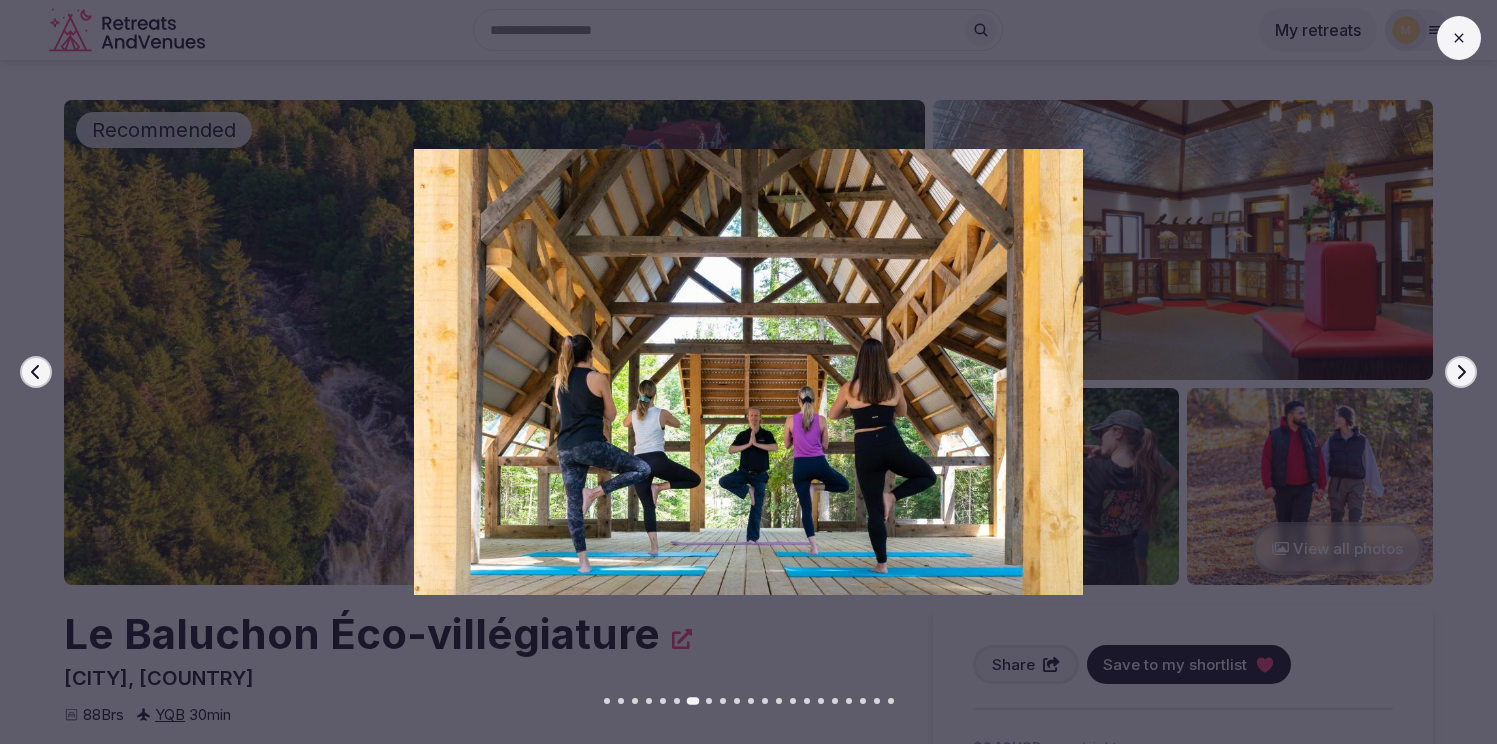click 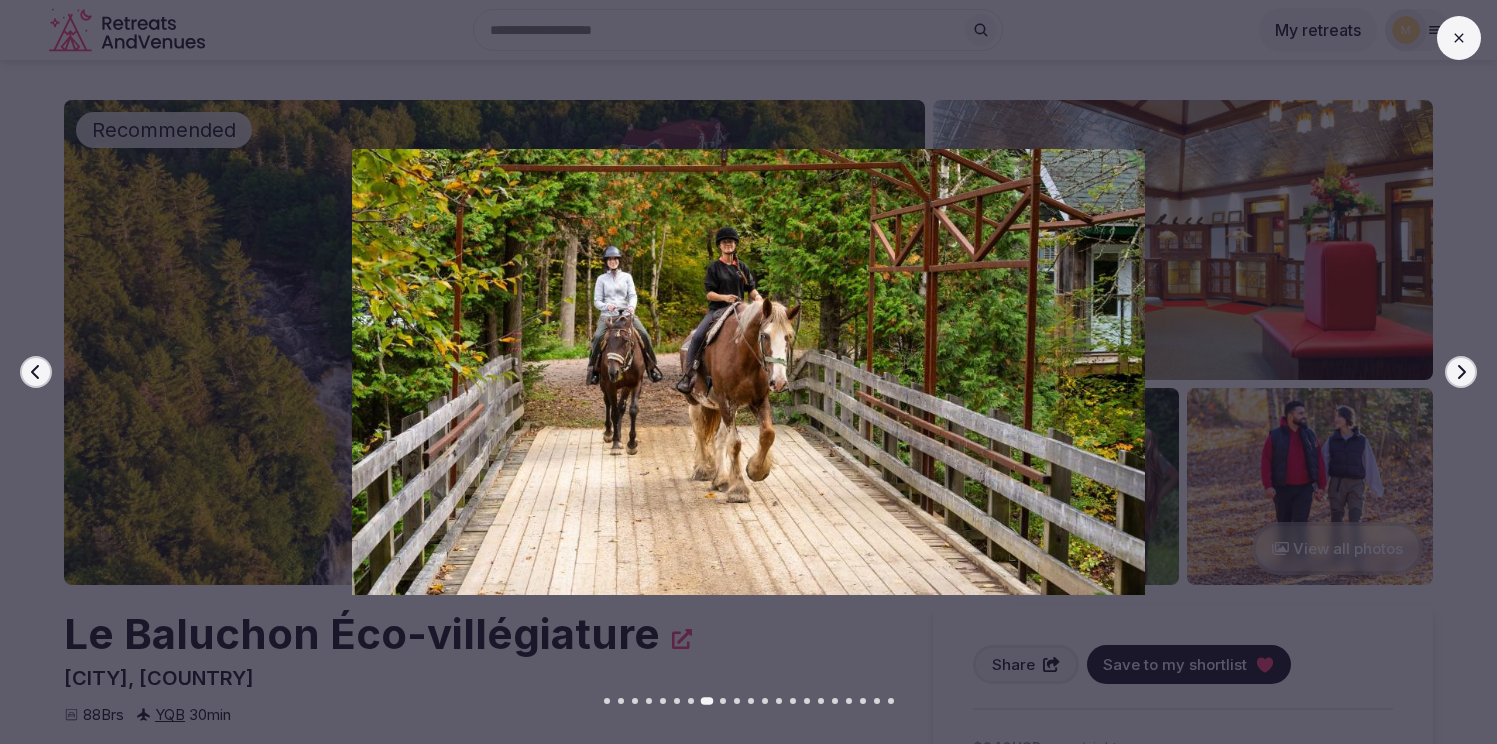 click 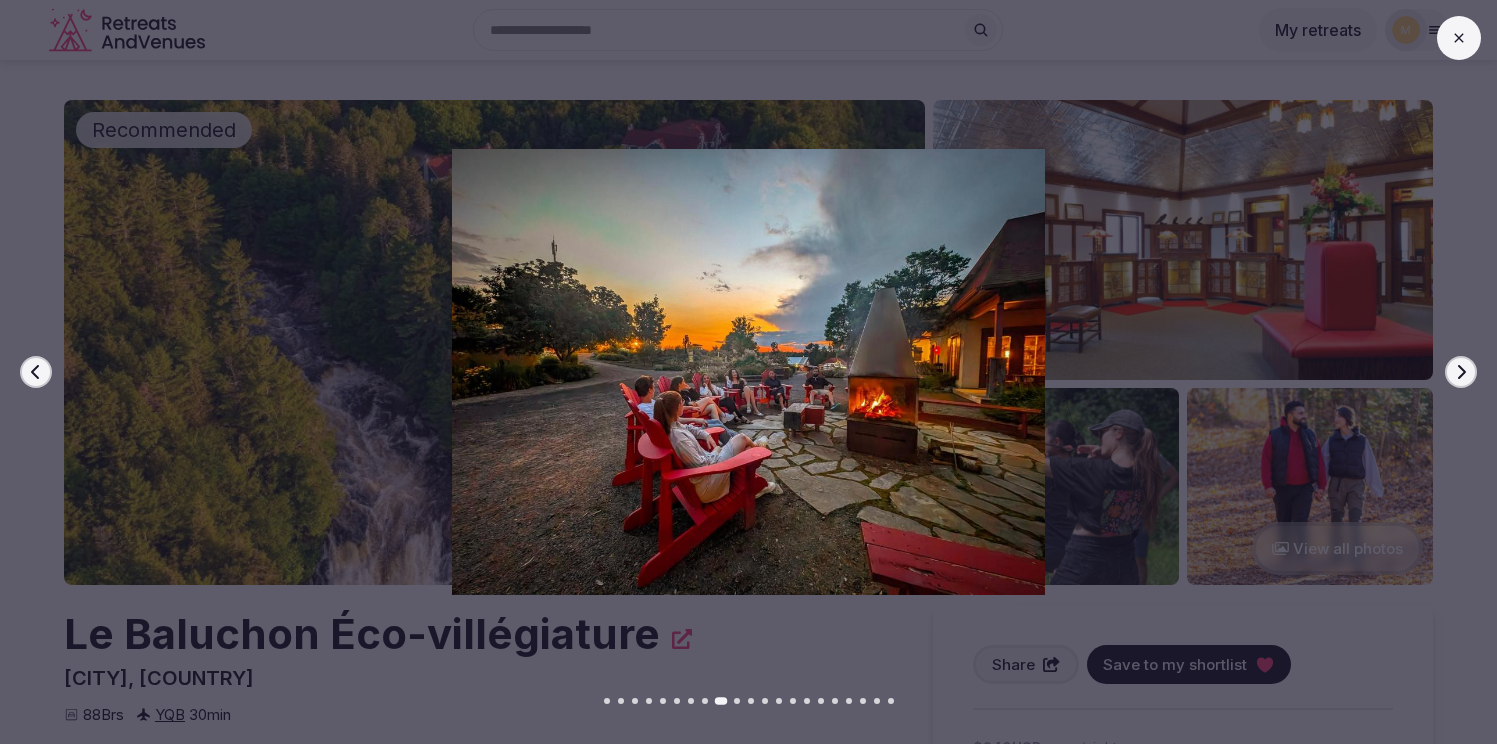 click 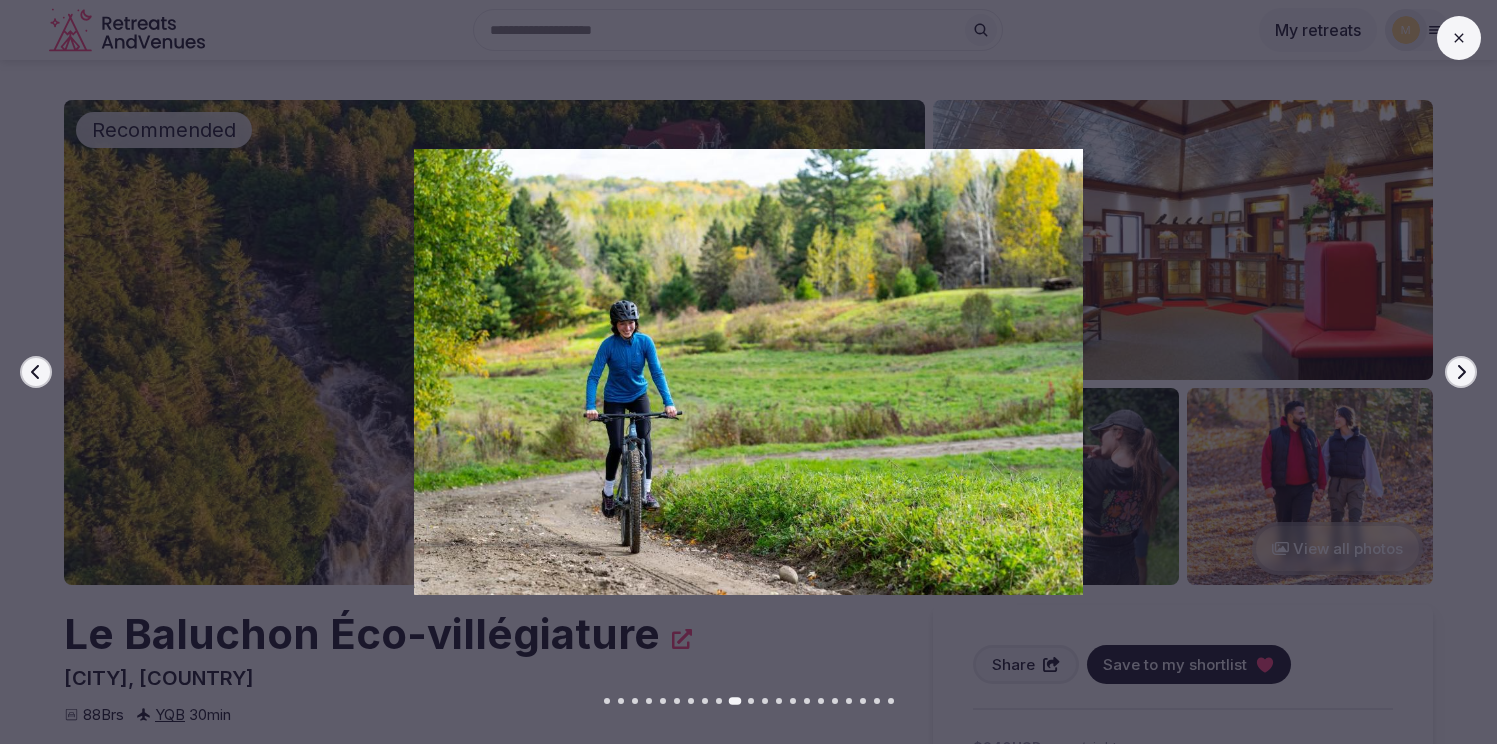 click 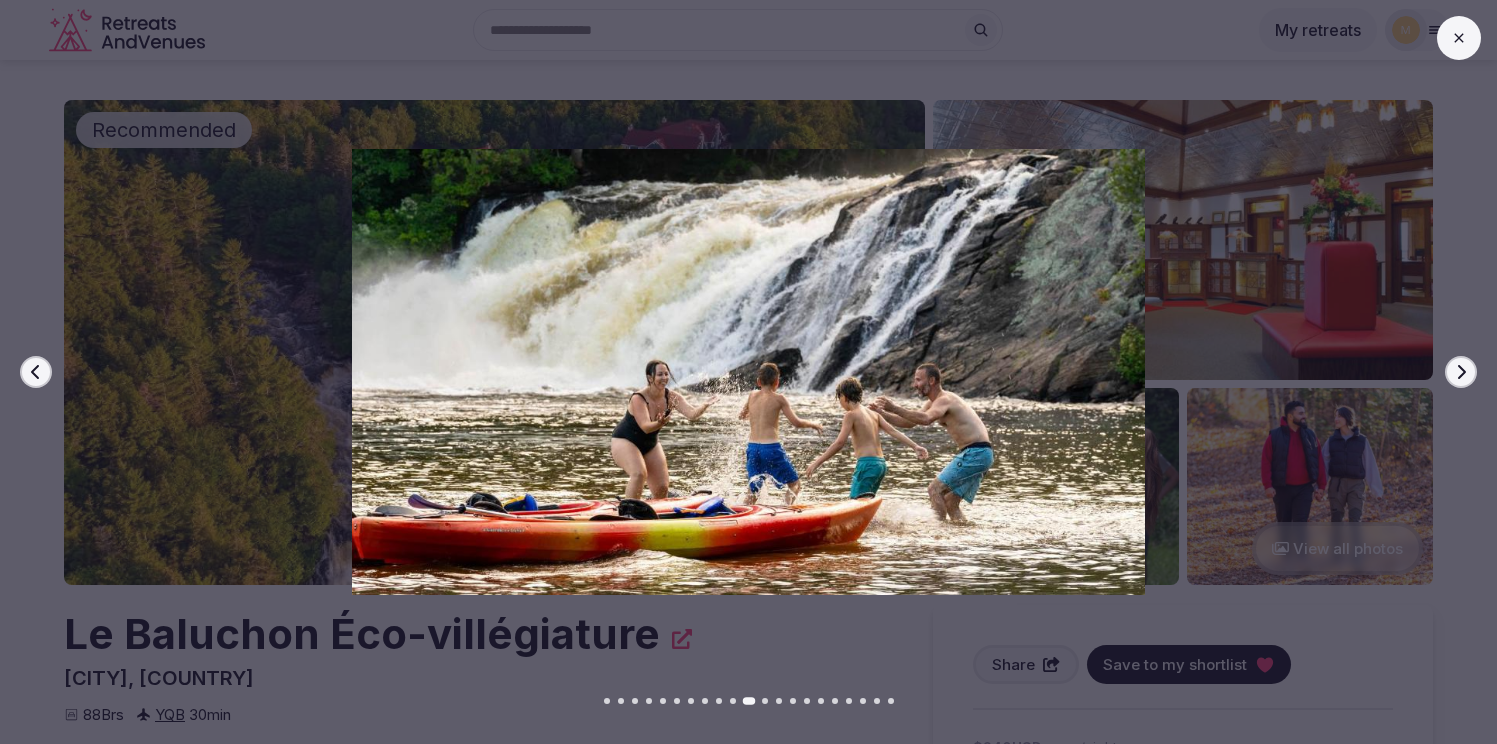 click 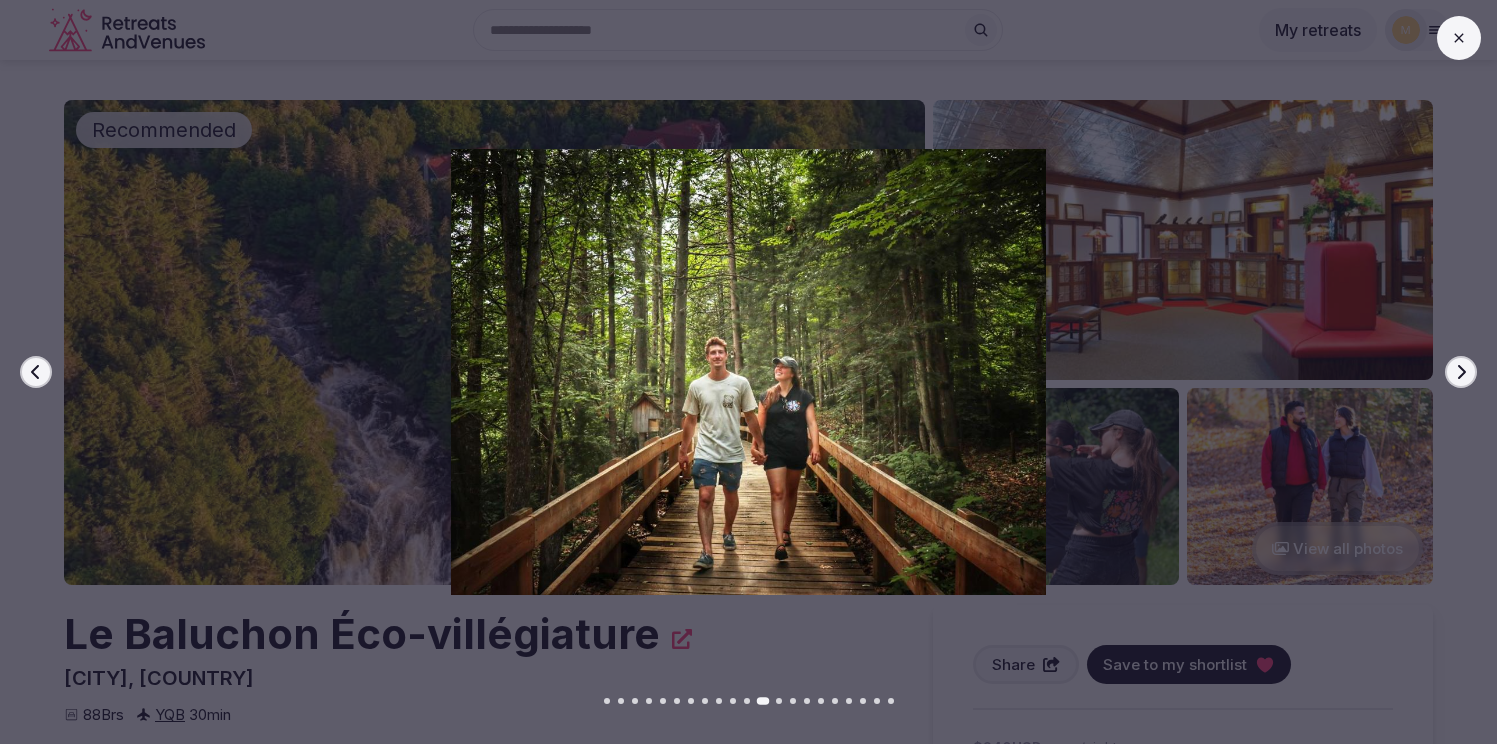 click 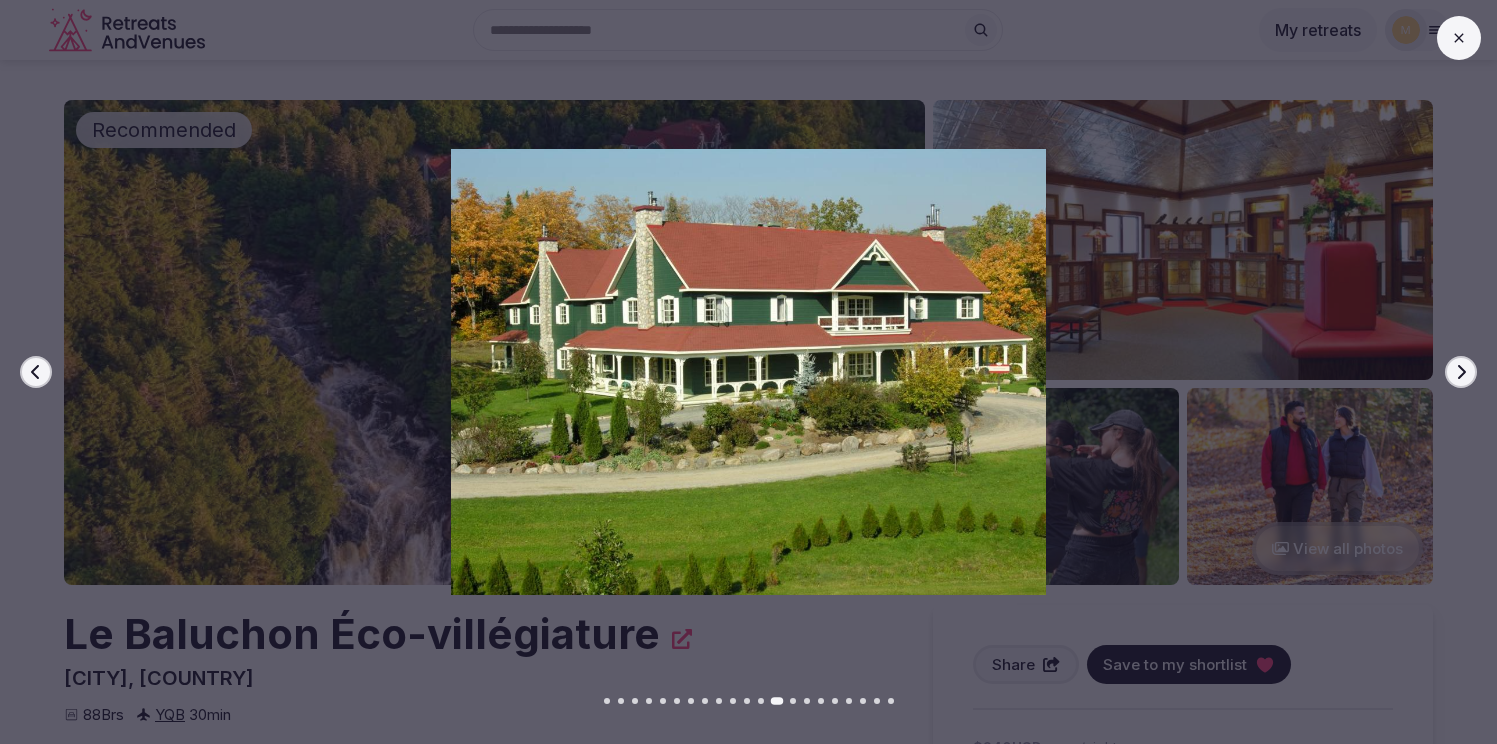 click 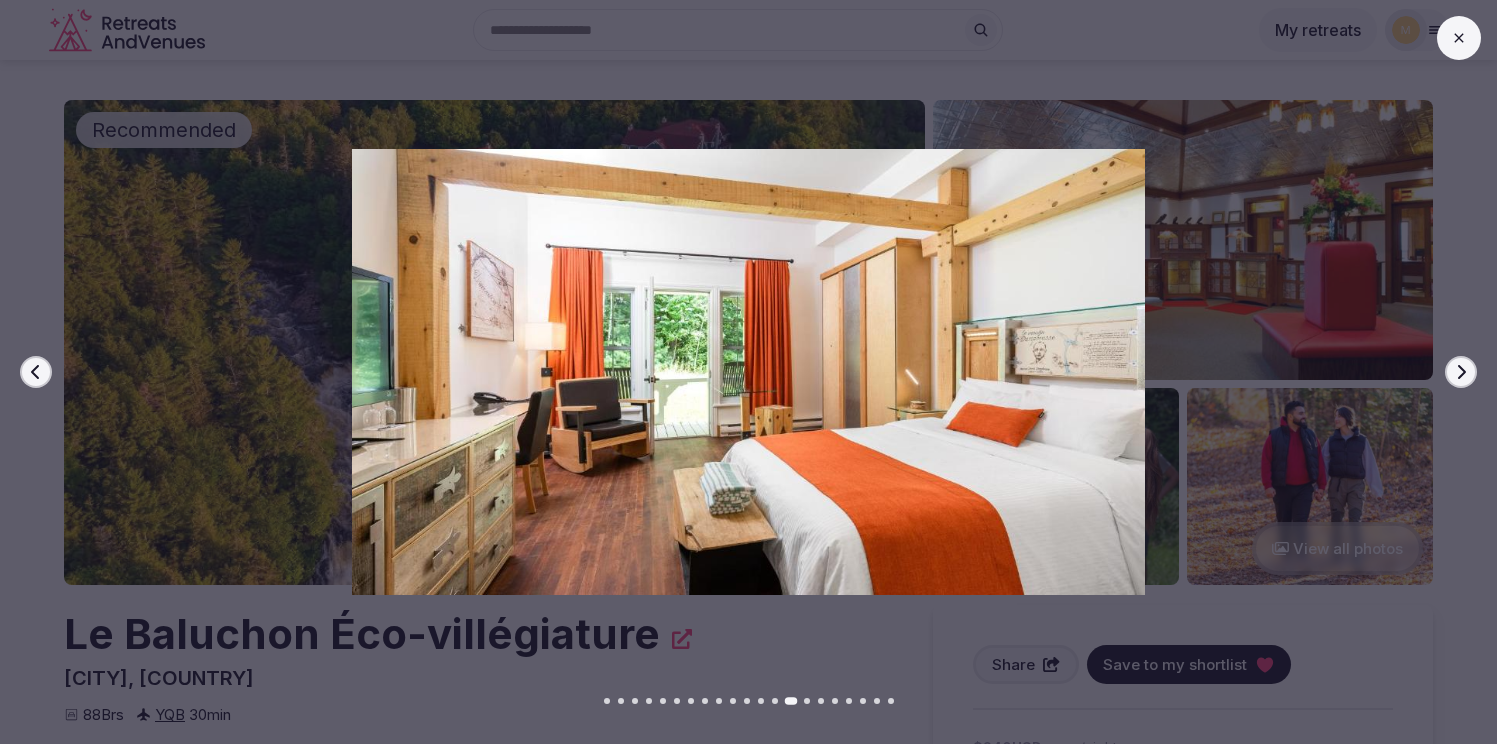 click 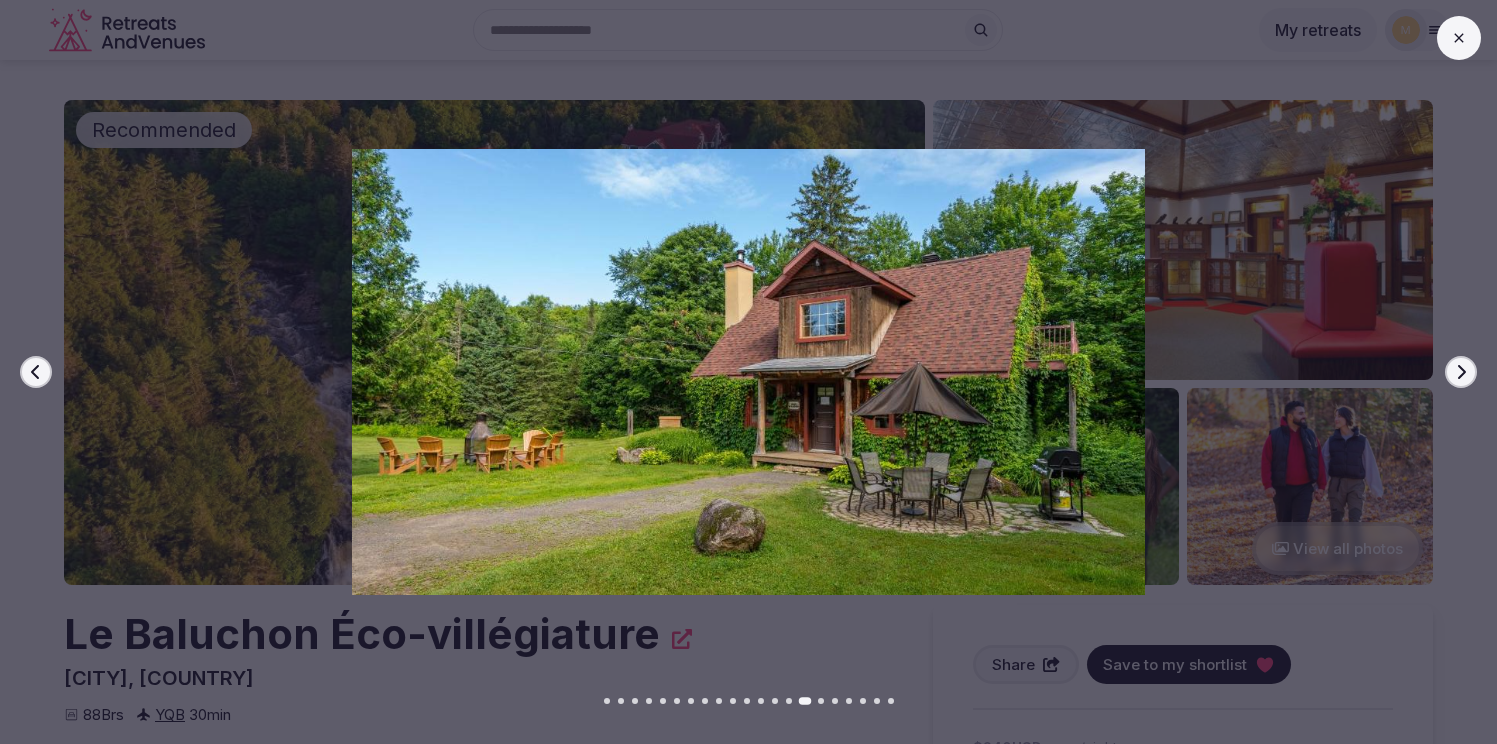 click 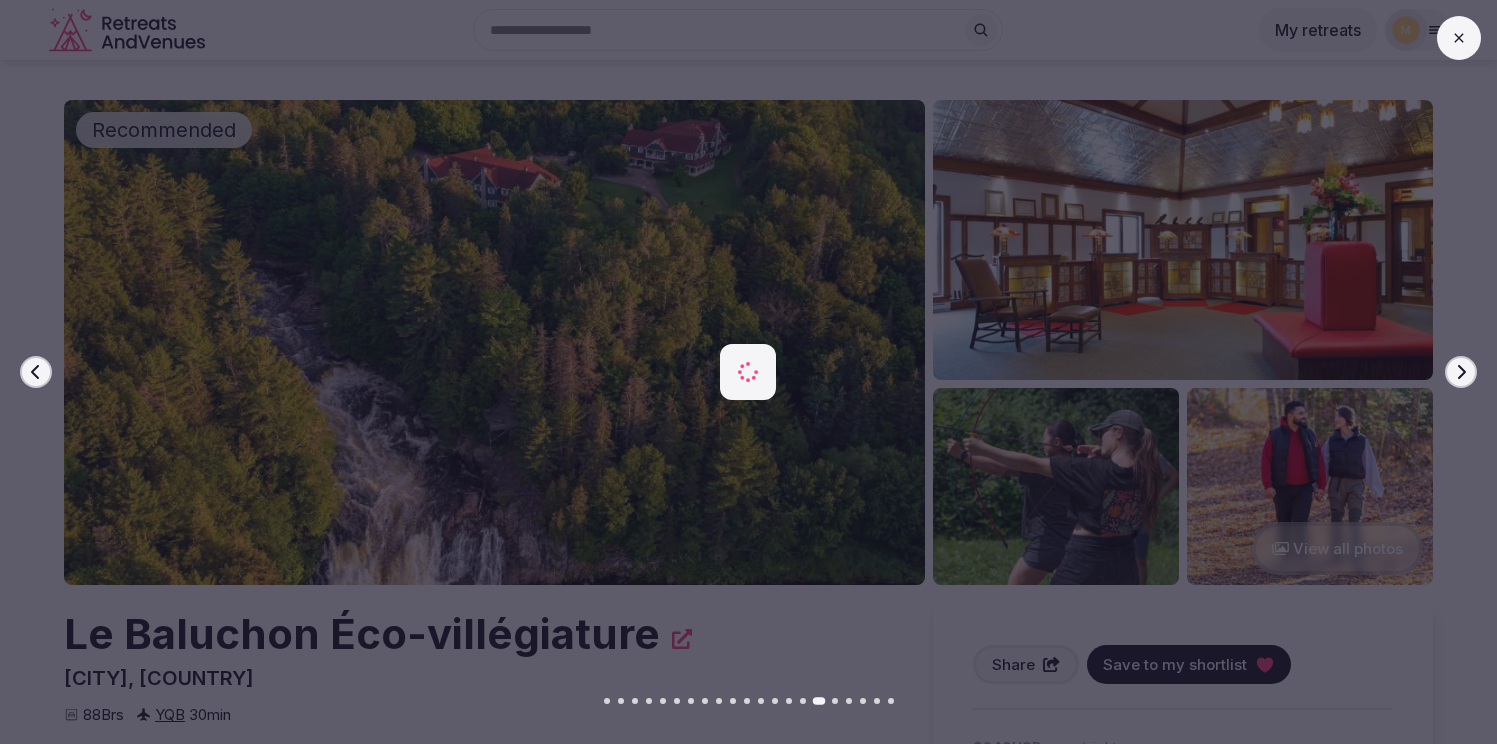 click 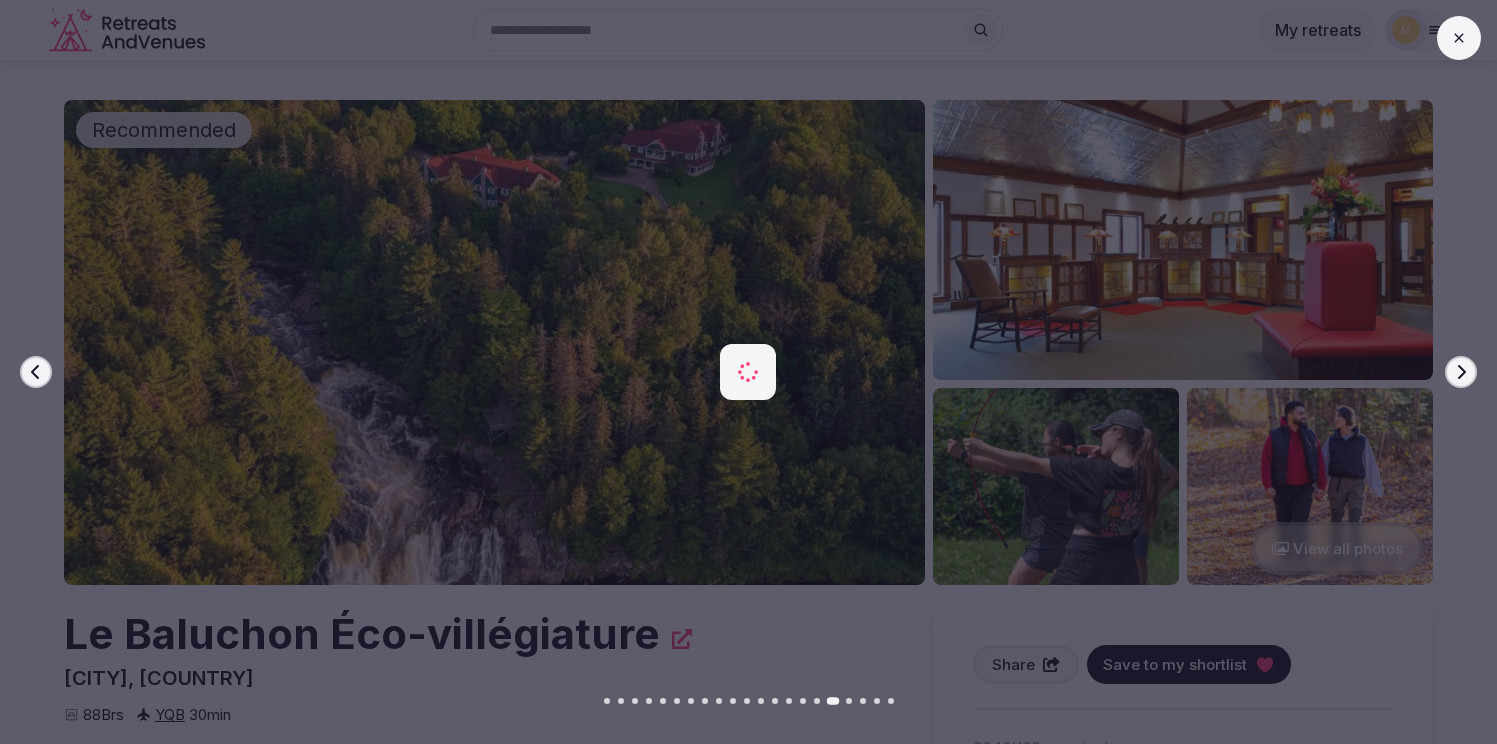 click 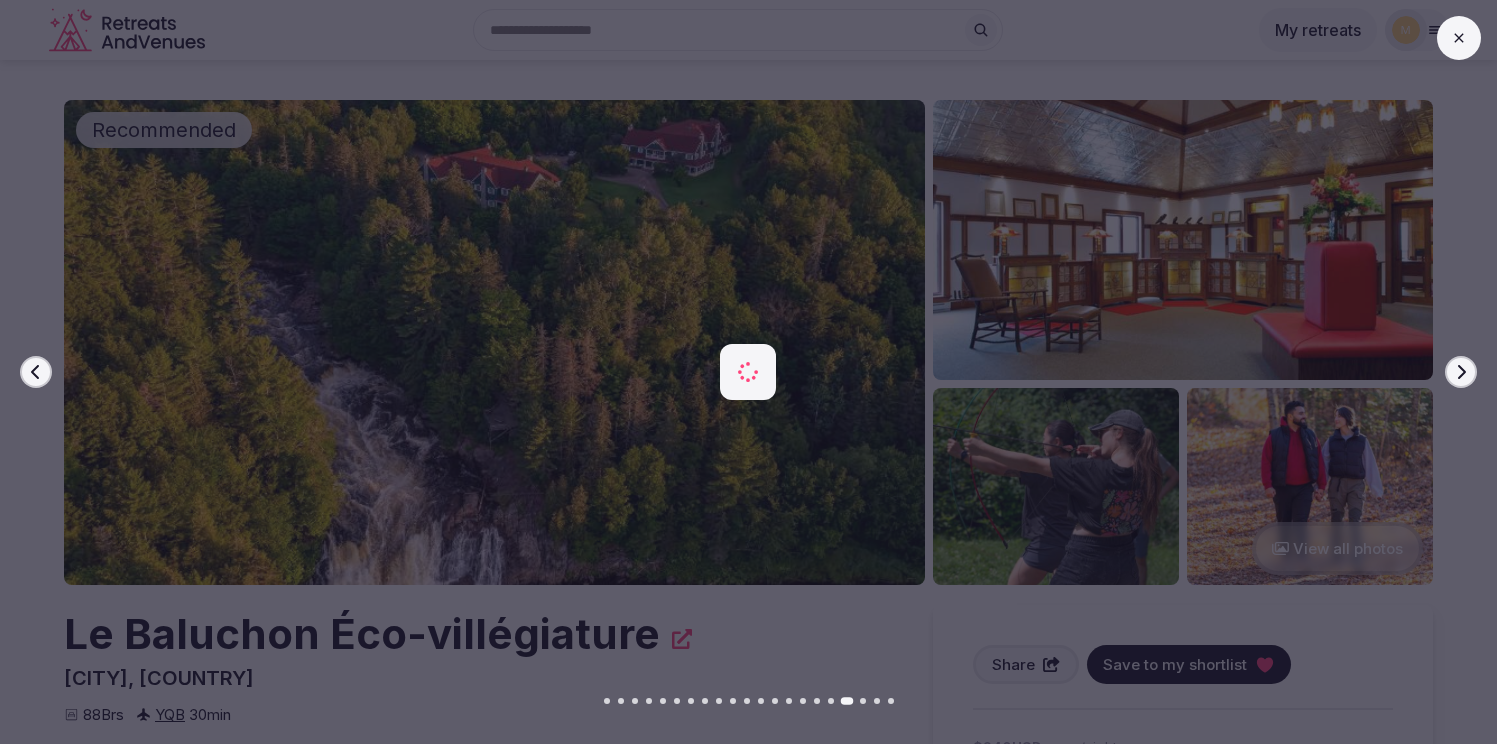 click 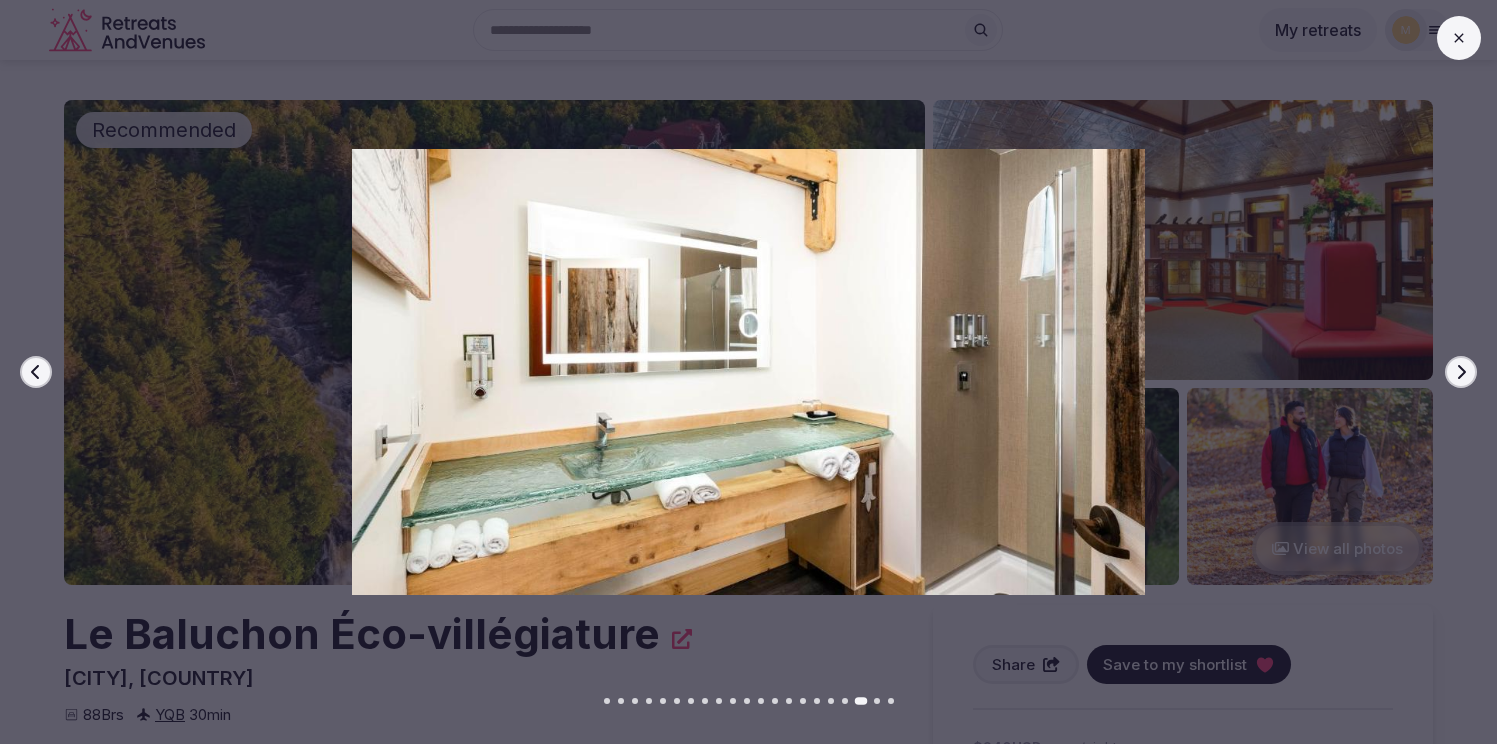 click 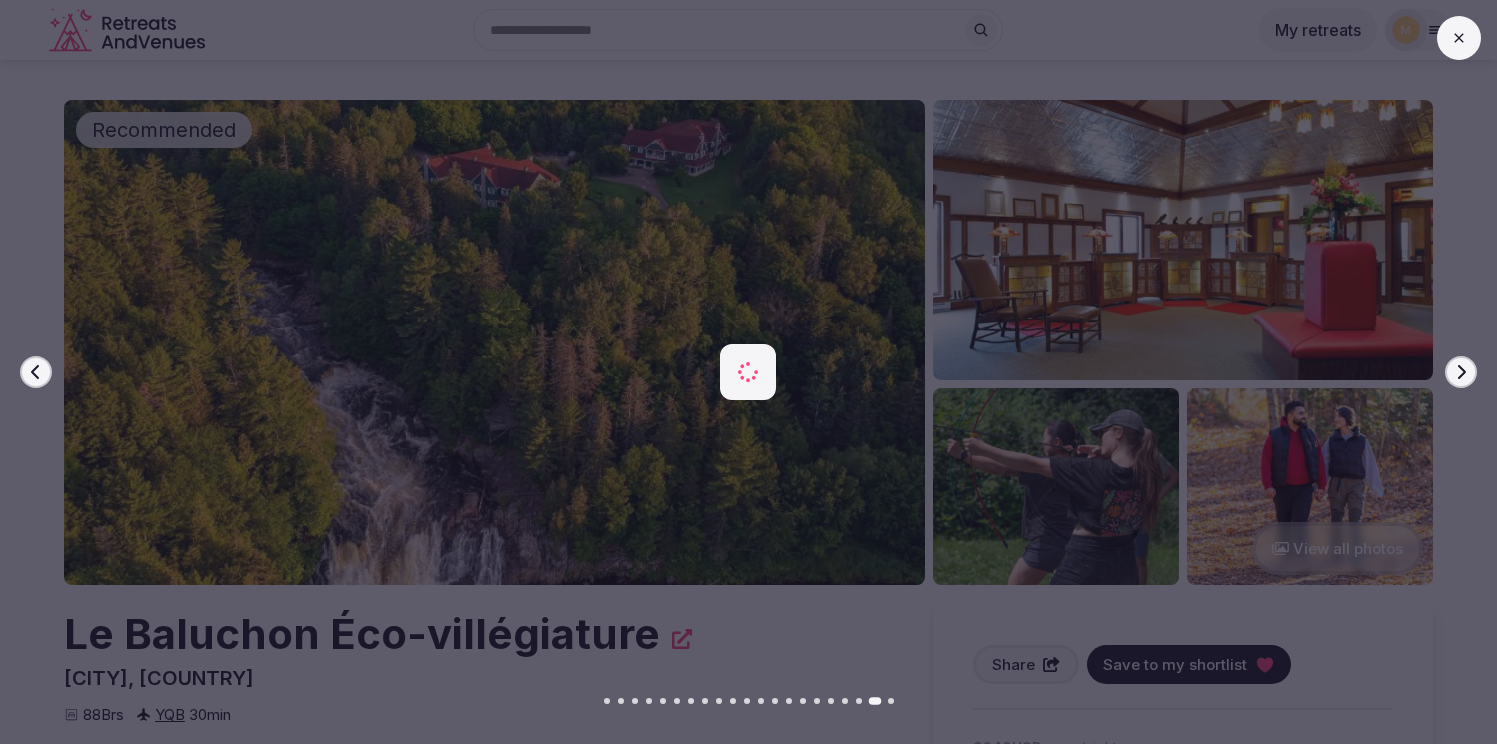 click 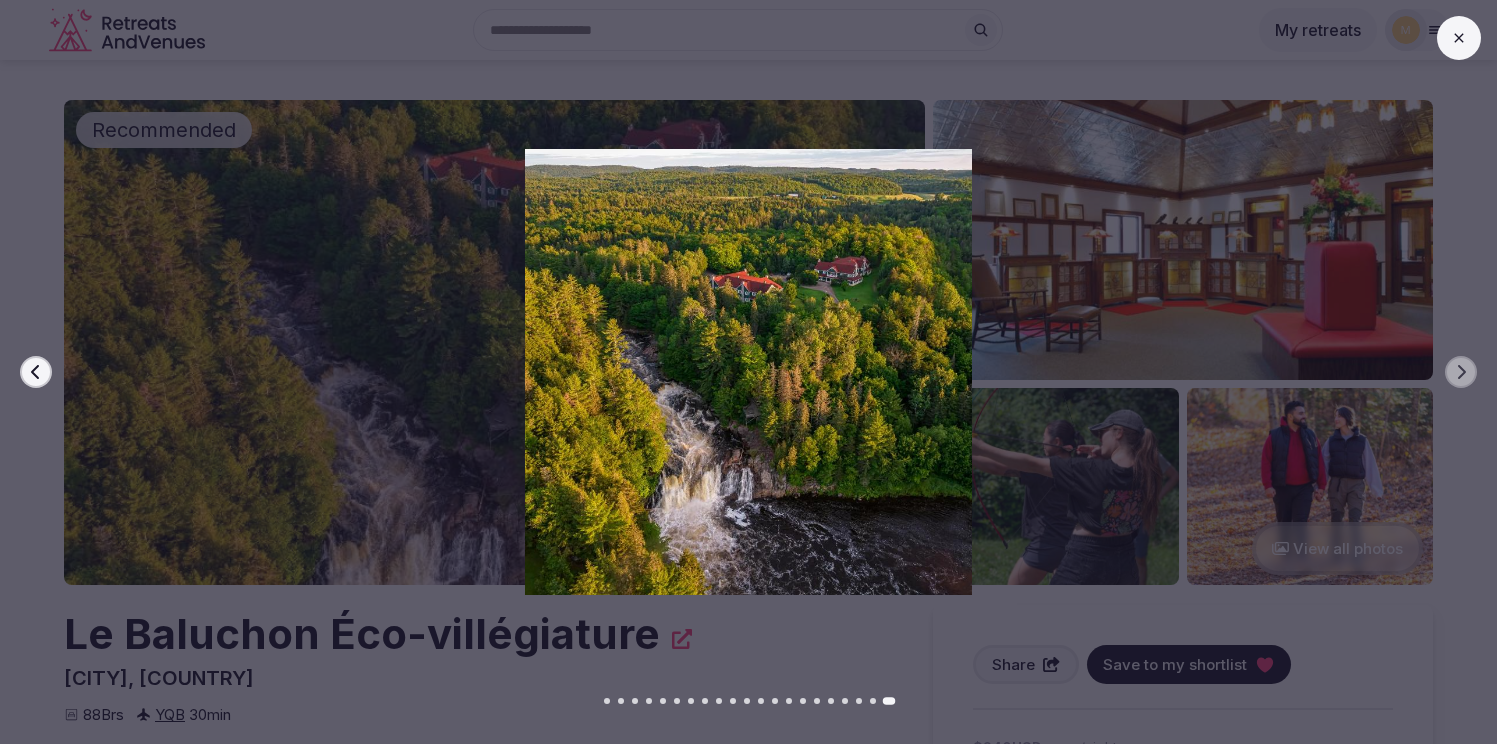 click at bounding box center (1459, 38) 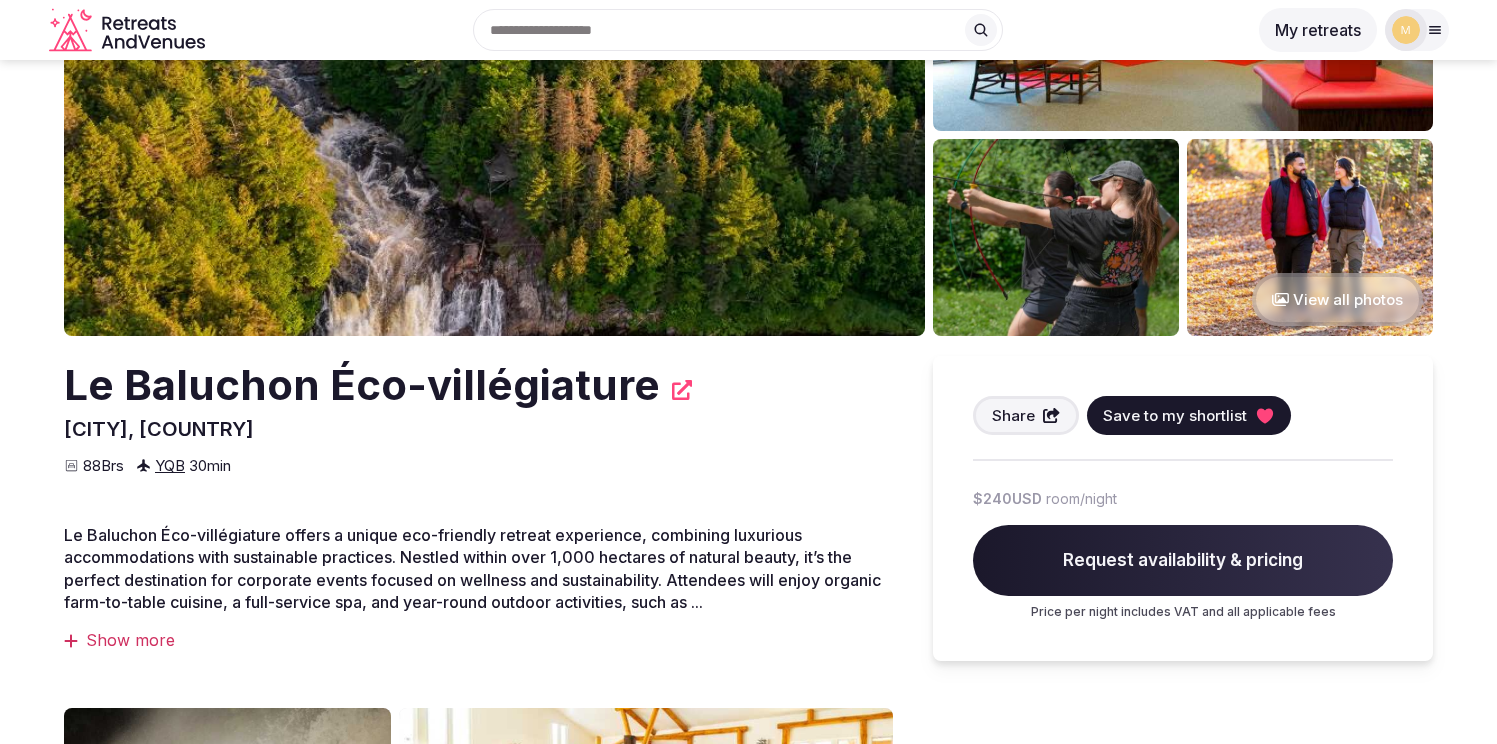scroll, scrollTop: 248, scrollLeft: 0, axis: vertical 